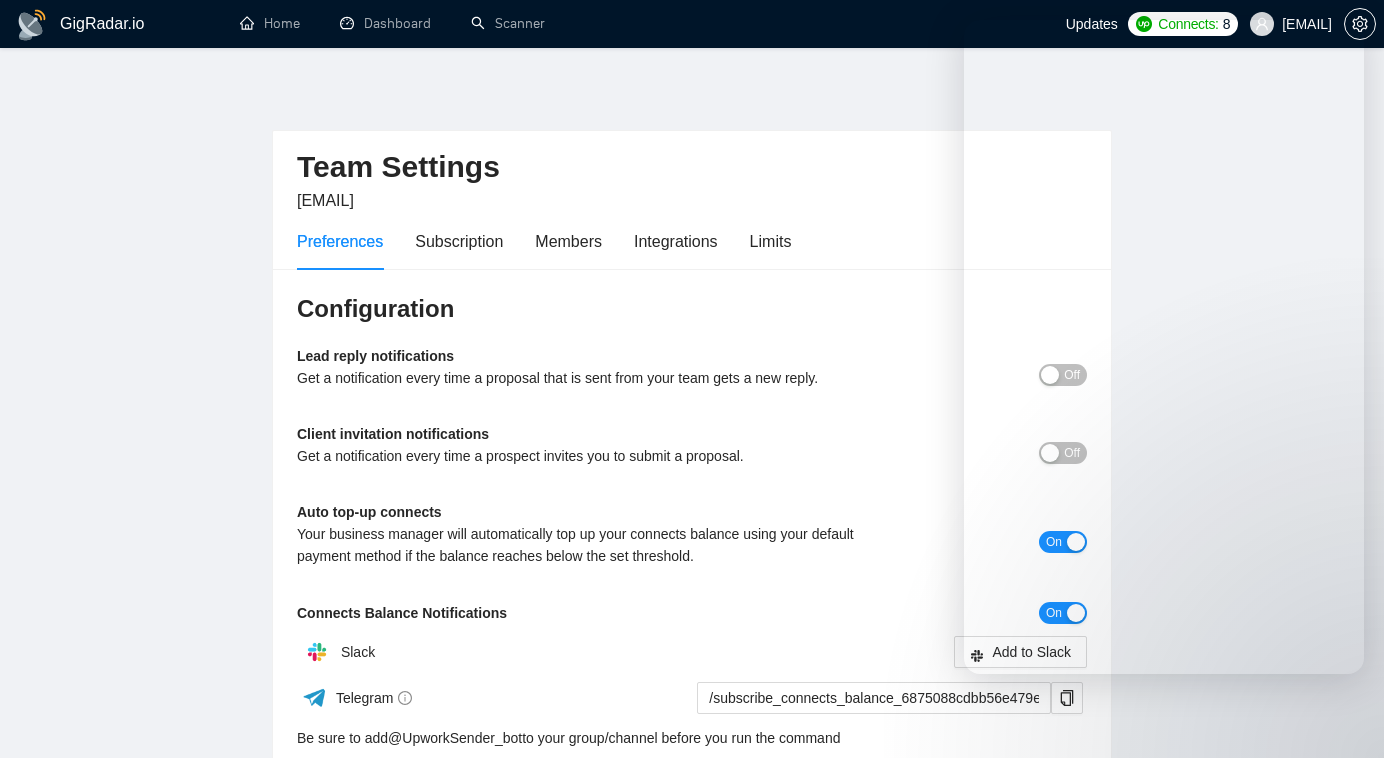 scroll, scrollTop: 280, scrollLeft: 0, axis: vertical 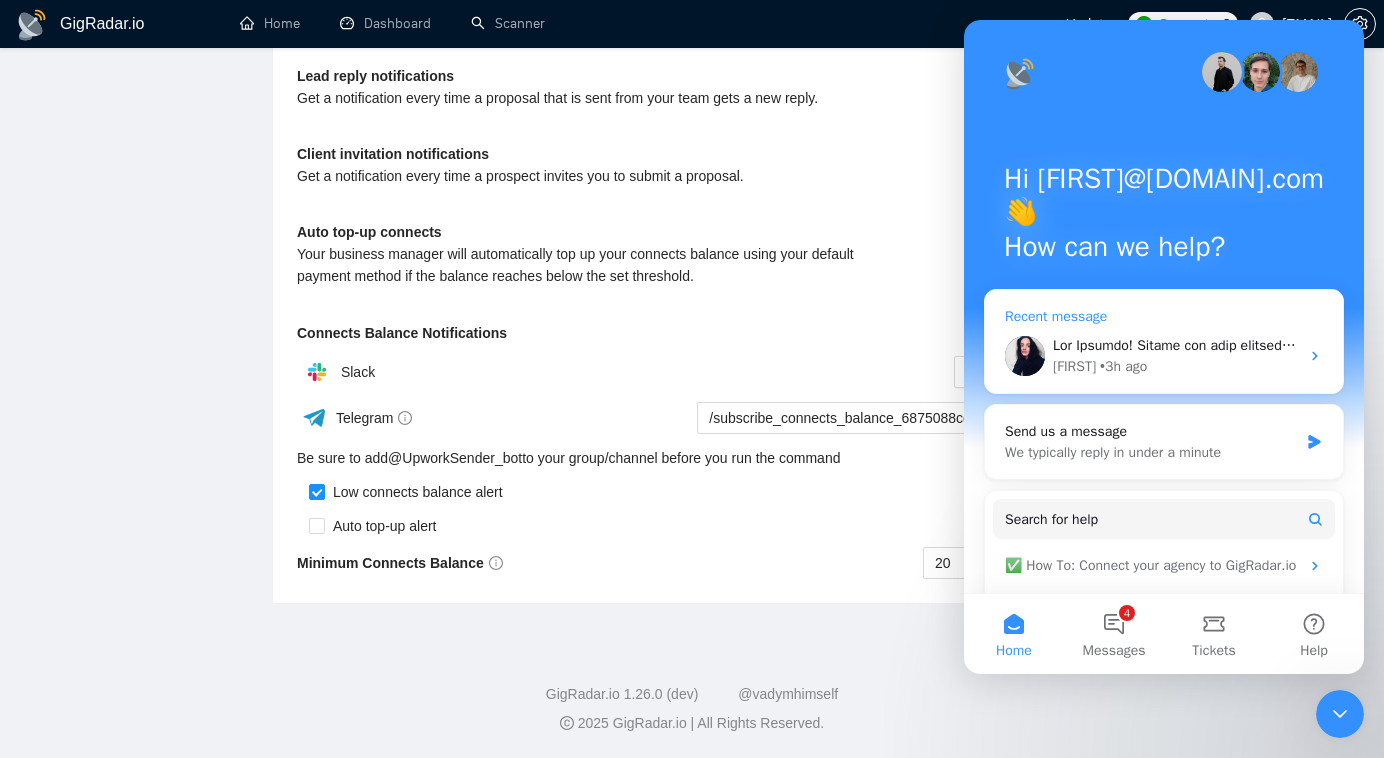 click on "• [TIME] ago" at bounding box center [1123, 366] 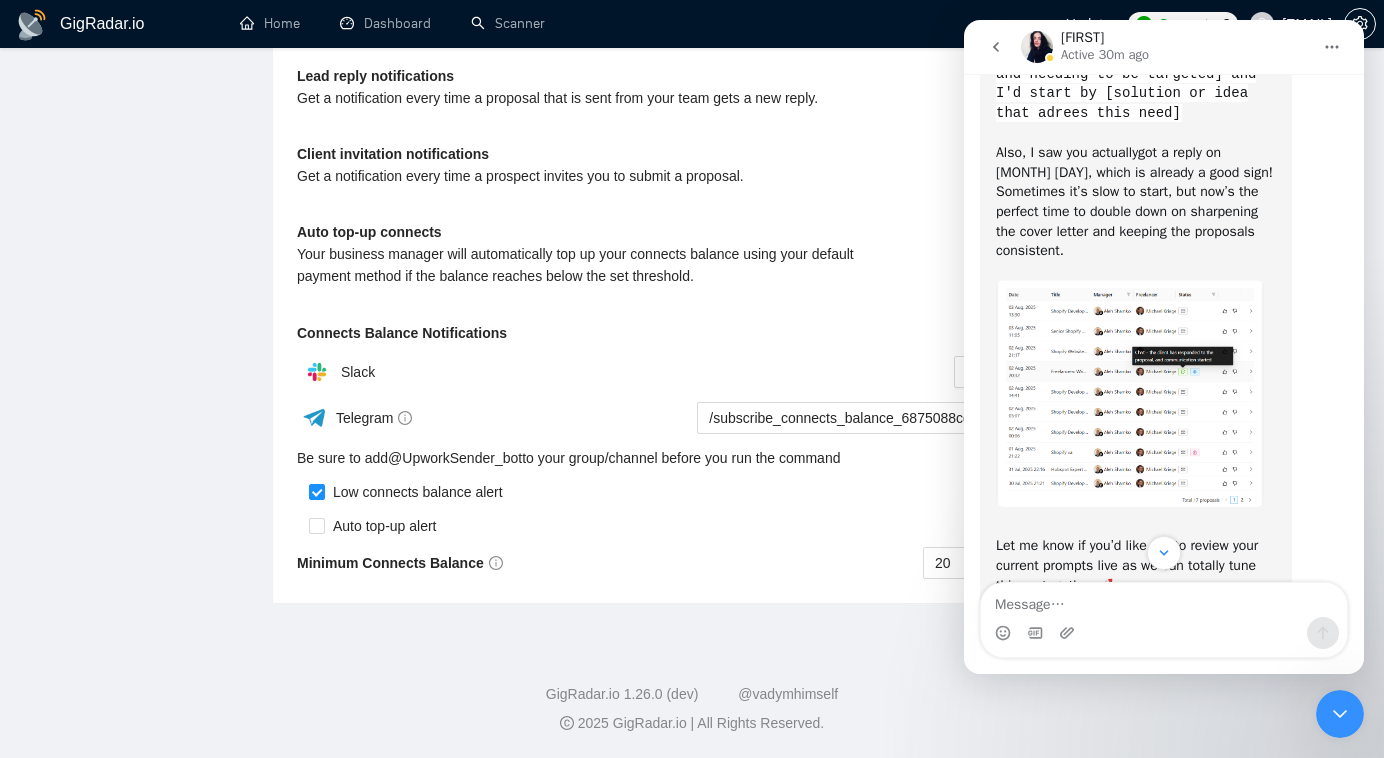 scroll, scrollTop: 4045, scrollLeft: 0, axis: vertical 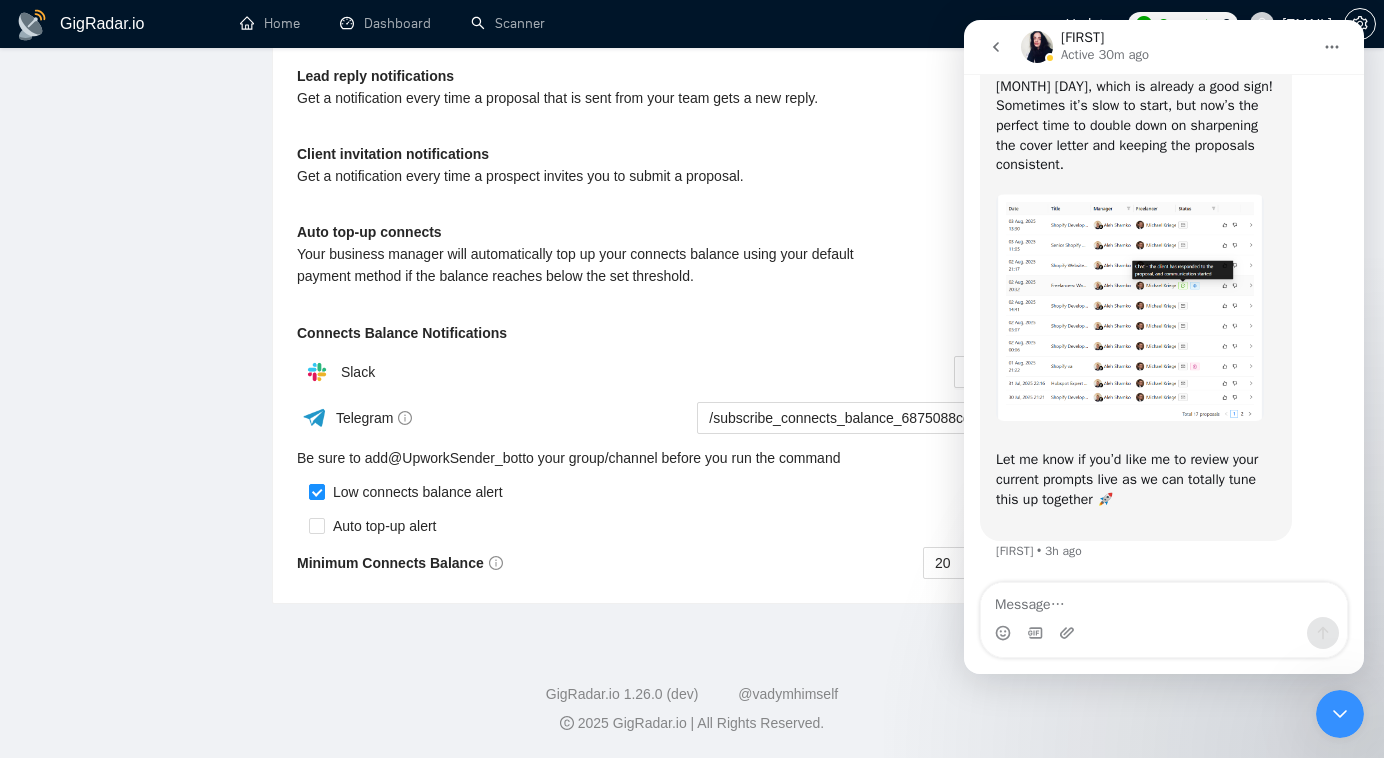 click at bounding box center [1164, 600] 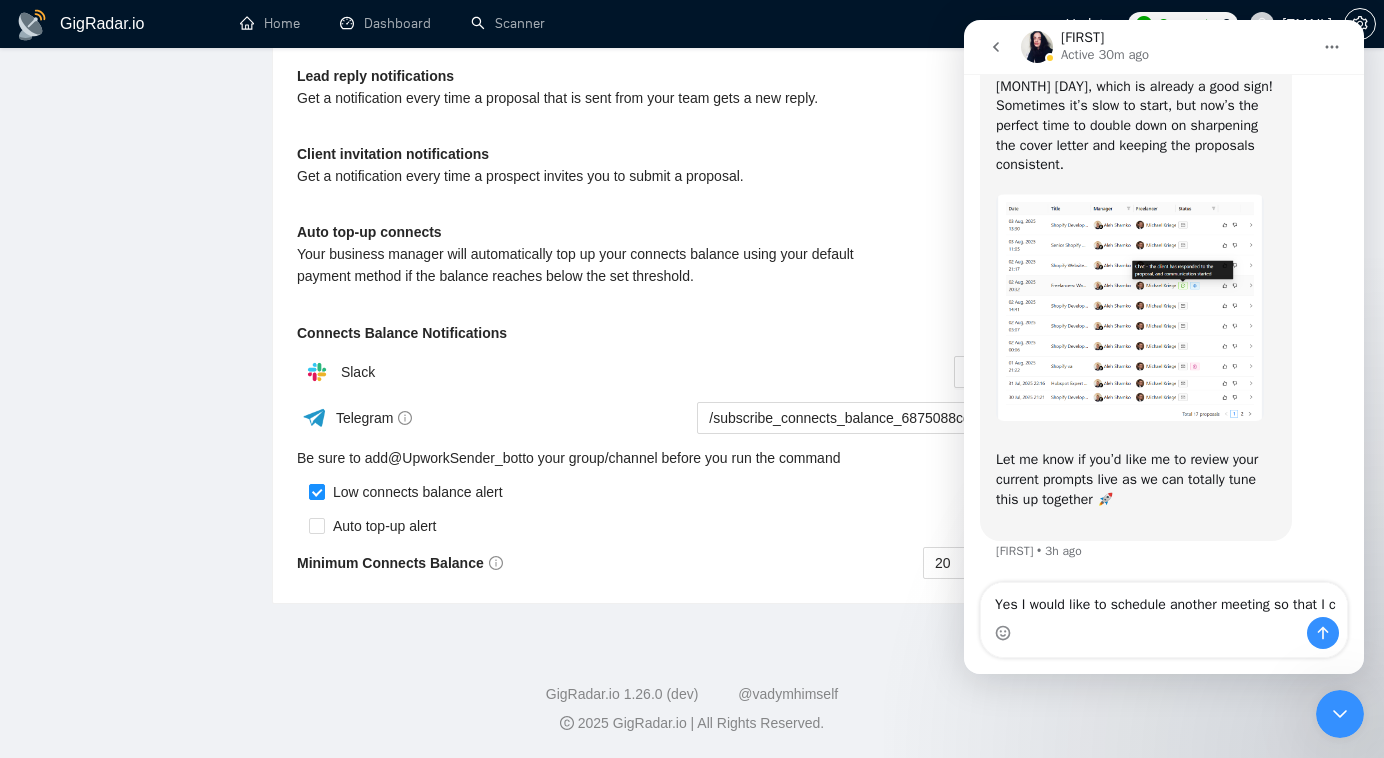 scroll, scrollTop: 4065, scrollLeft: 0, axis: vertical 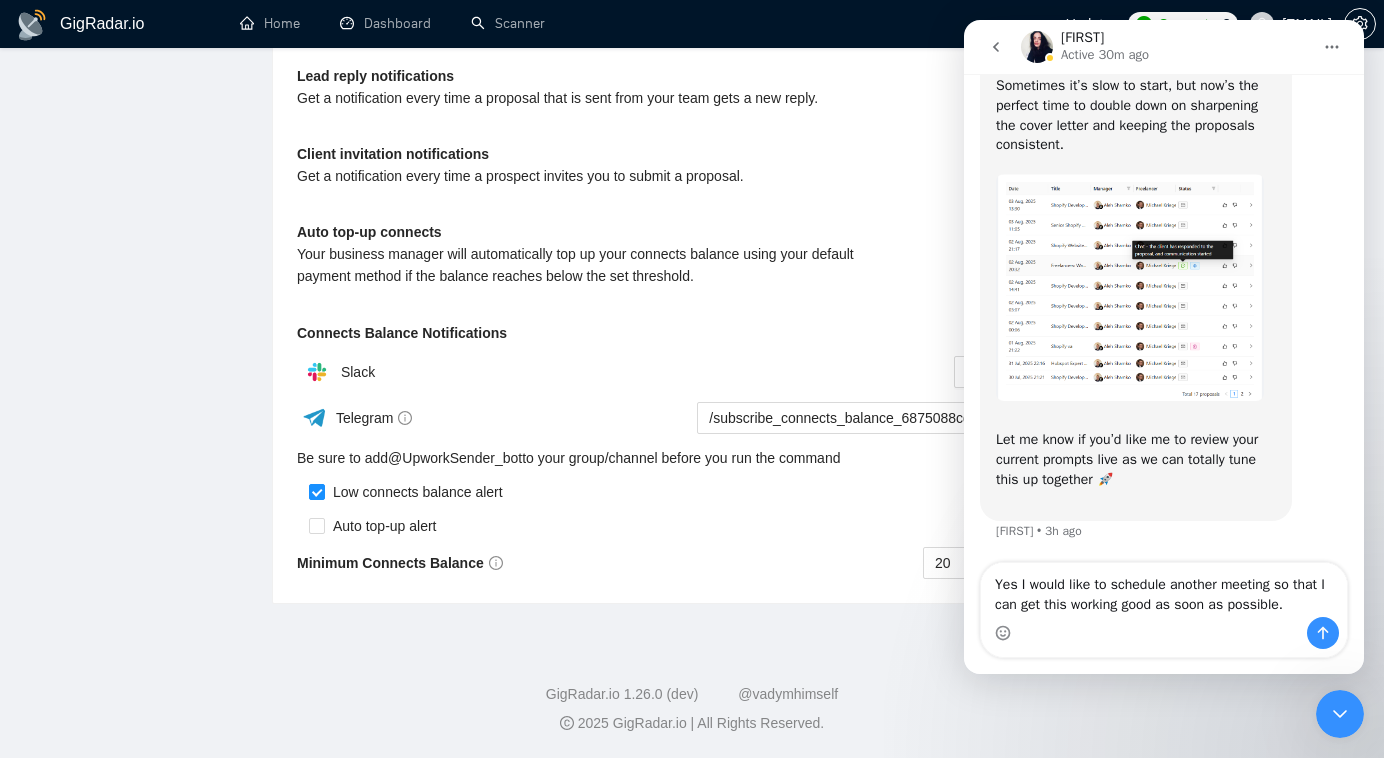 type on "Yes I would like to schedule another meeting so that I can get this working good as soon as possible." 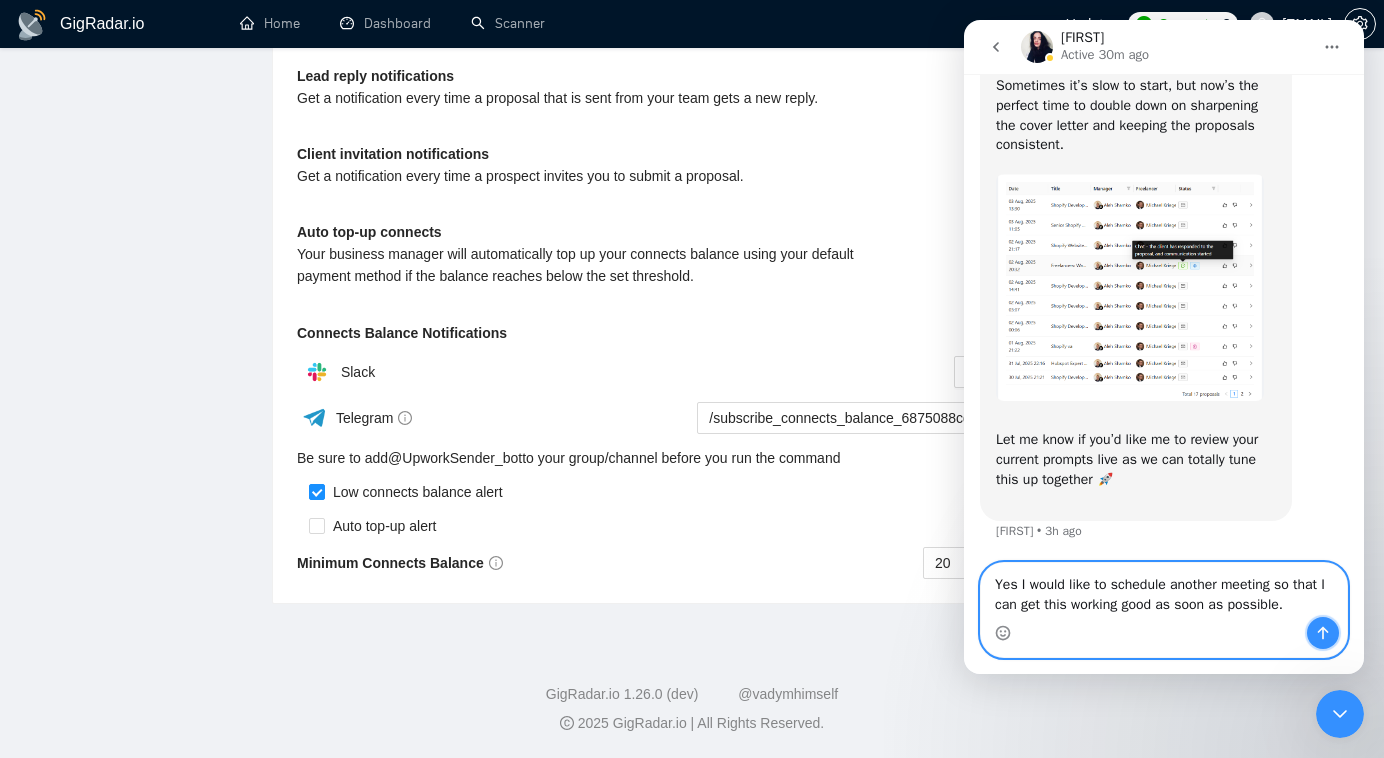 click at bounding box center [1323, 633] 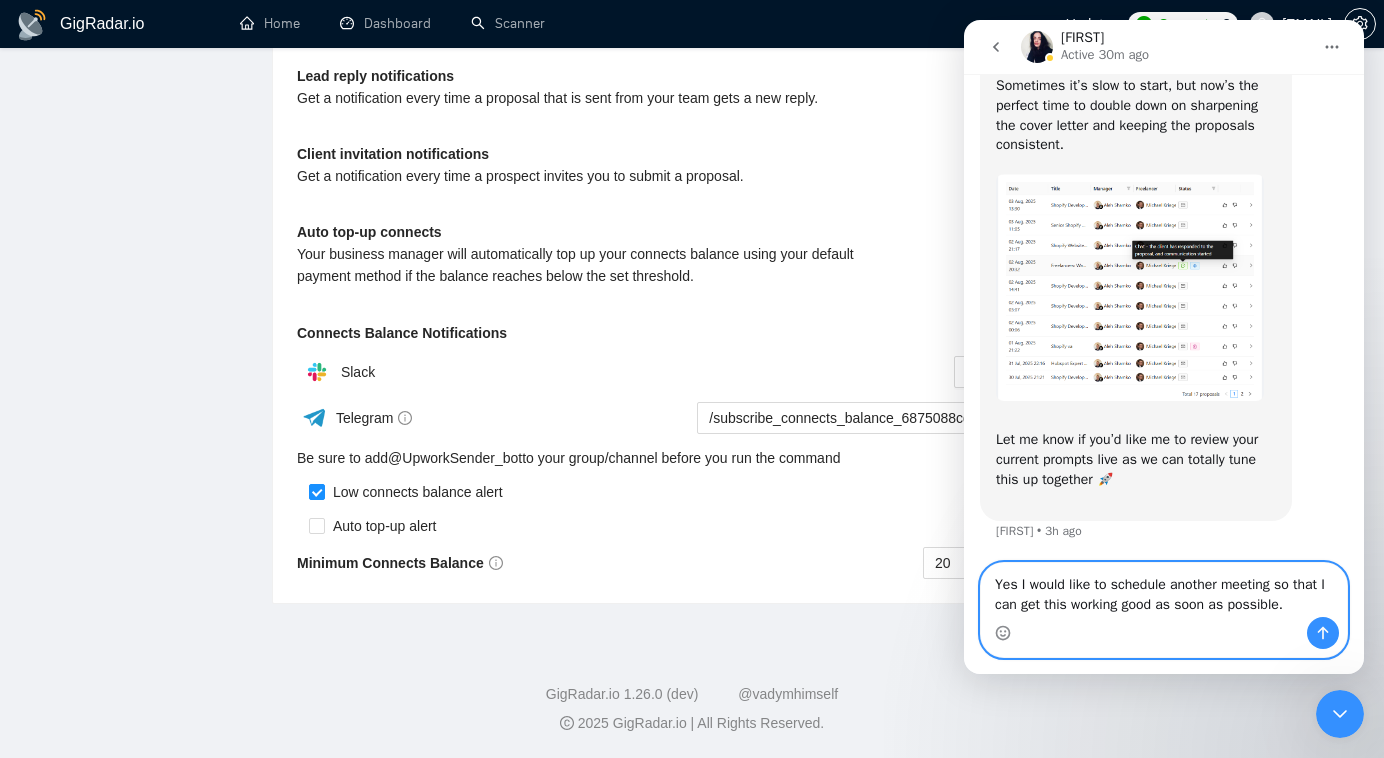 type 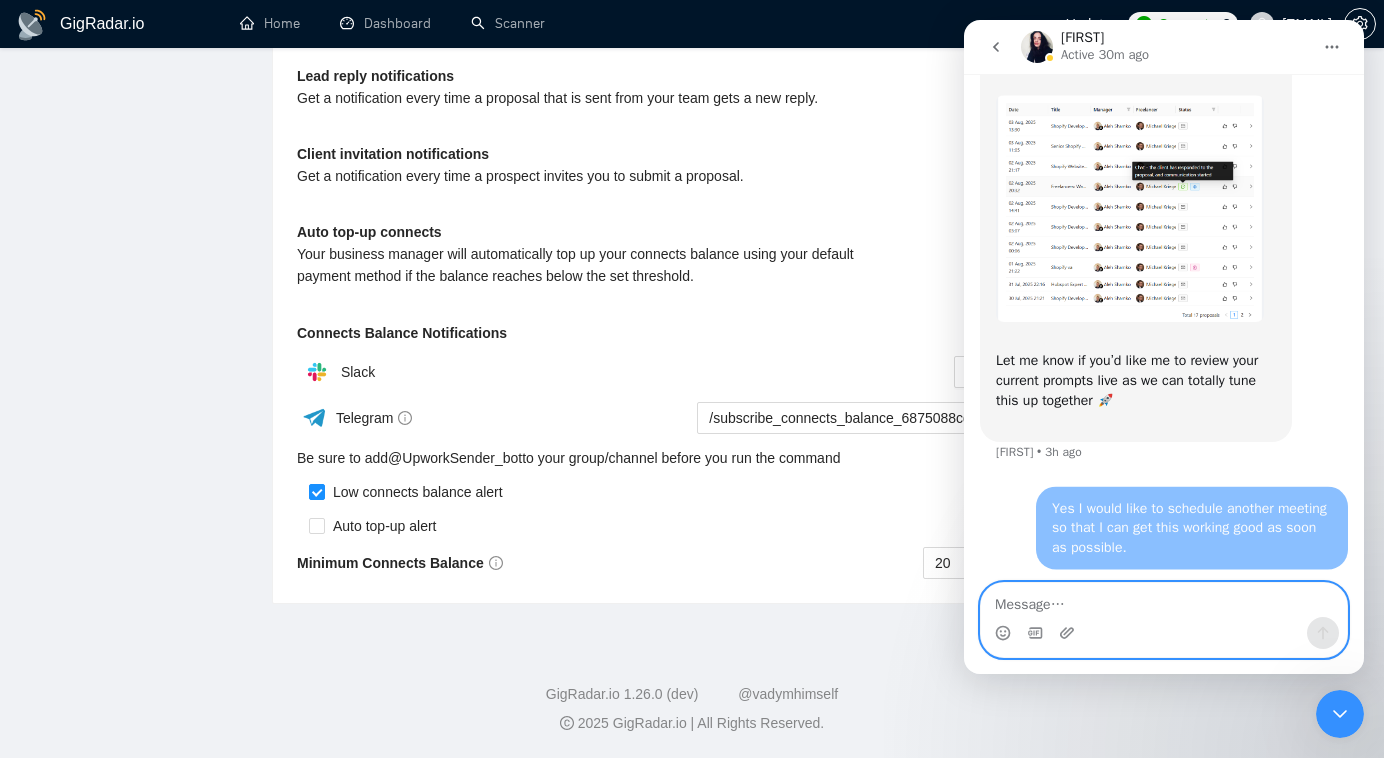 scroll, scrollTop: 4143, scrollLeft: 0, axis: vertical 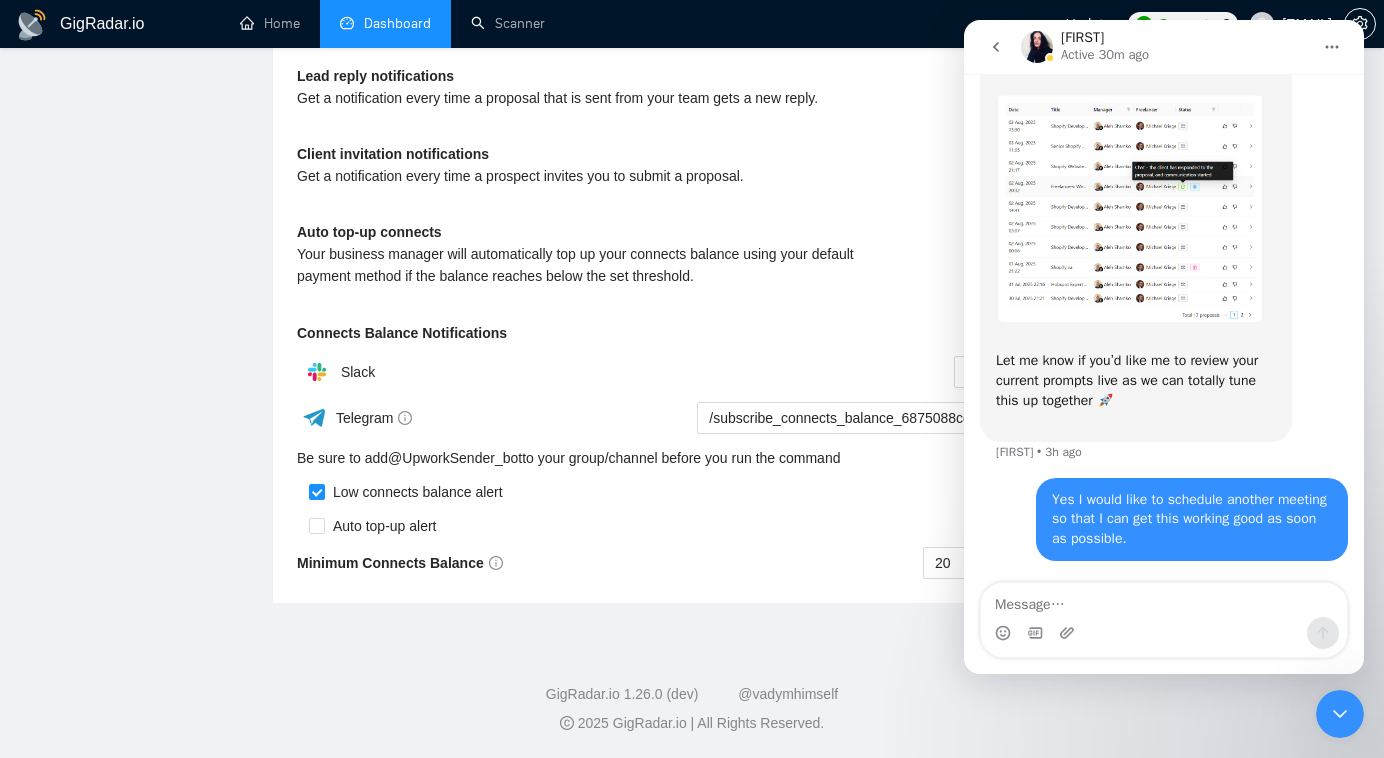 click on "Dashboard" at bounding box center (385, 23) 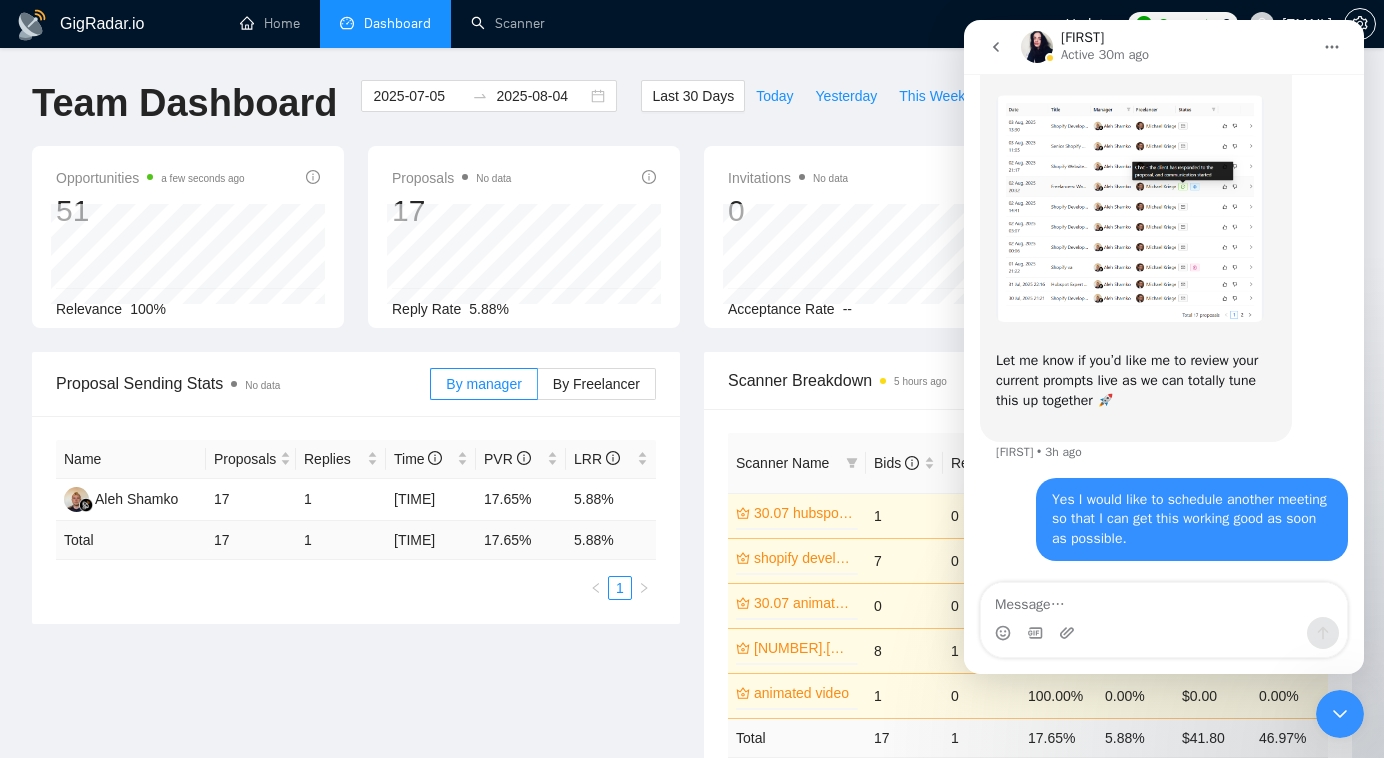 click at bounding box center (1340, 714) 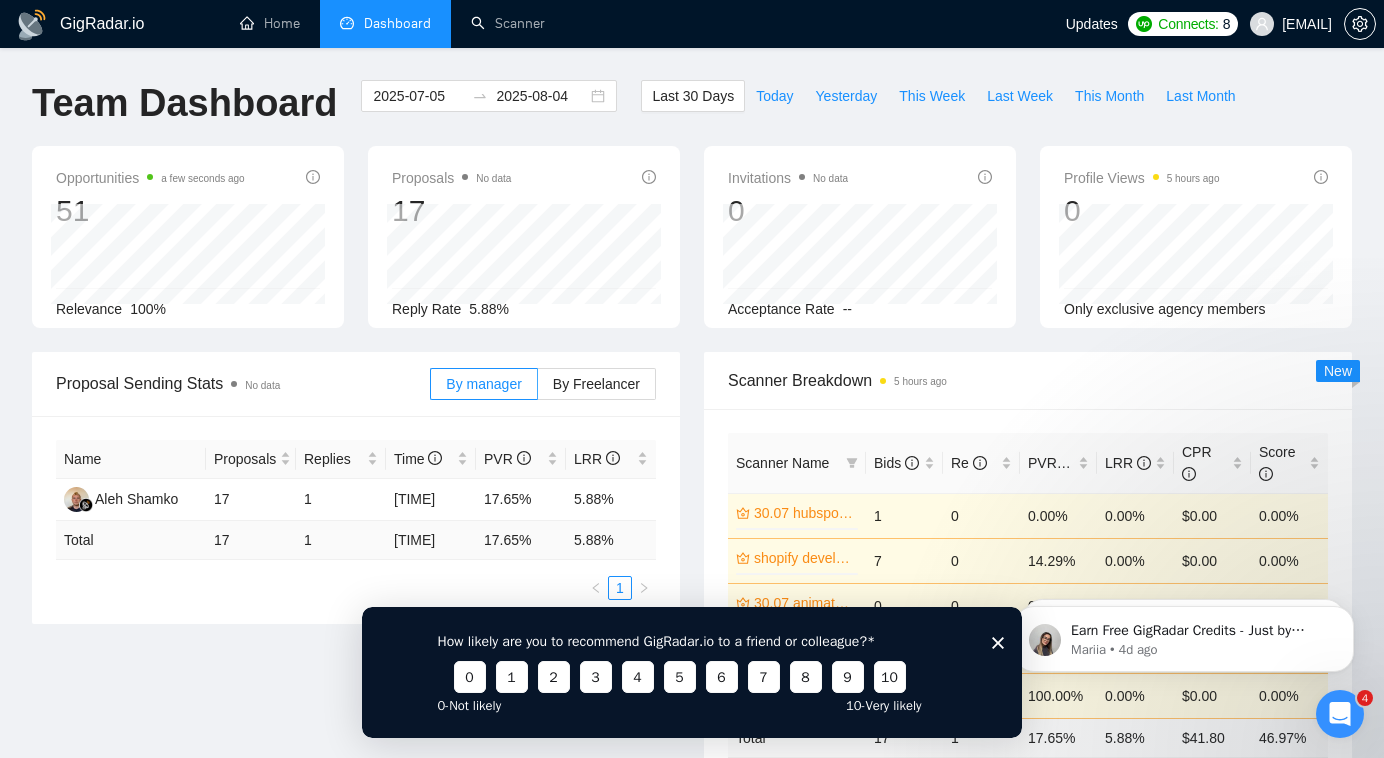 scroll, scrollTop: 0, scrollLeft: 0, axis: both 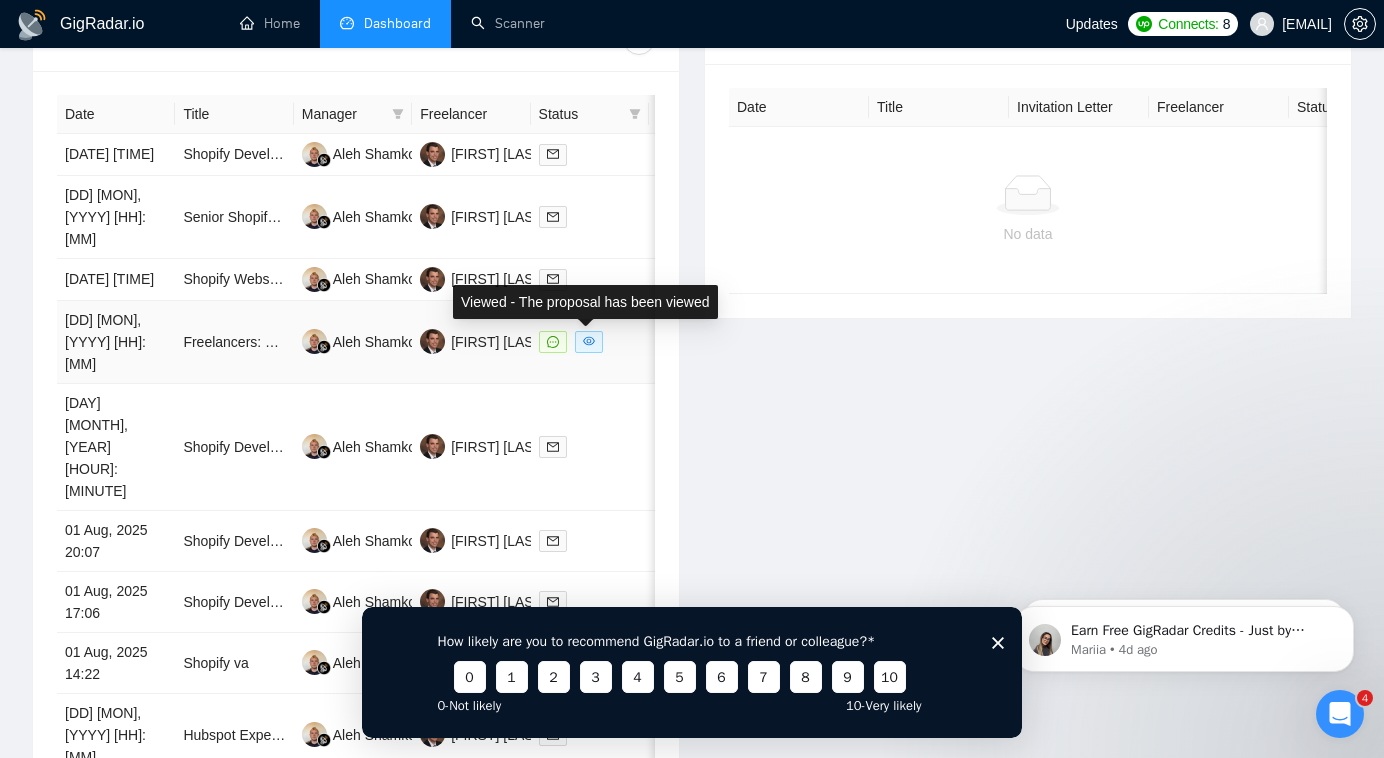 drag, startPoint x: 590, startPoint y: 349, endPoint x: 537, endPoint y: 348, distance: 53.009434 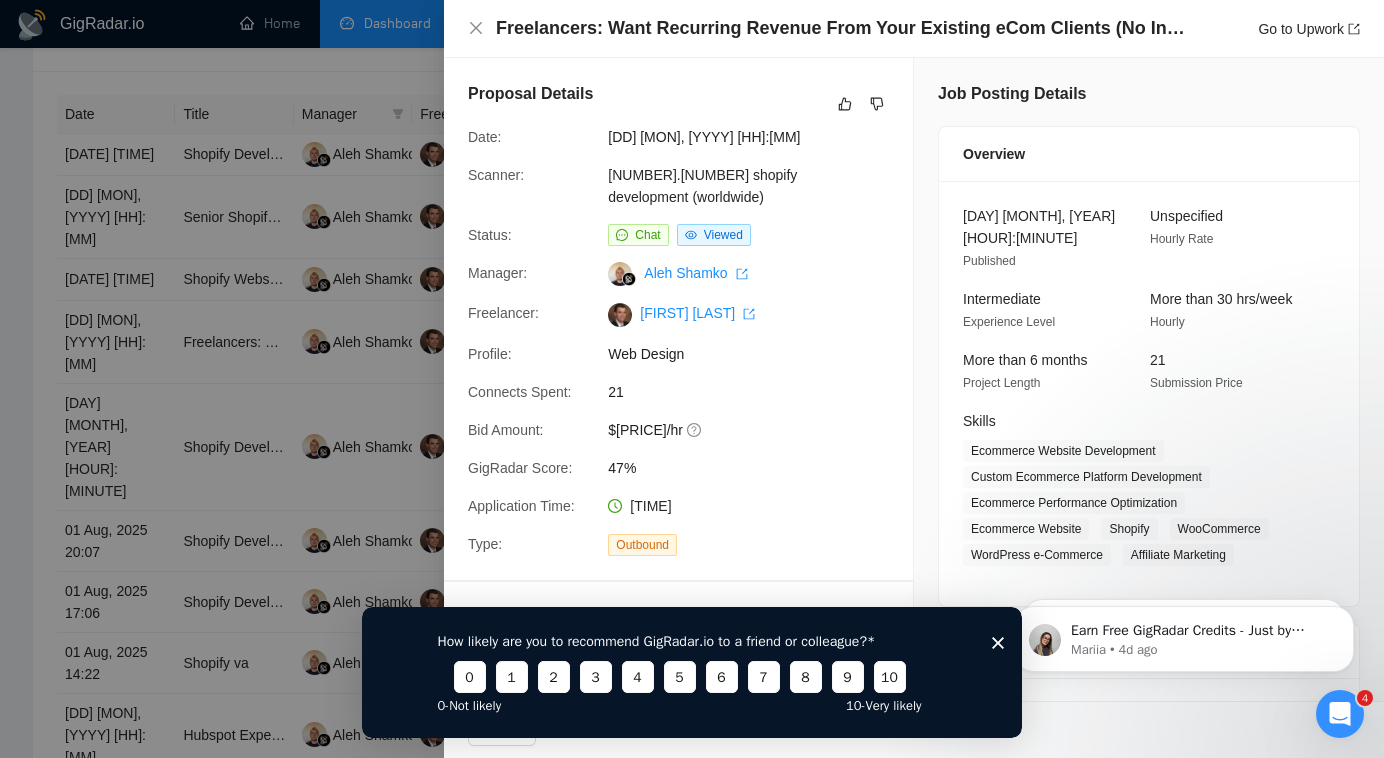 click at bounding box center (692, 379) 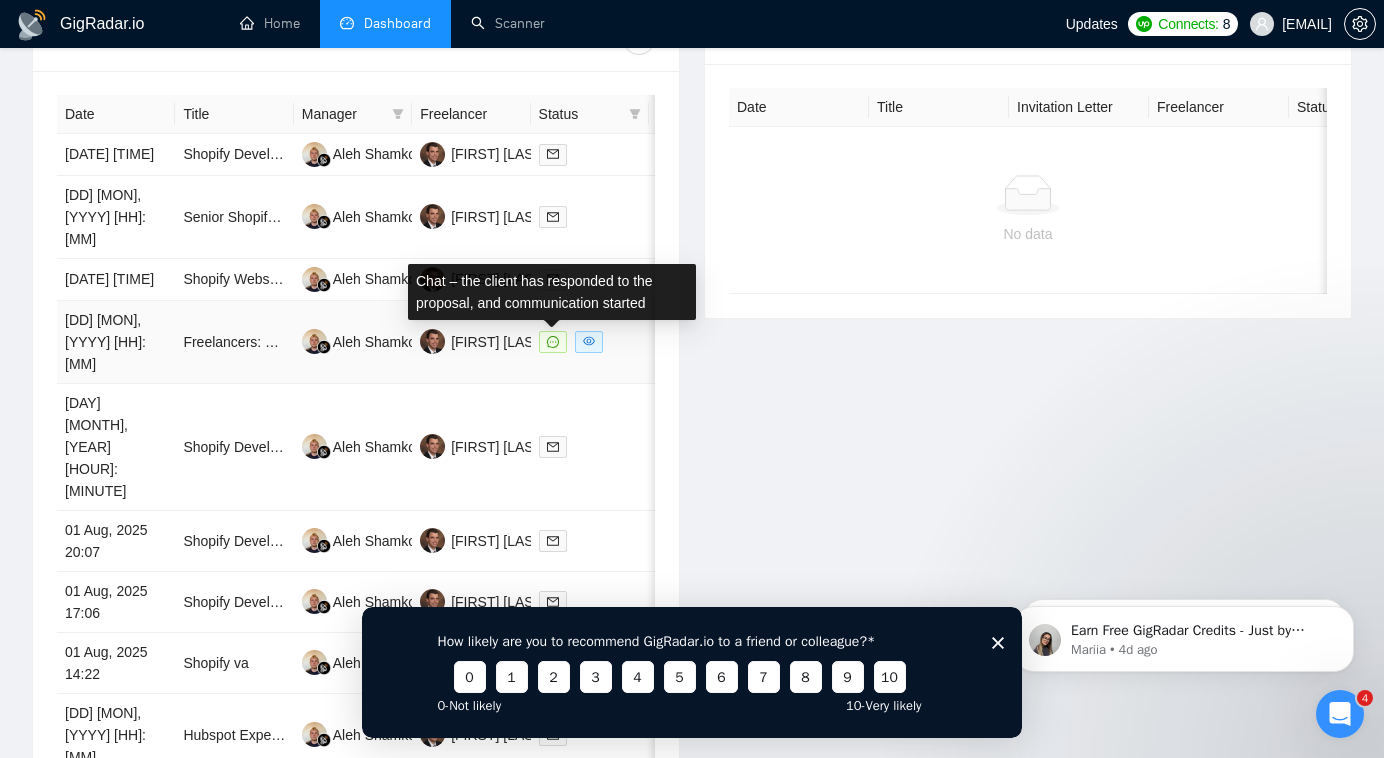 click 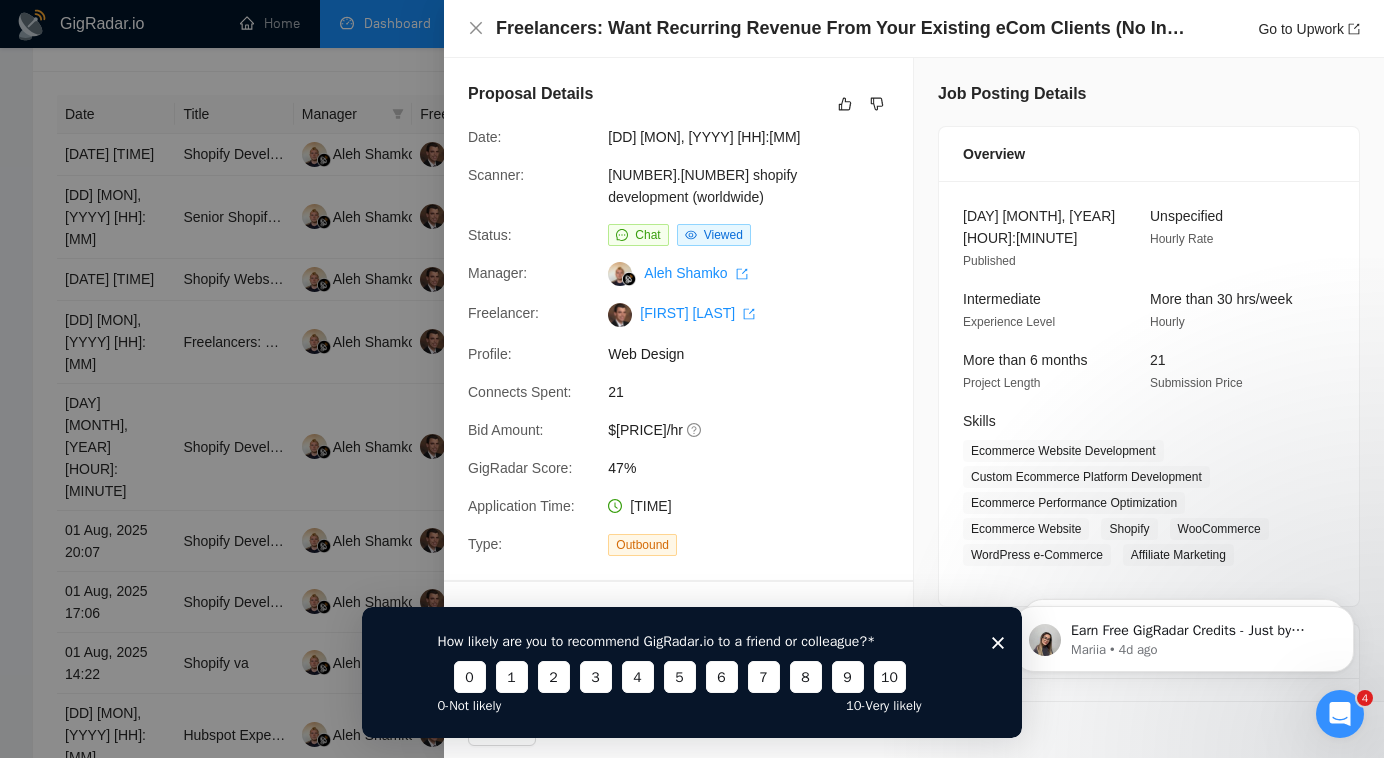 click at bounding box center [692, 379] 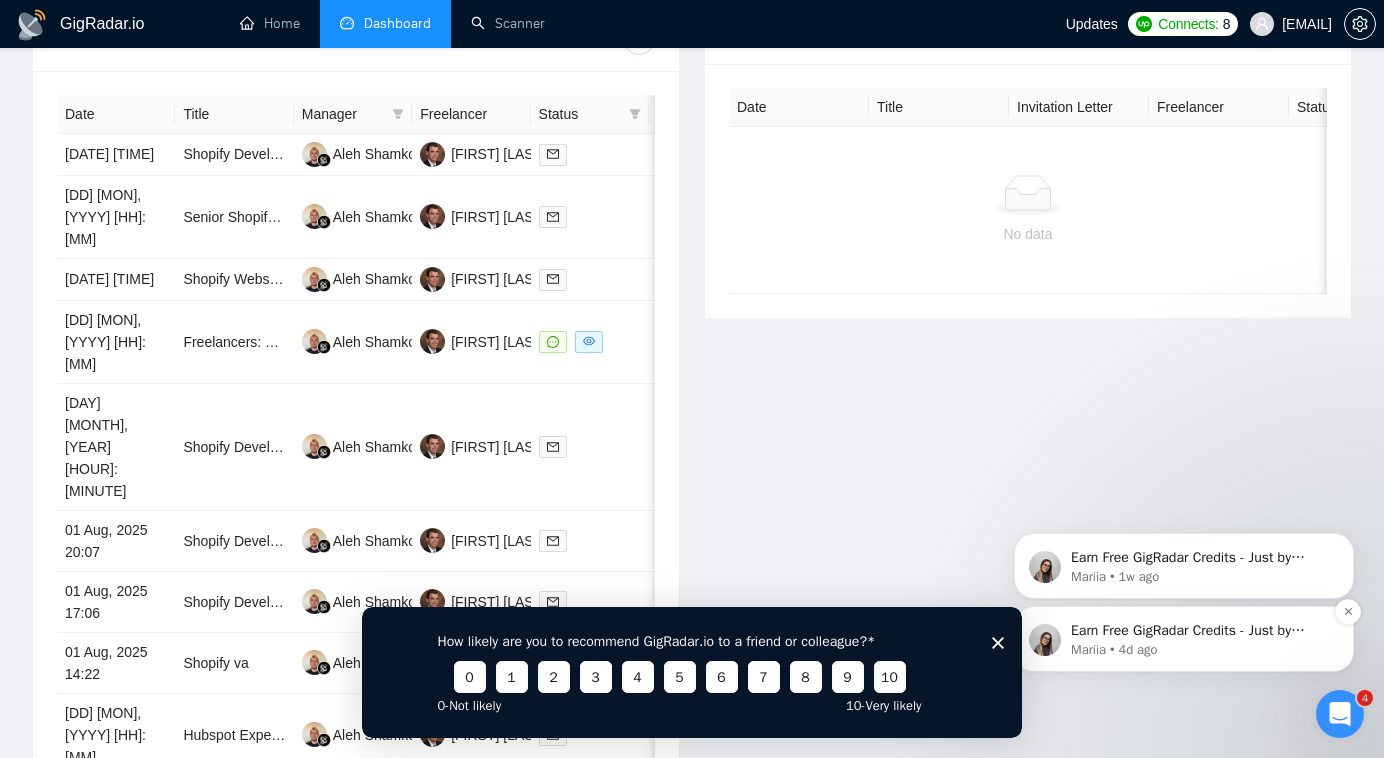 click on "Earn Free GigRadar Credits - Just by Sharing Your Story! 💬 Want more credits for sending proposals? It’s simple - share, inspire, and get rewarded! 🤫 Here’s how you can earn free credits: Introduce yourself in the #intros channel of the GigRadar Upwork Community and grab +20 credits for sending bids., Post your success story (closed projects, high LRR, etc.) in the #general channel and claim +50 credits for sending bids. Why? GigRadar is building a powerful network of freelancers and agencies. We want you to make valuable connections, showcase your wins, and inspire others while getting rewarded! 🚀 Not a member yet? Join our Slack community now 👉 Join Slack Community Claiming your credits is easy: Reply to this message with a screenshot of your post, and our Tech Support Team will instantly top up your credits! 💸 [NAME] • 4d ago" at bounding box center (1184, 639) 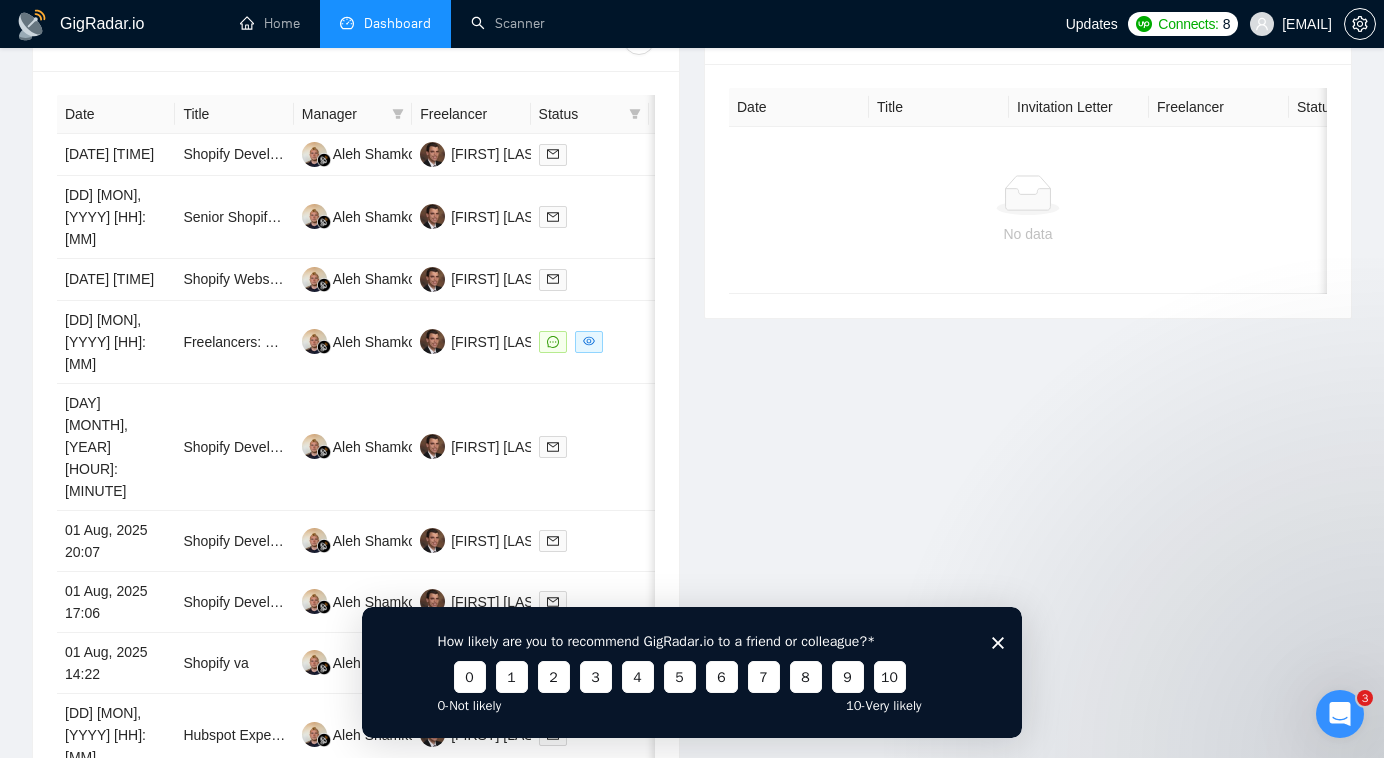 click 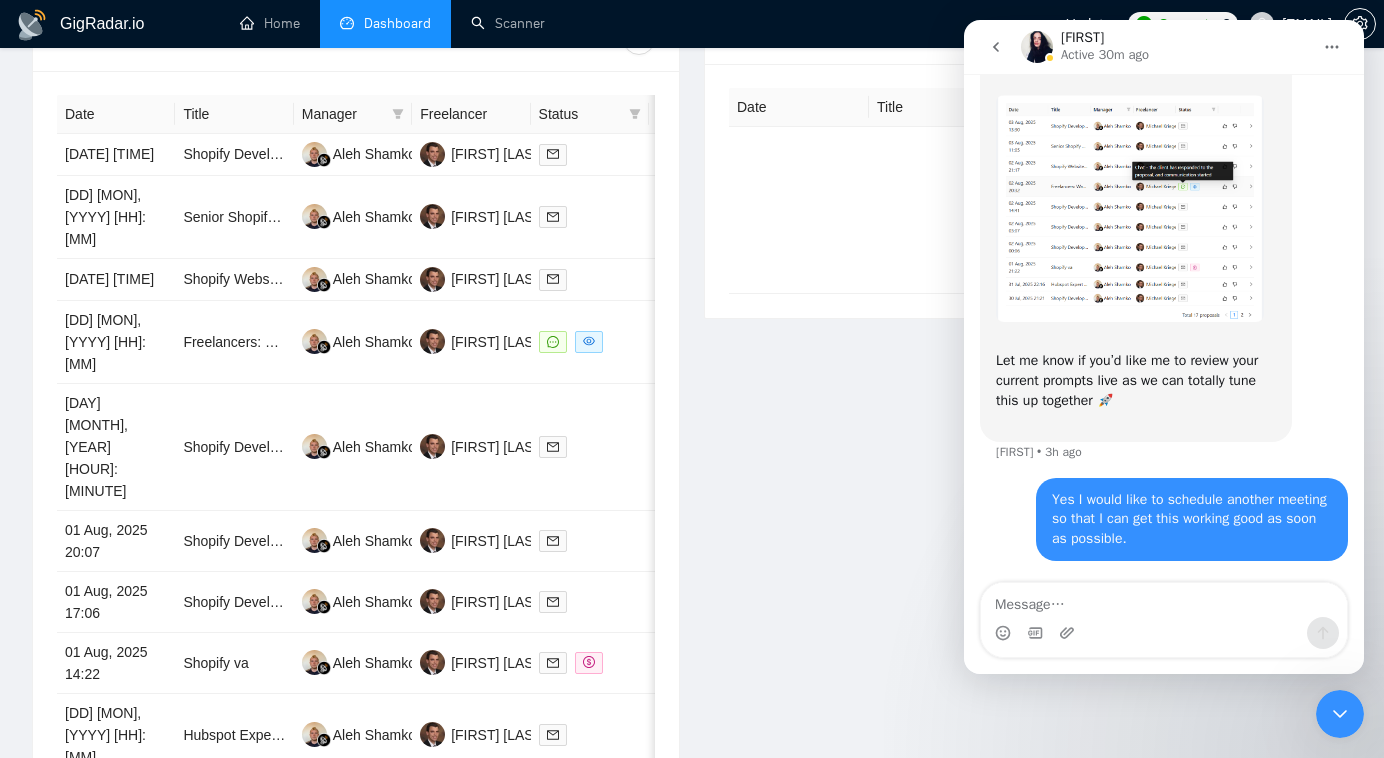 scroll, scrollTop: 4143, scrollLeft: 0, axis: vertical 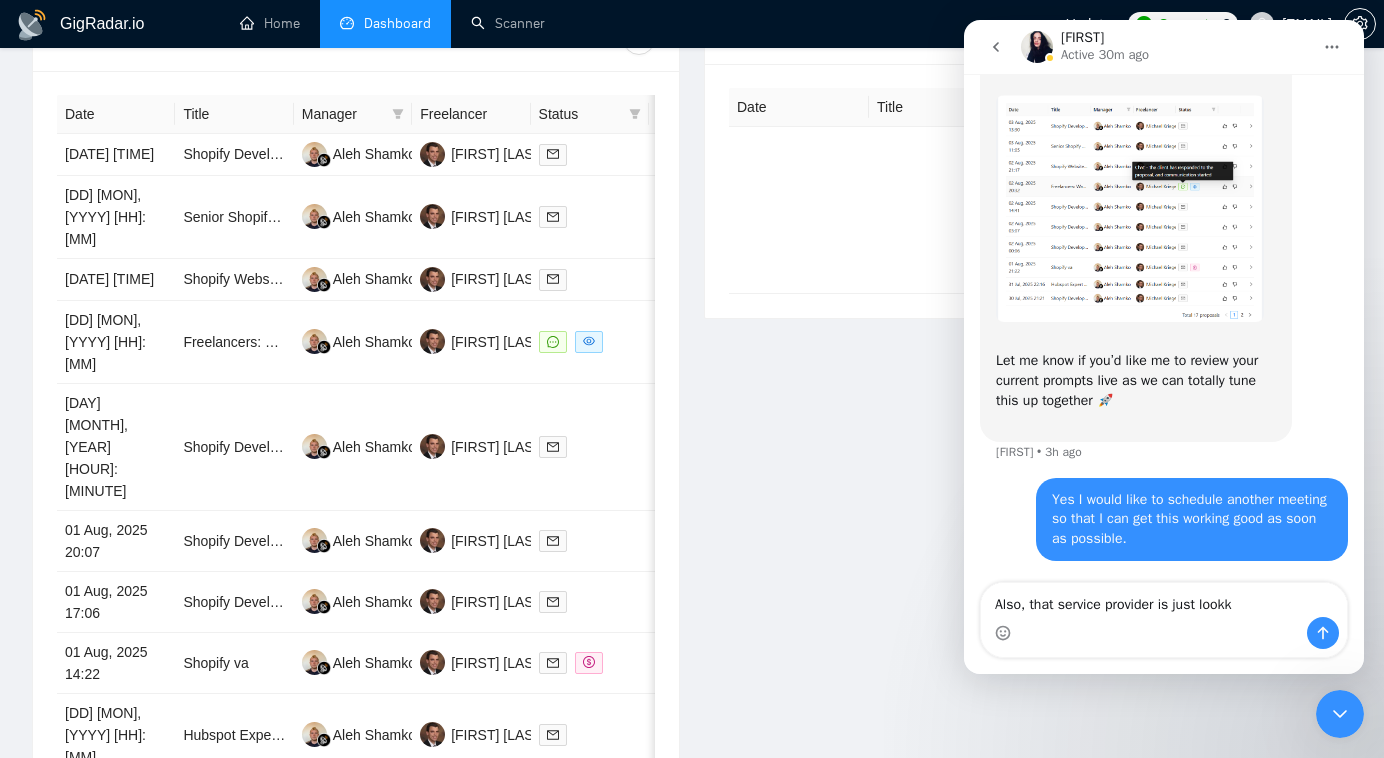 drag, startPoint x: 1044, startPoint y: 606, endPoint x: 1308, endPoint y: 602, distance: 264.0303 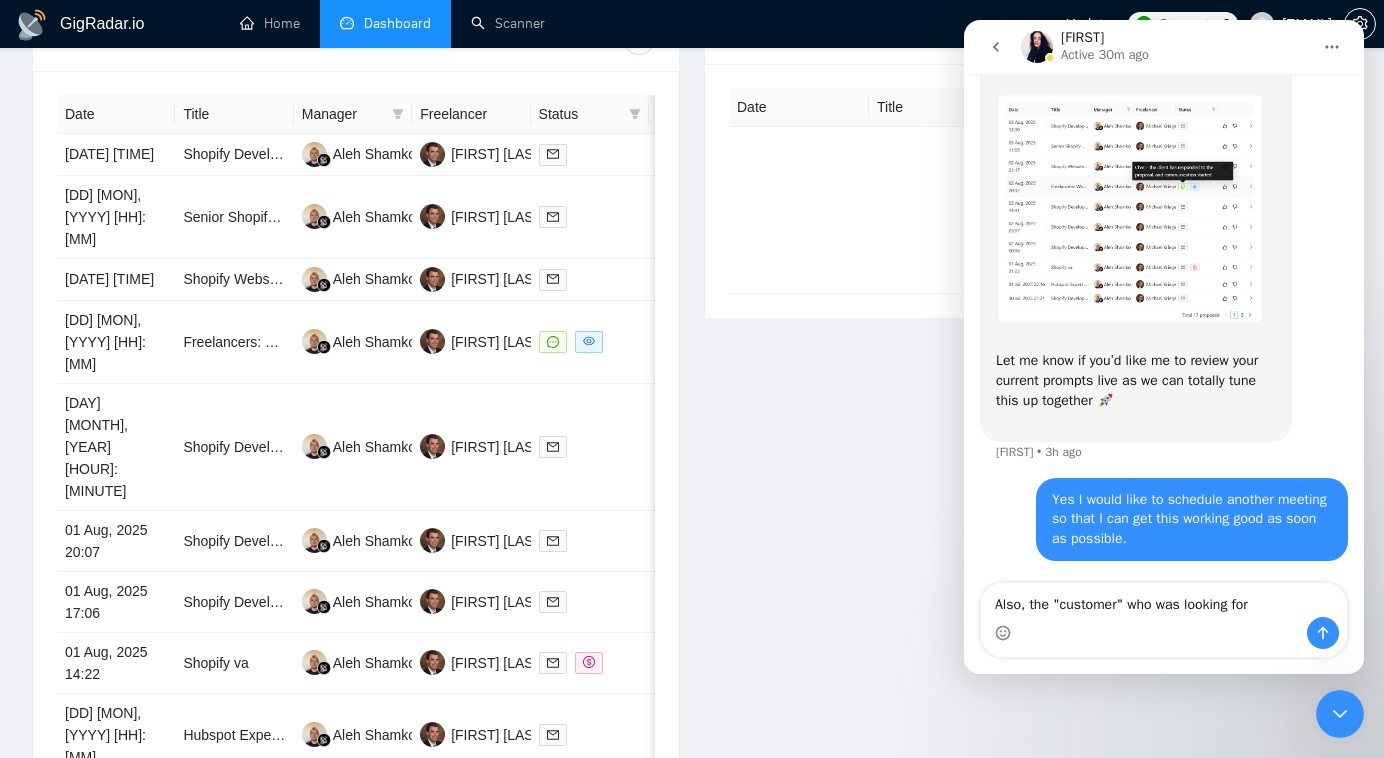 click on "Also, the "customer" who was looking for" at bounding box center [1164, 600] 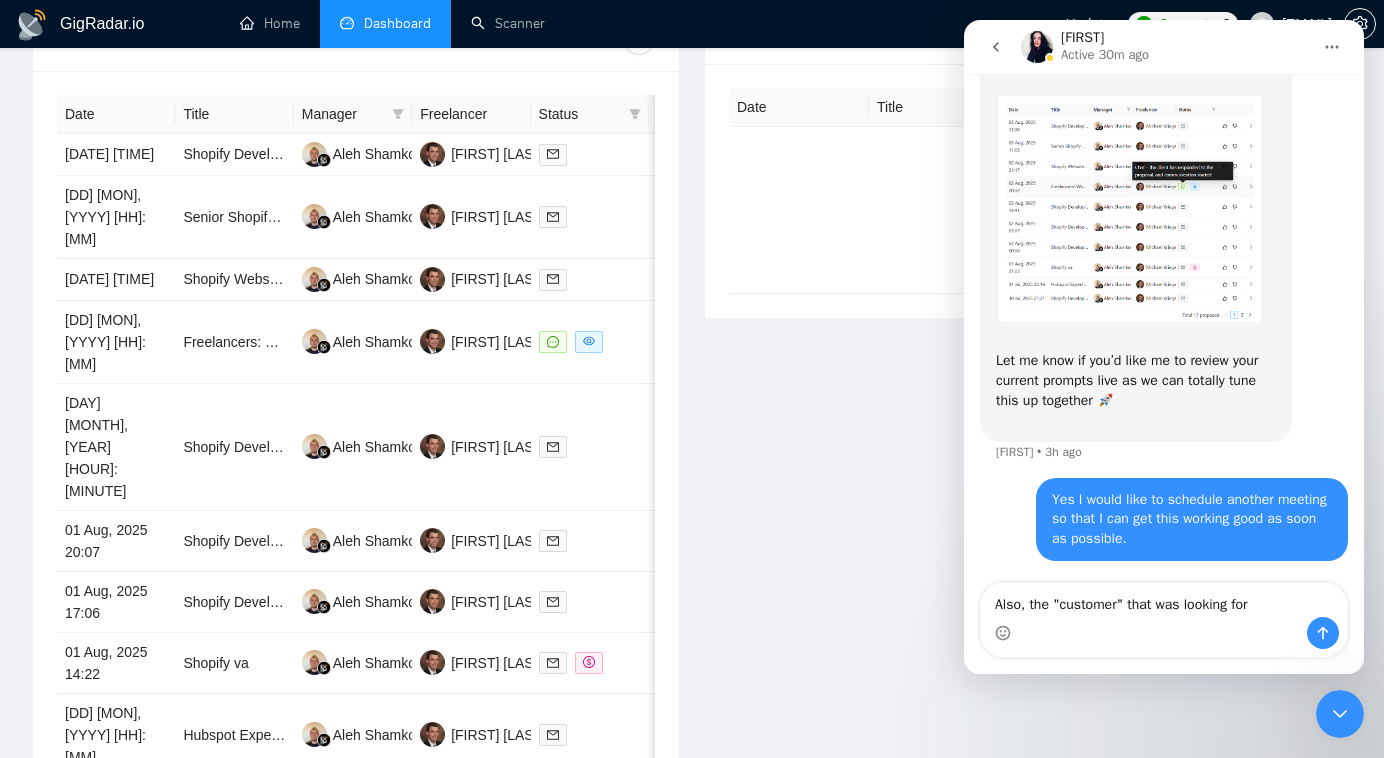 drag, startPoint x: 1168, startPoint y: 604, endPoint x: 1262, endPoint y: 610, distance: 94.19129 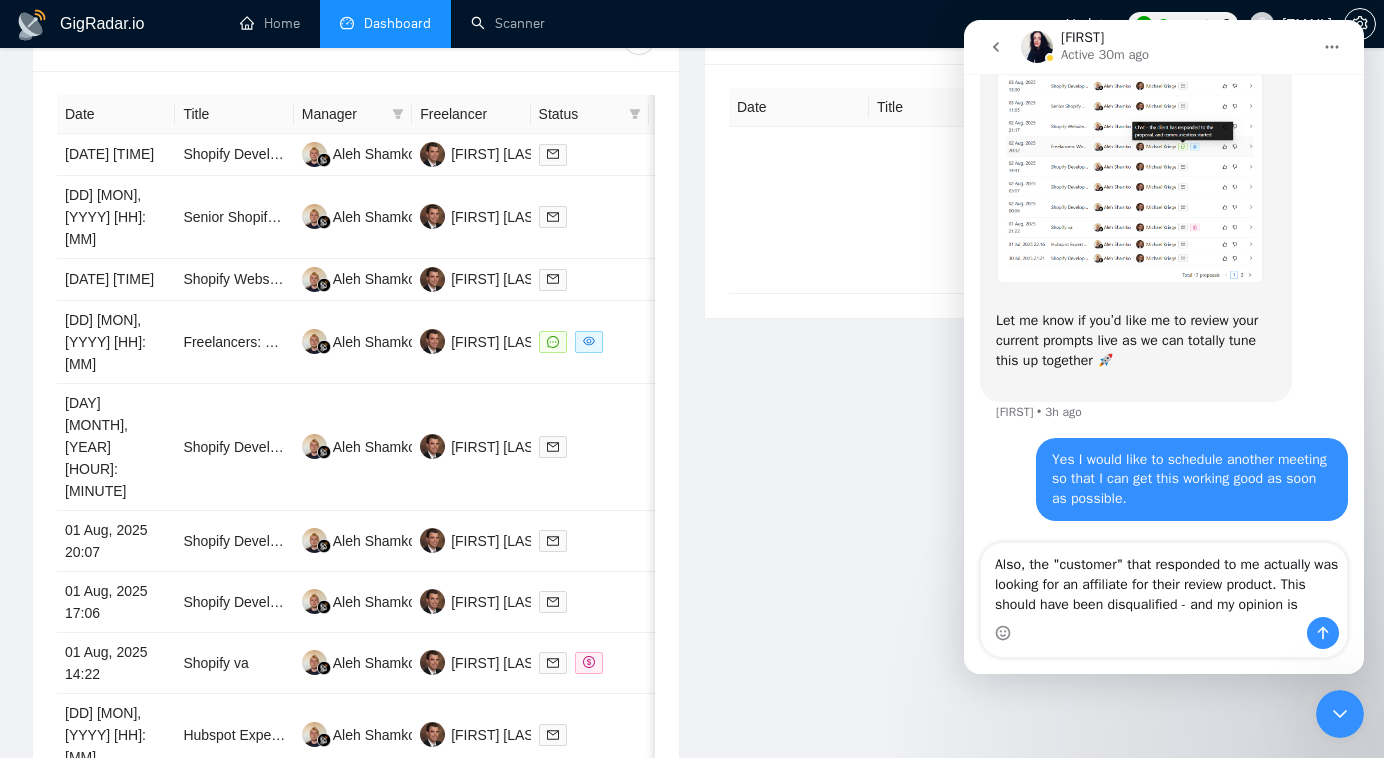 scroll, scrollTop: 4203, scrollLeft: 0, axis: vertical 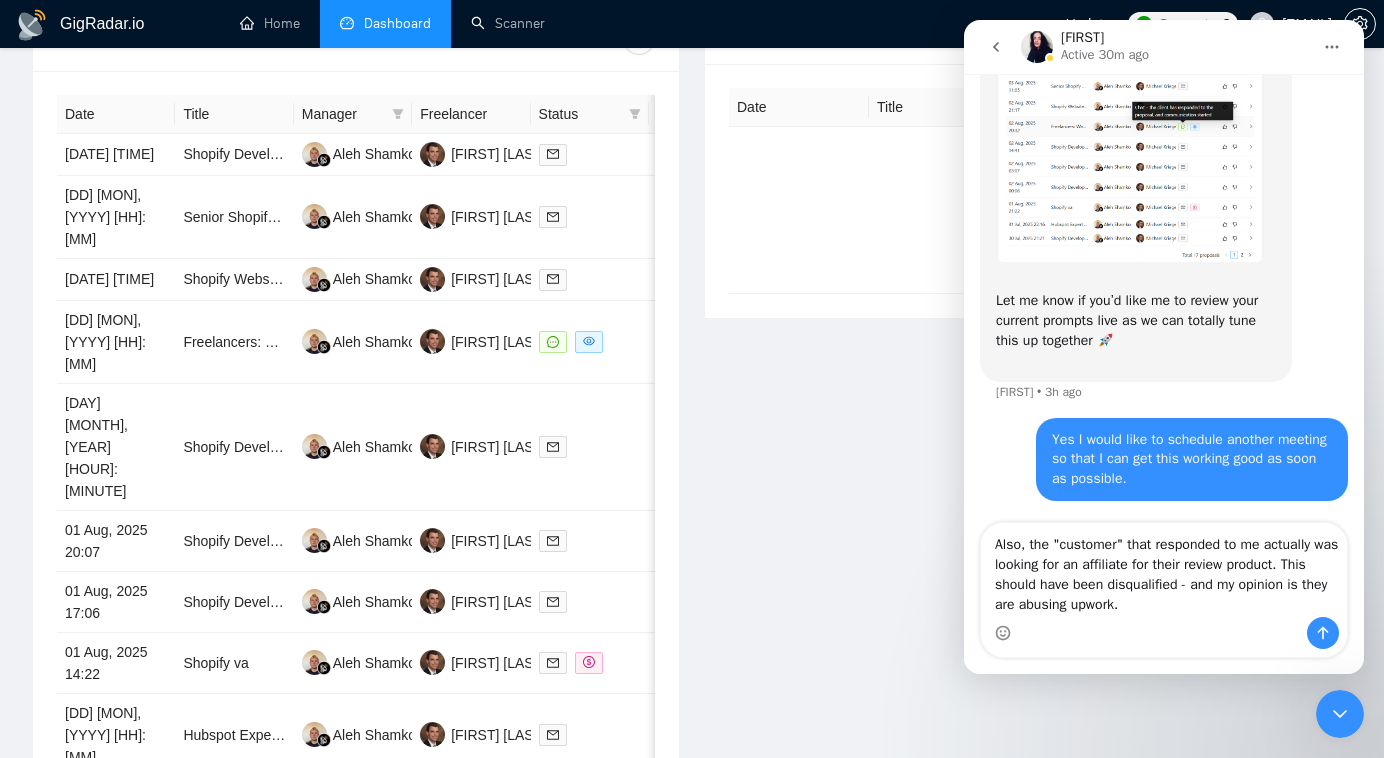 click at bounding box center [1323, 633] 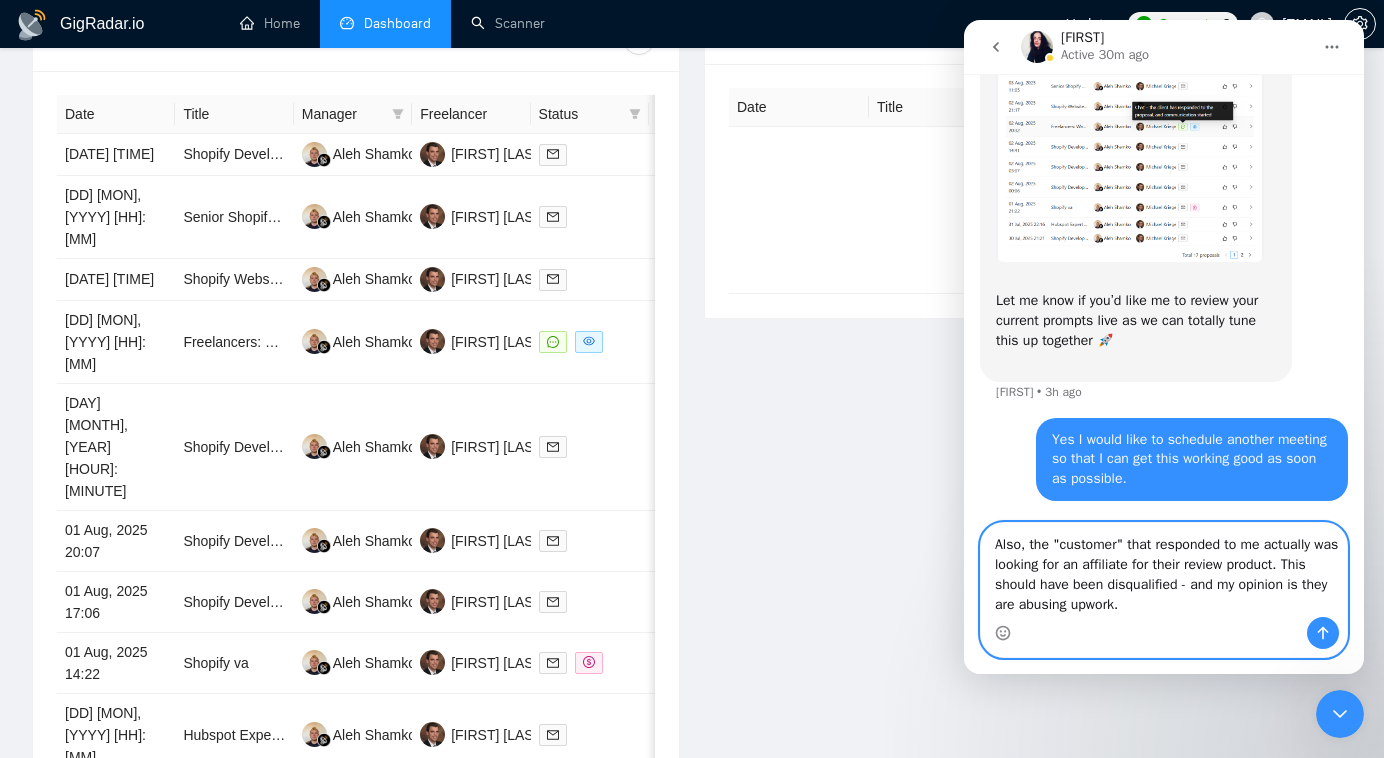 click on "Also, the "customer" that responded to me actually was looking for an affiliate for their review product. This should have been disqualified - and my opinion is they are abusing upwork." at bounding box center [1164, 570] 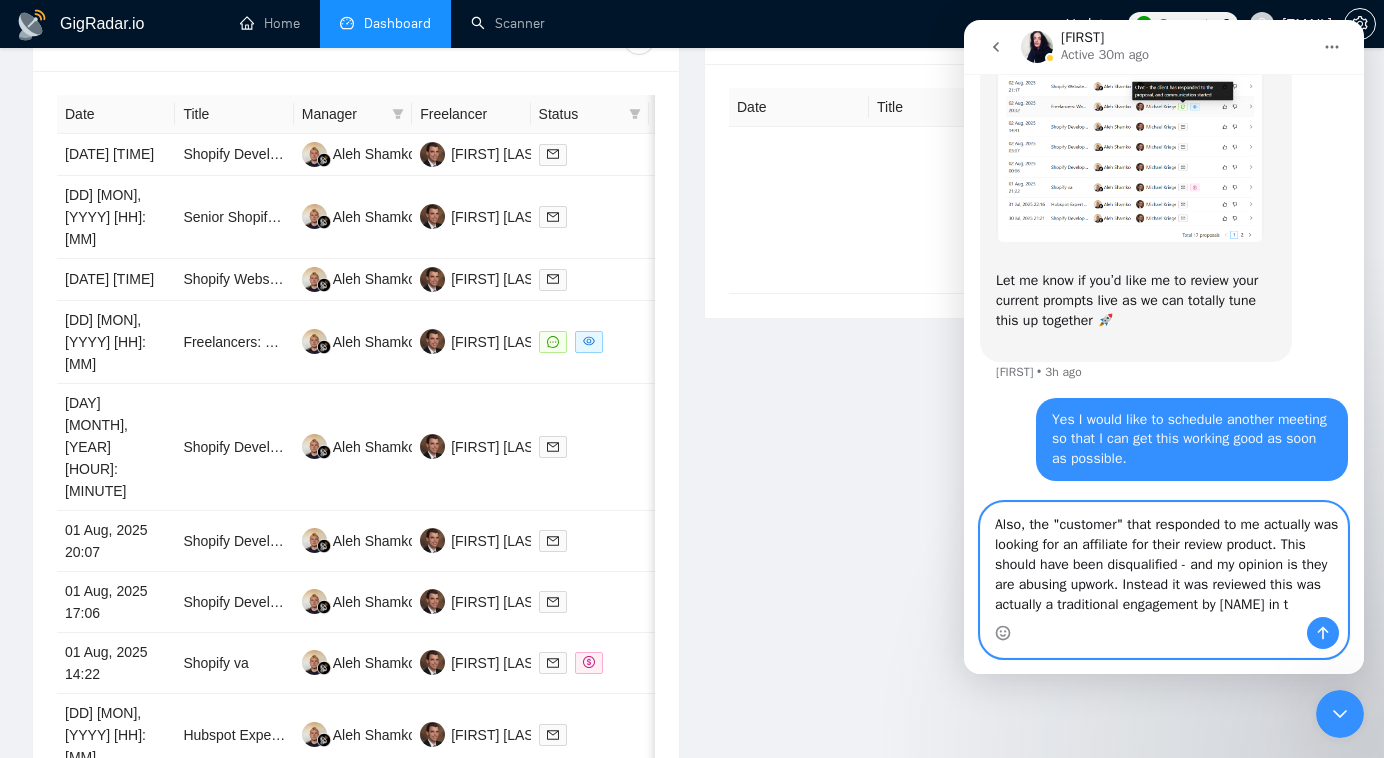 scroll, scrollTop: 4243, scrollLeft: 0, axis: vertical 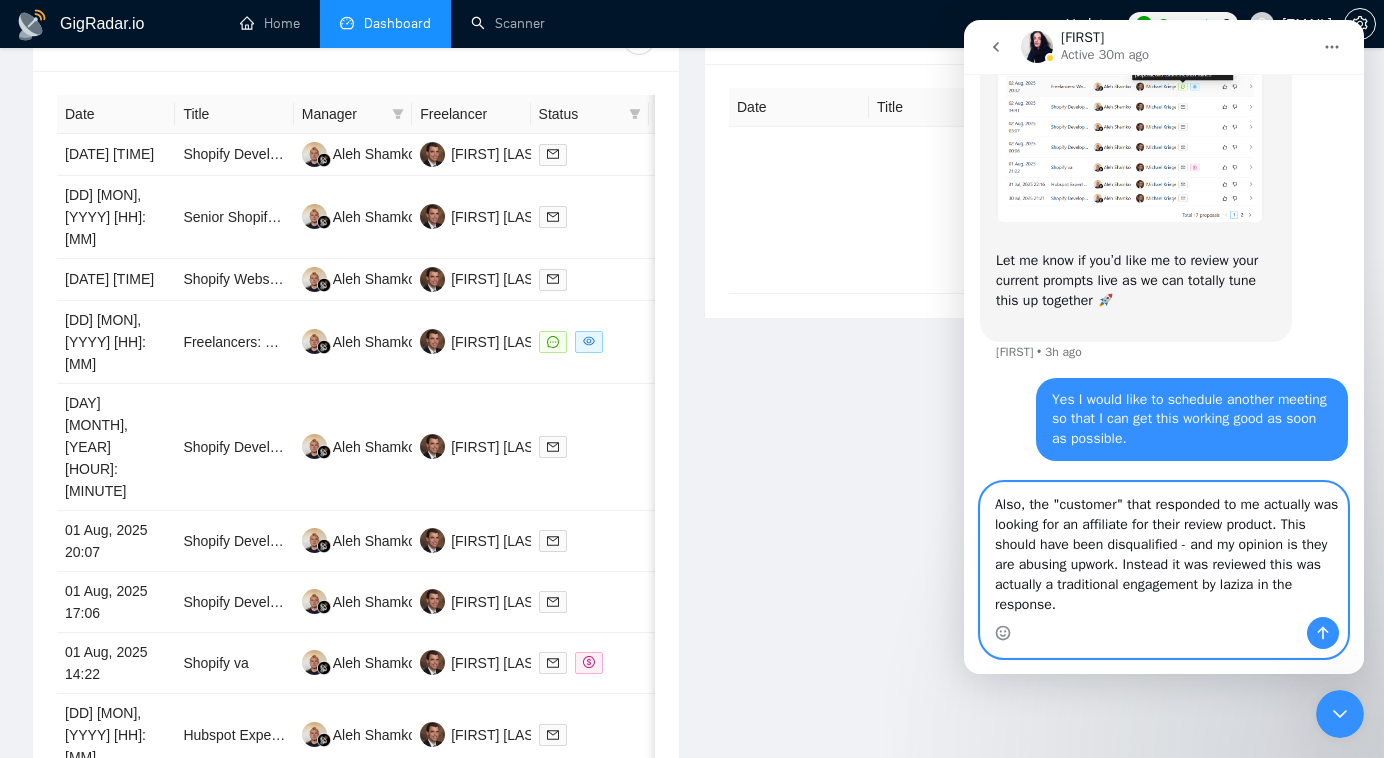 click on "Also, the "customer" that responded to me actually was looking for an affiliate for their review product. This should have been disqualified - and my opinion is they are abusing upwork. Instead it was reviewed this was actually a traditional engagement by laziza in the response." at bounding box center [1164, 550] 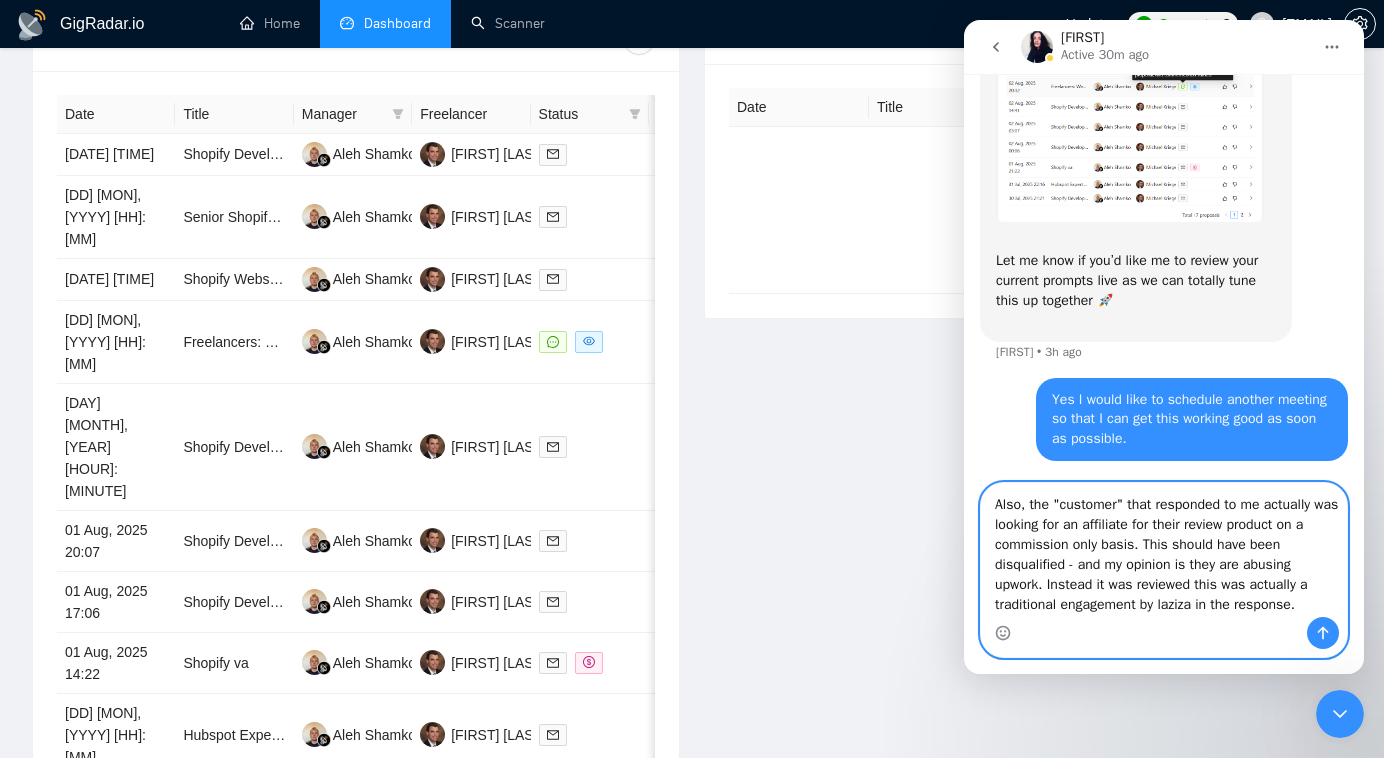 type on "Also, the "customer" that responded to me actually was looking for an affiliate for their review product on a commission only basis. This should have been disqualified - and my opinion is they are abusing upwork. Instead it was reviewed this was actually a traditional engagement by laziza in the response." 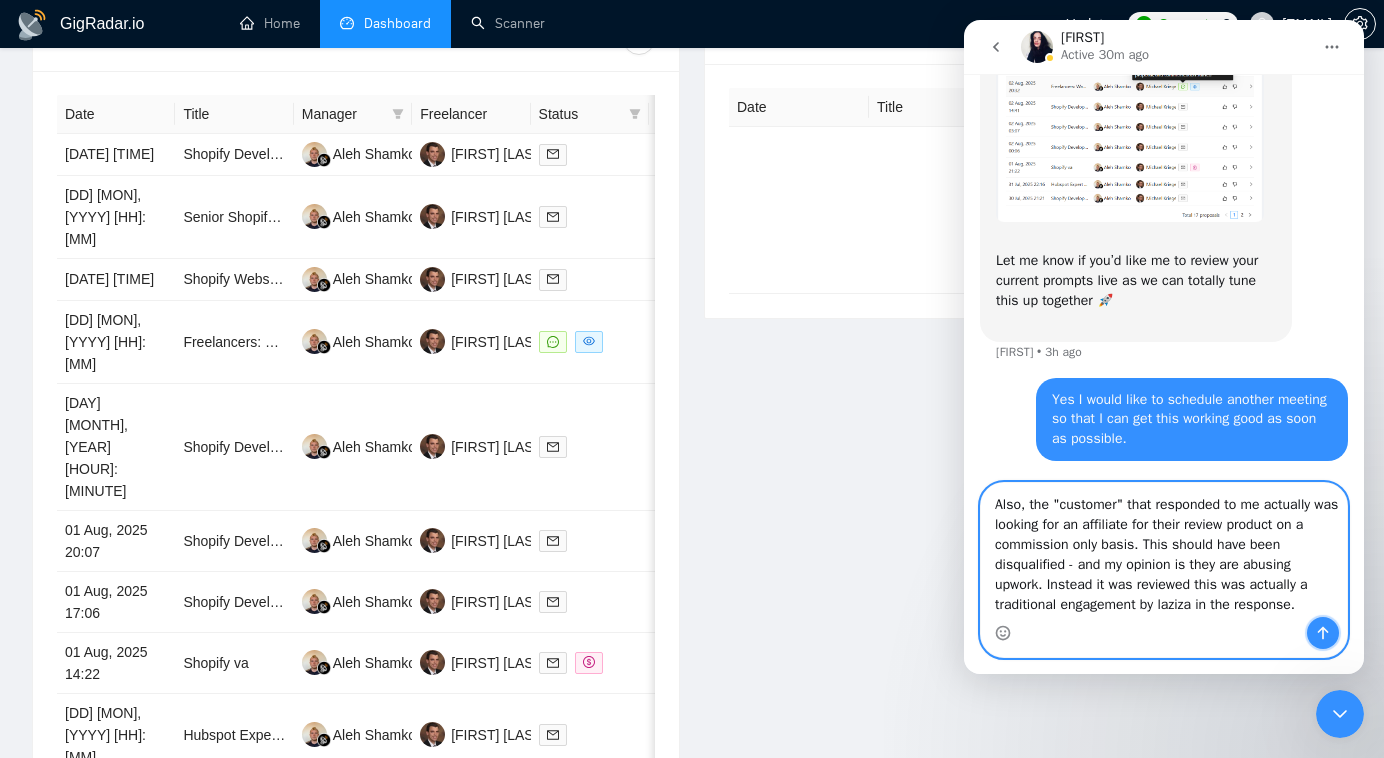 click 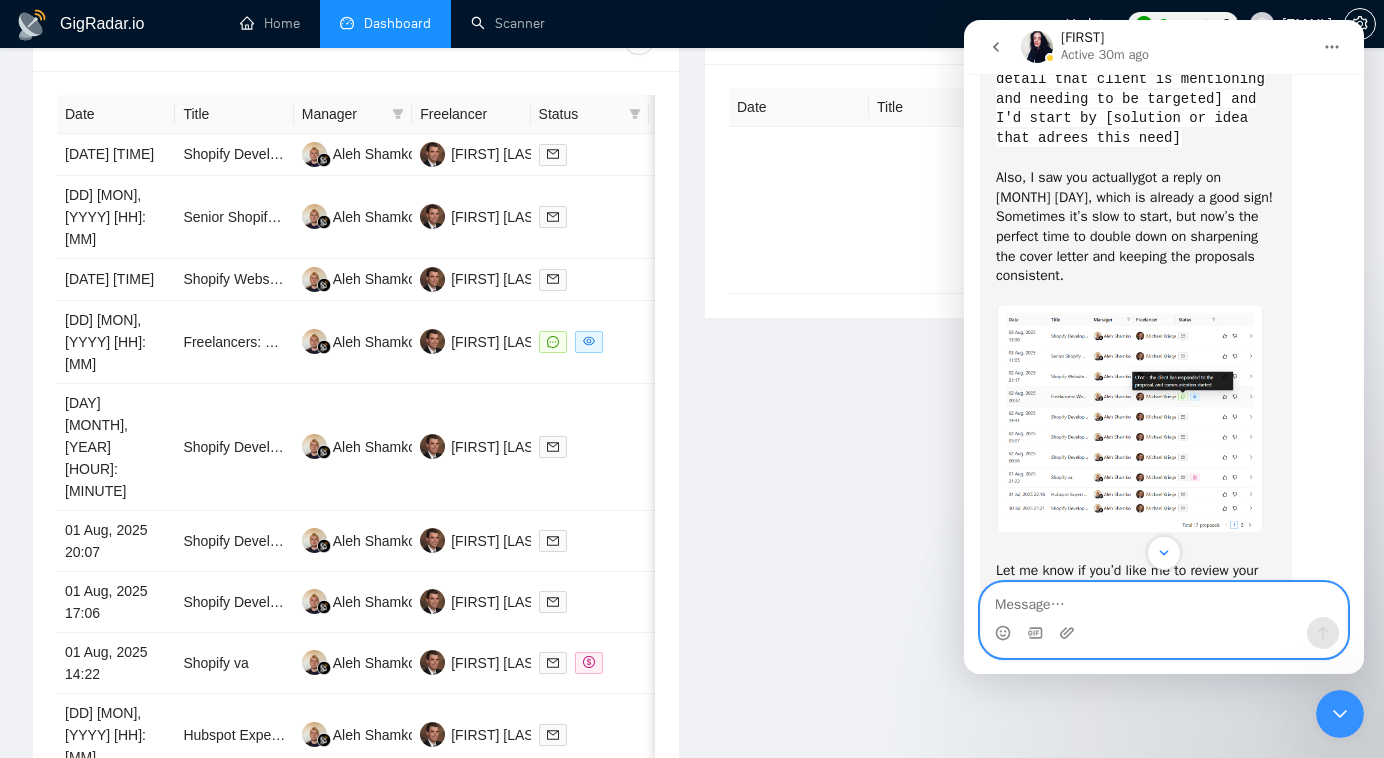 scroll, scrollTop: 3731, scrollLeft: 0, axis: vertical 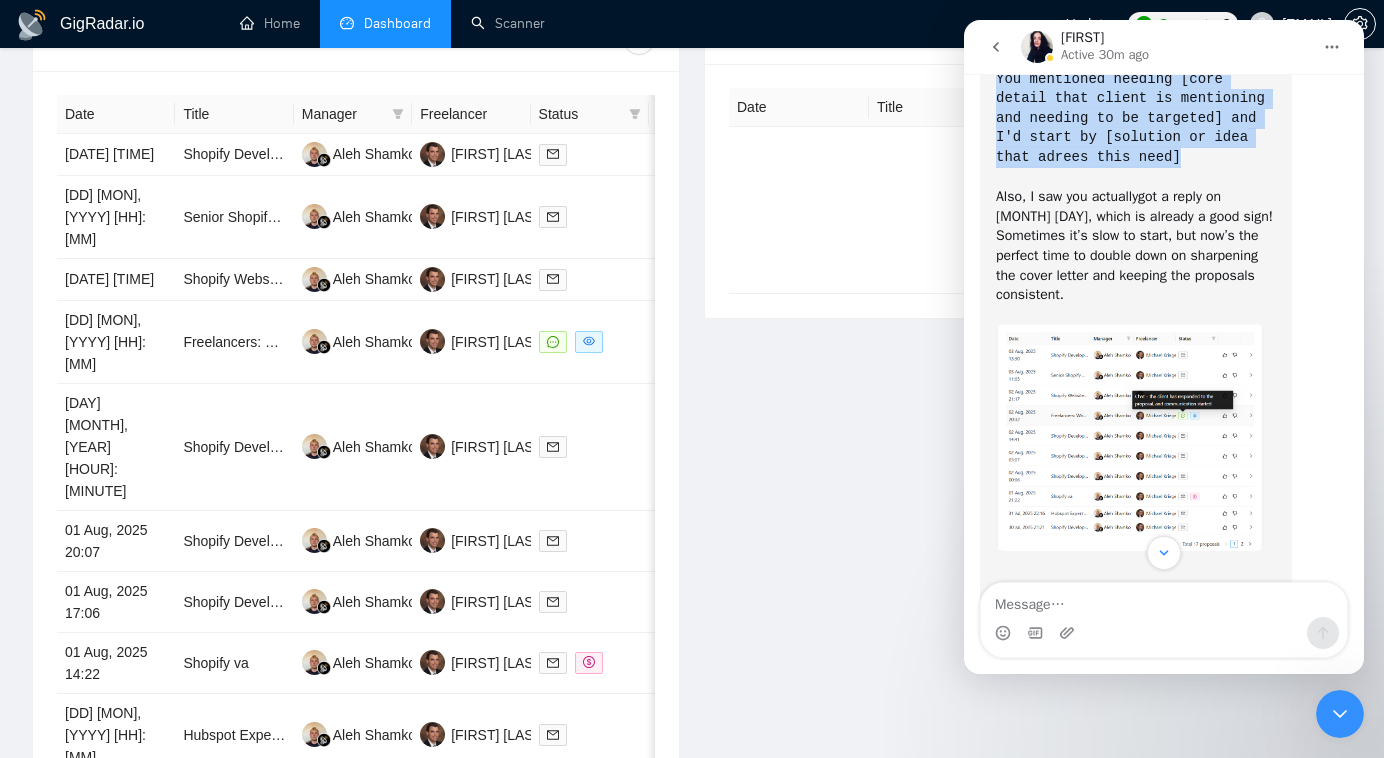 drag, startPoint x: 1199, startPoint y: 347, endPoint x: 992, endPoint y: 273, distance: 219.82948 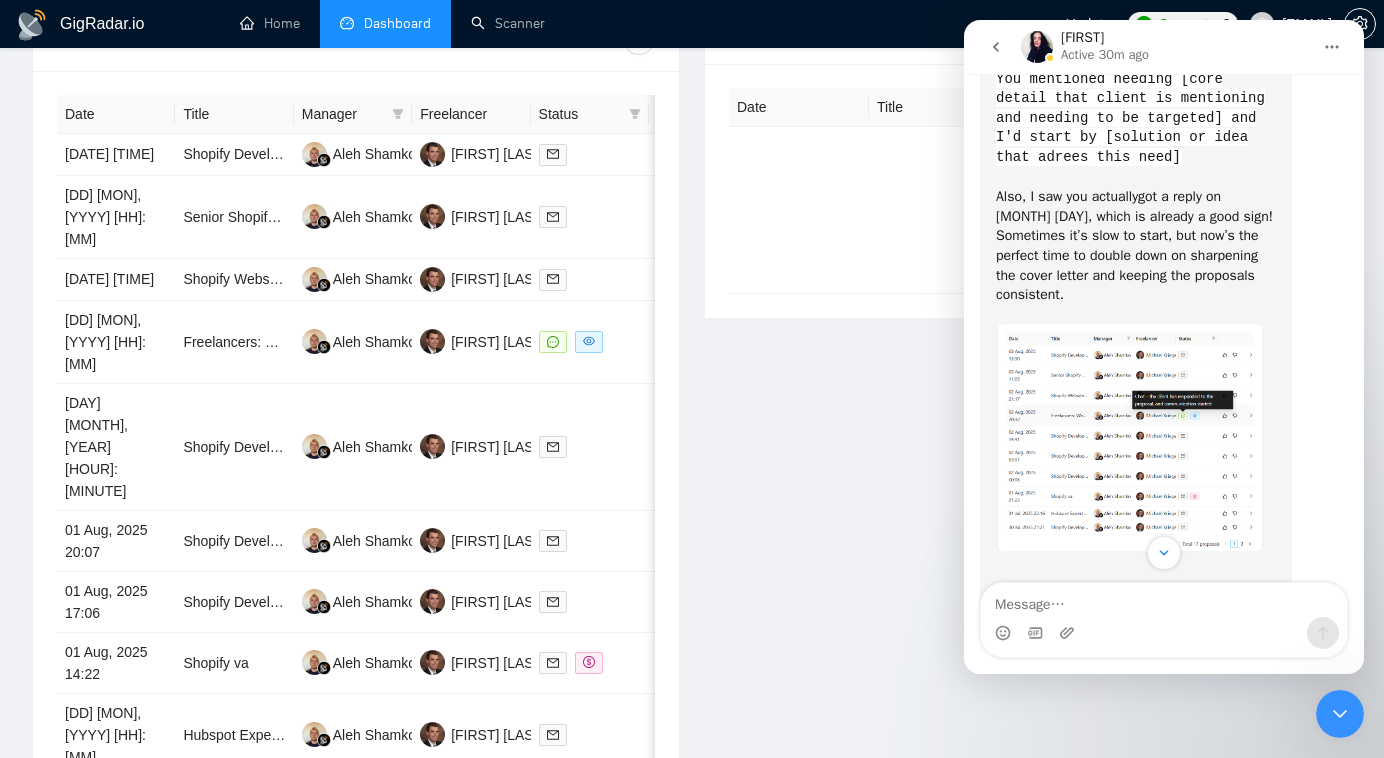 click on "As a promt : You mentioned needing [core detail that client is mentioning and needing to be targeted] and I'd start by [solution or idea that adrees this need]" at bounding box center (1130, 108) 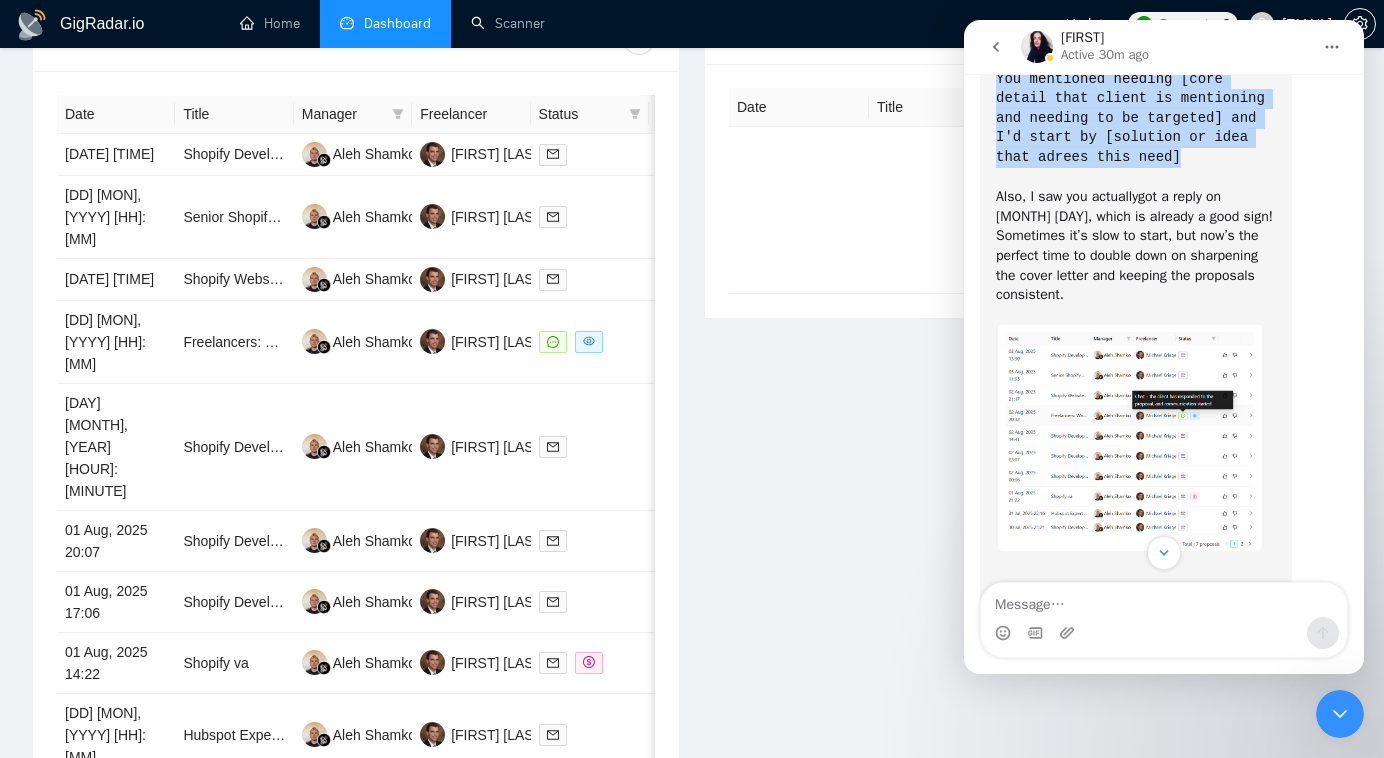 drag, startPoint x: 995, startPoint y: 262, endPoint x: 1202, endPoint y: 349, distance: 224.53954 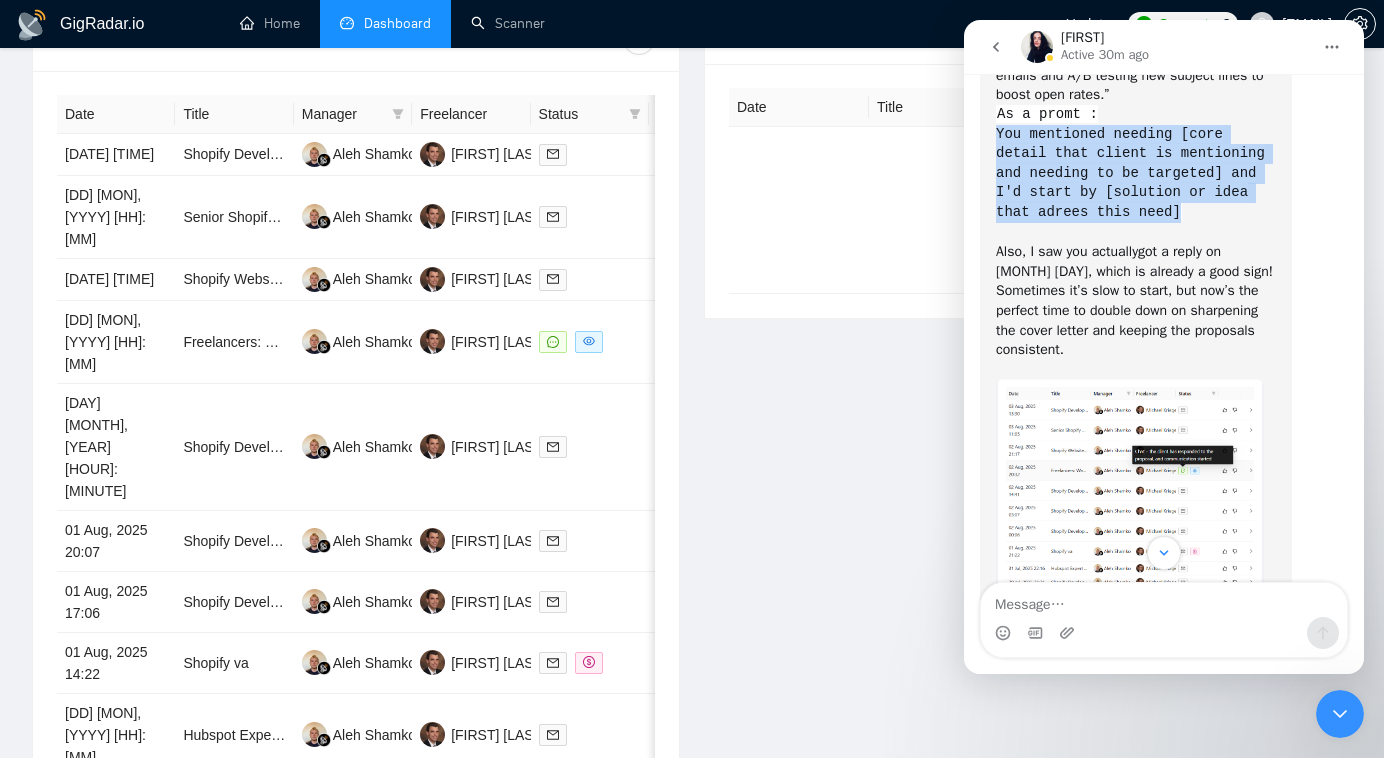 scroll, scrollTop: 3616, scrollLeft: 0, axis: vertical 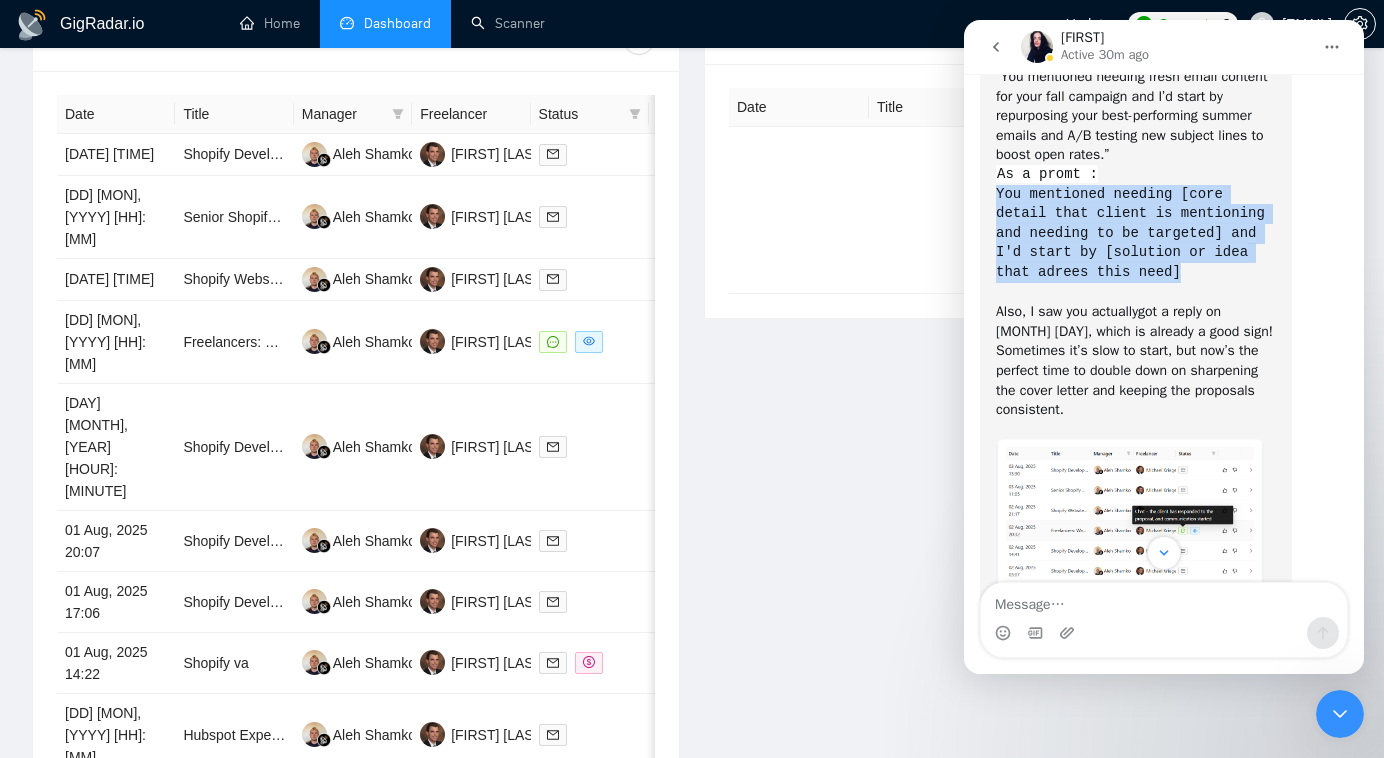 copy on "You mentioned needing [core detail that client is mentioning and needing to be targeted] and I'd start by [solution or idea that adrees this need]" 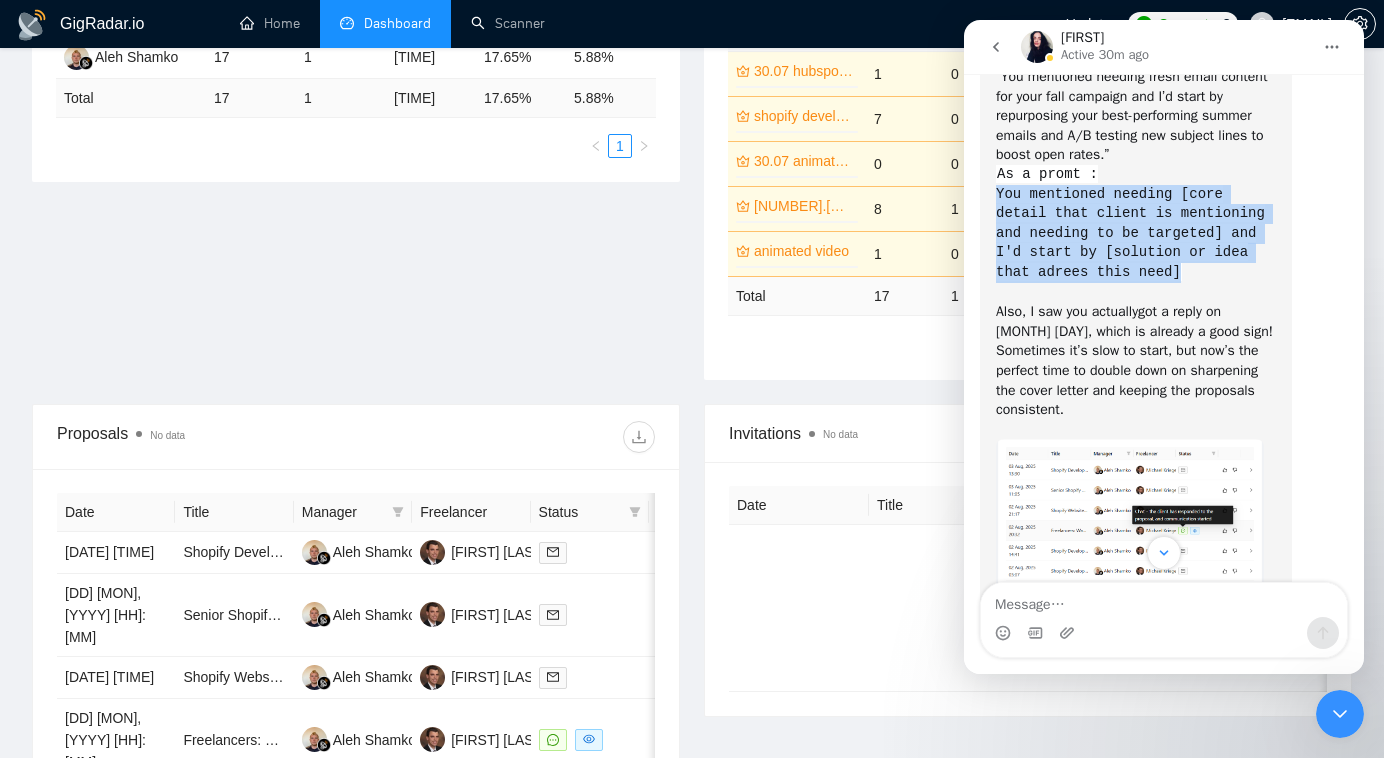 scroll, scrollTop: 0, scrollLeft: 0, axis: both 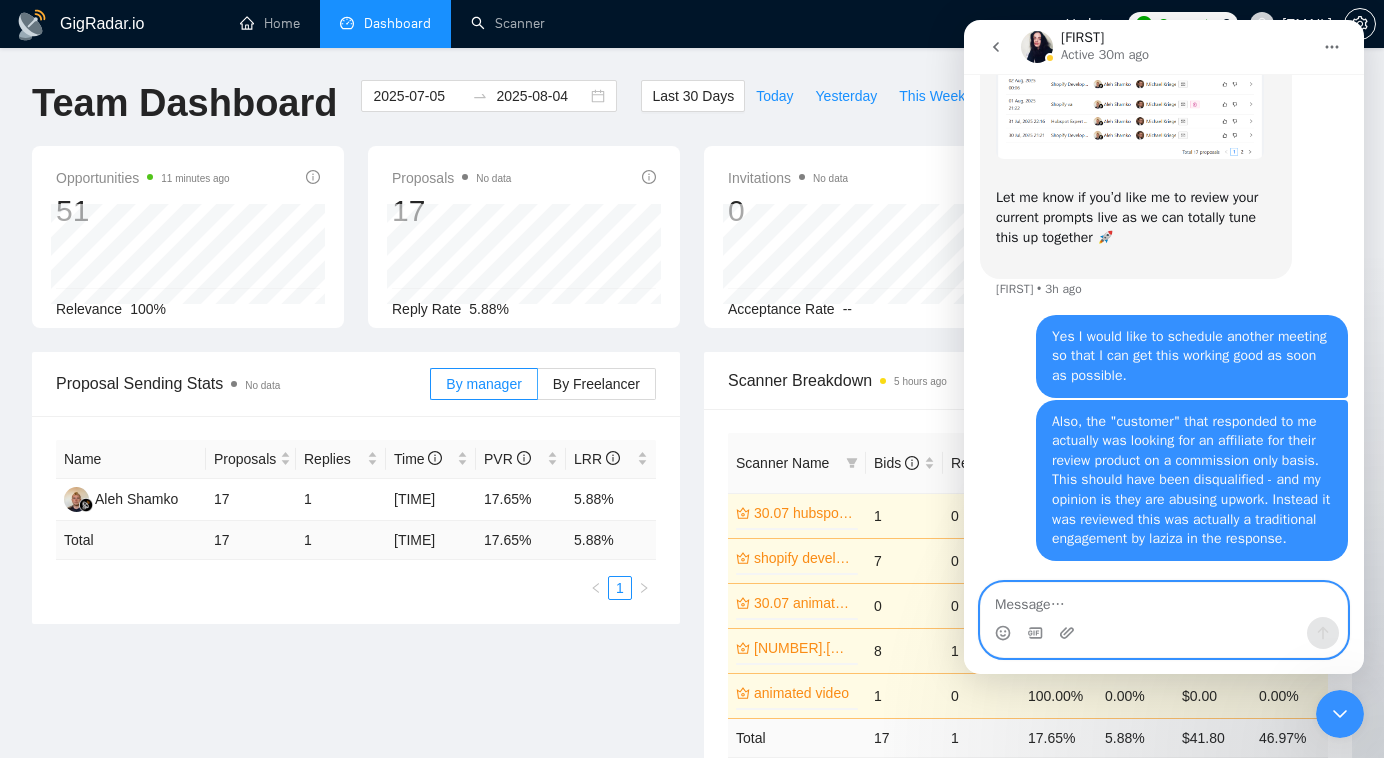 click at bounding box center (1164, 600) 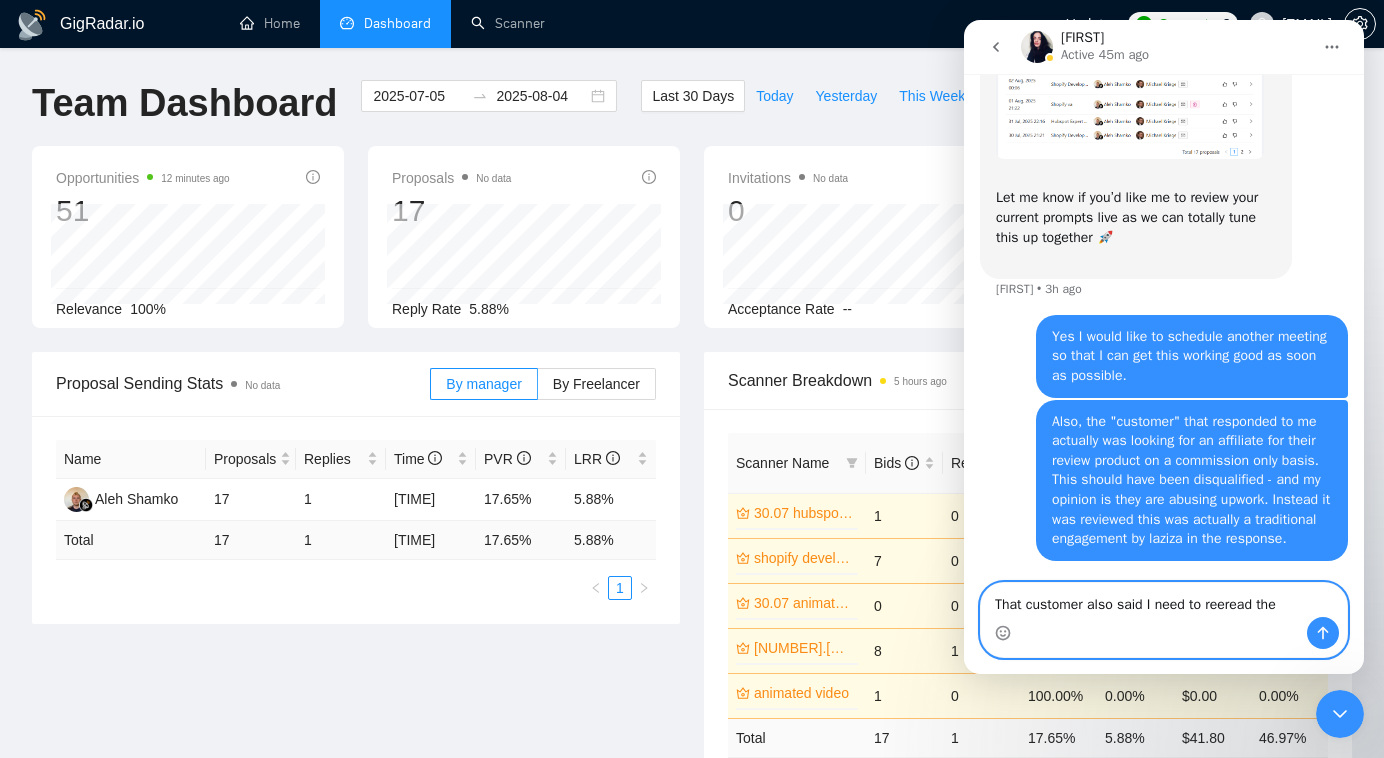 click on "That customer also said I need to reeread the" at bounding box center [1164, 600] 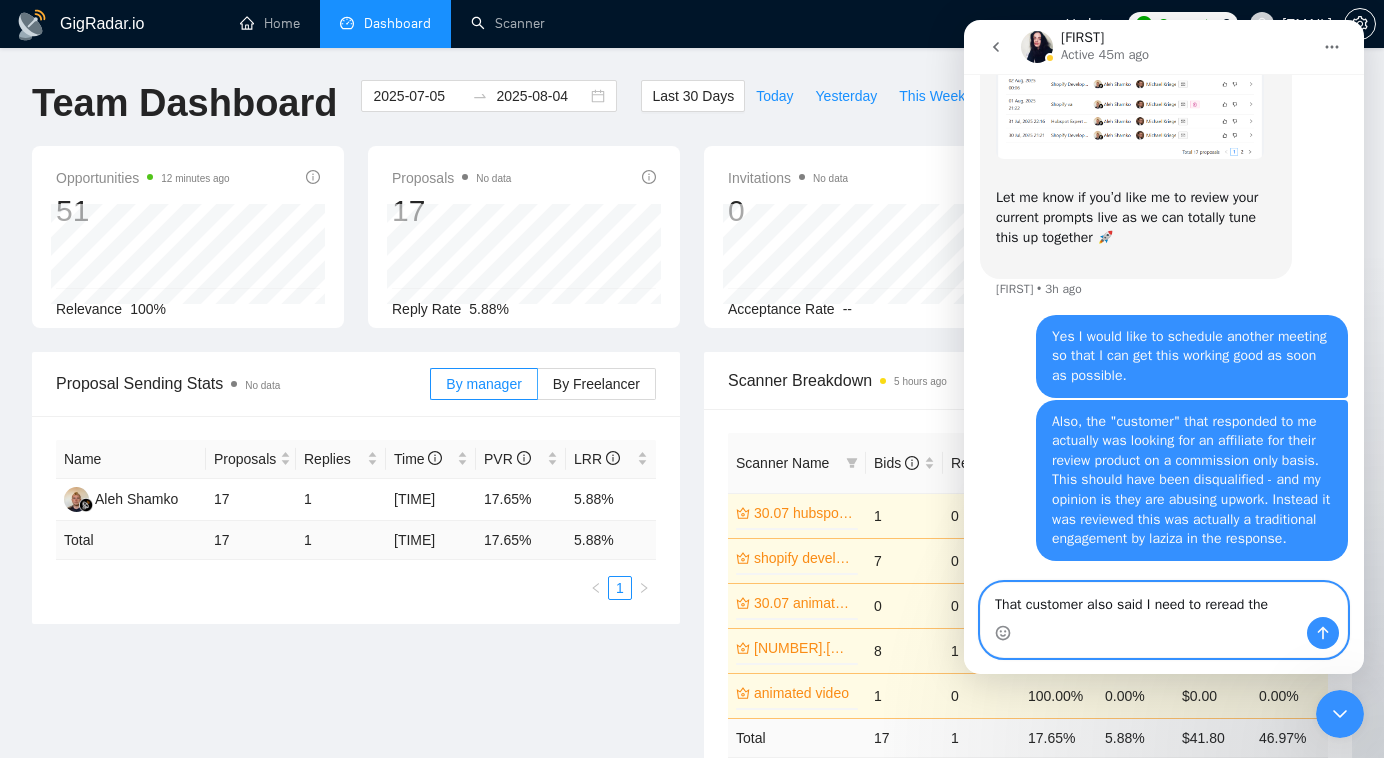 click on "That customer also said I need to reread the" at bounding box center (1164, 600) 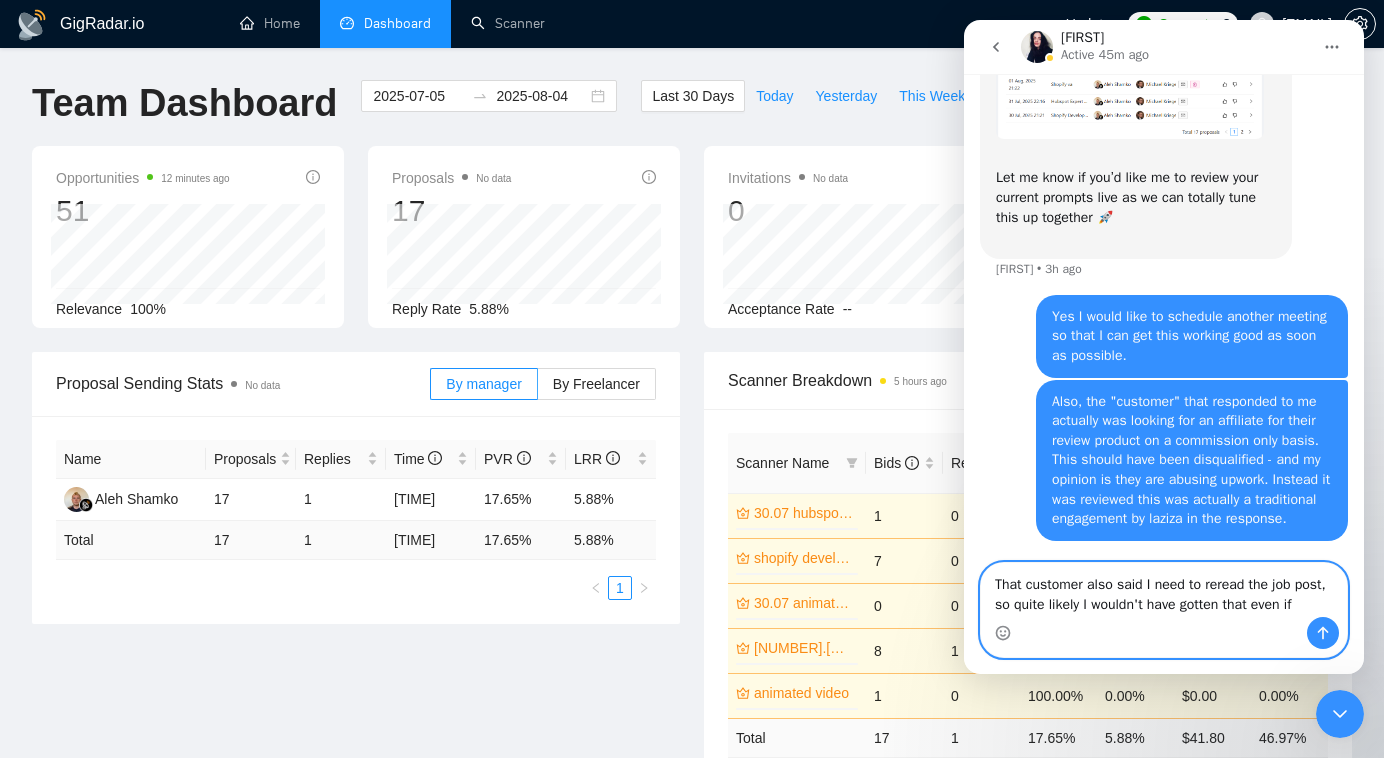 scroll, scrollTop: 4366, scrollLeft: 0, axis: vertical 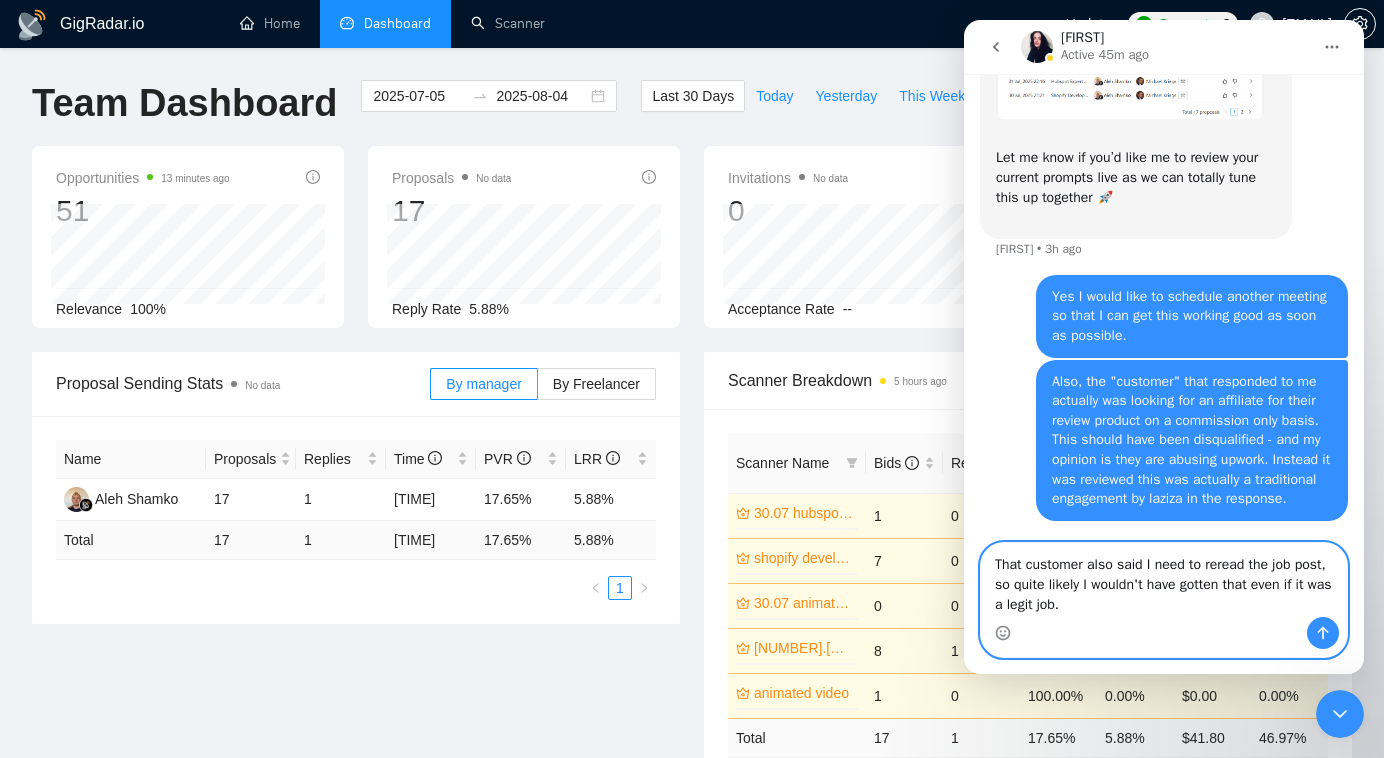 type on "That customer also said I need to reread the job post, so quite likely I wouldn't have gotten that even if it was a legit job." 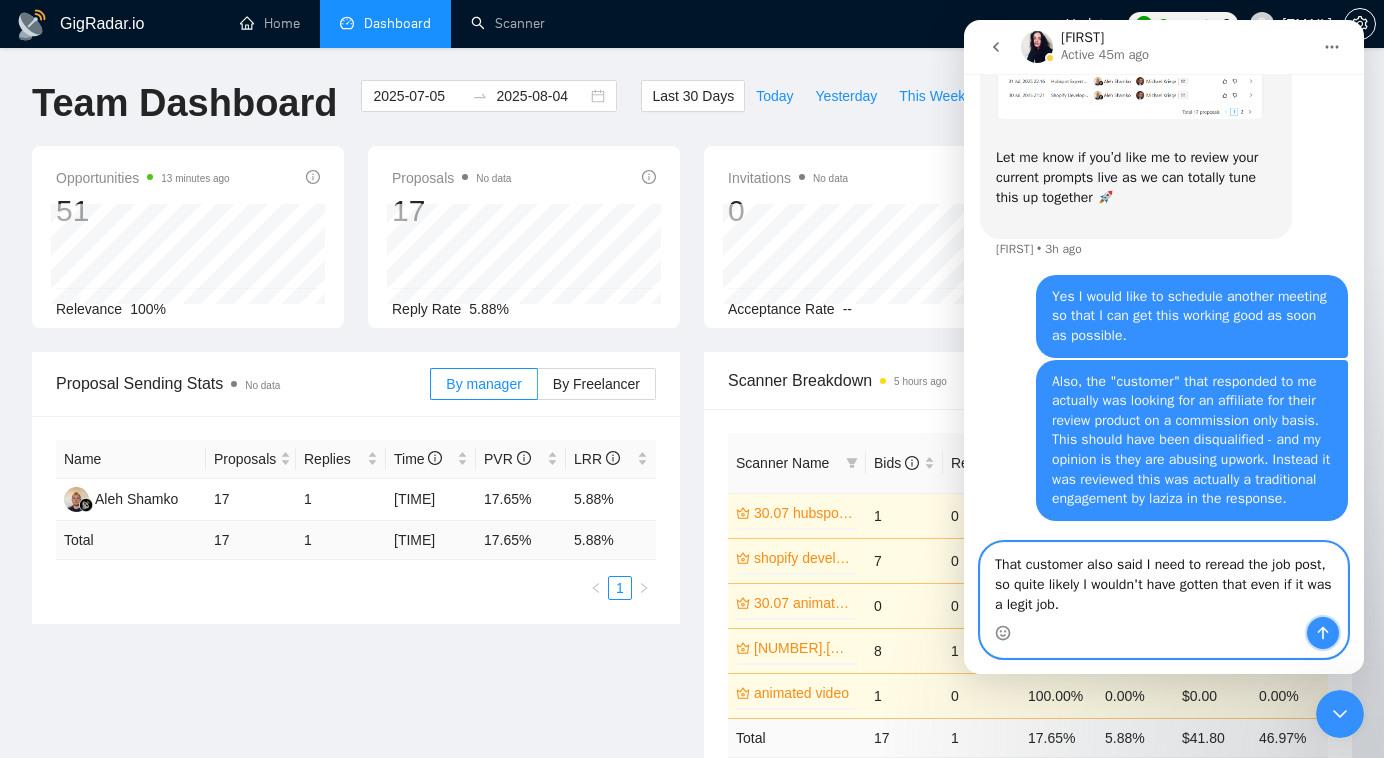 click 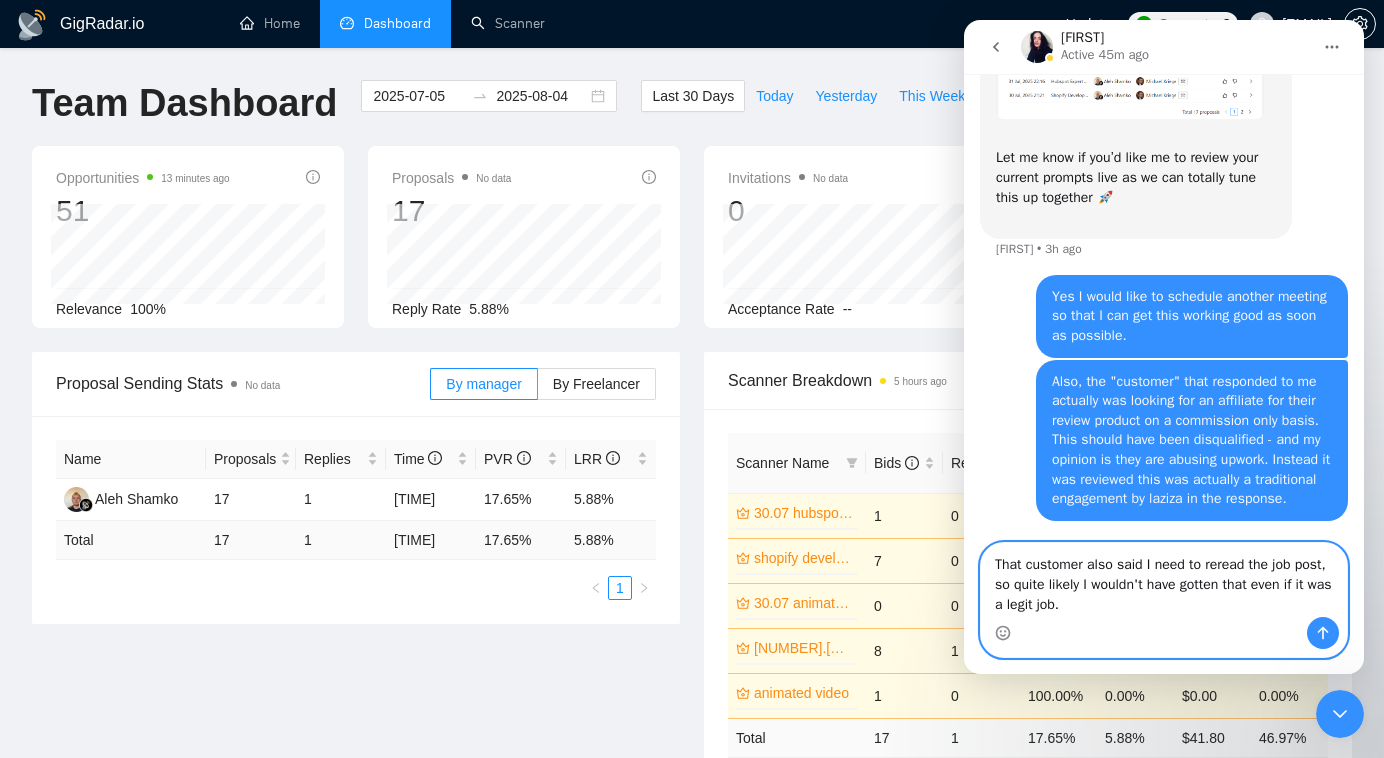 type 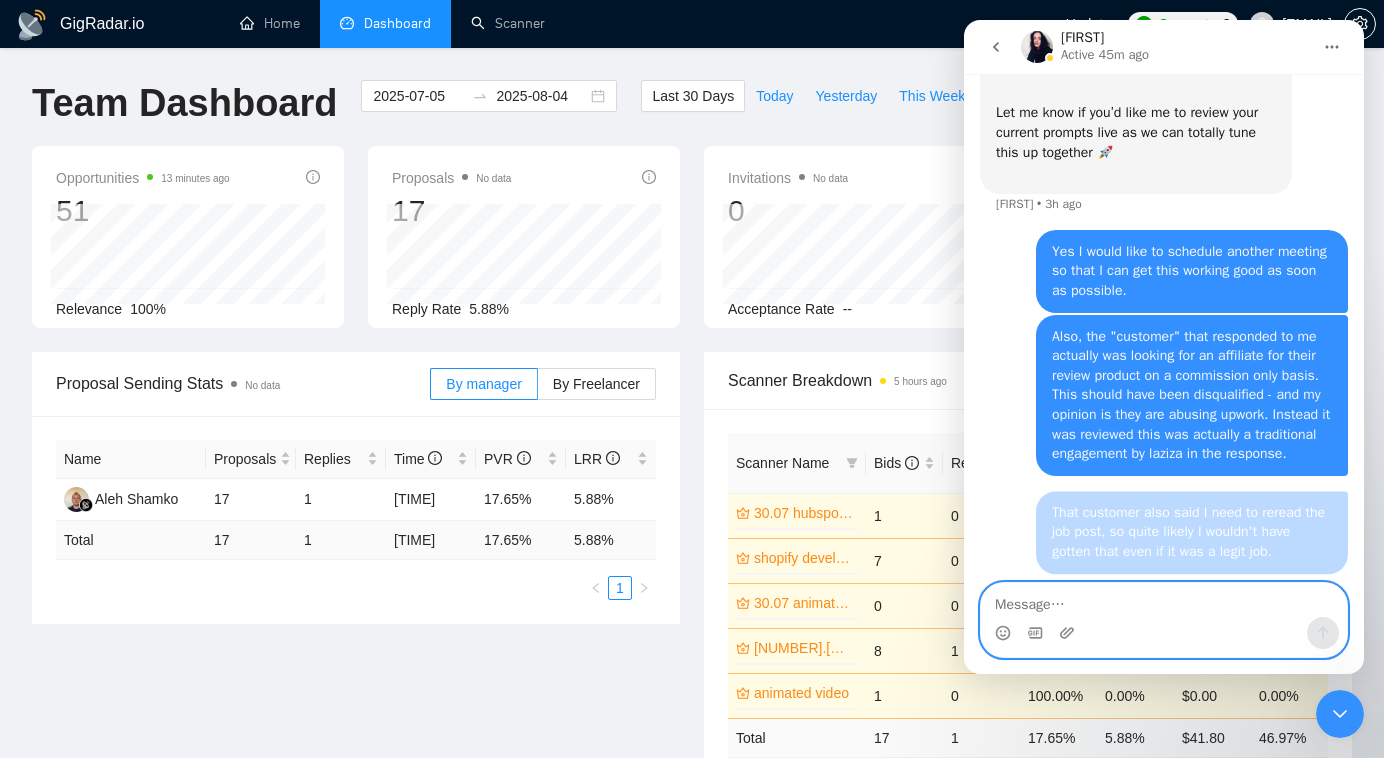 scroll, scrollTop: 4411, scrollLeft: 0, axis: vertical 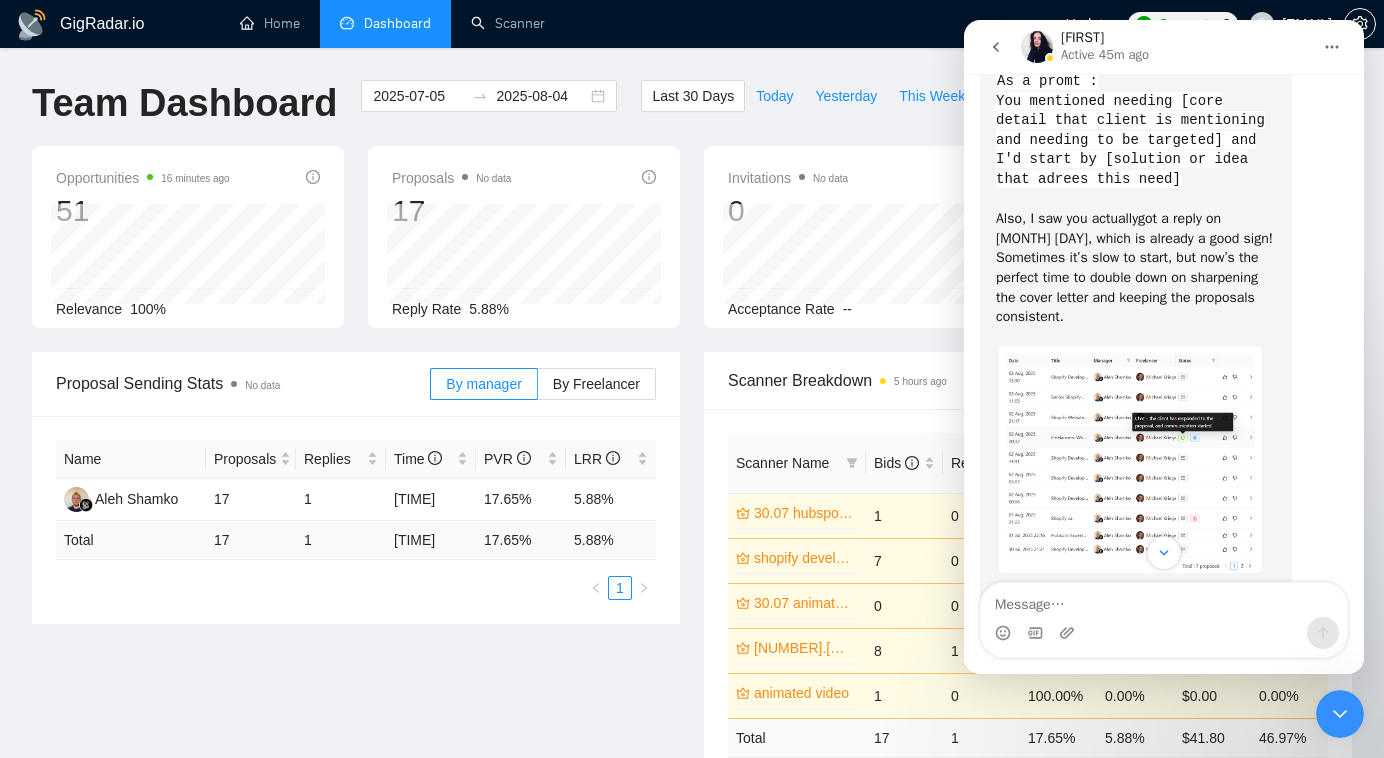 click on "“I help brands tell better stories online.” You might try: “You mentioned needing fresh email content for your fall campaign and I’d start by repurposing your best-performing summer emails and A/B testing new subject lines to boost open rates.” As a promt : You mentioned needing [core detail that client is mentioning and needing to be targeted] and I'd start by [solution or idea that adrees this need]" at bounding box center [1136, 62] 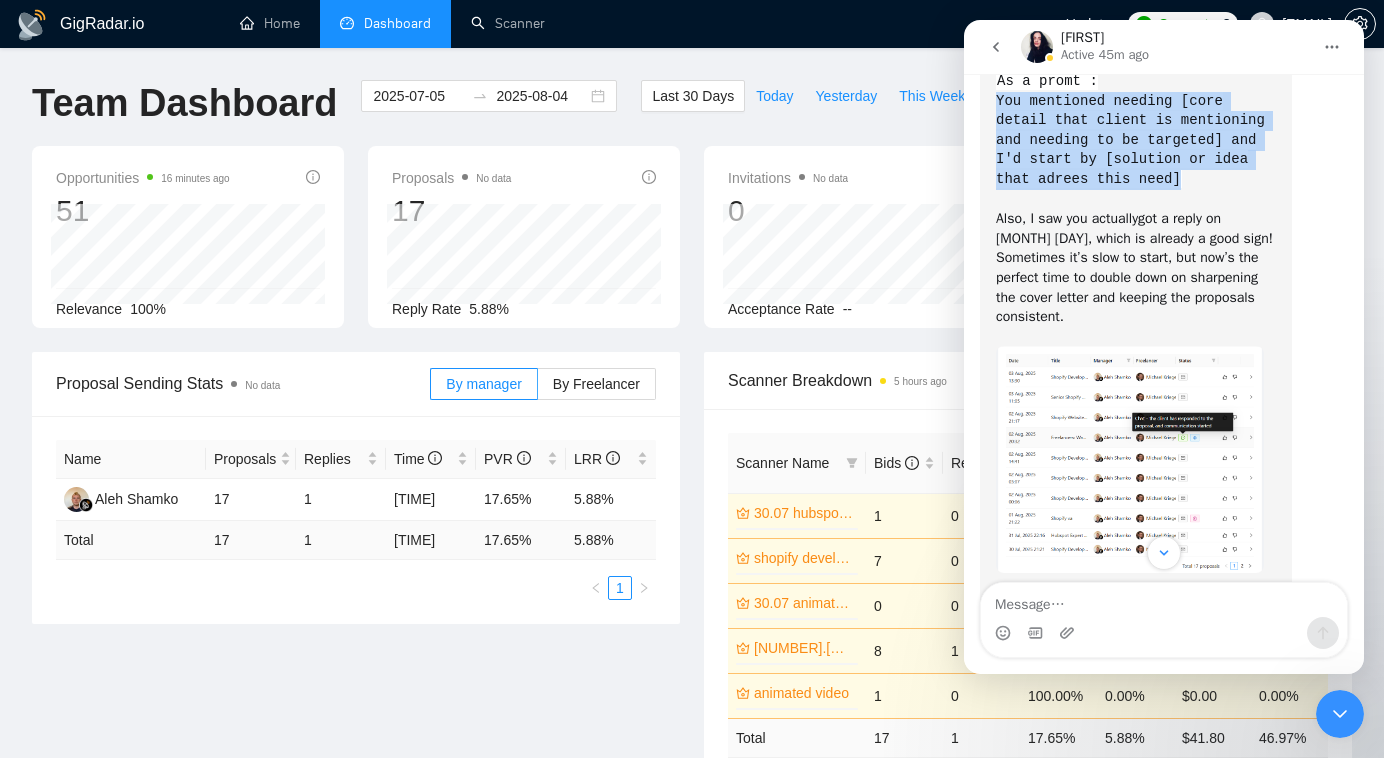 drag, startPoint x: 1180, startPoint y: 363, endPoint x: 995, endPoint y: 293, distance: 197.8004 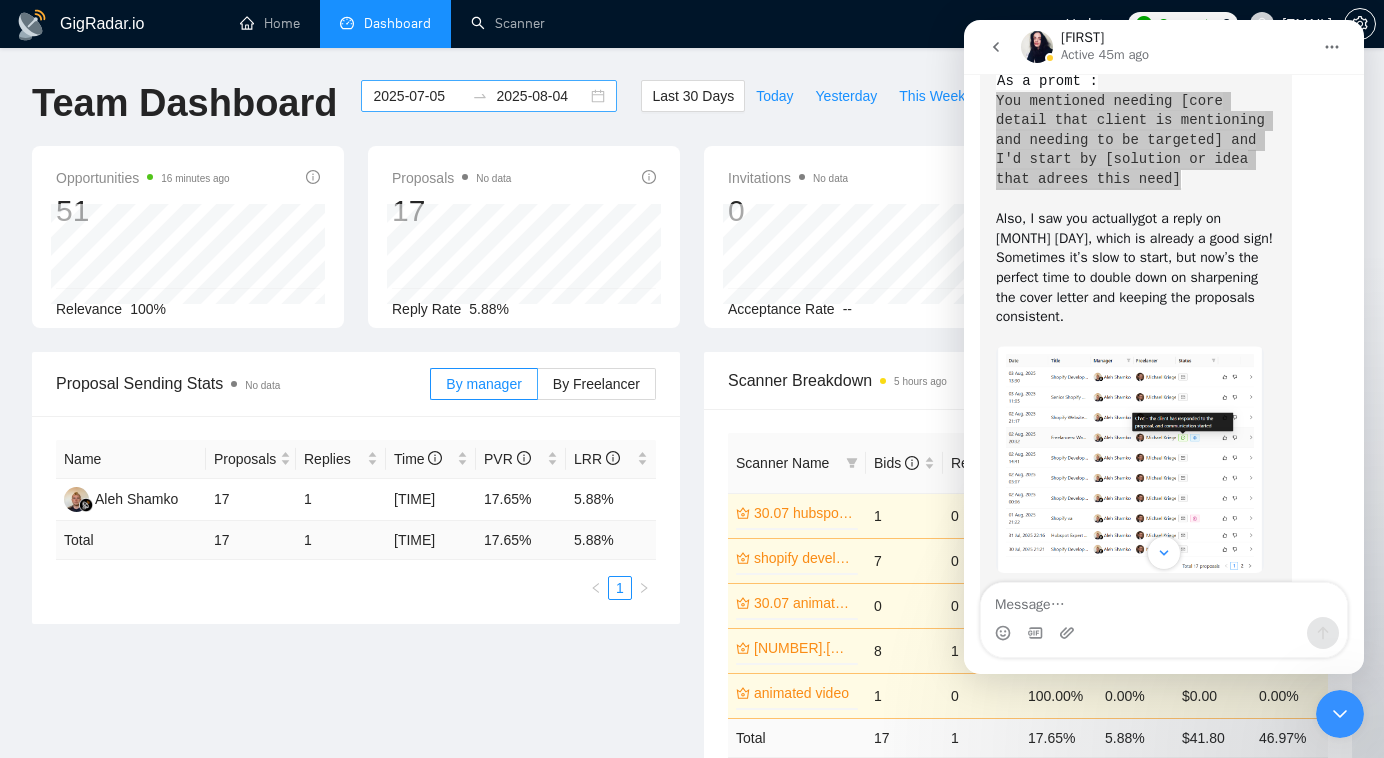 click on "[YYYY]-[MM]-[DD] [YYYY]-[MM]-[DD]" at bounding box center [489, 96] 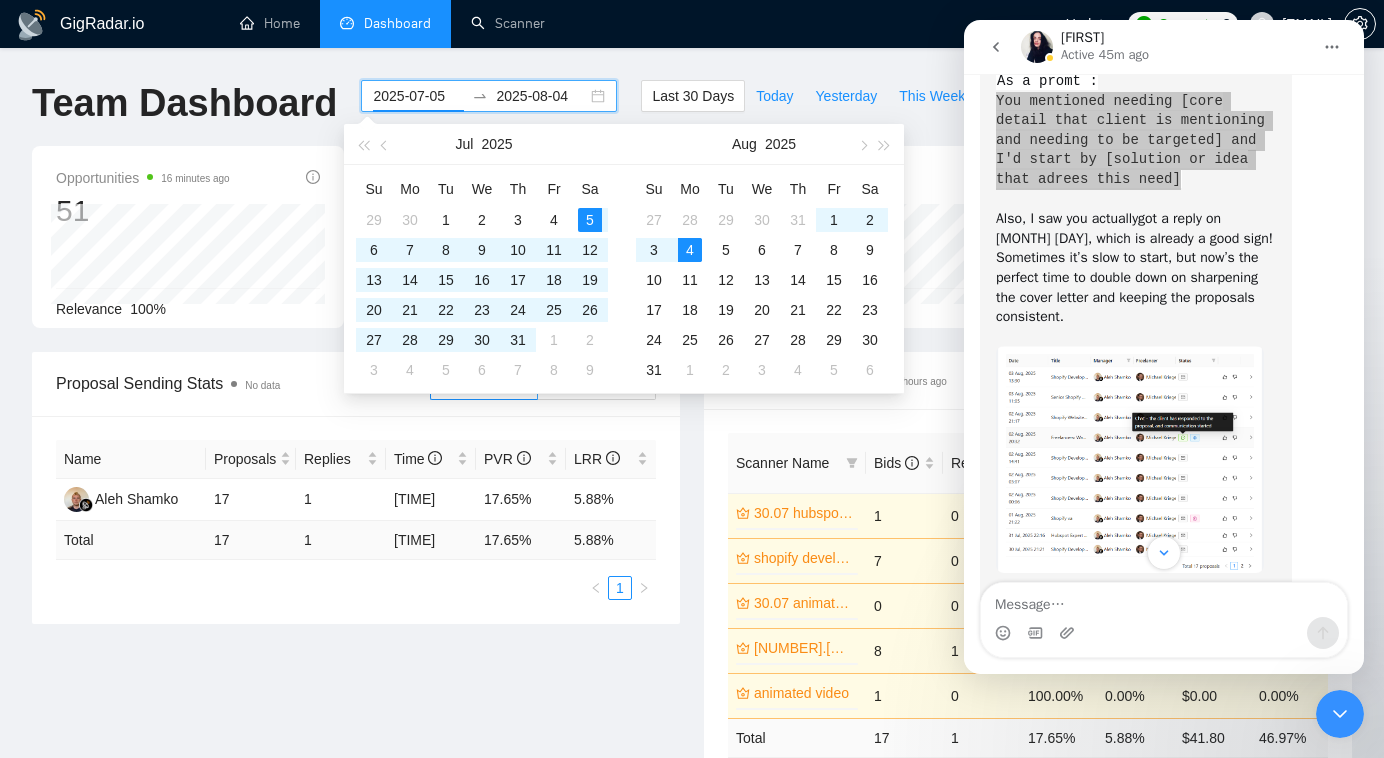 click 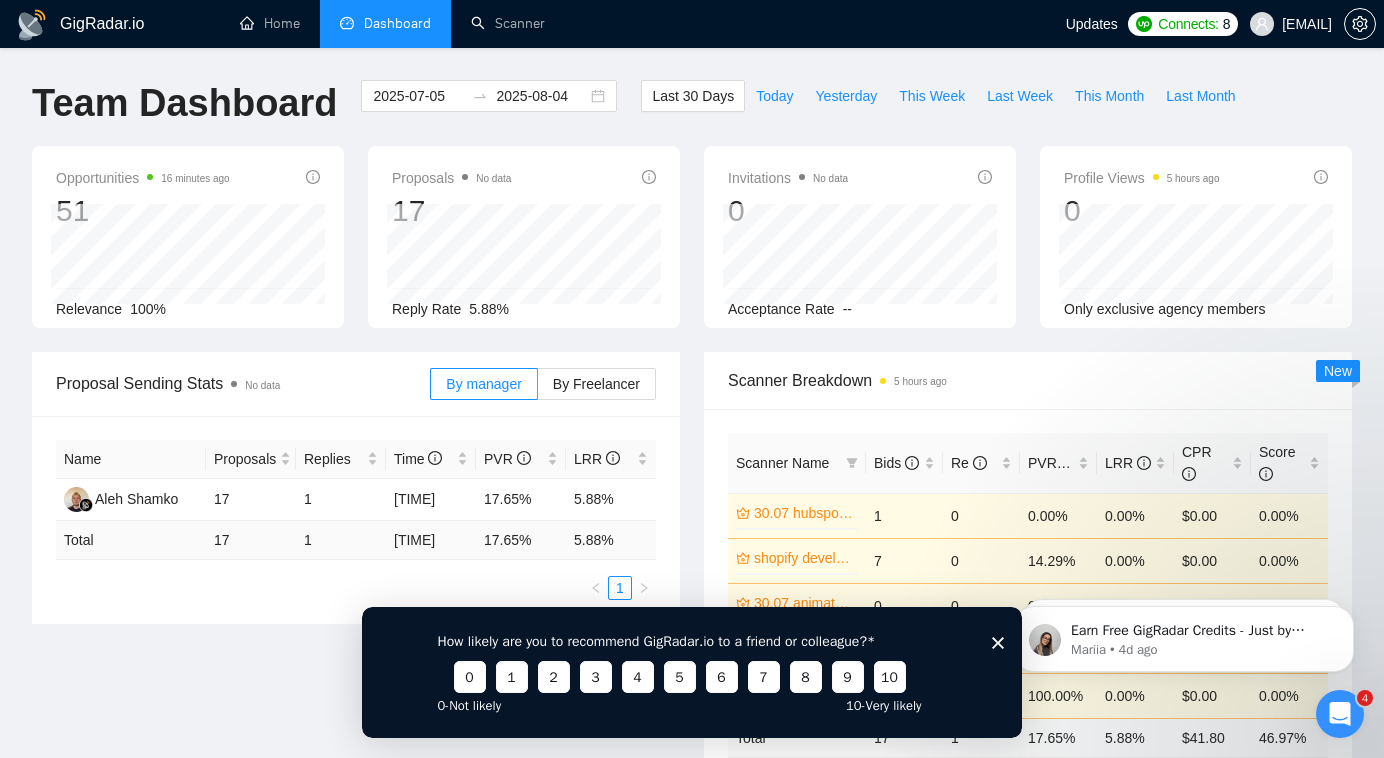 scroll, scrollTop: 0, scrollLeft: 0, axis: both 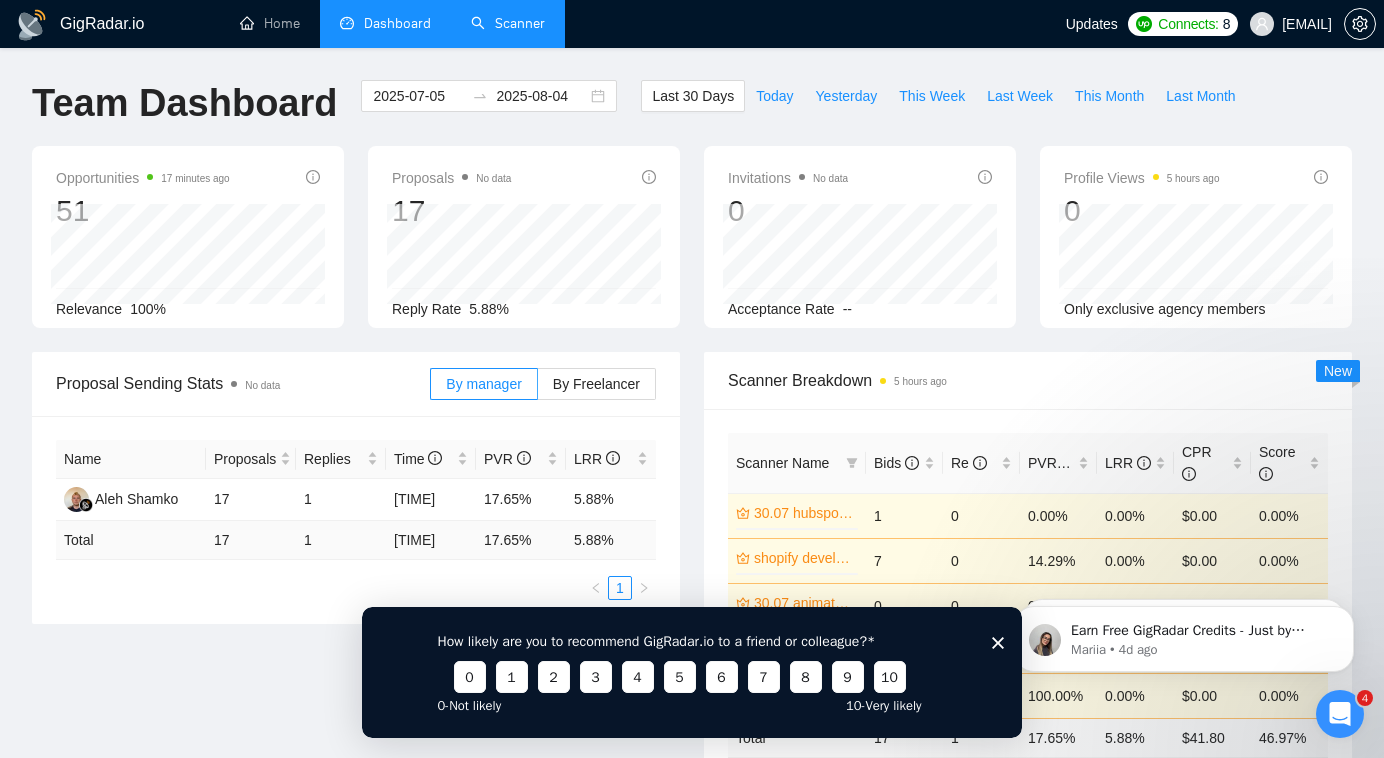 click on "Scanner" at bounding box center (508, 23) 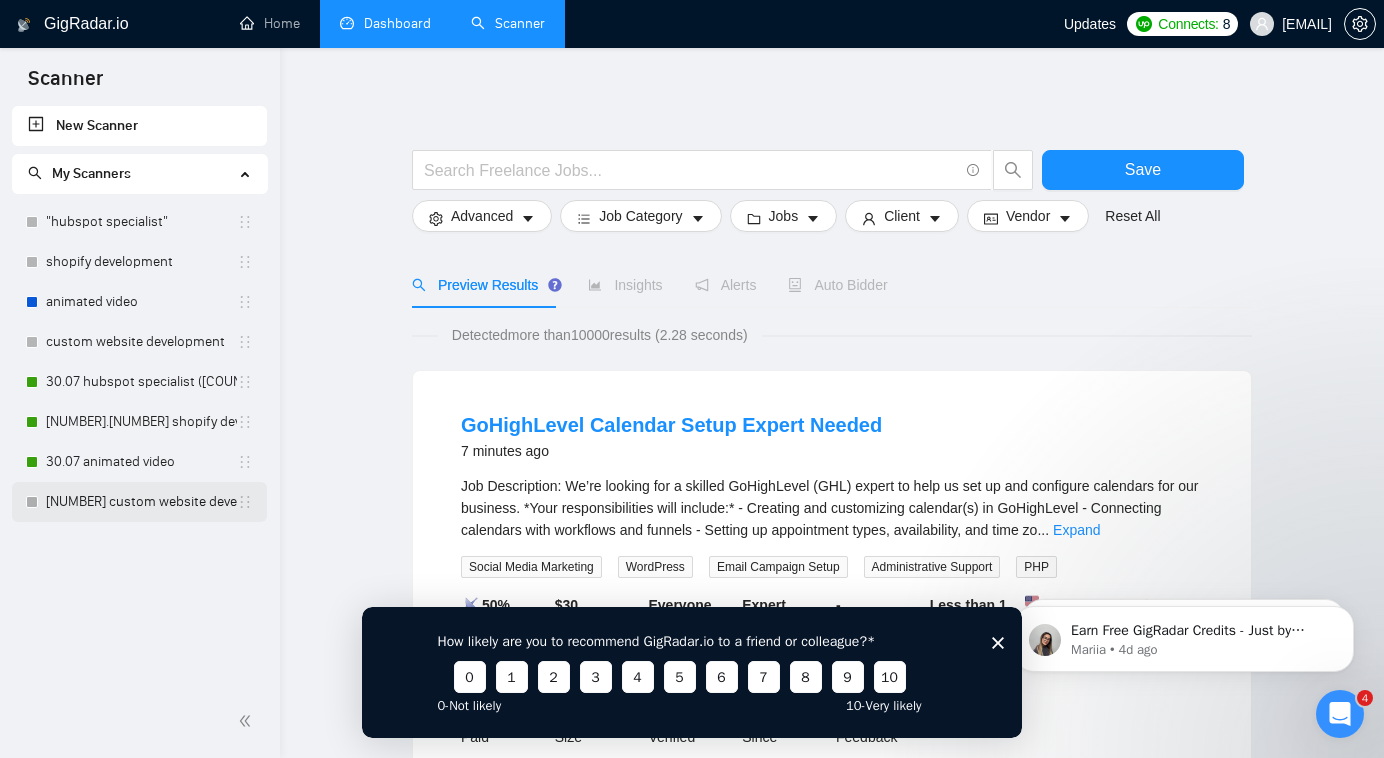 click on "[NUMBER] custom website development" at bounding box center [141, 502] 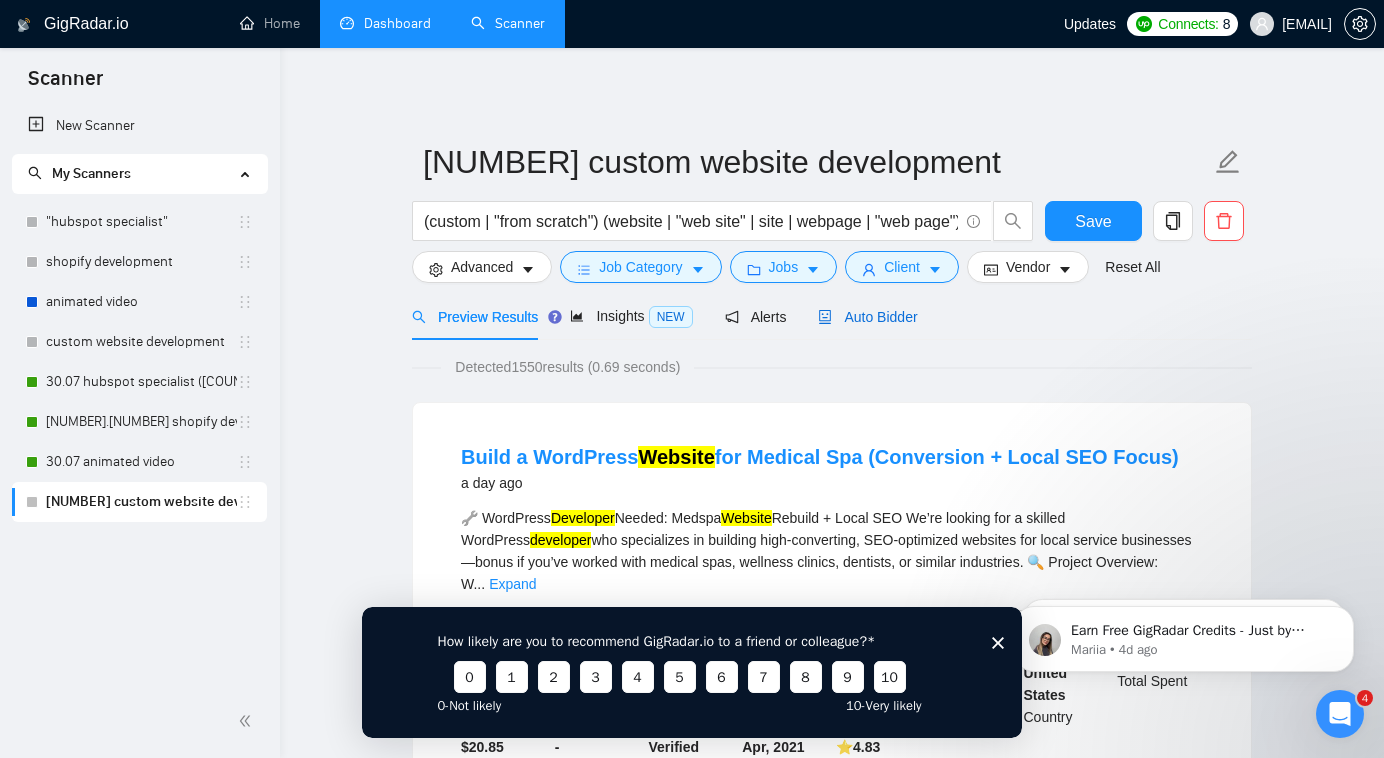 click on "Auto Bidder" at bounding box center (867, 317) 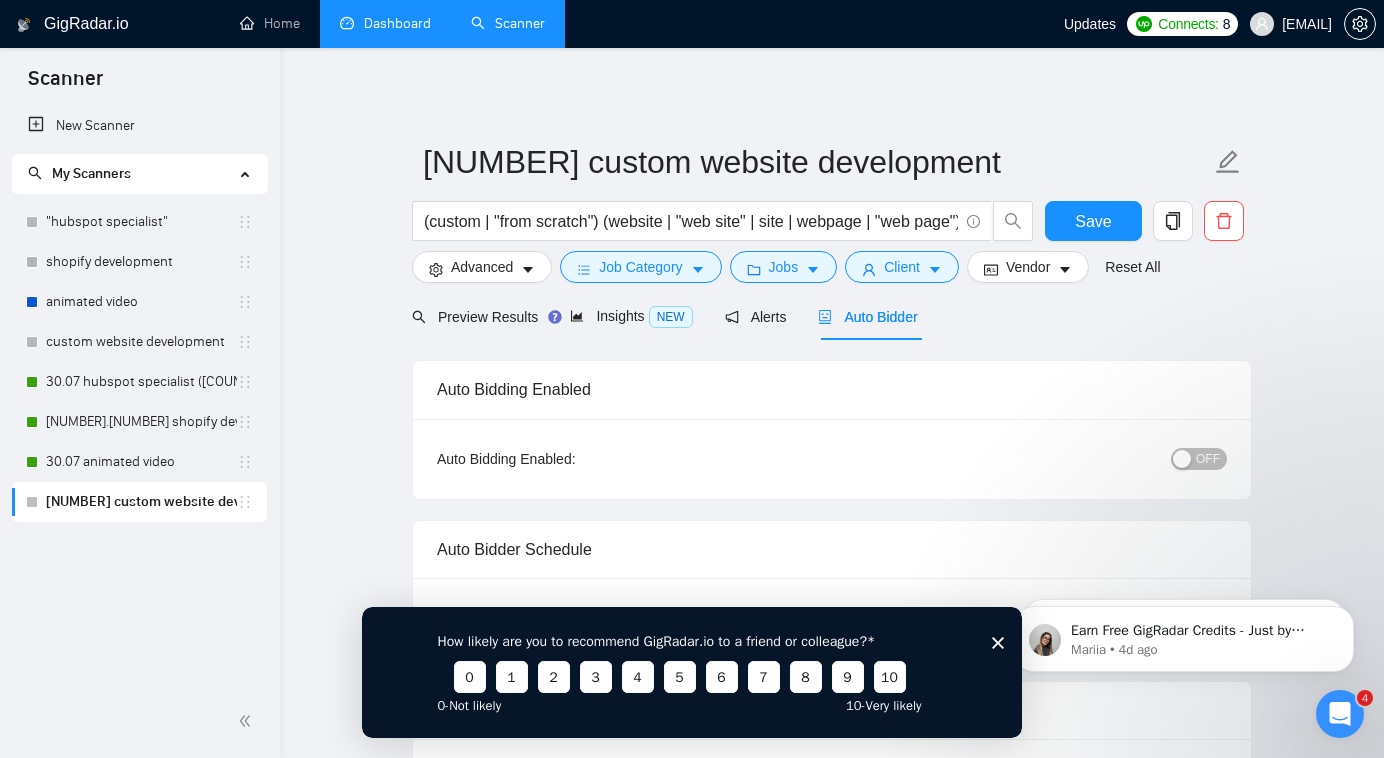 type 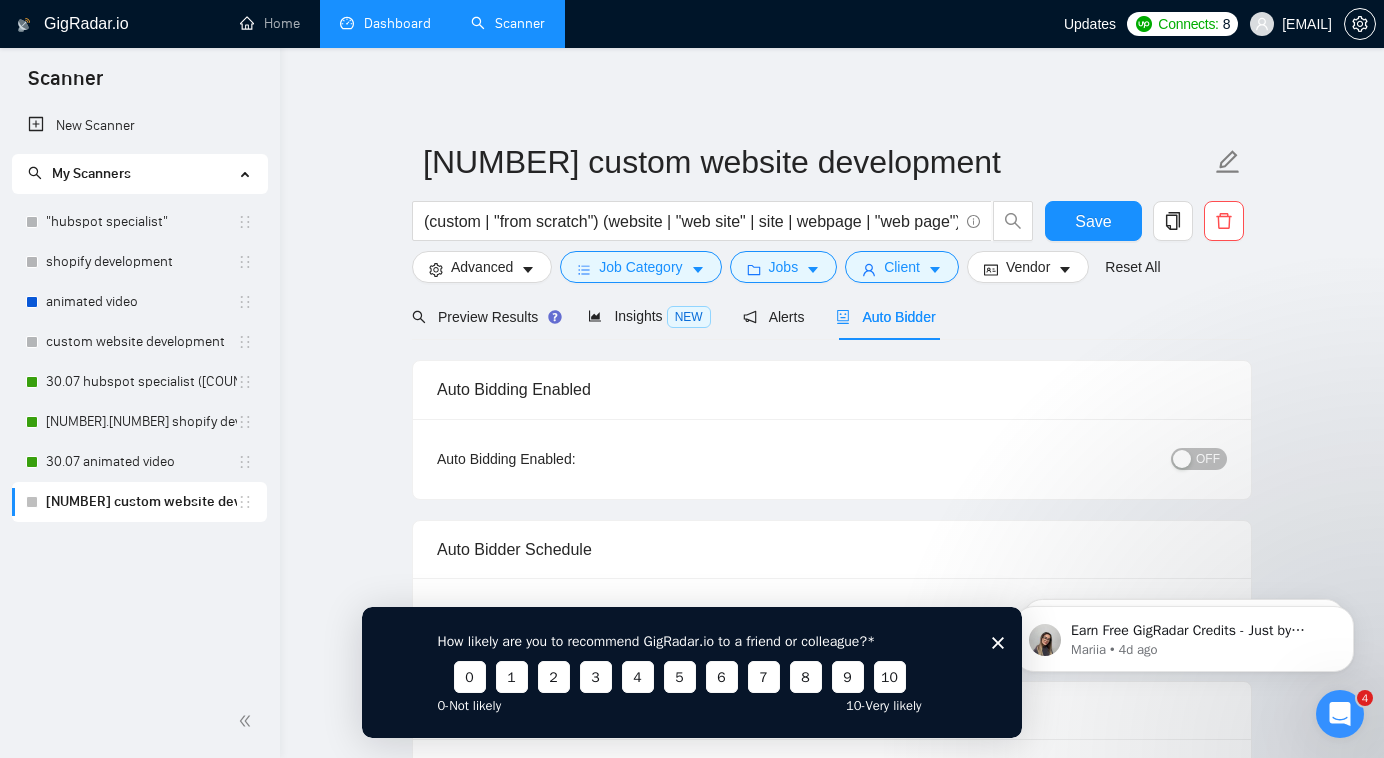 click on "OFF" at bounding box center [1199, 459] 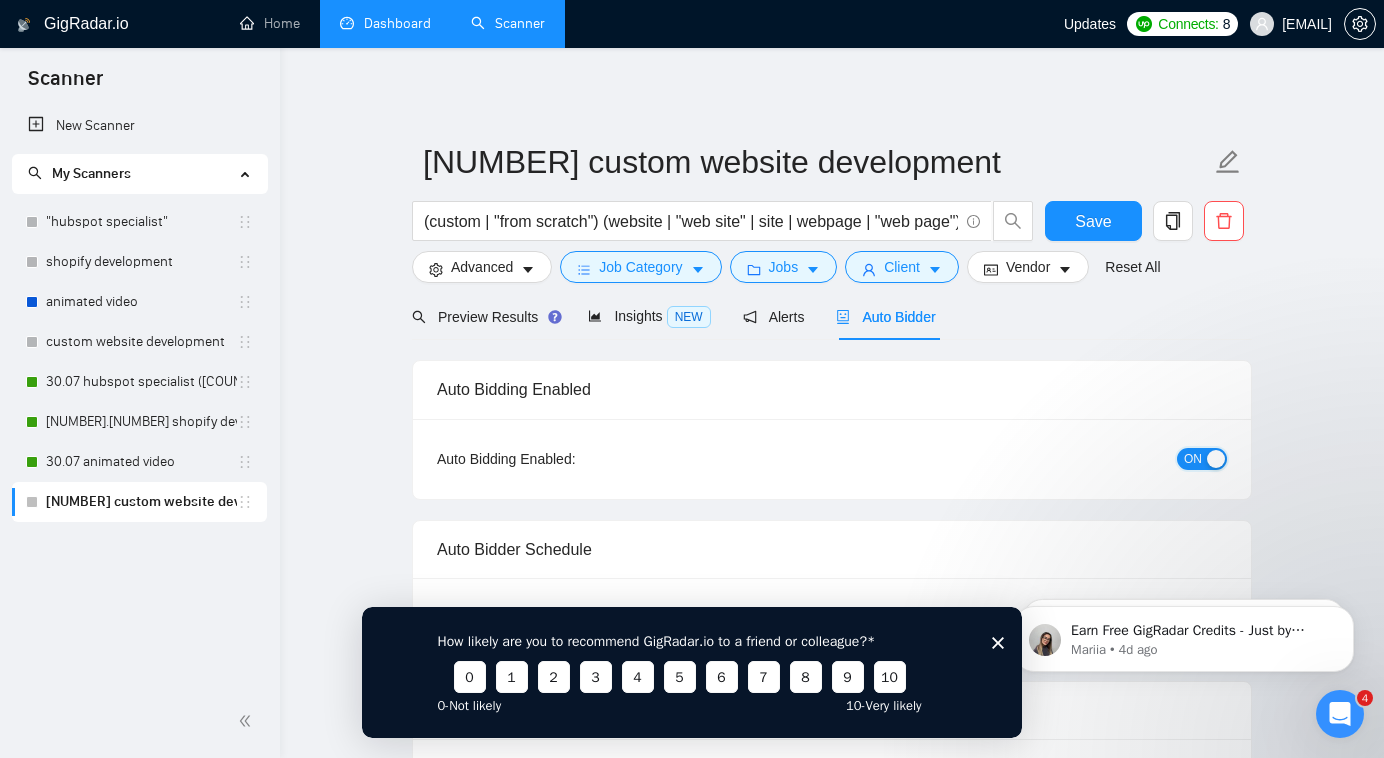 type 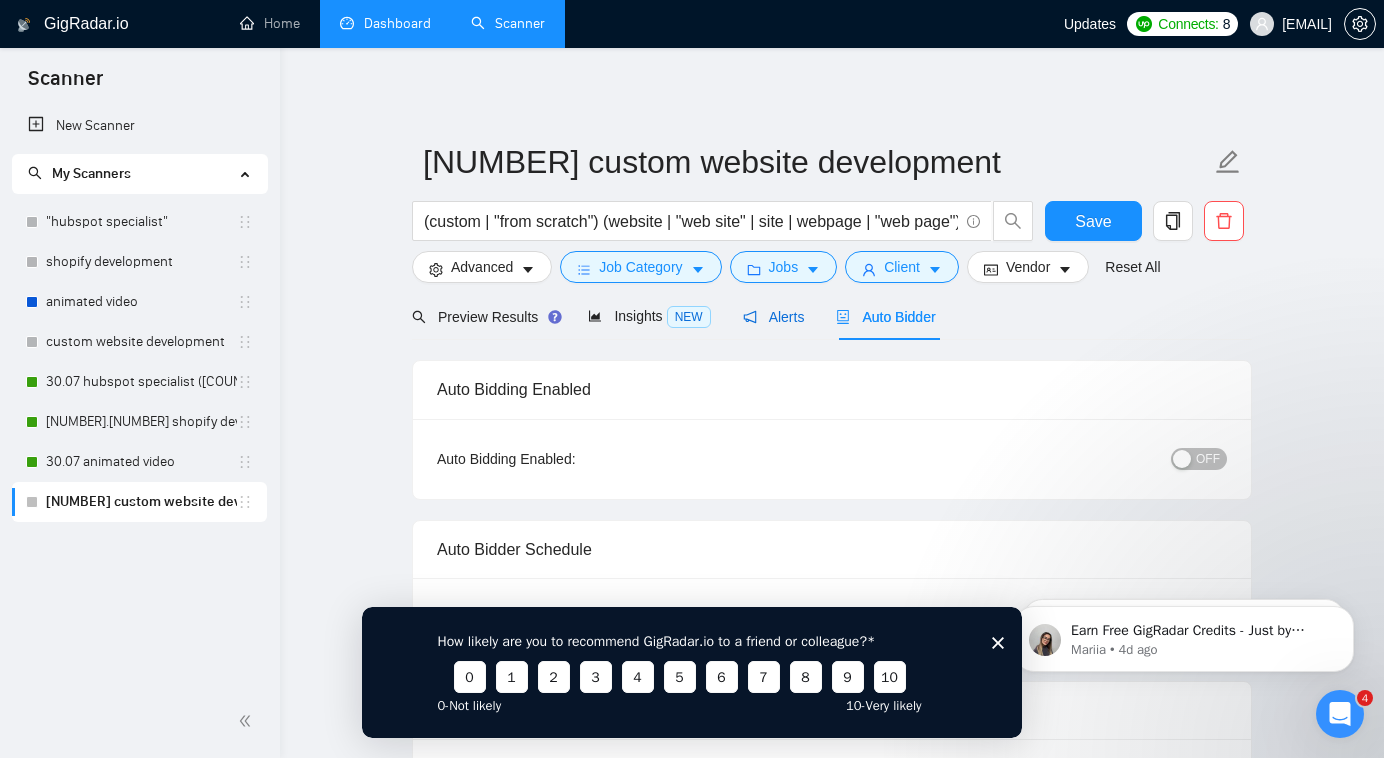 click on "Alerts" at bounding box center (774, 317) 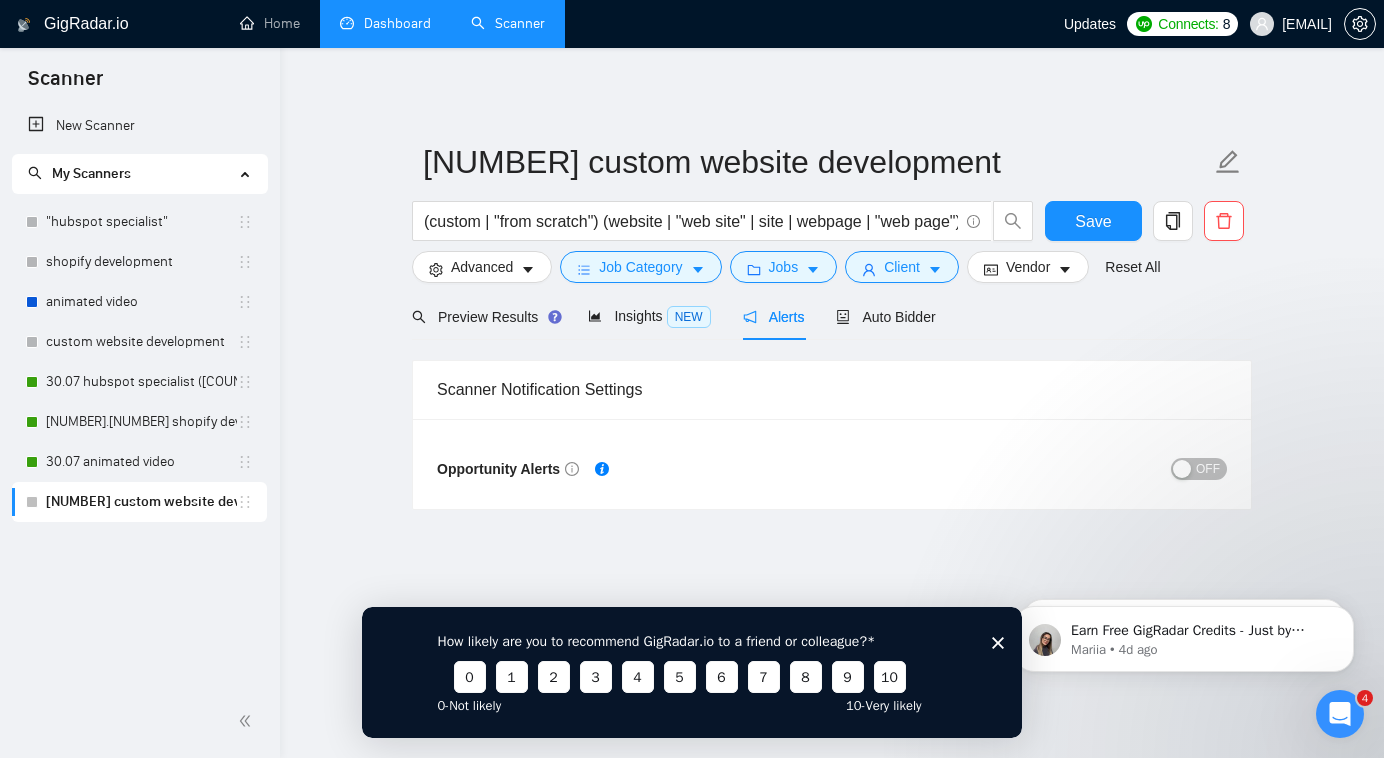 click on "OFF" at bounding box center (1208, 469) 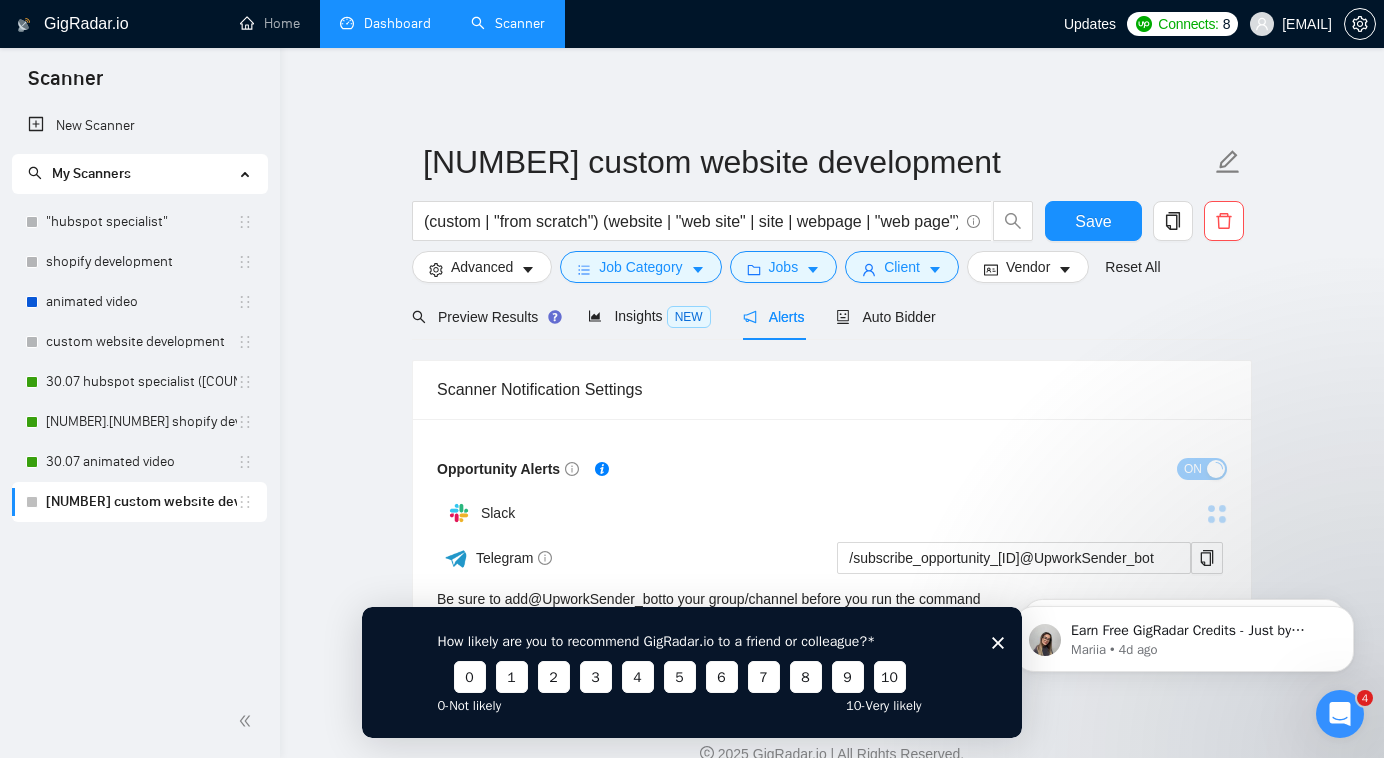 scroll, scrollTop: 30, scrollLeft: 0, axis: vertical 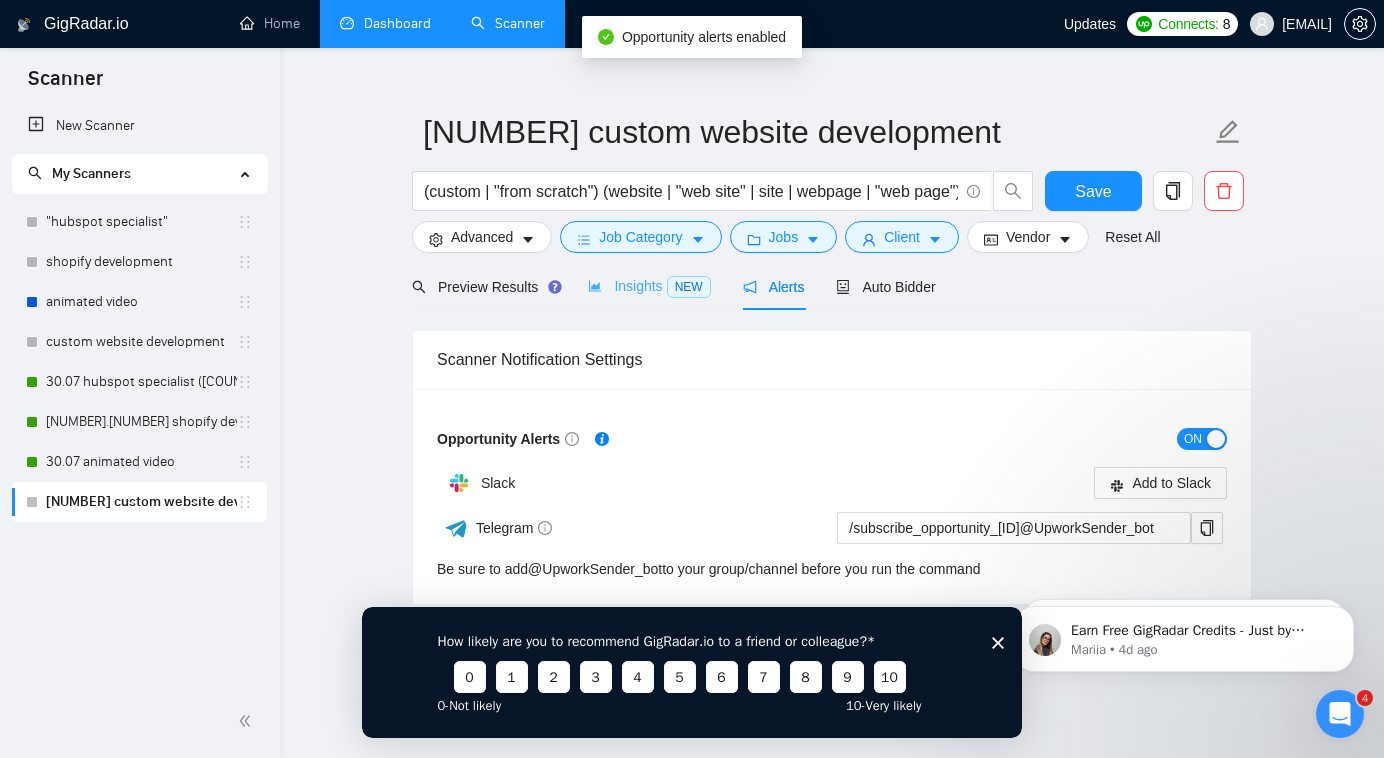 click on "Insights NEW" at bounding box center (649, 286) 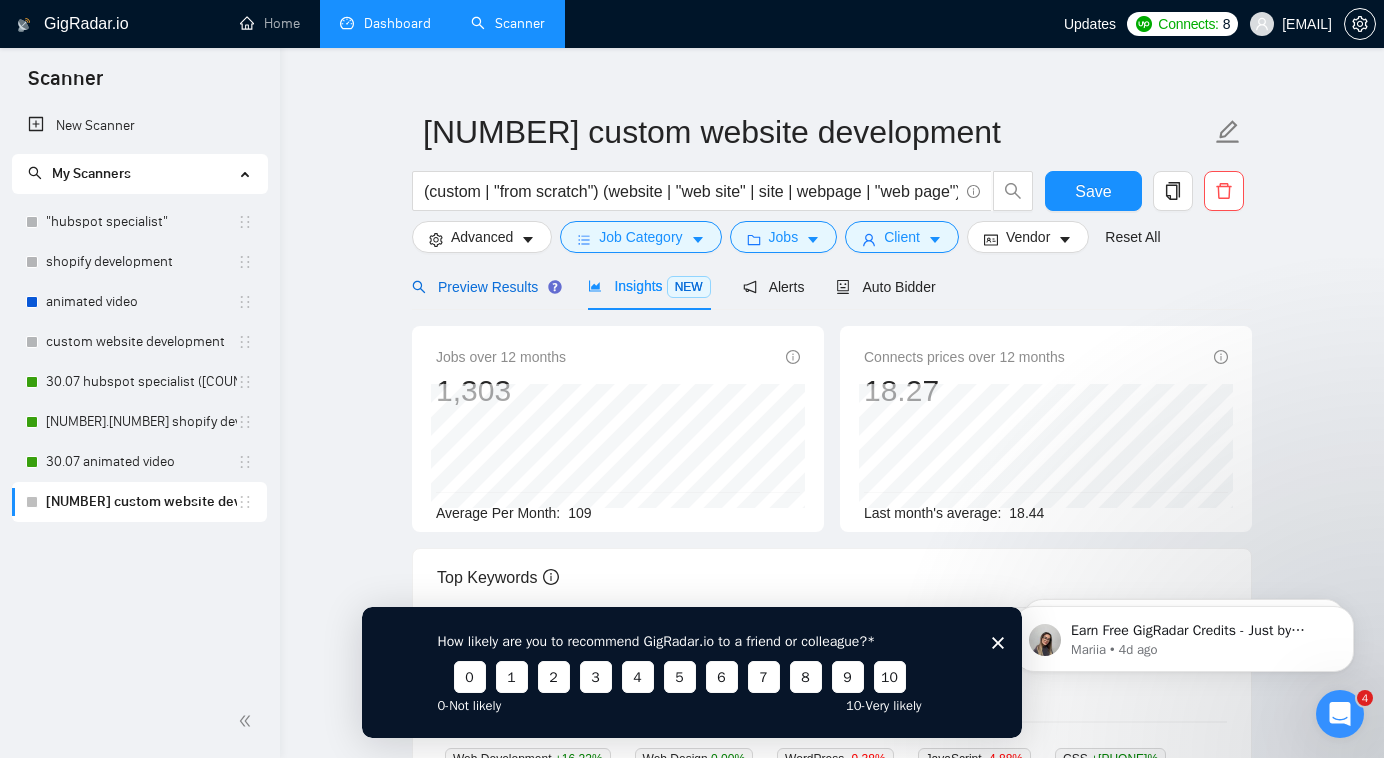 click on "Preview Results" at bounding box center (484, 287) 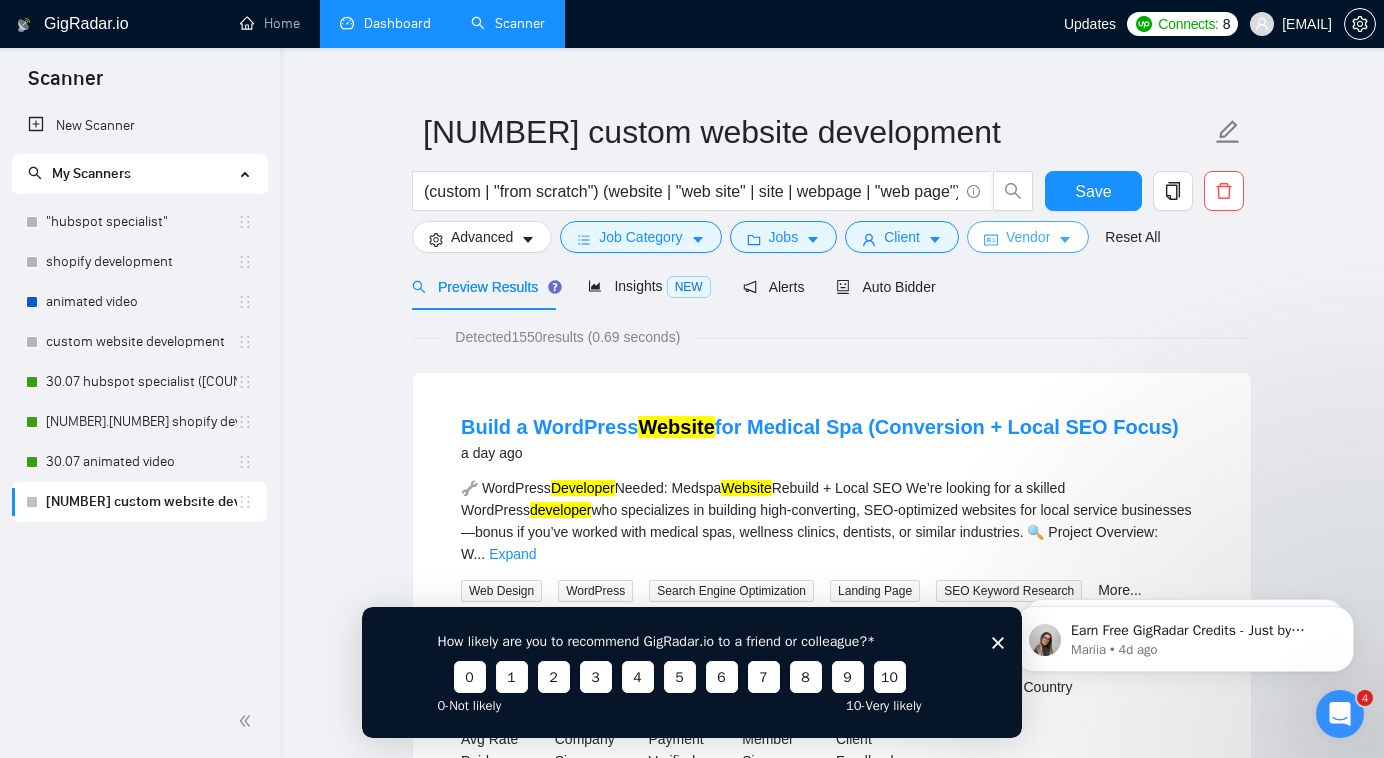 click on "Vendor" at bounding box center (1028, 237) 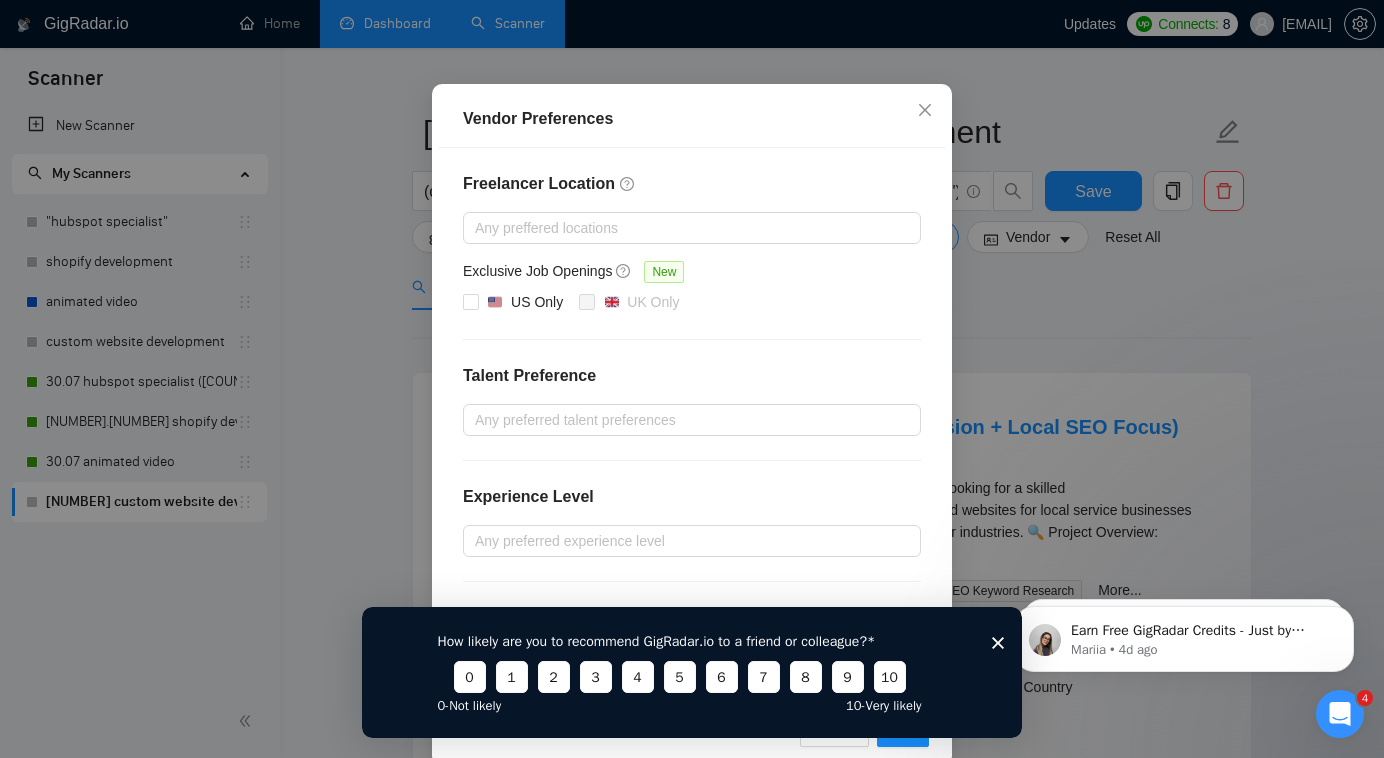 scroll, scrollTop: 167, scrollLeft: 0, axis: vertical 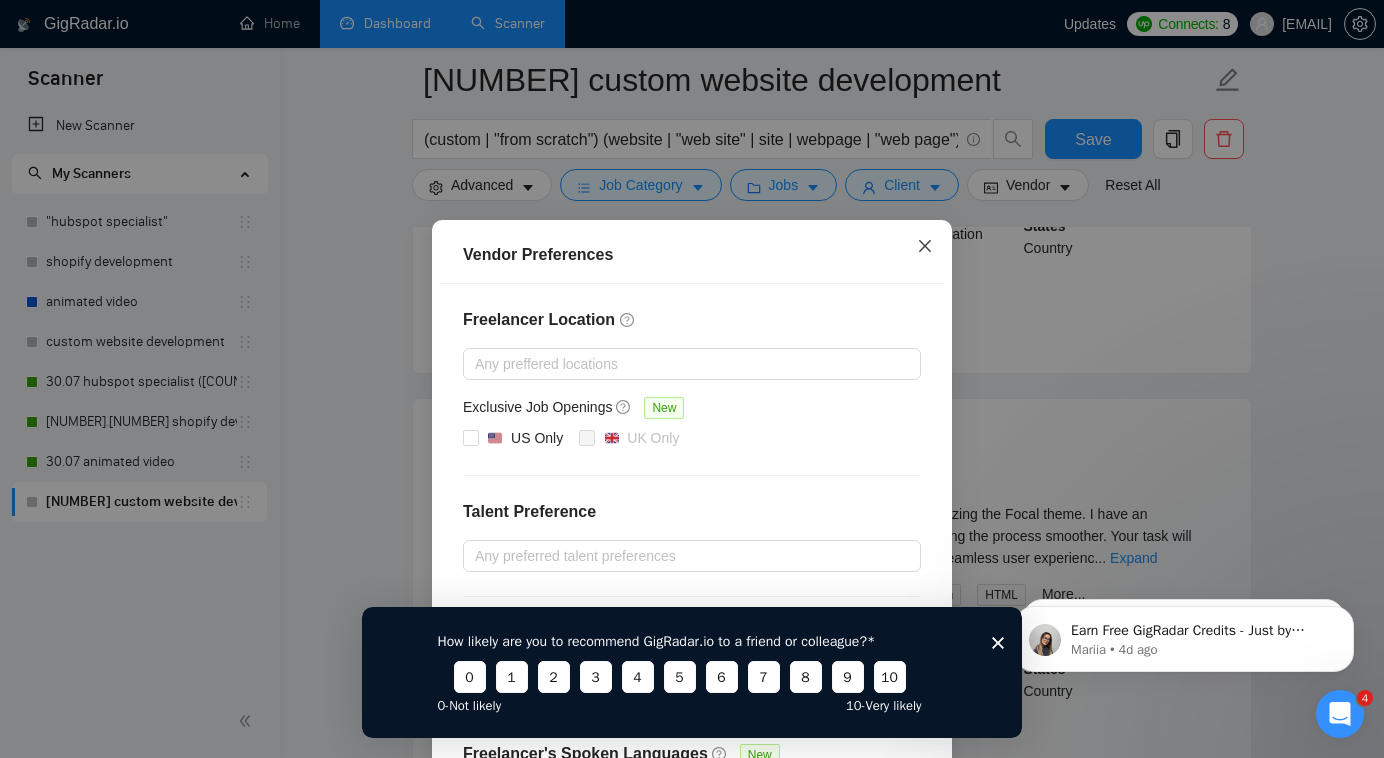 click at bounding box center (925, 247) 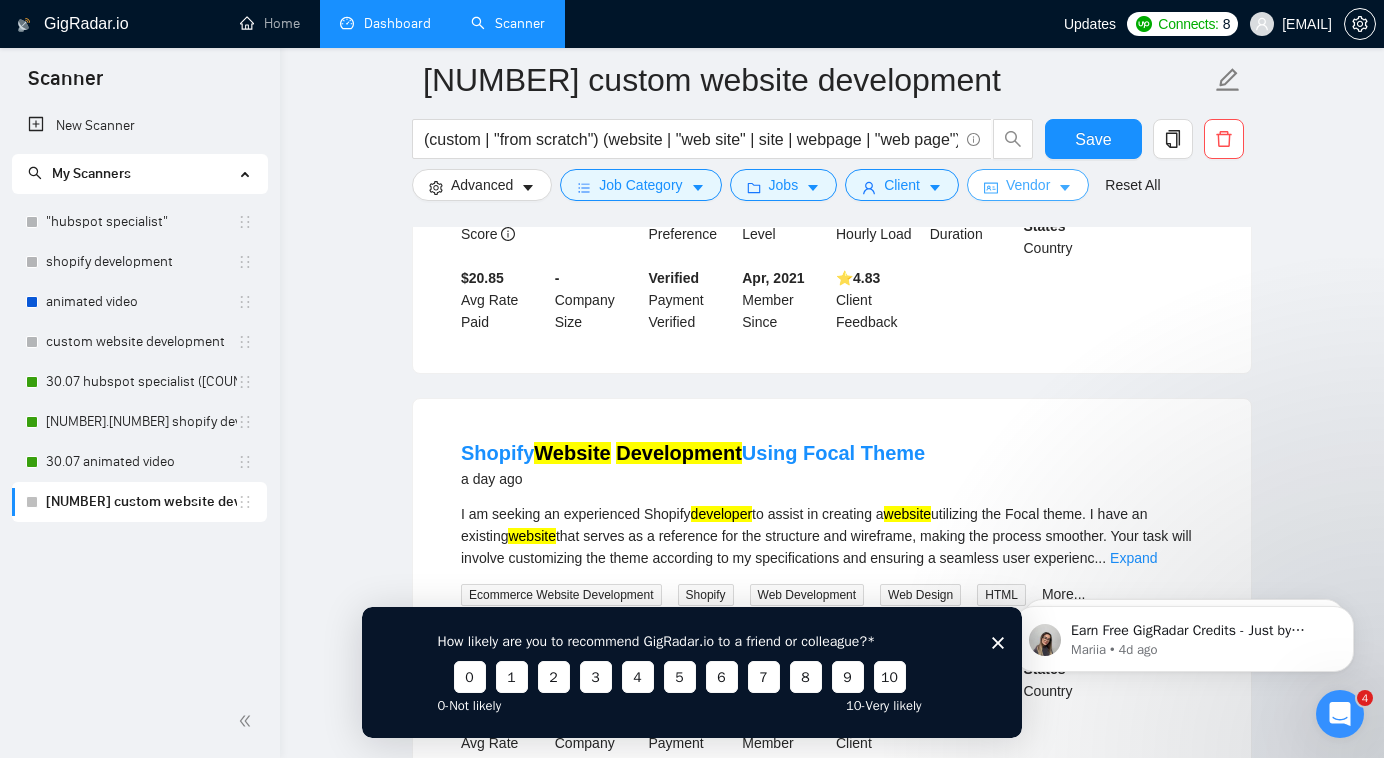type 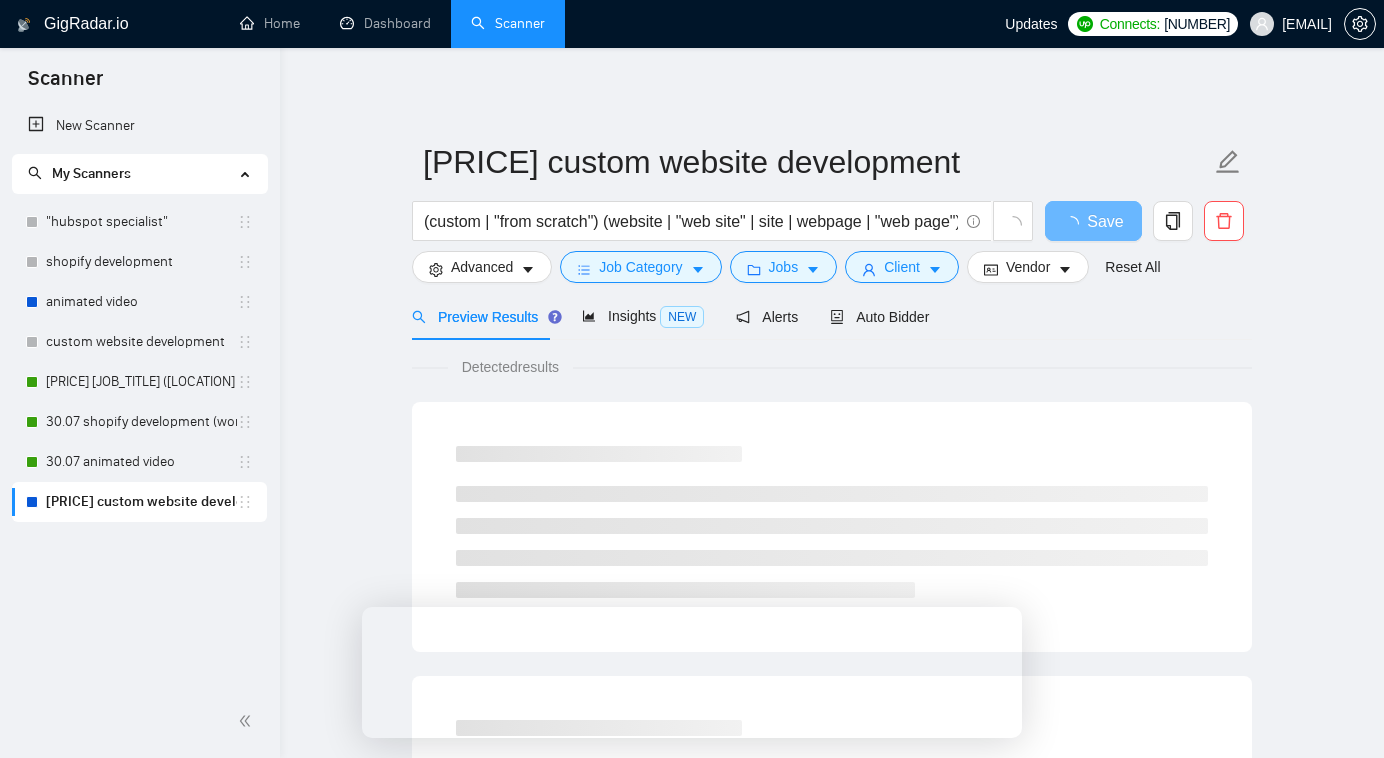 scroll, scrollTop: 0, scrollLeft: 0, axis: both 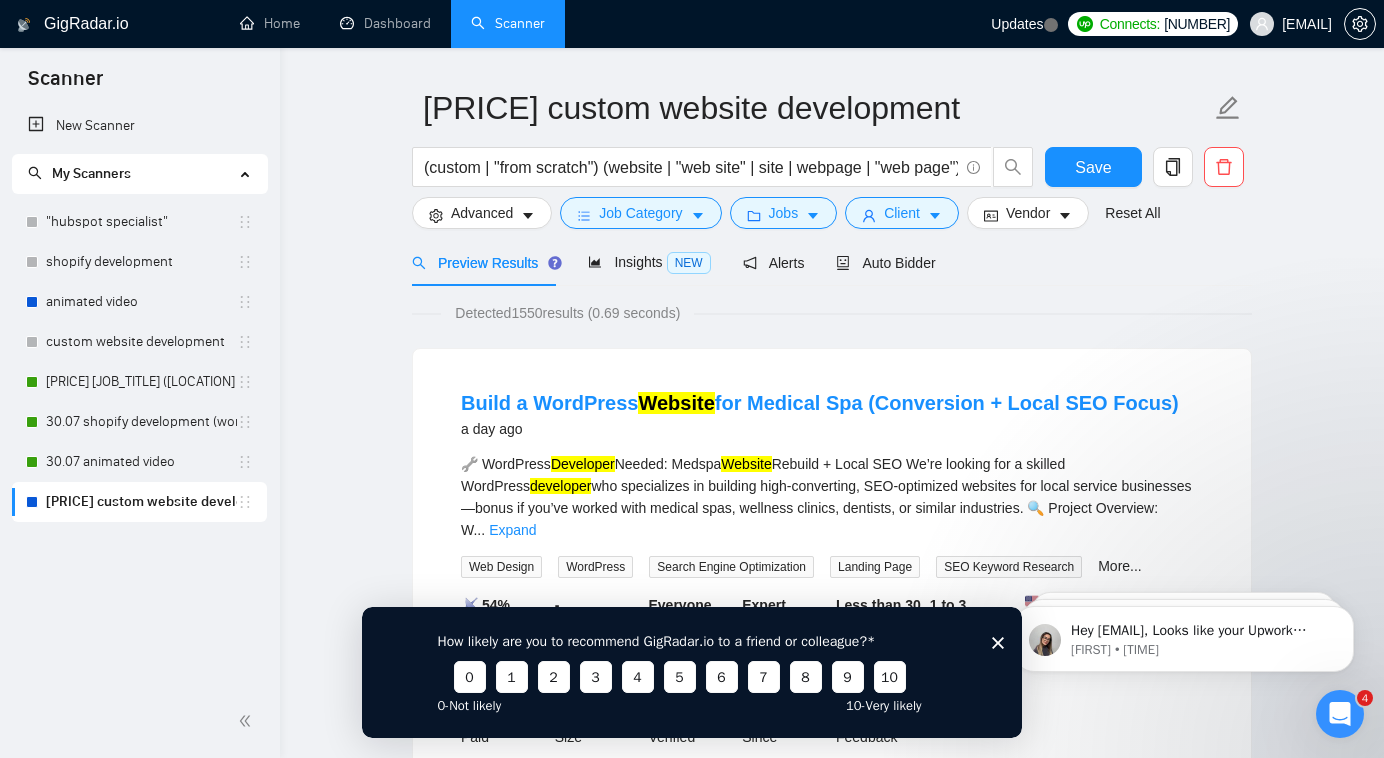 click on "[PRICE] custom website development" at bounding box center [141, 502] 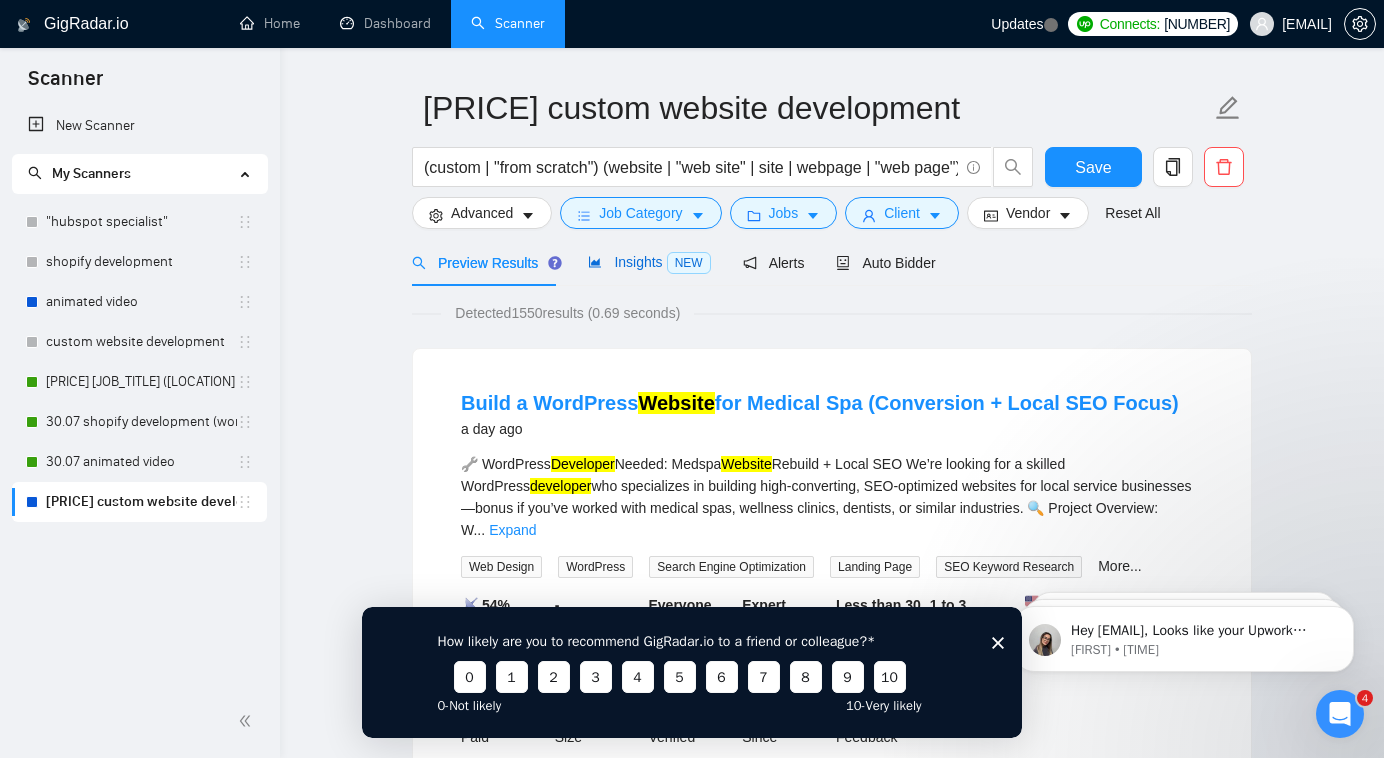 click on "NEW" at bounding box center (689, 263) 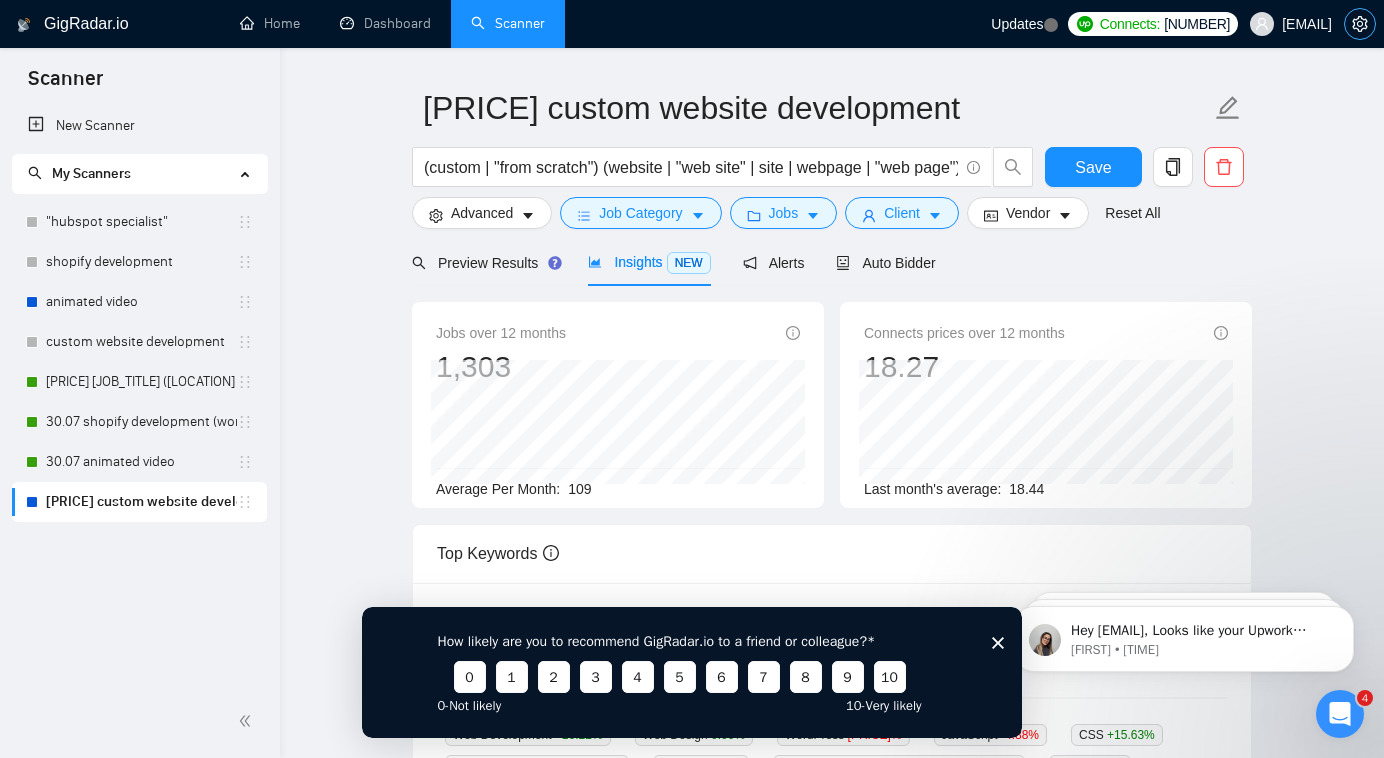 click at bounding box center [1360, 24] 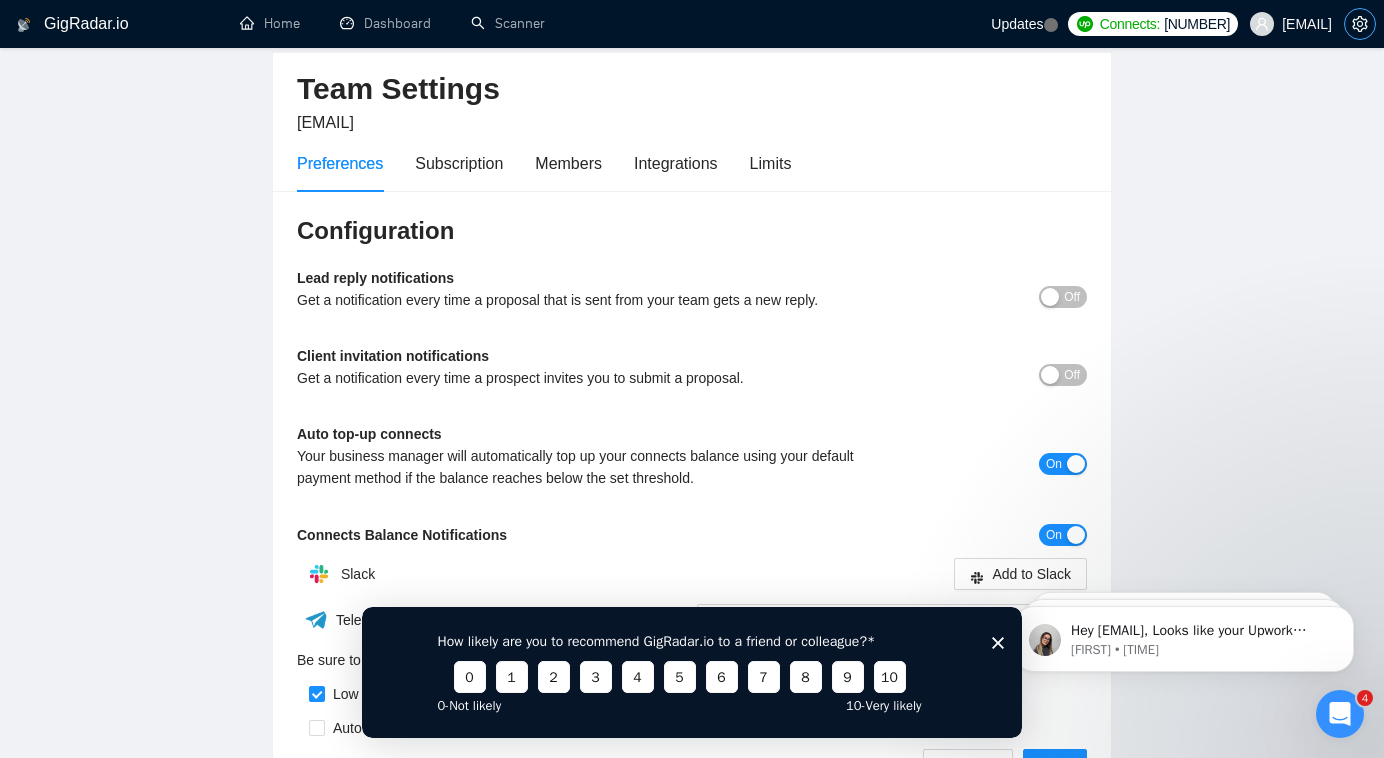 scroll, scrollTop: 80, scrollLeft: 0, axis: vertical 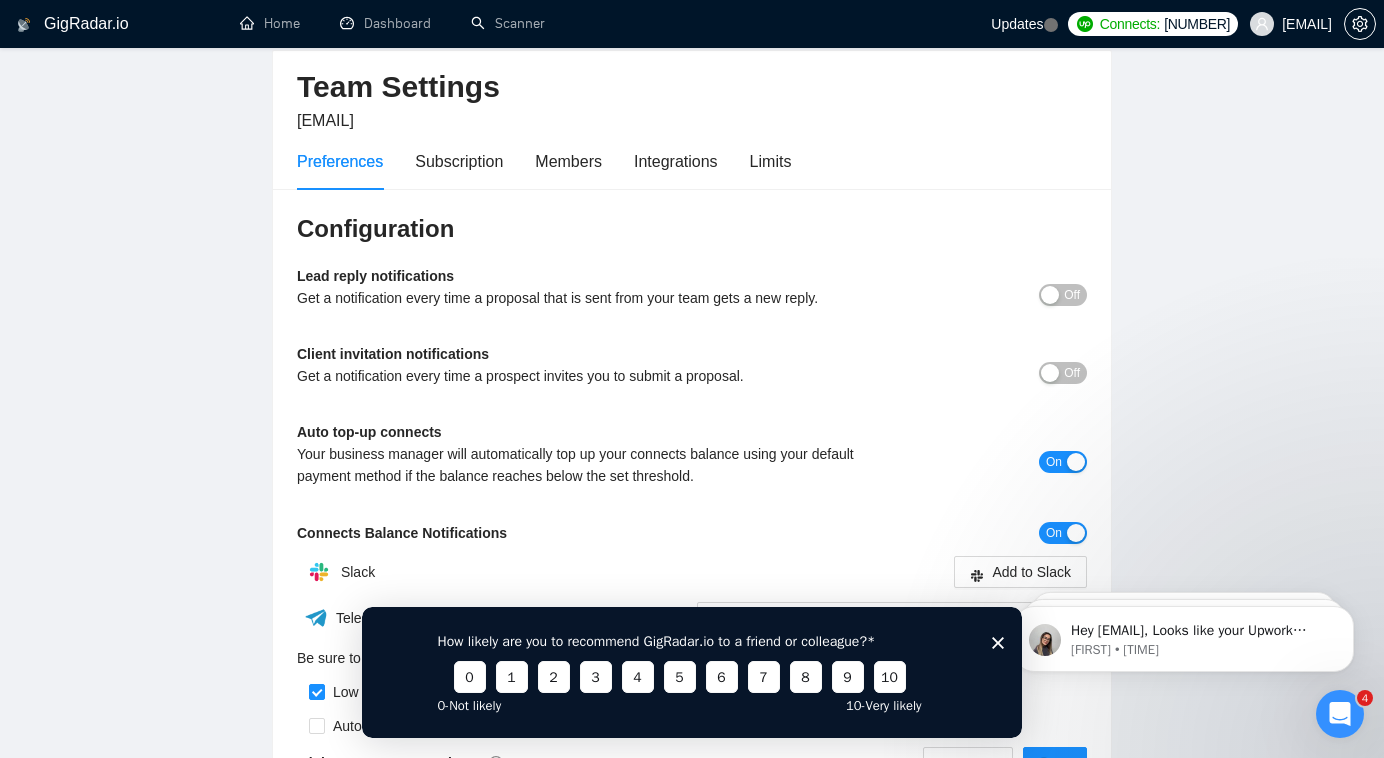 click at bounding box center [1050, 295] 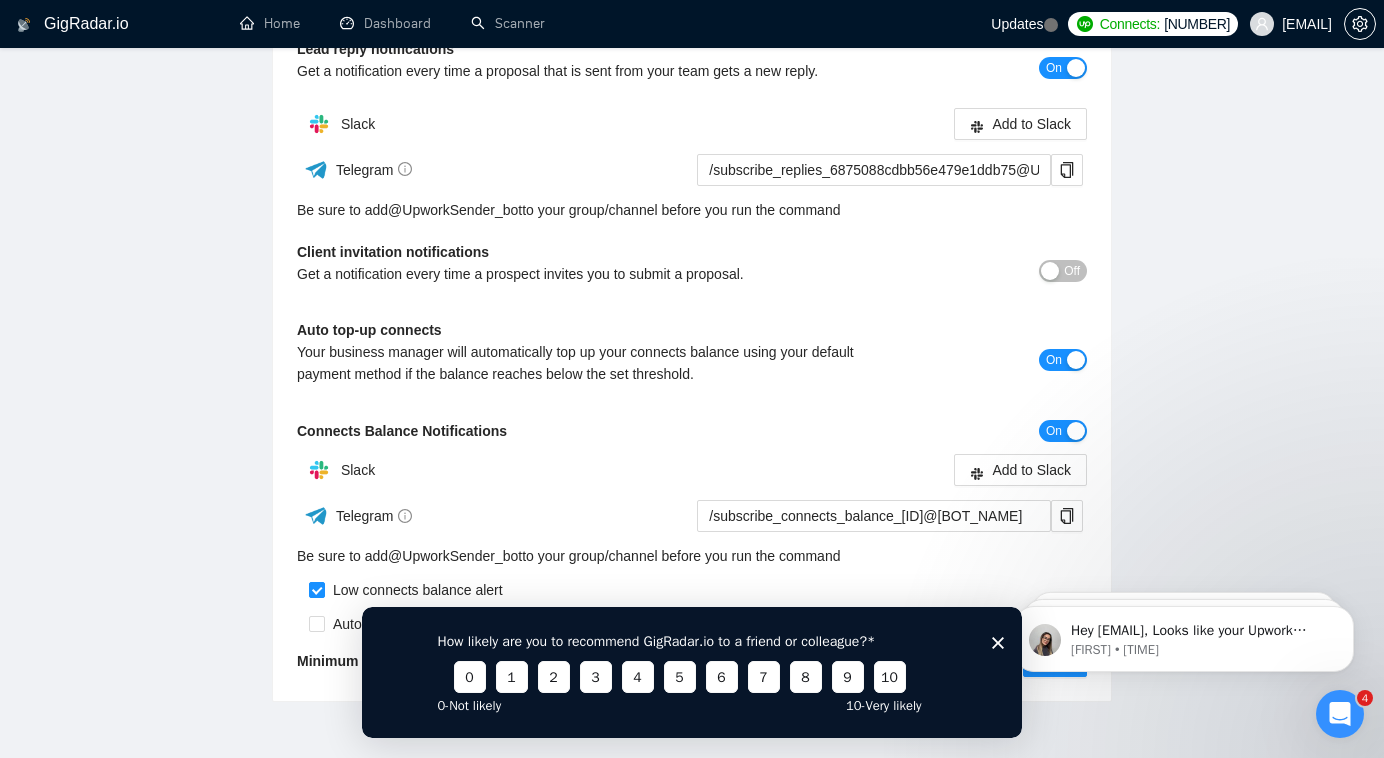 scroll, scrollTop: 201, scrollLeft: 0, axis: vertical 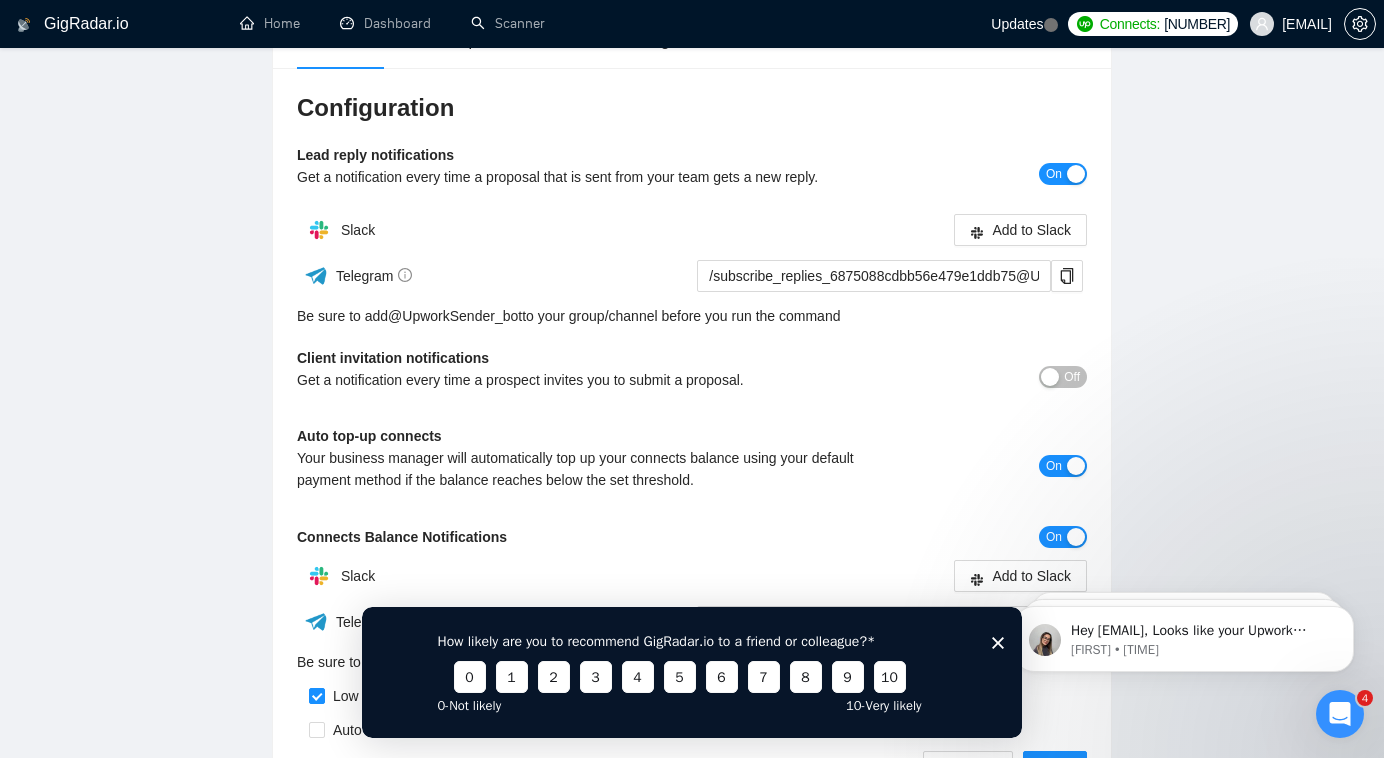 click on "Off" at bounding box center [1063, 377] 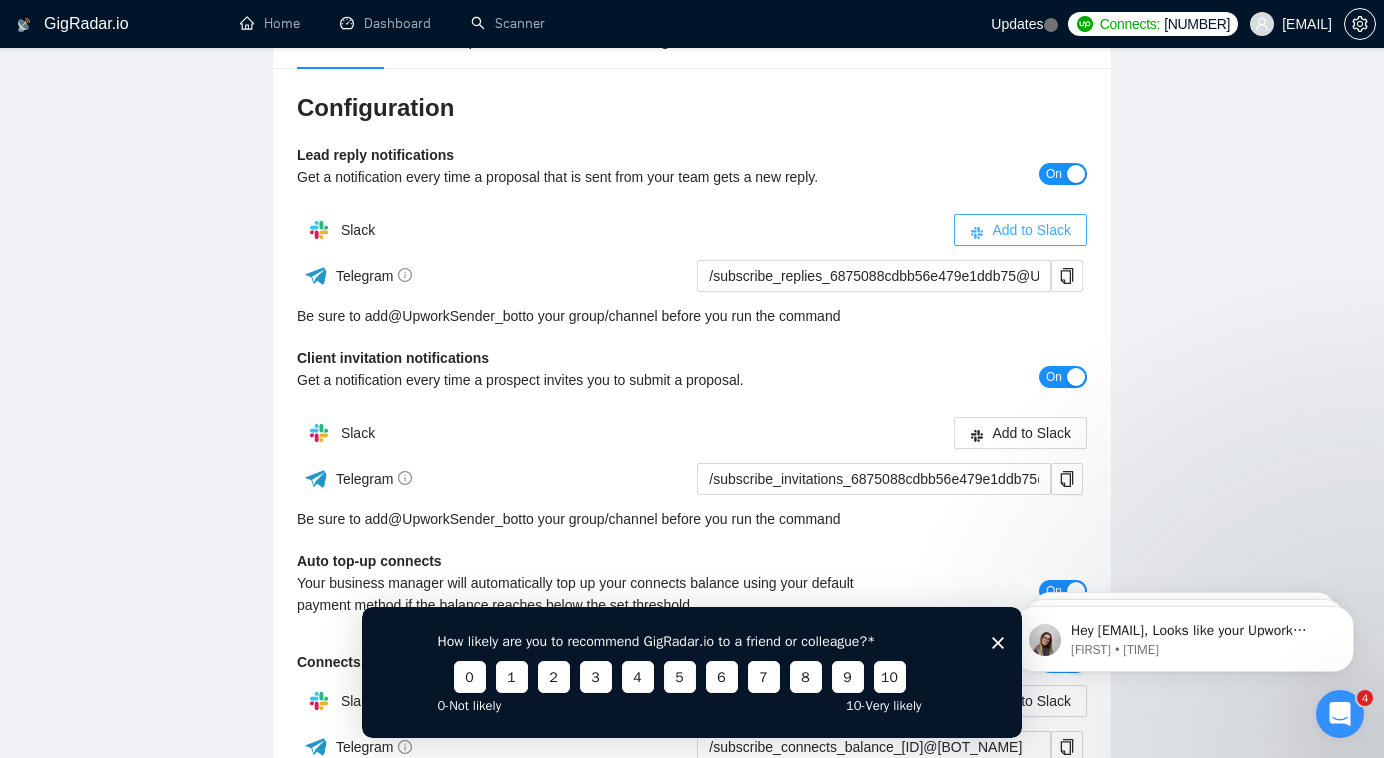 click on "Add to Slack" at bounding box center (1031, 230) 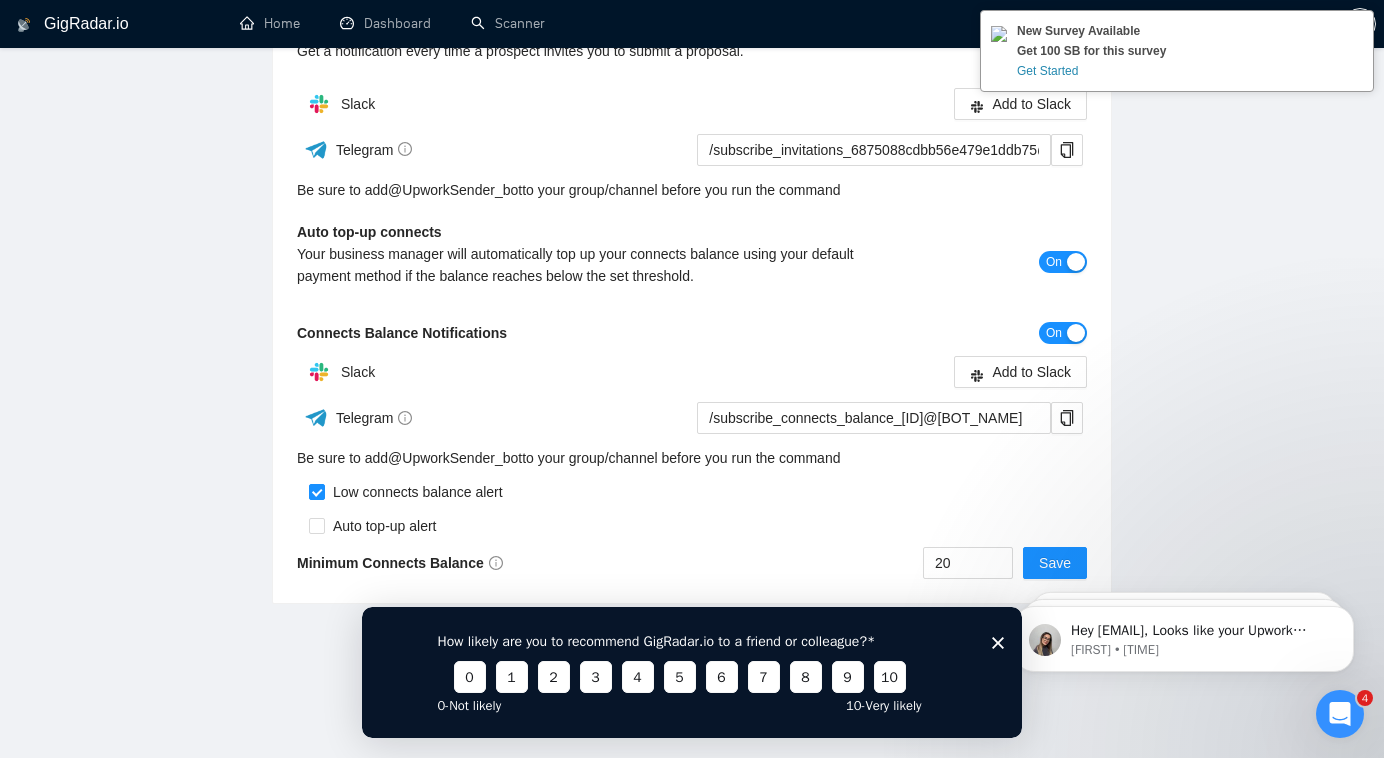 scroll, scrollTop: 0, scrollLeft: 0, axis: both 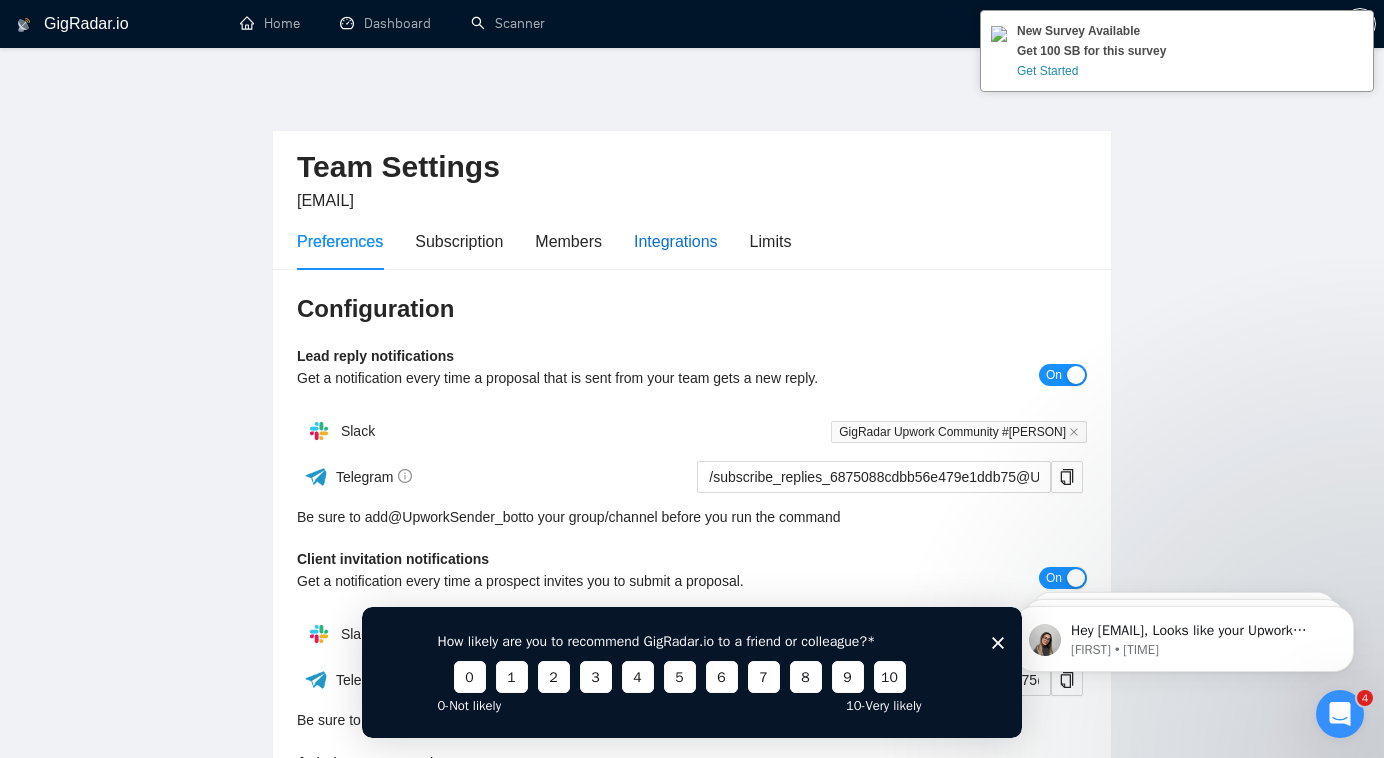 click on "Integrations" at bounding box center (676, 241) 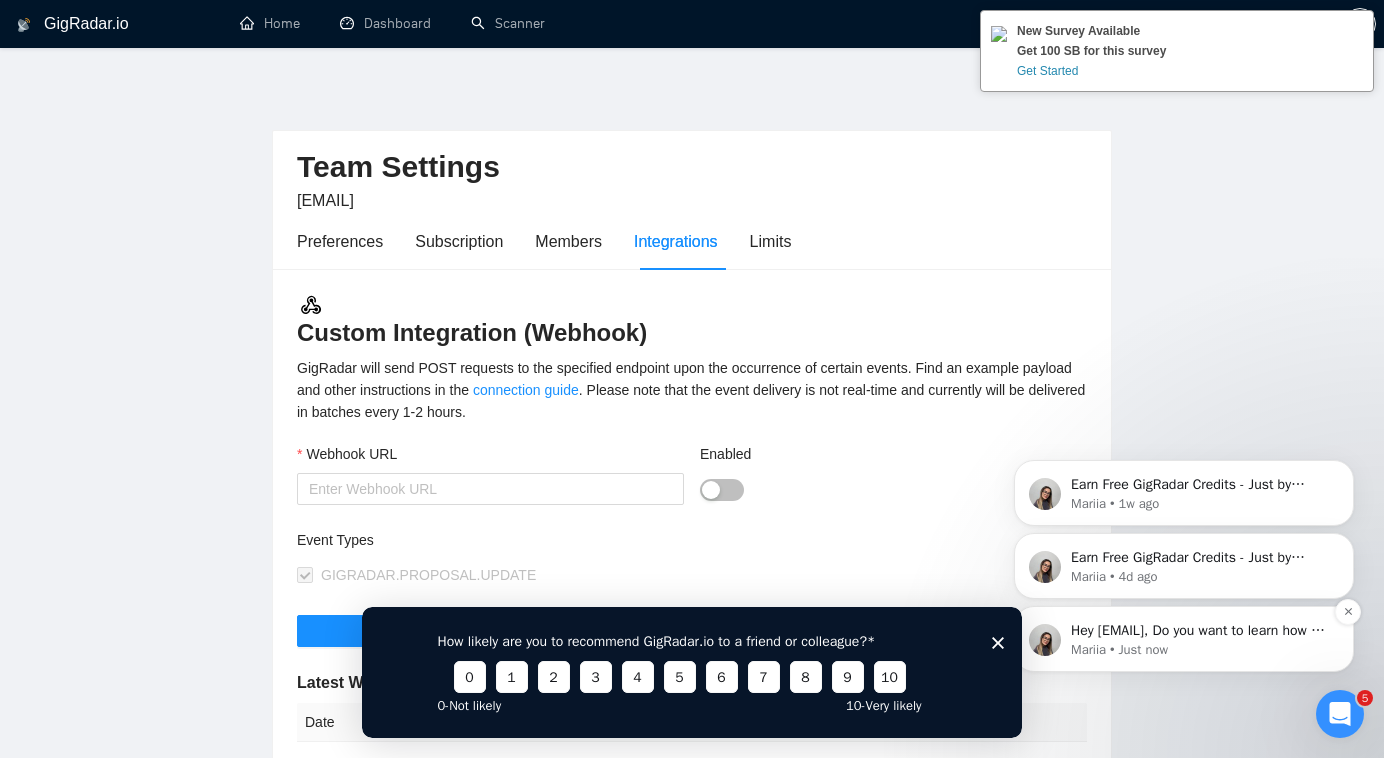 click on "Mariia • Just now" at bounding box center [1200, 650] 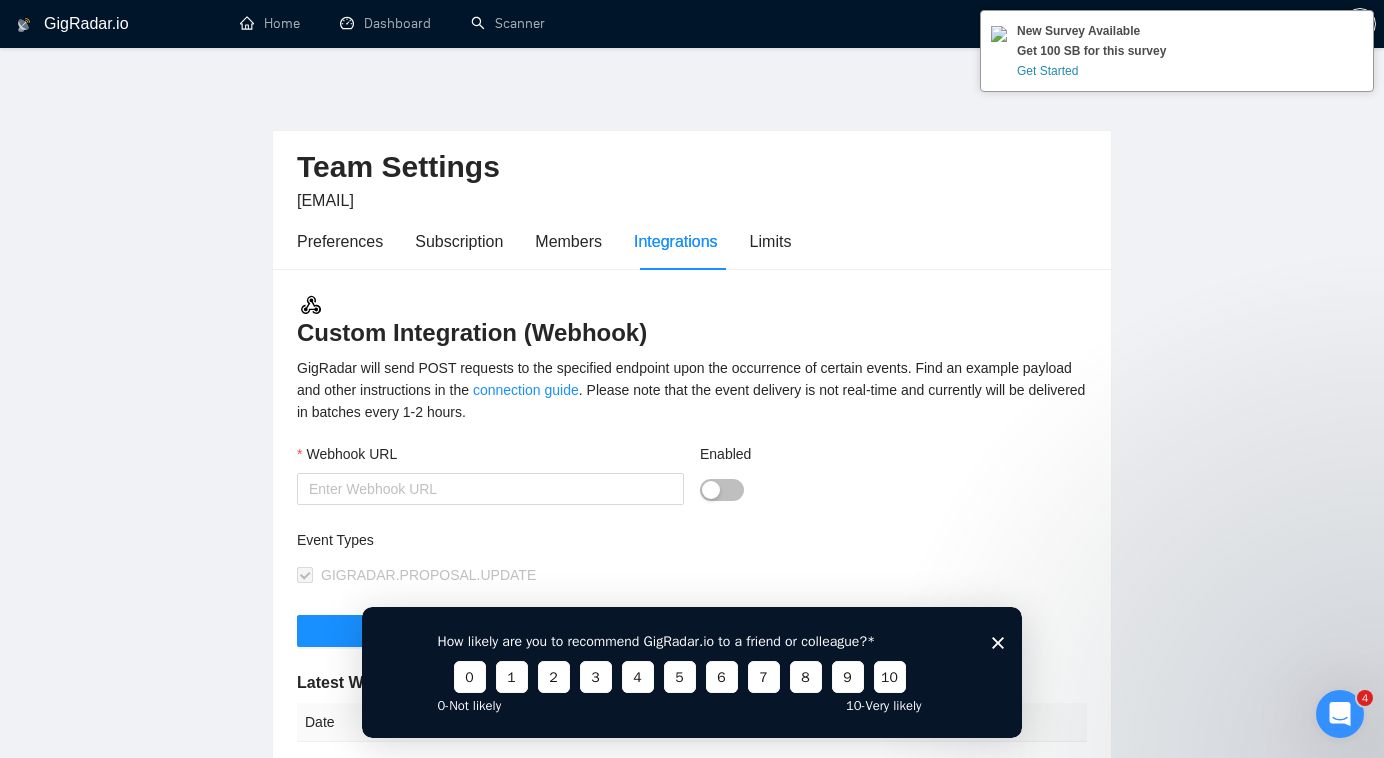 click on "GigRadar.io Home Dashboard Scanner Updates
Connects: 308 michael@primemarketingexperts.com Team Settings michael@primemarketingexperts.com Preferences Subscription Members Integrations Limits  Custom Integration (Webhook) GigRadar will send POST requests to the specified endpoint upon the occurrence of certain events. Find an example payload and other instructions in the   connection guide . Please note that the event delivery is not real-time and currently will be delivered in batches every 1-2 hours. Webhook URL Enabled Event Types GIGRADAR.PROPOSAL.UPDATE Save Latest Webhook Logs Date Event Success No data Need help? We are here to help you integrate GigRadar into your systems. Integration Tutorial   Contact Support GigRadar.io 1.26.0 (dev) @vadymhimself   2025 GigRadar.io | All Rights Reserved." at bounding box center (692, 613) 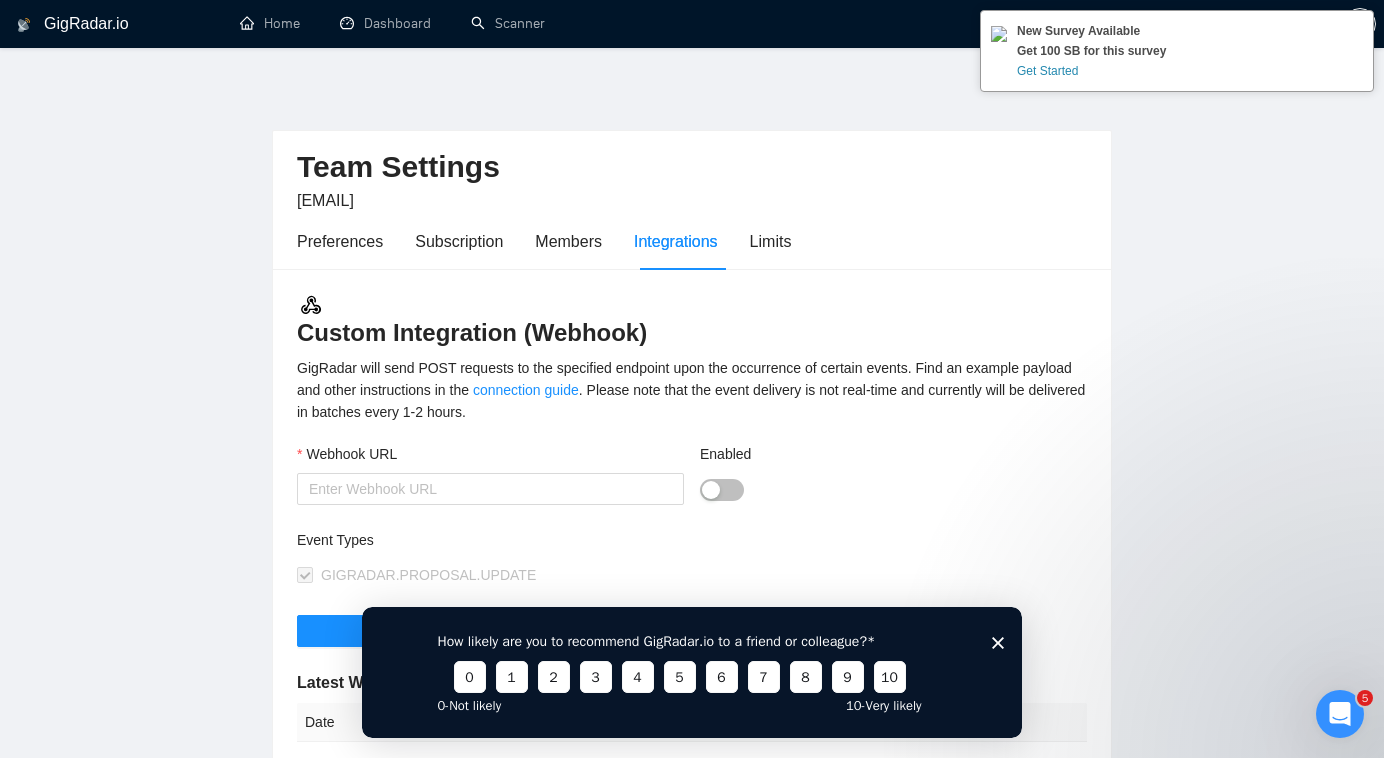 click 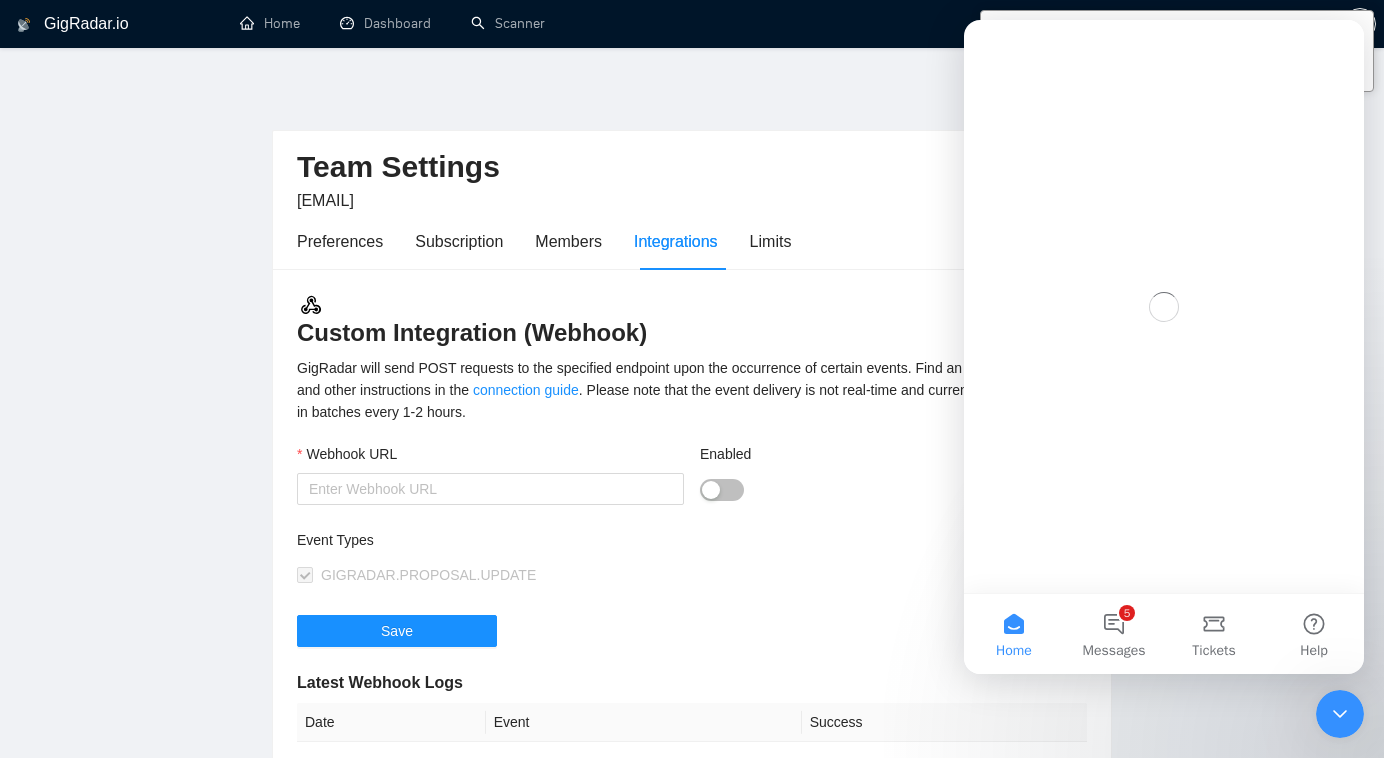 scroll, scrollTop: 0, scrollLeft: 0, axis: both 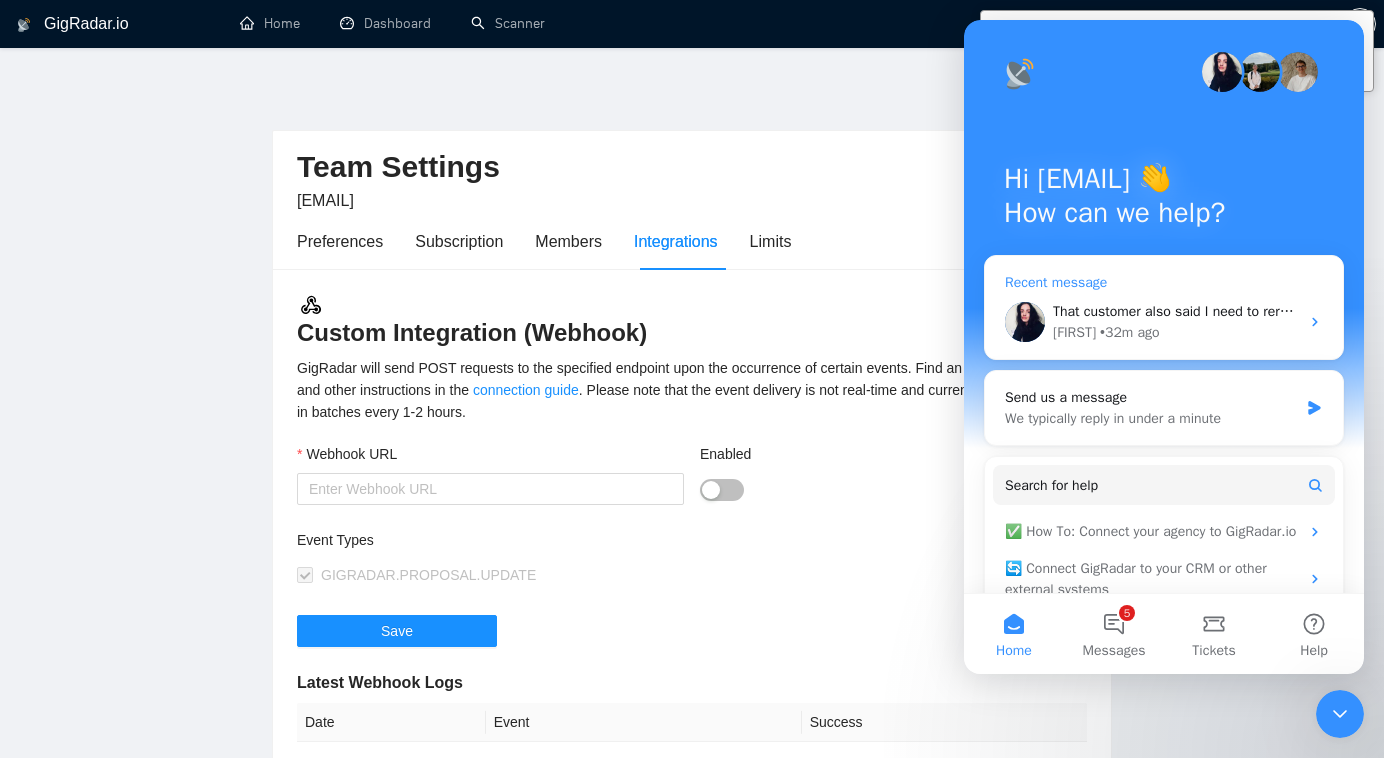 click on "That customer also said I need to reread the job post, so quite likely I wouldn't have gotten that even if it was a legit job." at bounding box center [1423, 311] 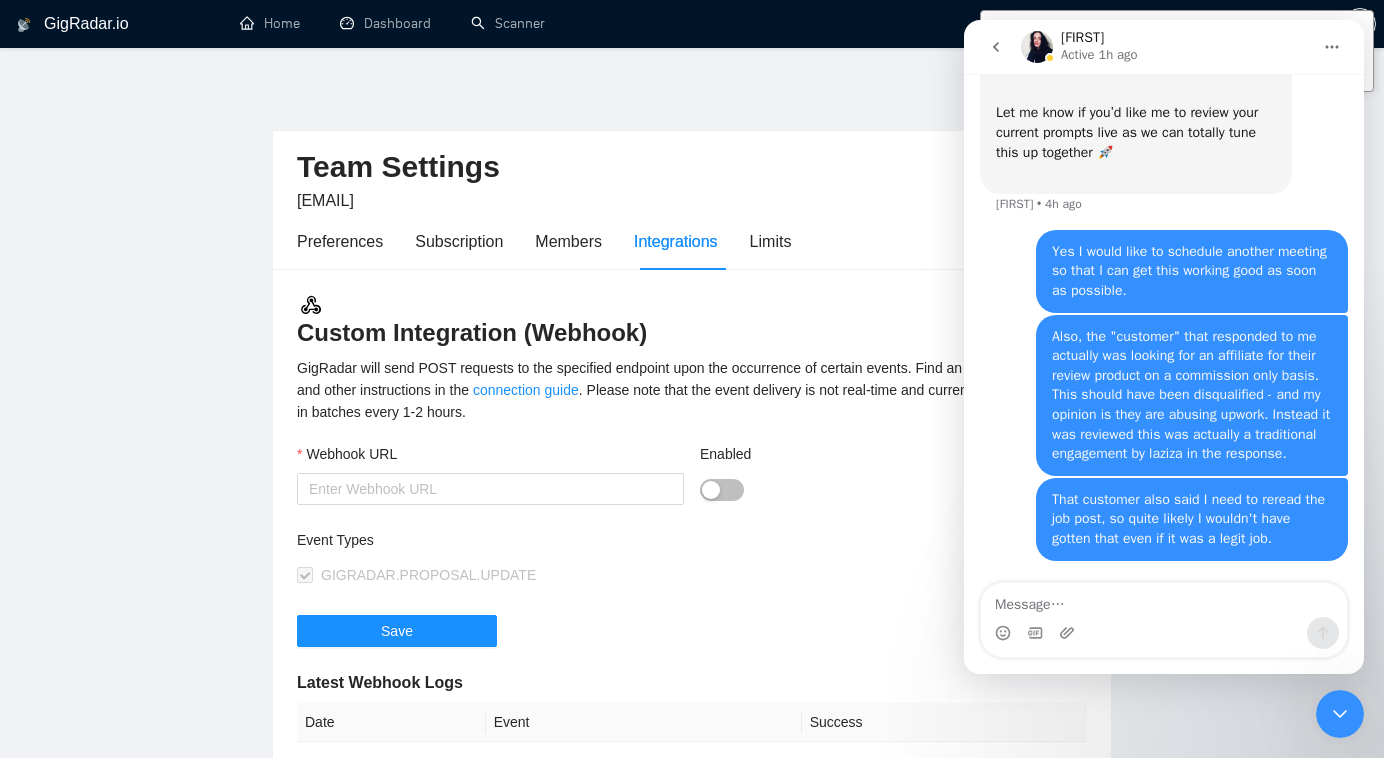 scroll, scrollTop: 4411, scrollLeft: 0, axis: vertical 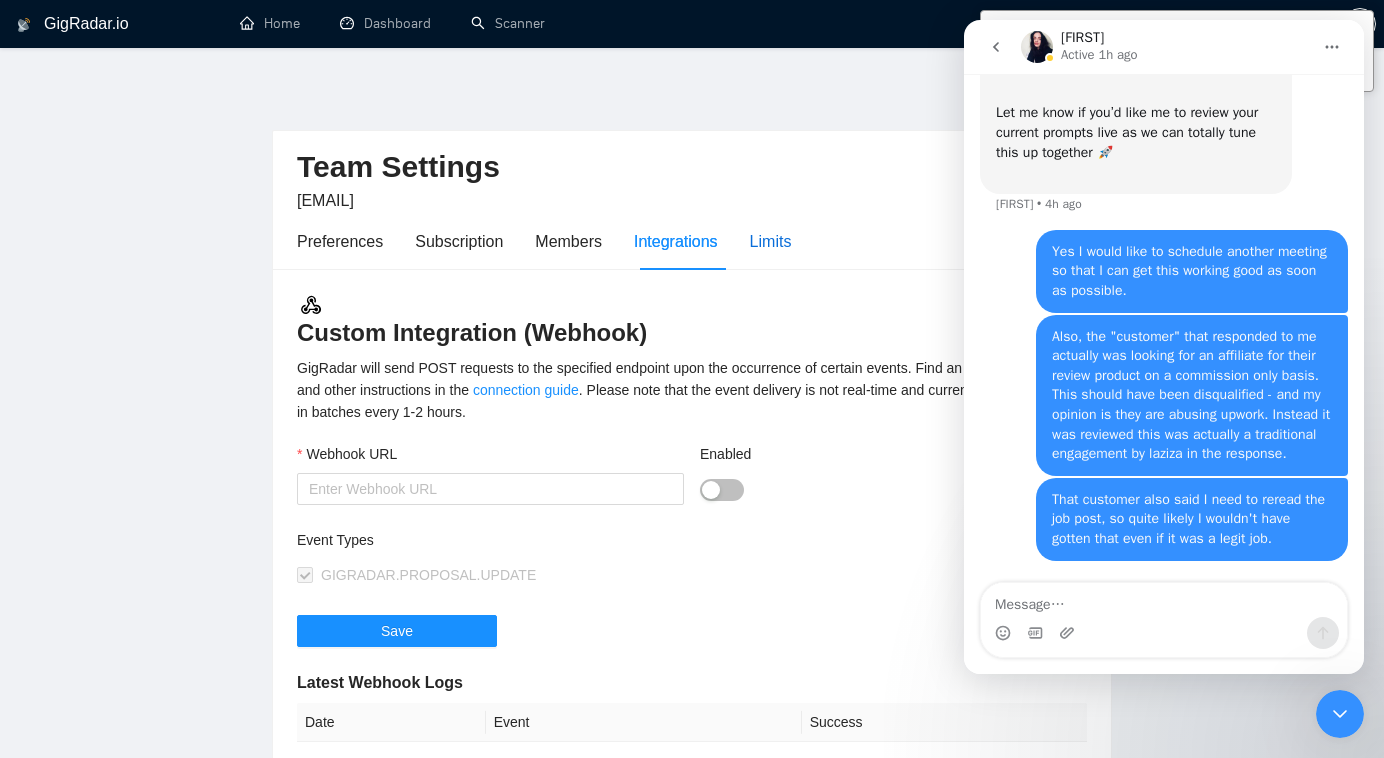click on "Limits" at bounding box center [771, 241] 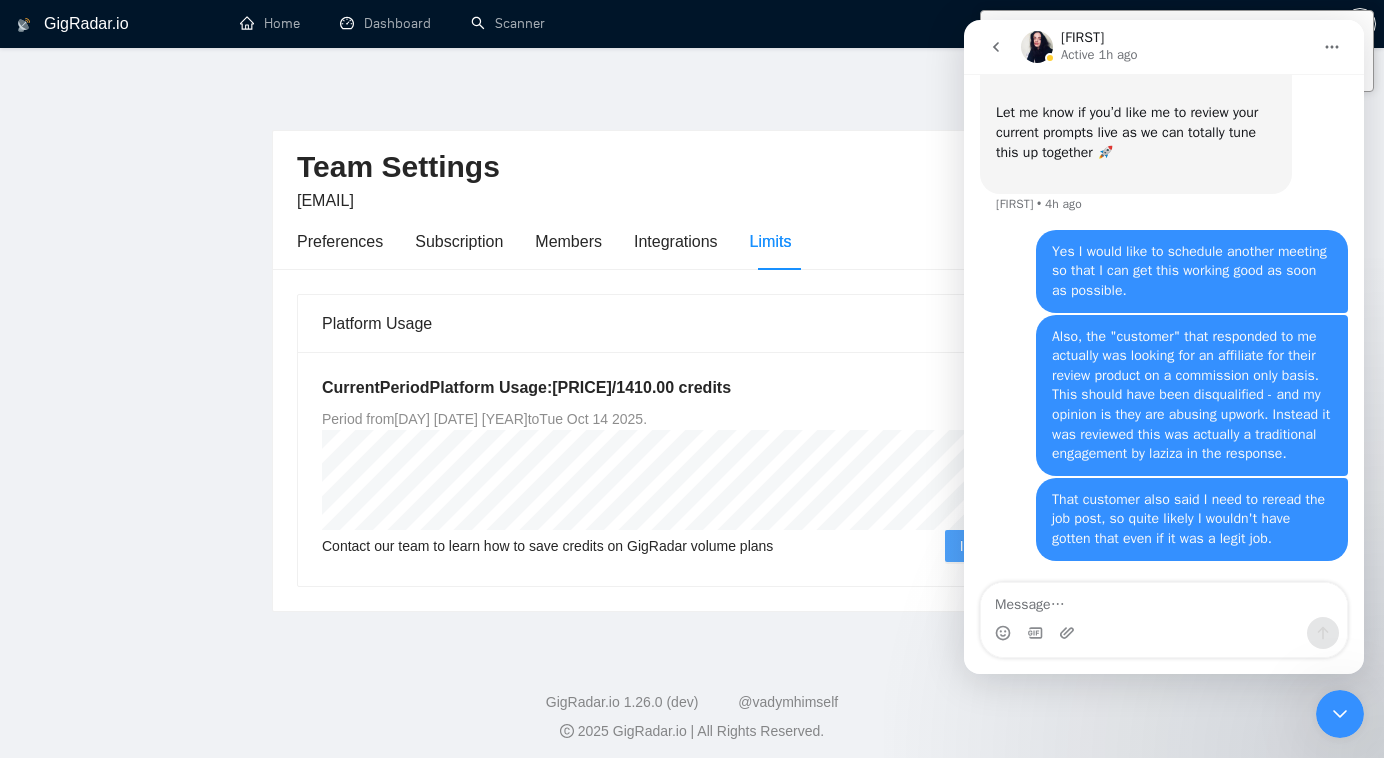 click on "GigRadar.io 1.26.0 (dev) @vadymhimself" at bounding box center [692, 702] 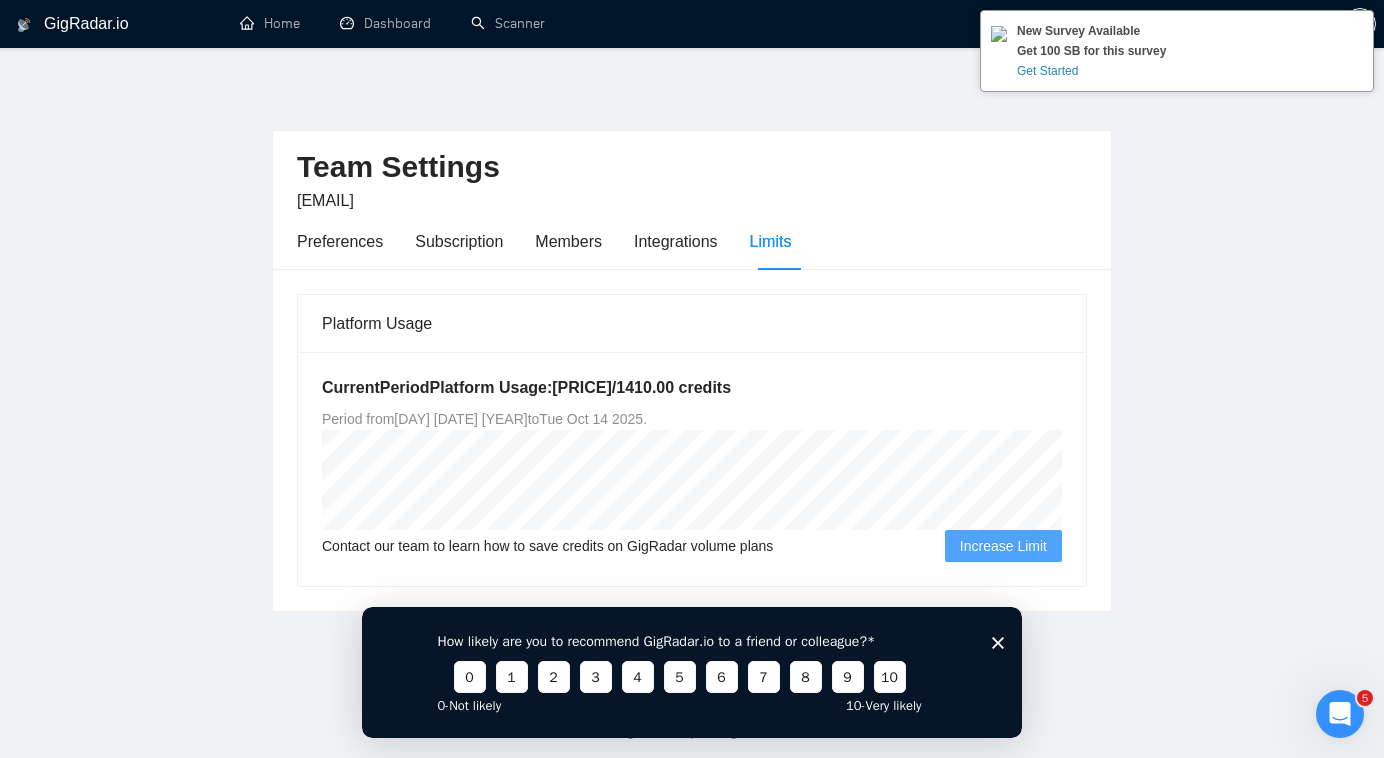 scroll, scrollTop: 0, scrollLeft: 0, axis: both 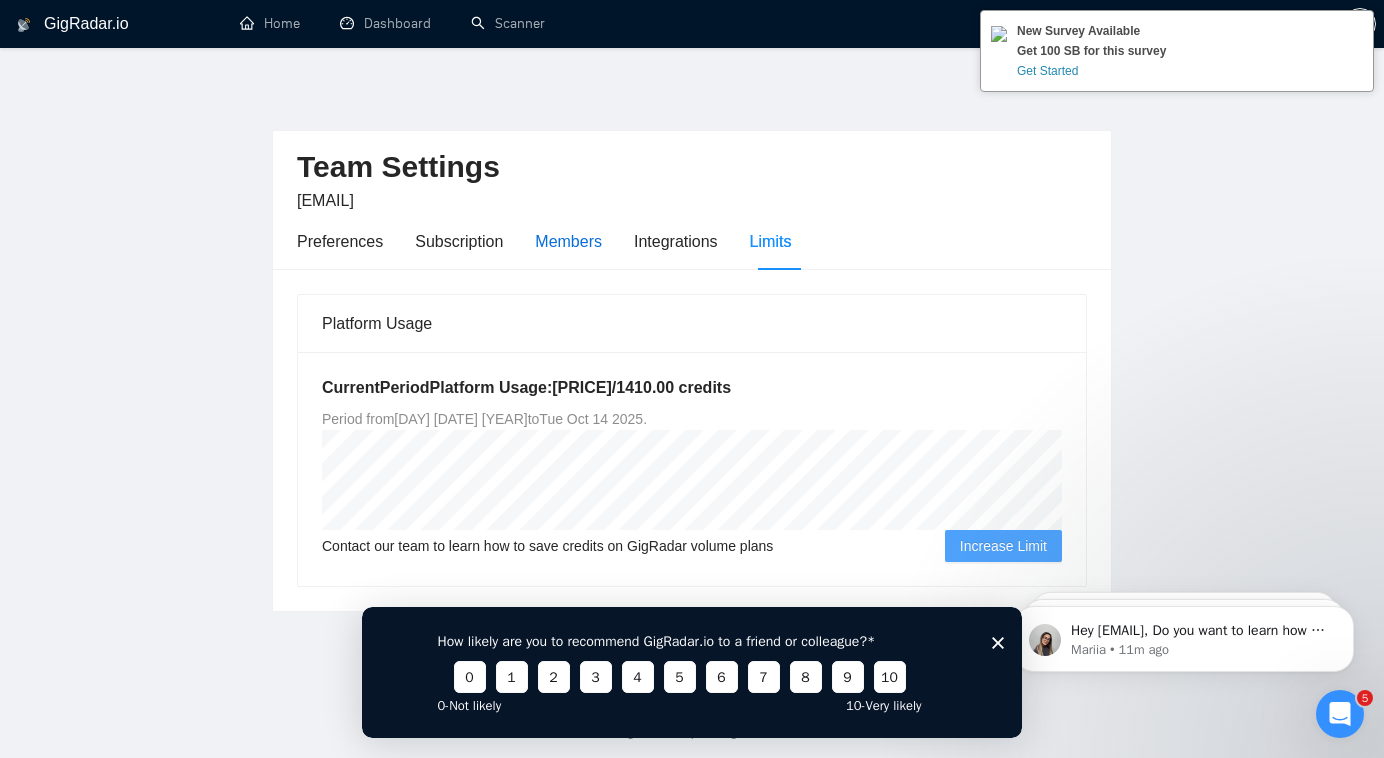 click on "Members" at bounding box center (568, 241) 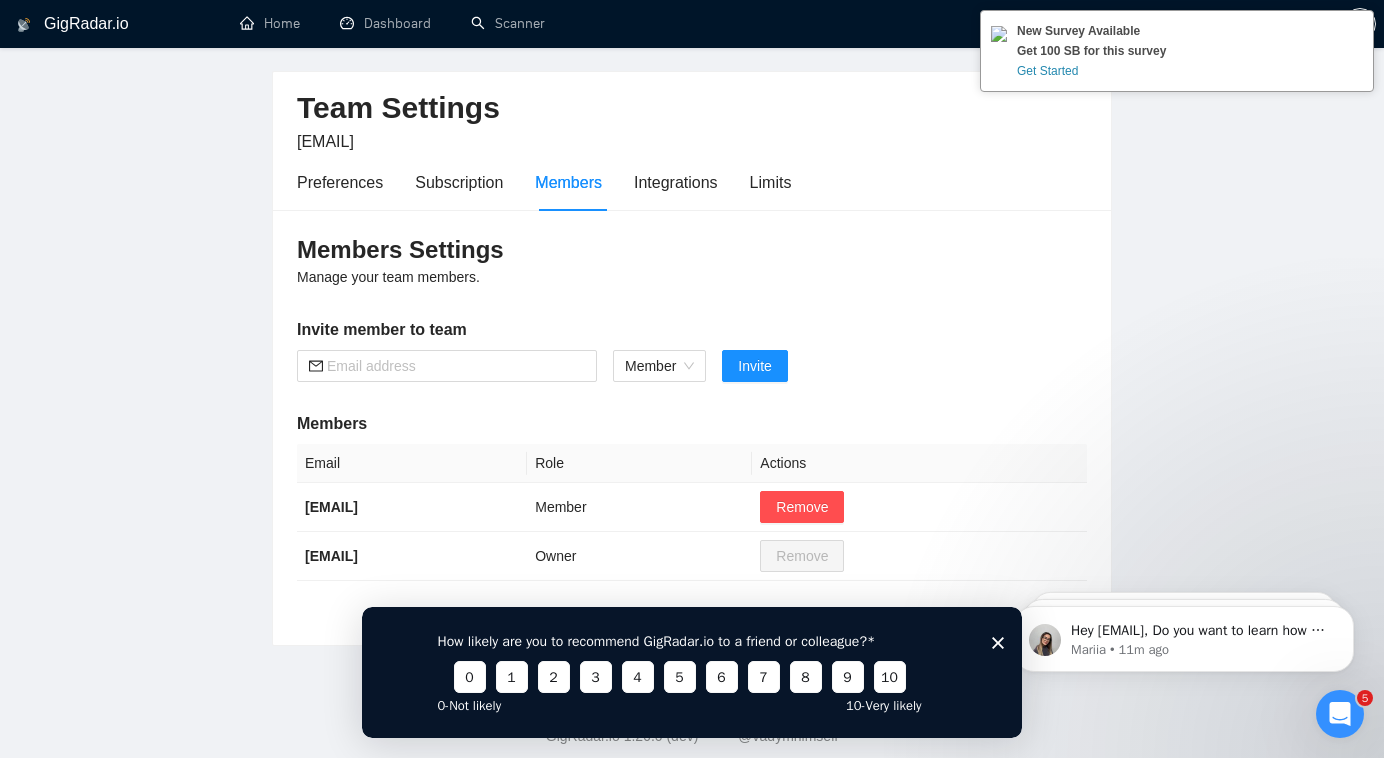 scroll, scrollTop: 0, scrollLeft: 0, axis: both 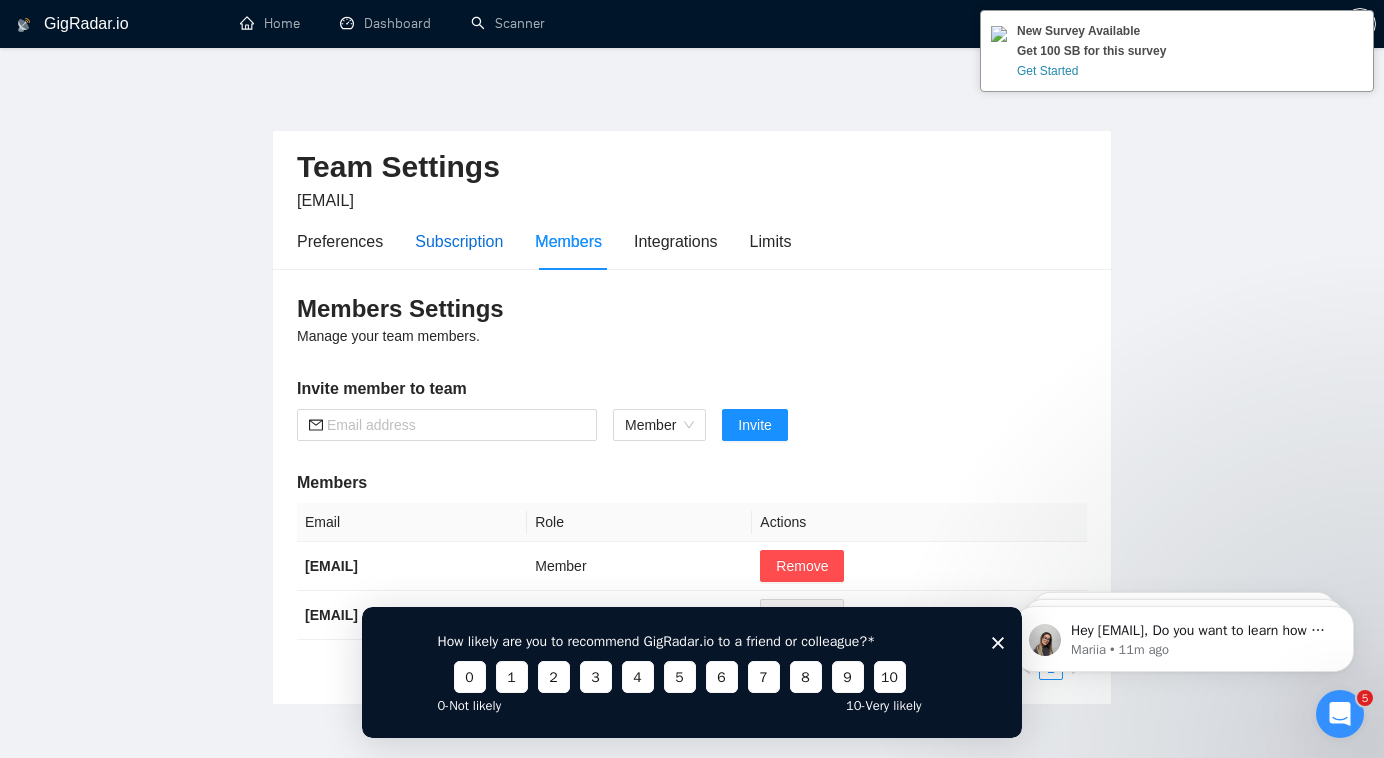 click on "Subscription" at bounding box center [459, 241] 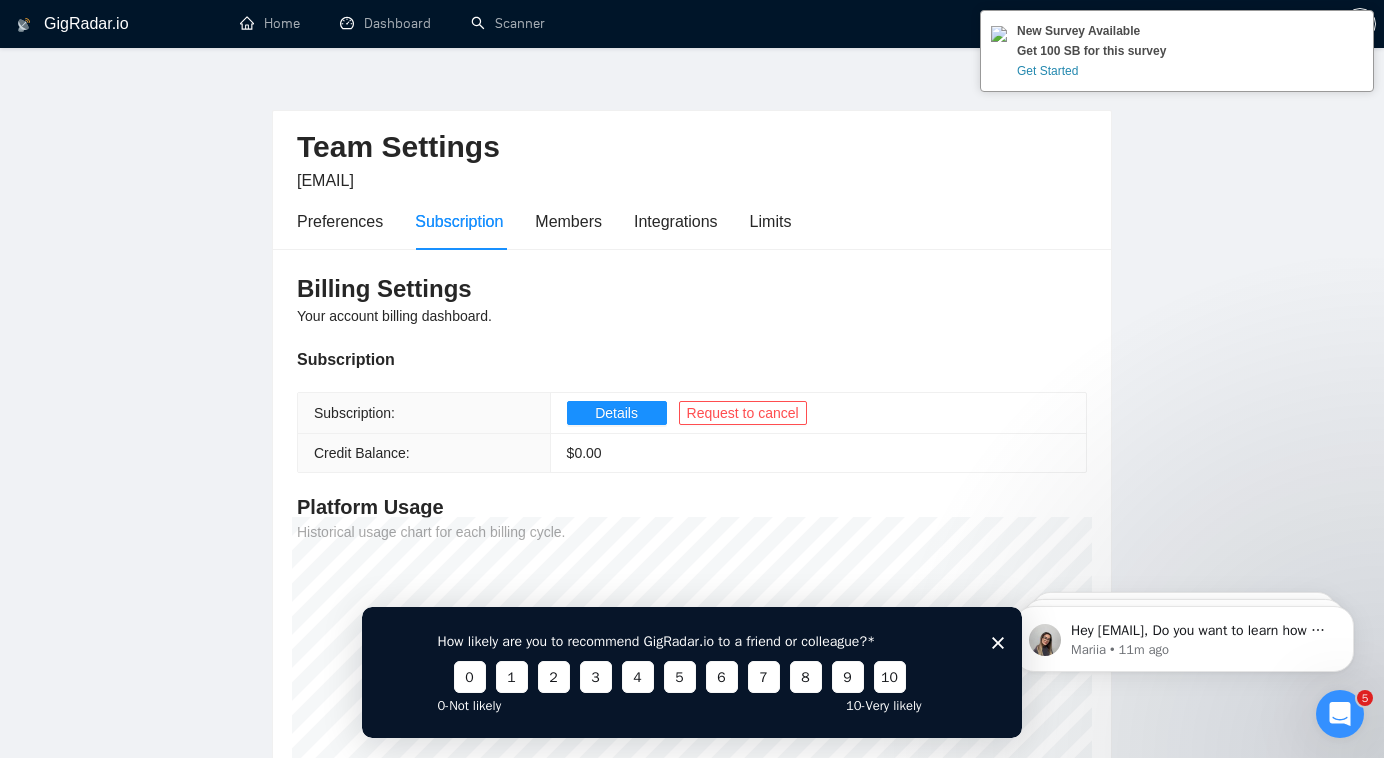 scroll, scrollTop: 0, scrollLeft: 0, axis: both 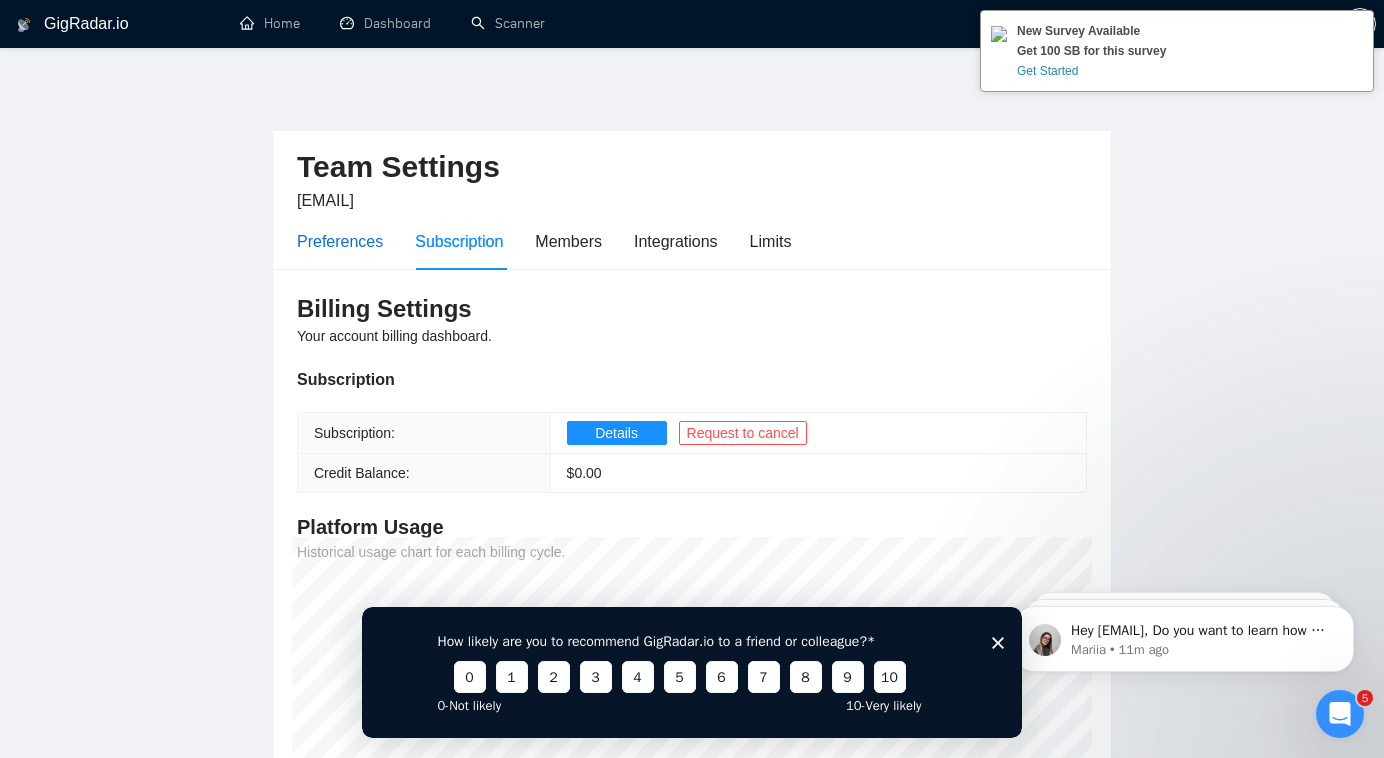 click on "Preferences" at bounding box center (340, 241) 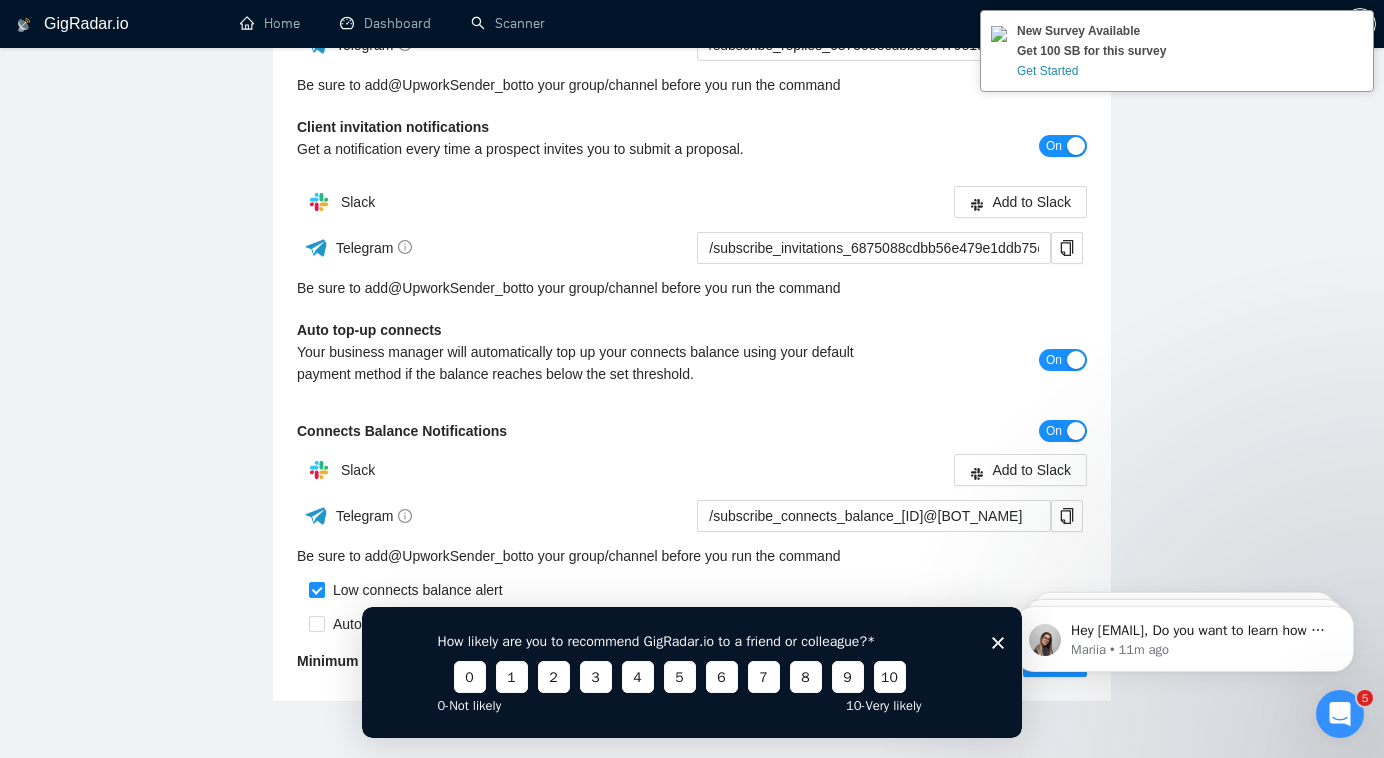 scroll, scrollTop: 0, scrollLeft: 0, axis: both 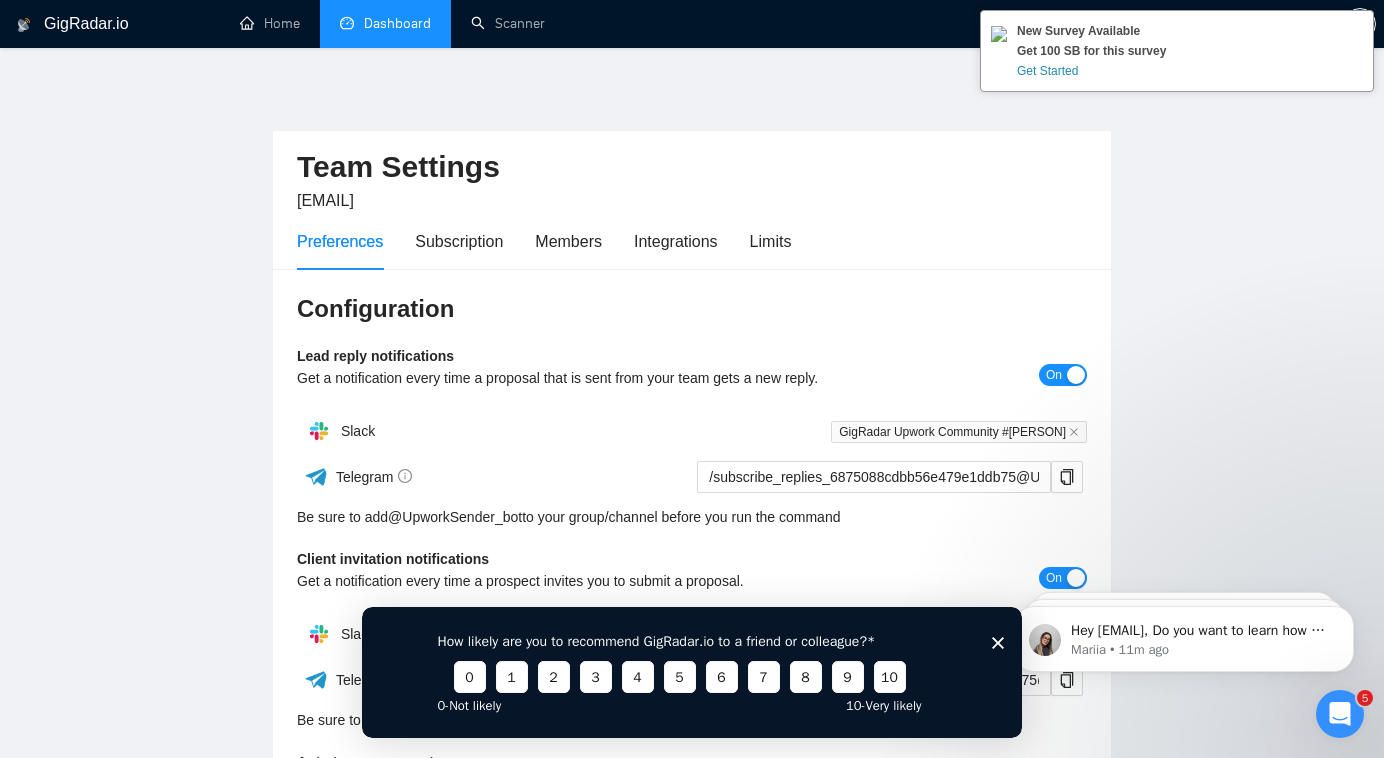 click on "Dashboard" at bounding box center [385, 23] 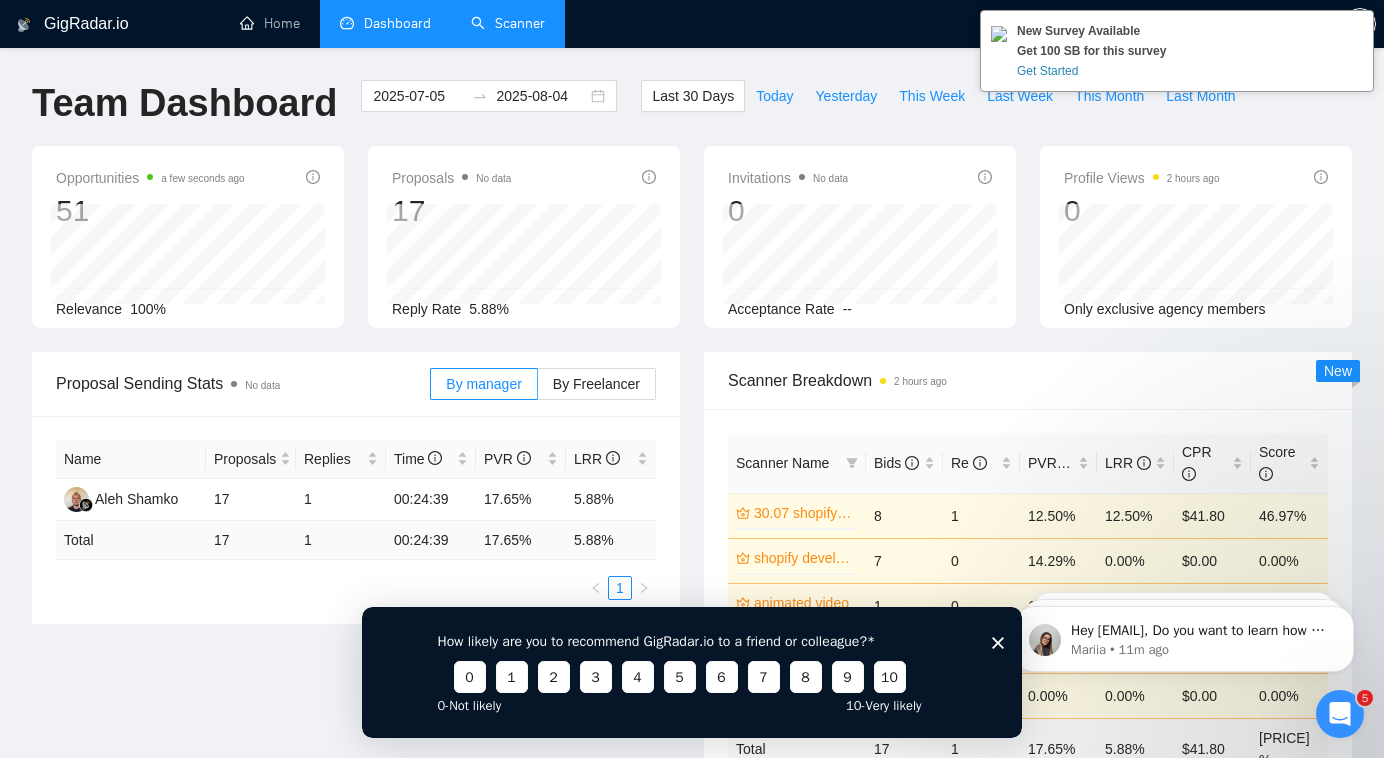 click on "Scanner" at bounding box center [508, 23] 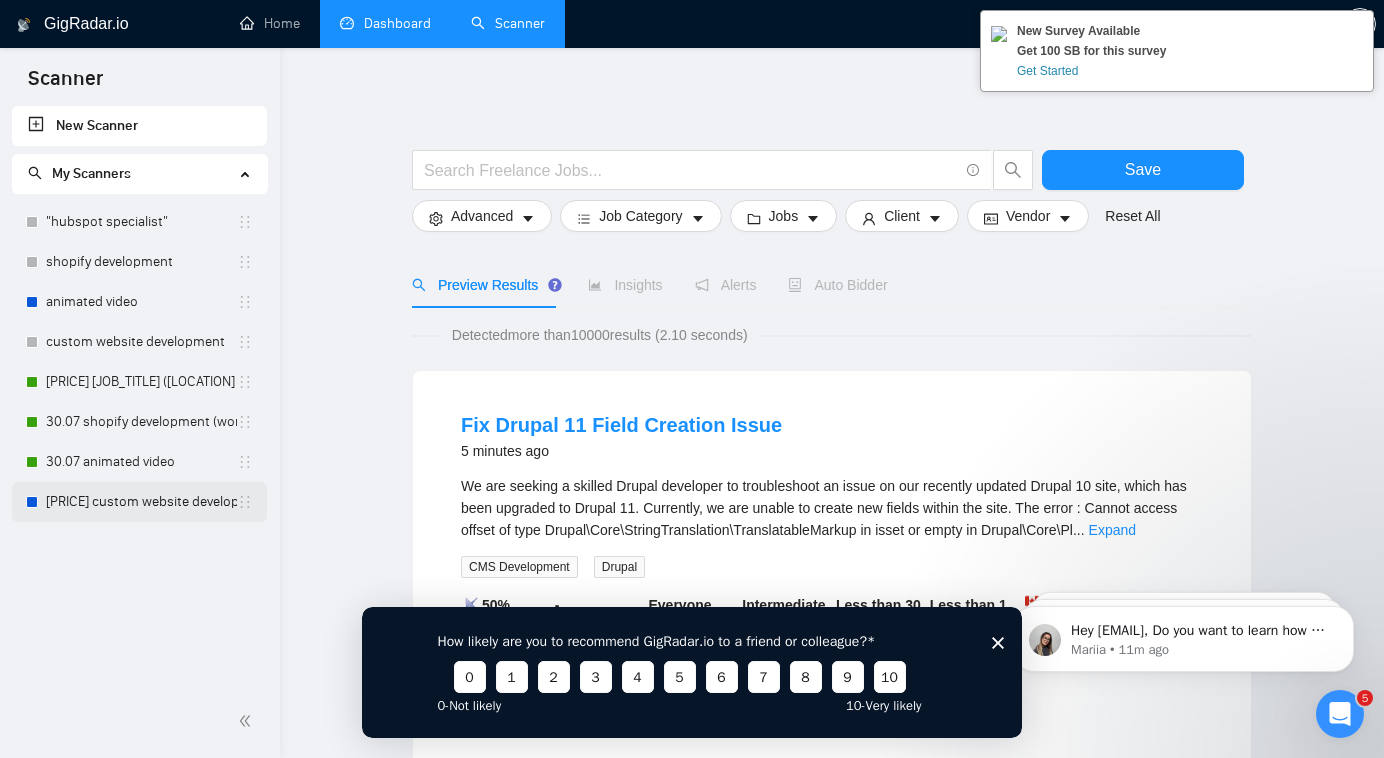 click on "[NUMBER] custom website development" at bounding box center [141, 502] 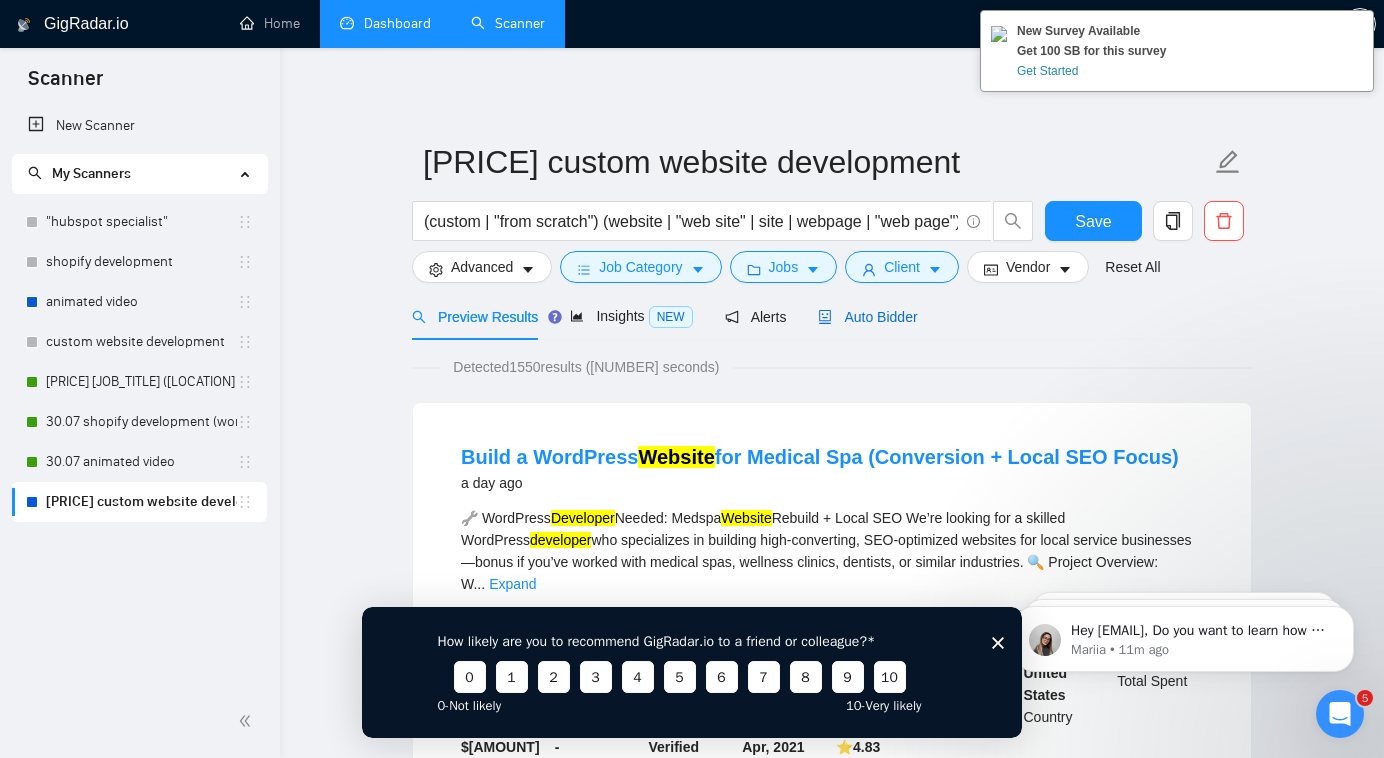 click on "Auto Bidder" at bounding box center (867, 317) 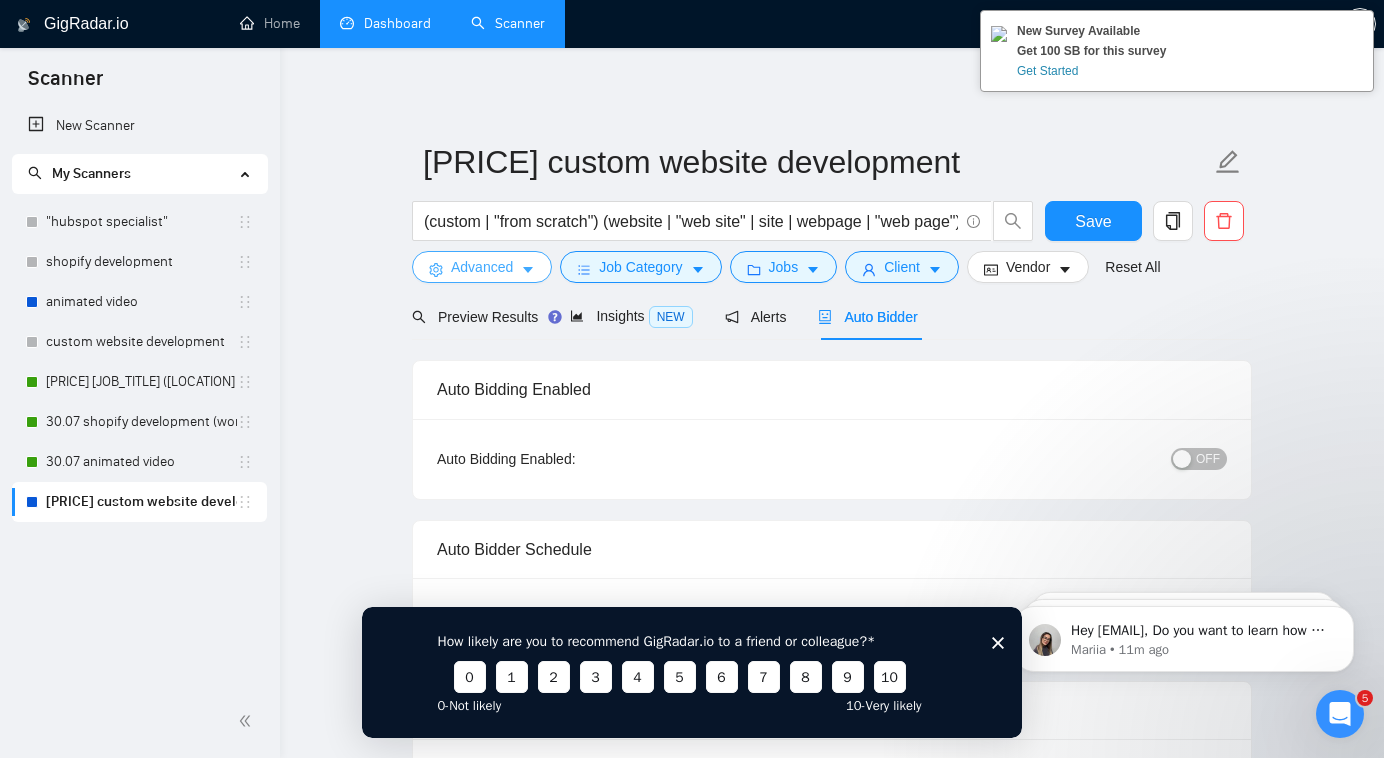 click on "Advanced" at bounding box center [482, 267] 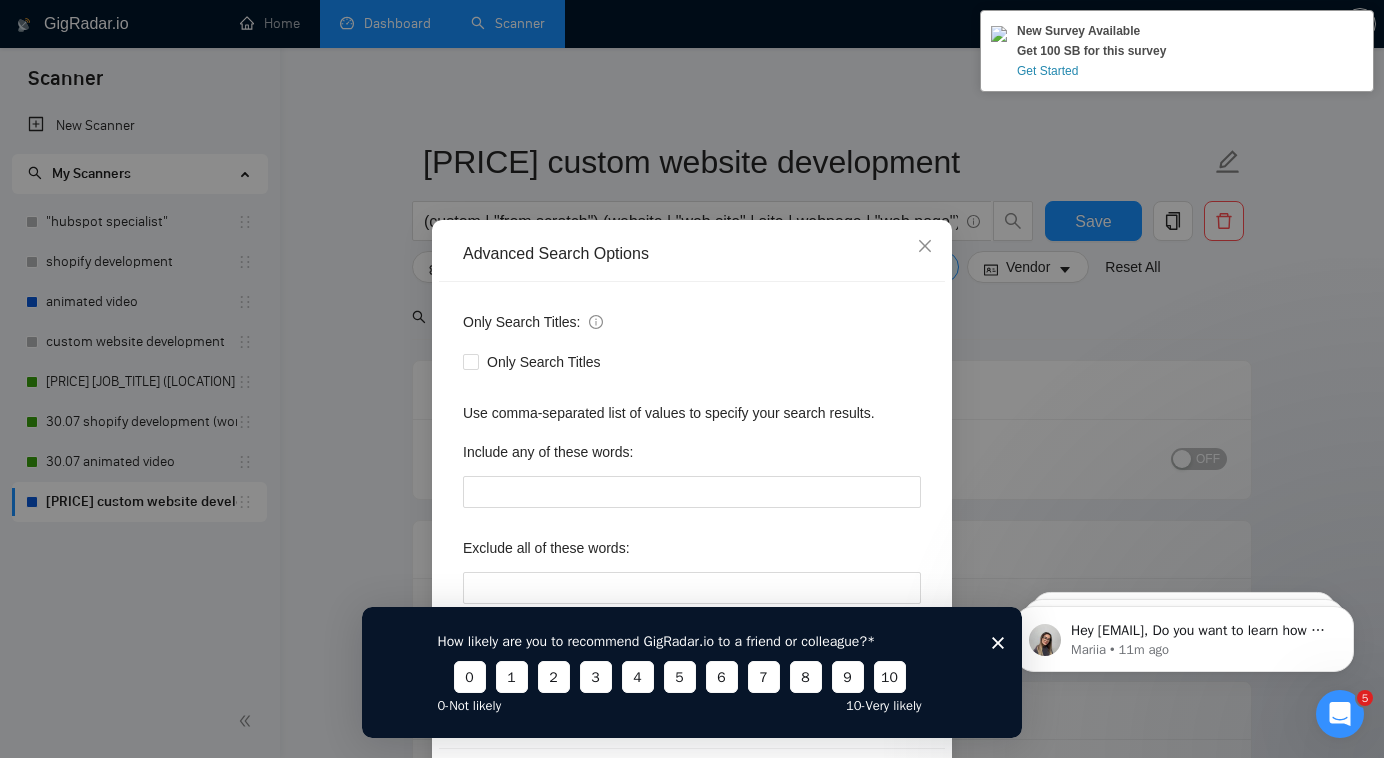 click on "Advanced Search Options Only Search Titles:   Only Search Titles Use comma-separated list of values to specify your search results. Include any of these words: Exclude all of these words: Include skills list in the search:   Also  search  on Skills Reset OK" at bounding box center (692, 379) 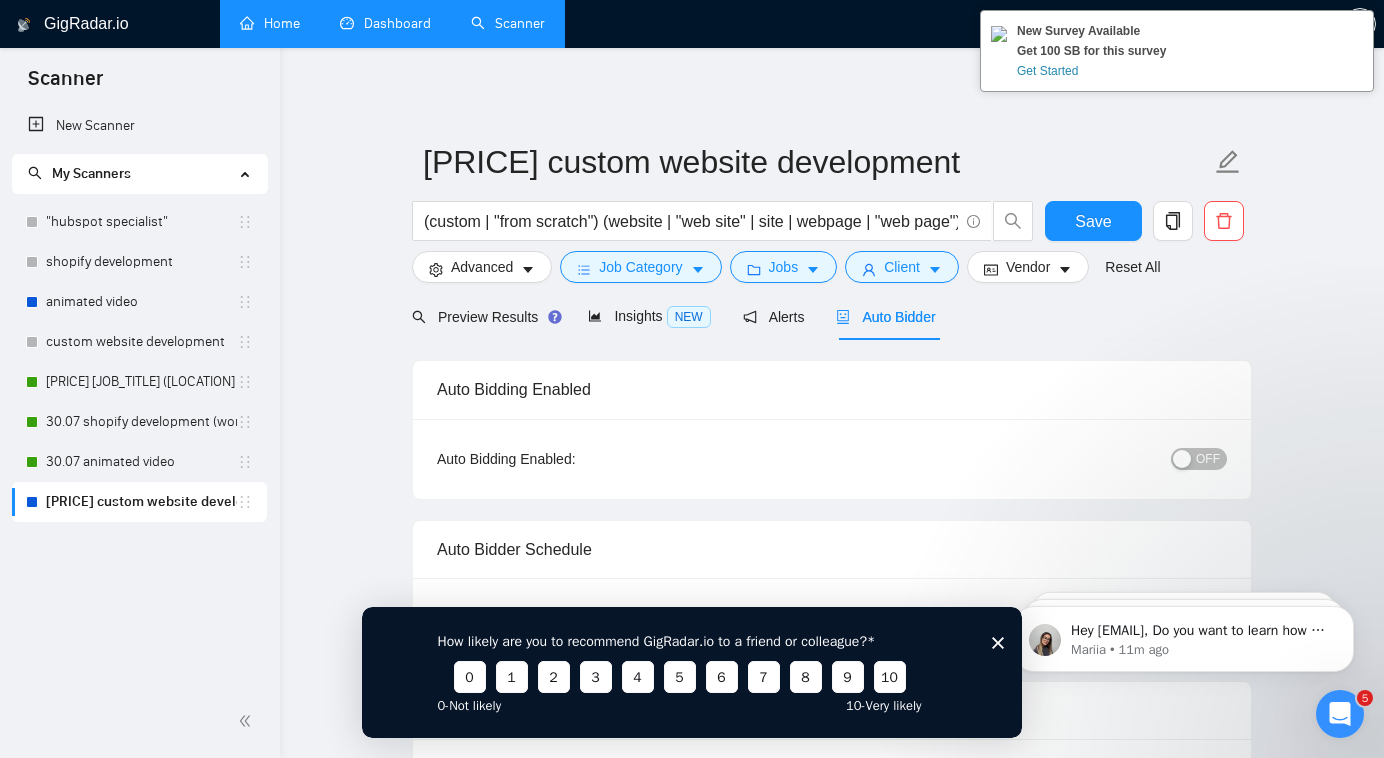 click on "Home" at bounding box center [270, 23] 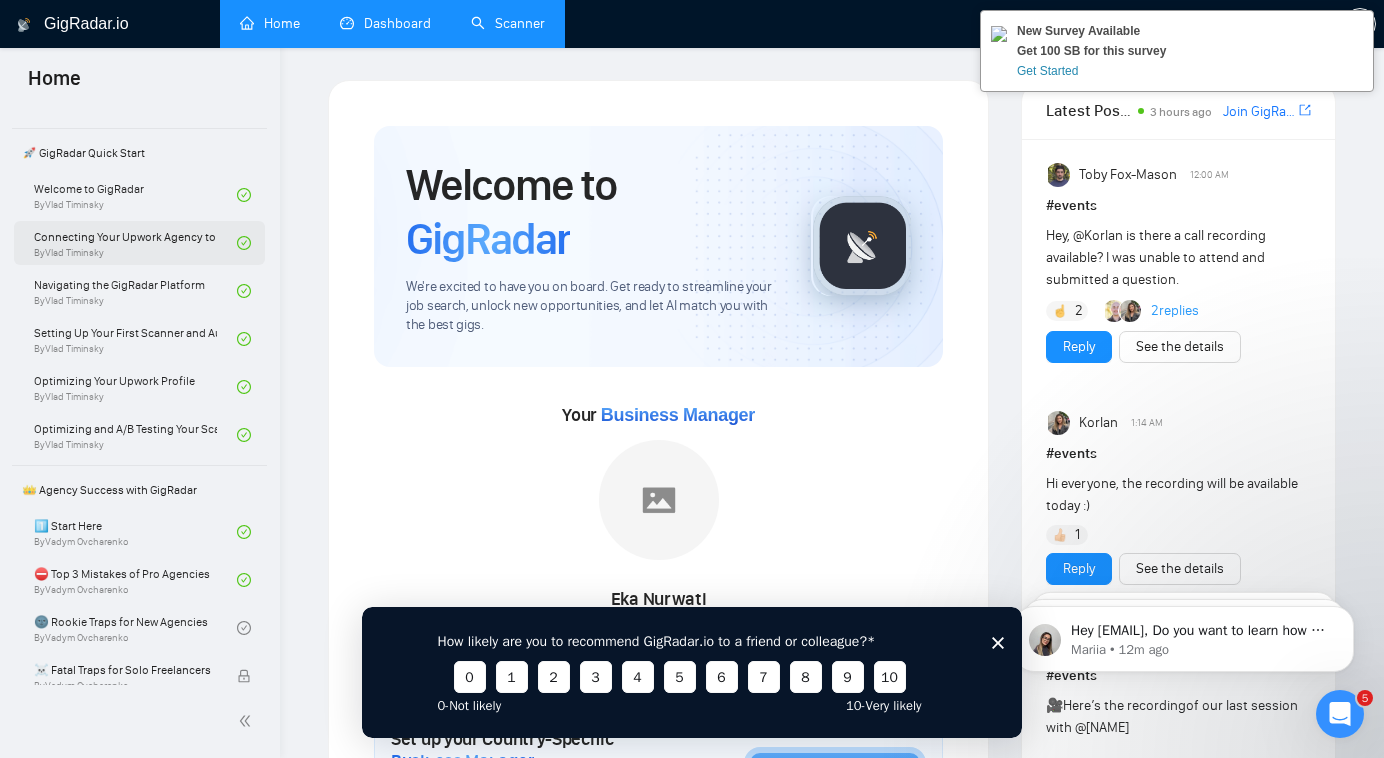 scroll, scrollTop: 195, scrollLeft: 0, axis: vertical 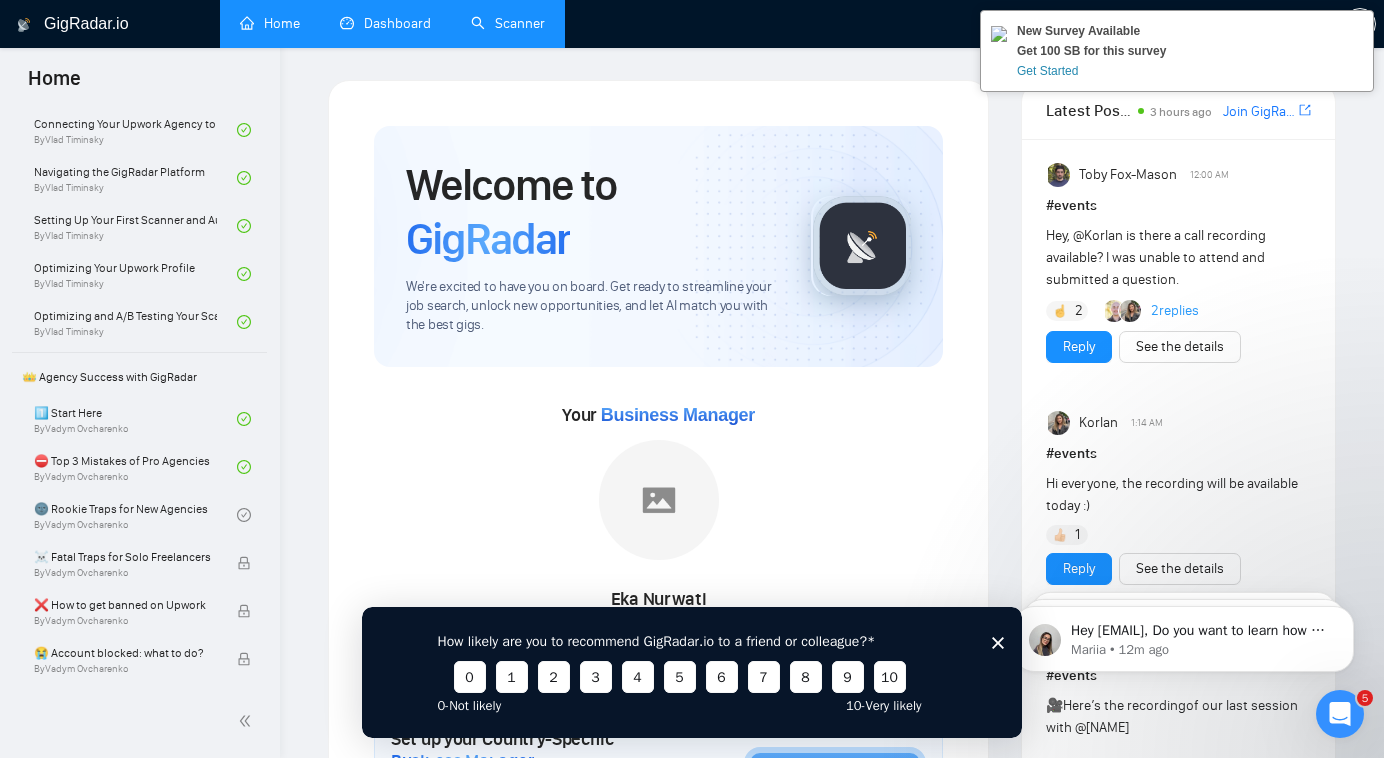 click 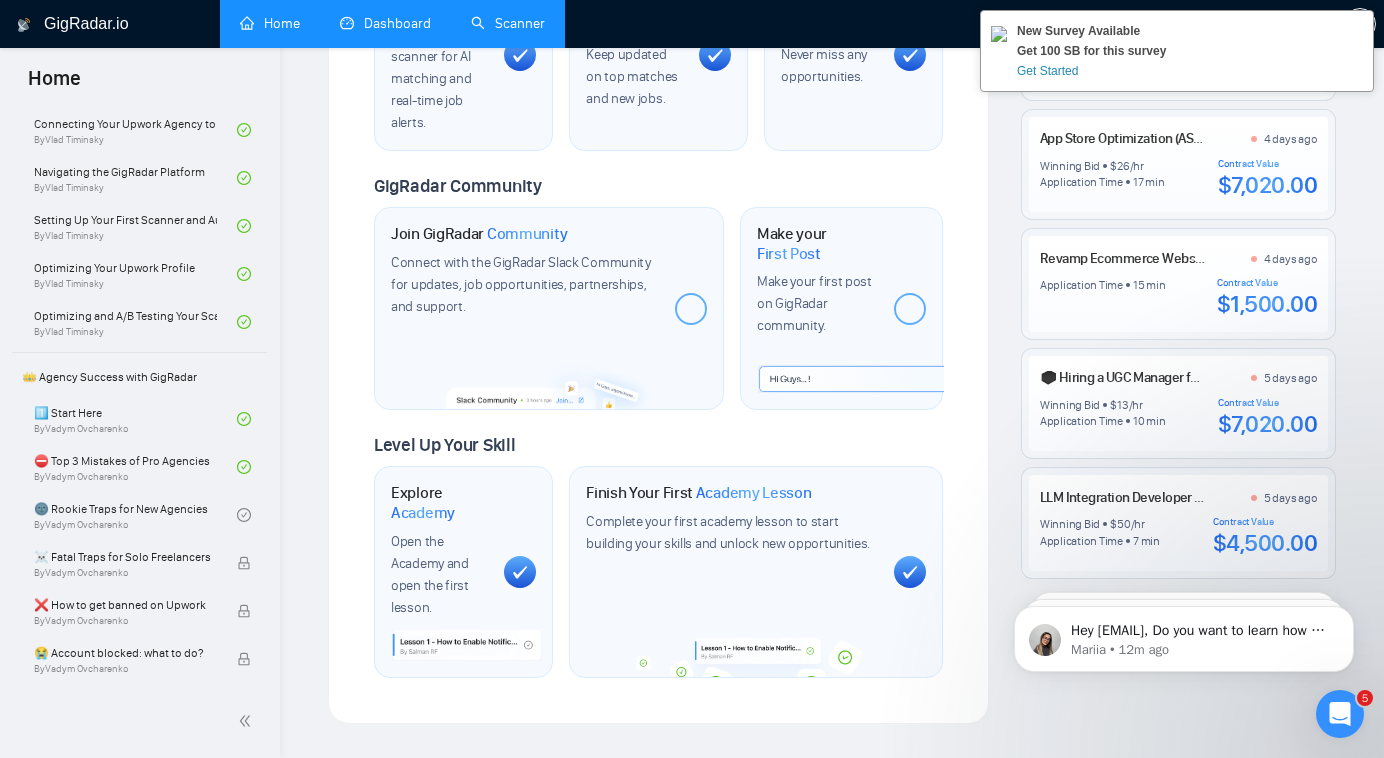 scroll, scrollTop: 931, scrollLeft: 0, axis: vertical 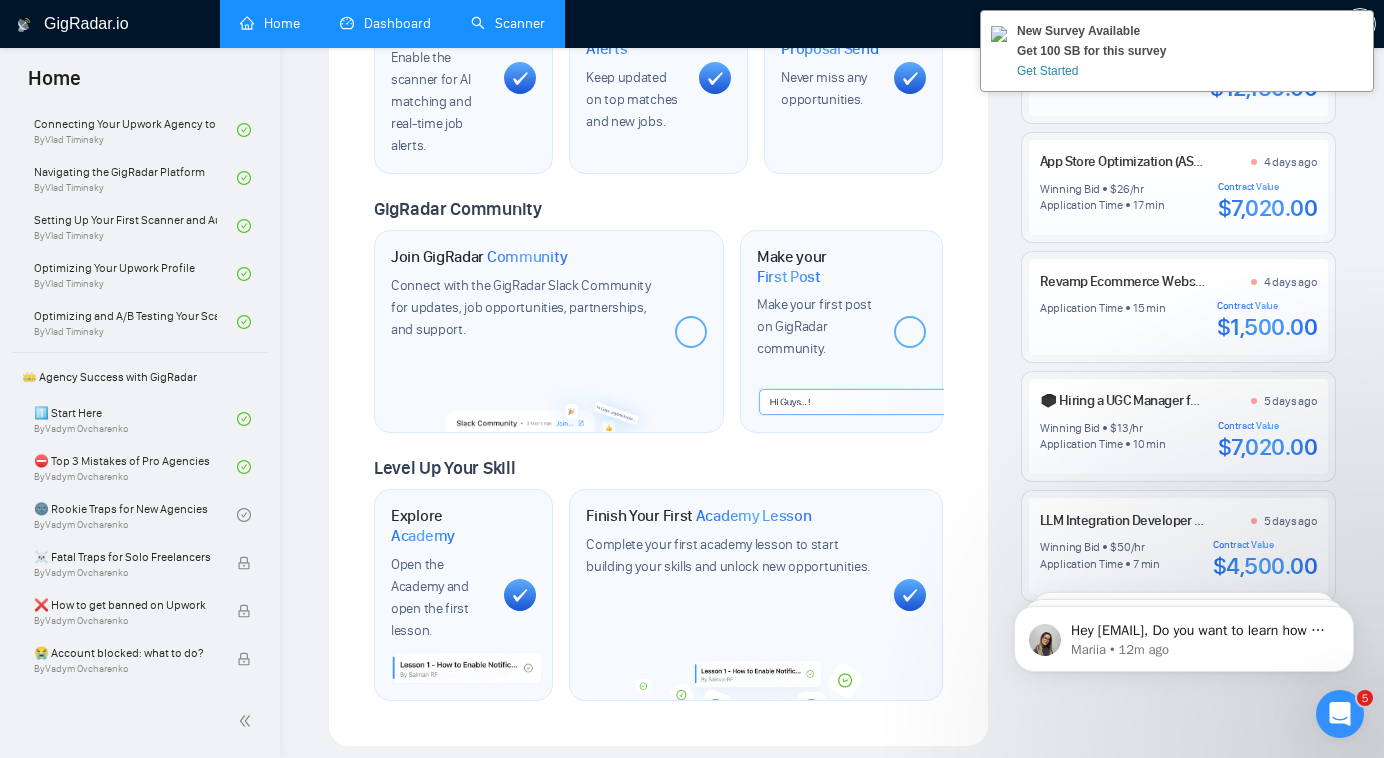 drag, startPoint x: 1190, startPoint y: 816, endPoint x: 1190, endPoint y: 750, distance: 66 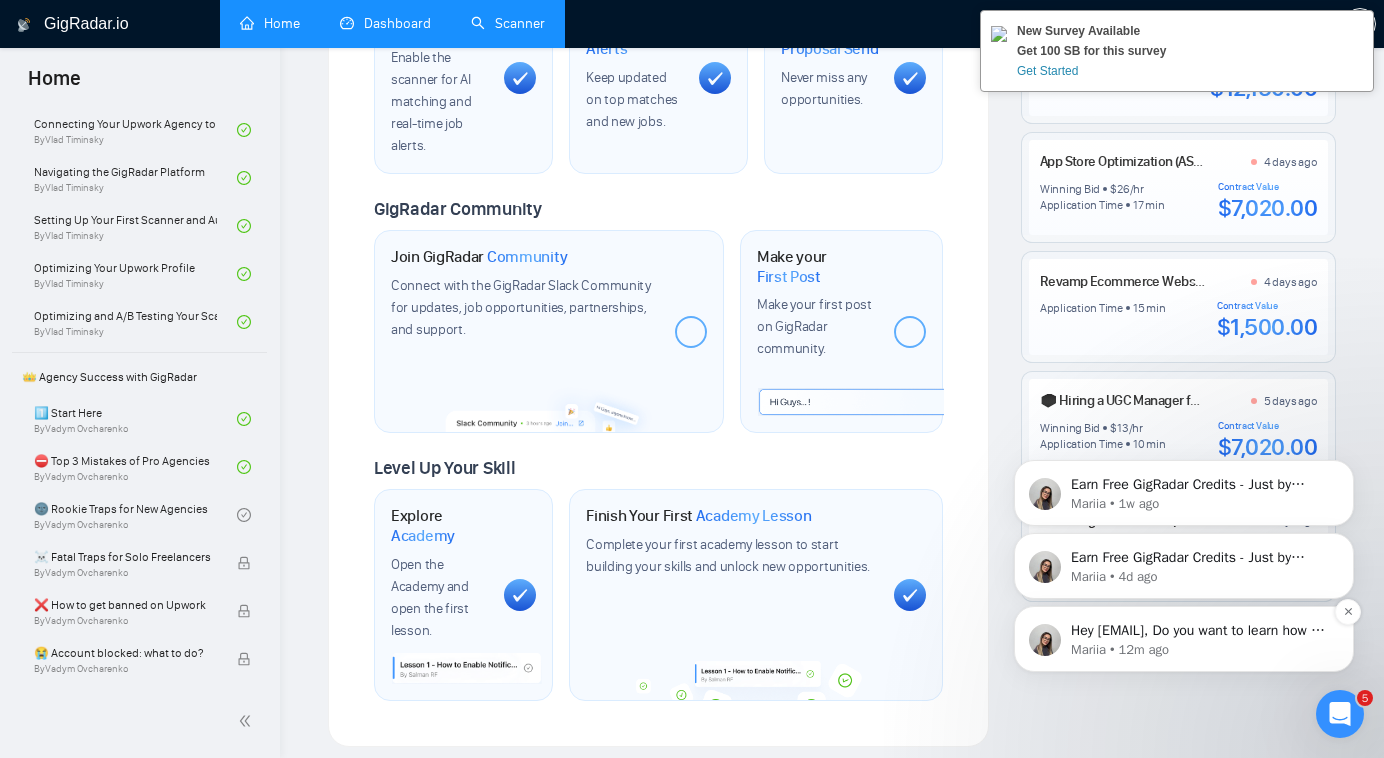 click on "Mariia • 12m ago" at bounding box center [1200, 650] 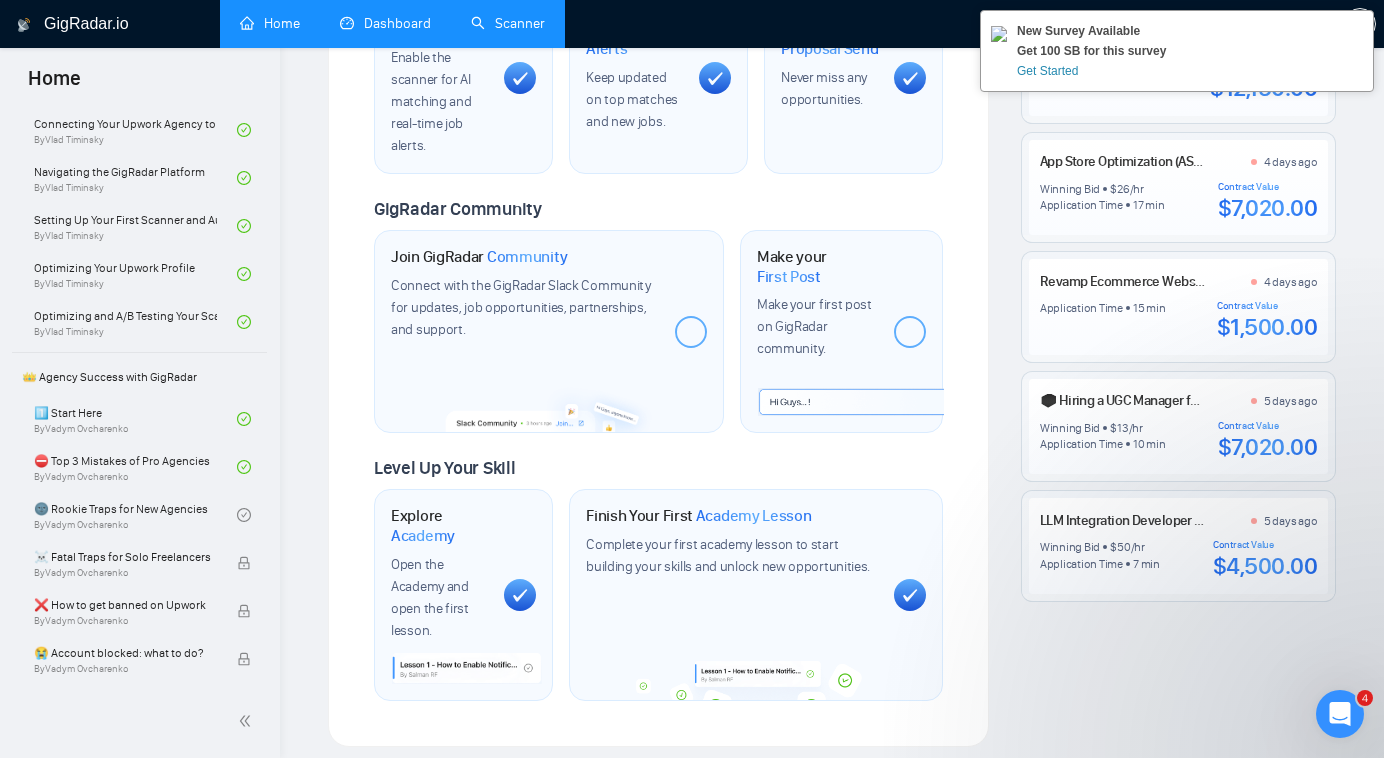 click 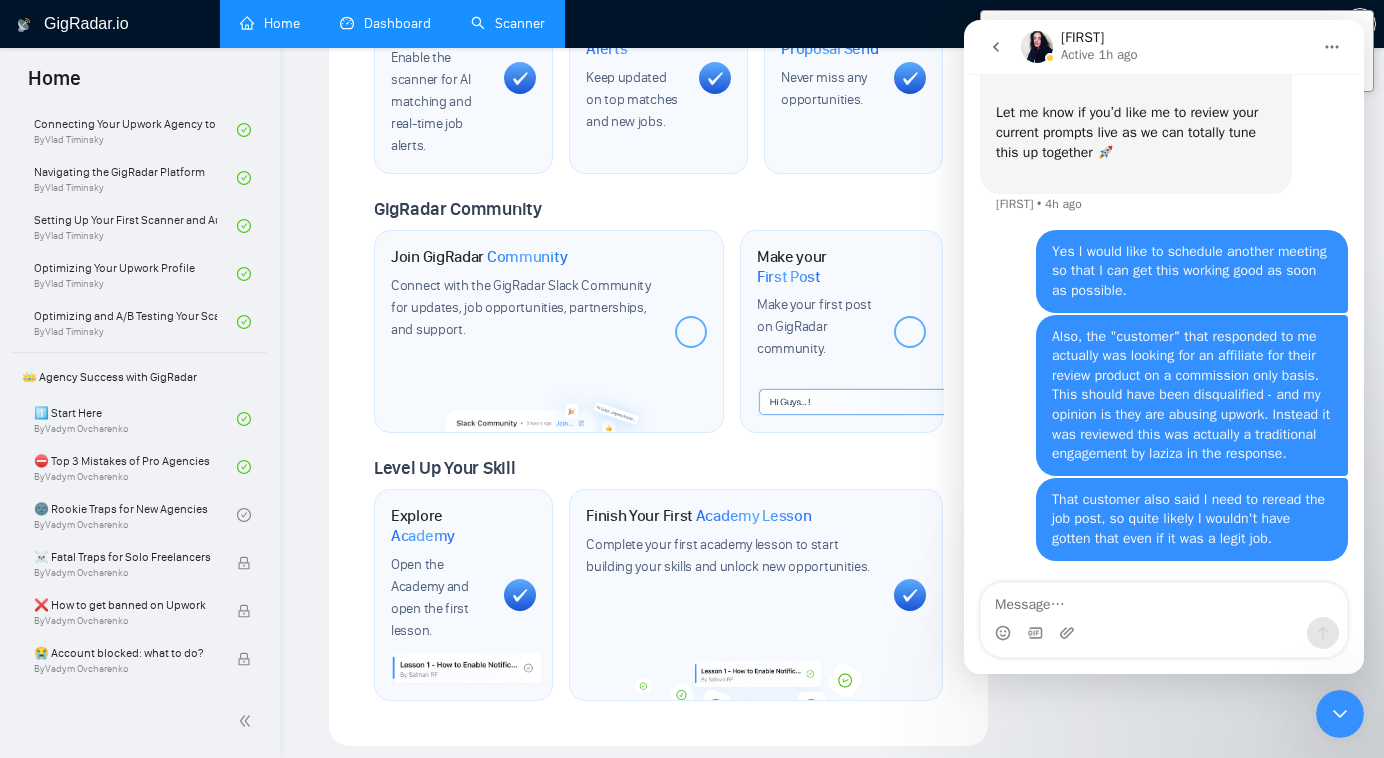 scroll, scrollTop: 4411, scrollLeft: 0, axis: vertical 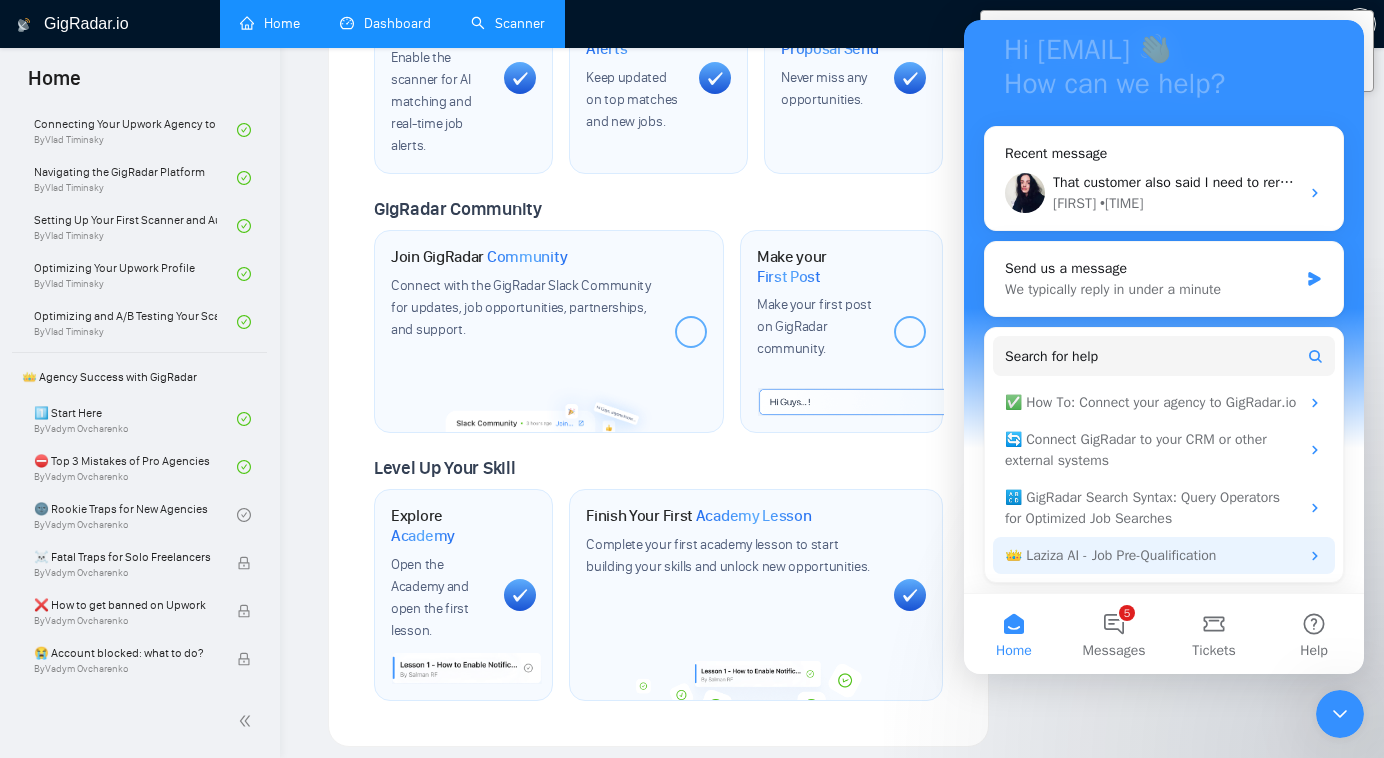 click on "👑 Laziza AI - Job Pre-Qualification" at bounding box center [1152, 555] 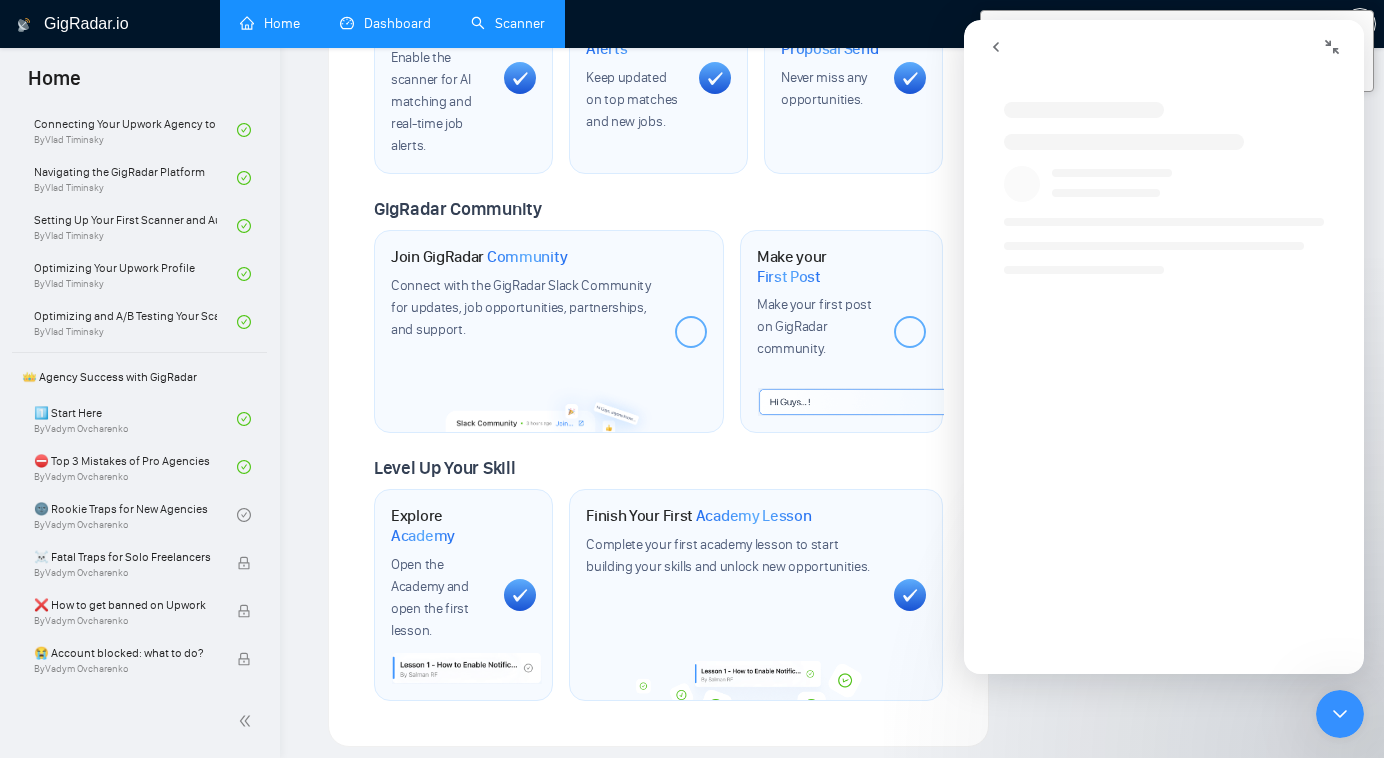 scroll, scrollTop: 0, scrollLeft: 0, axis: both 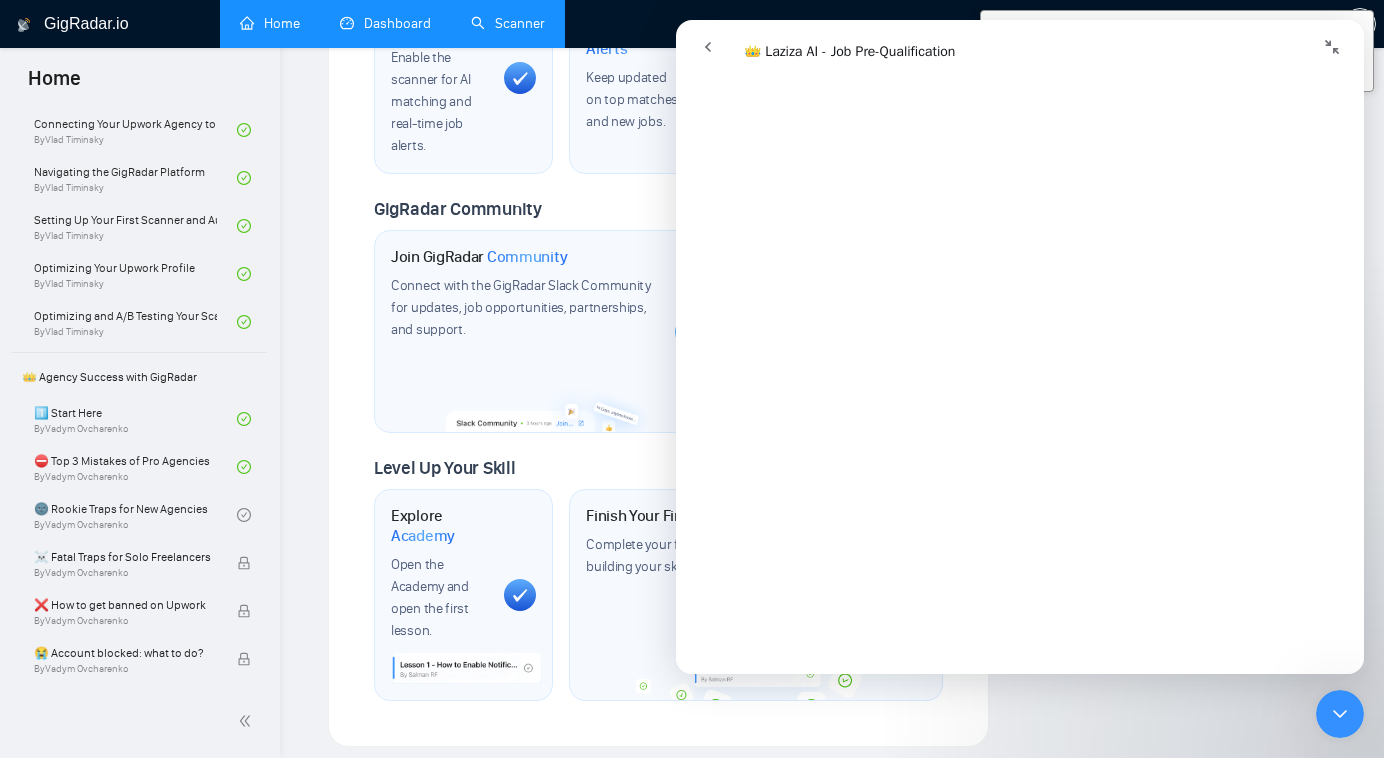 click 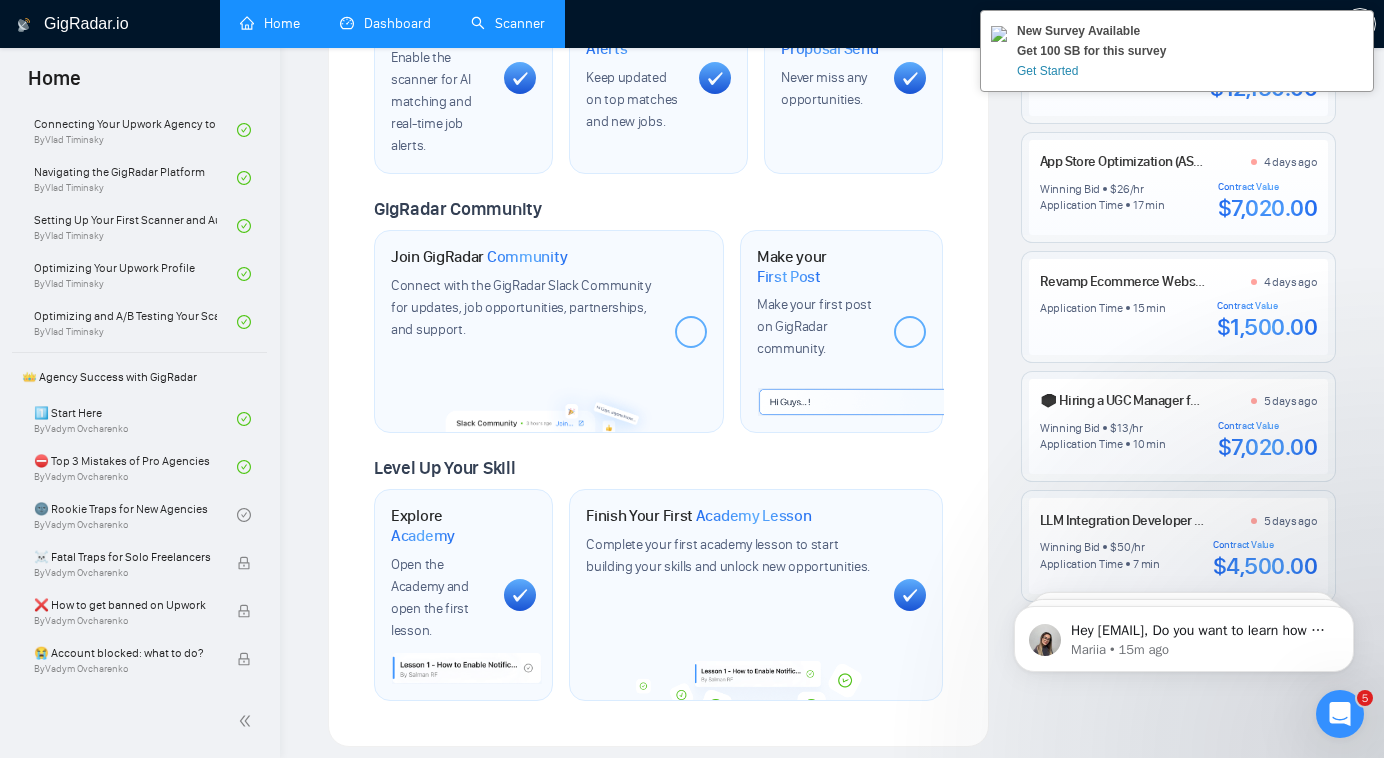 scroll, scrollTop: 0, scrollLeft: 0, axis: both 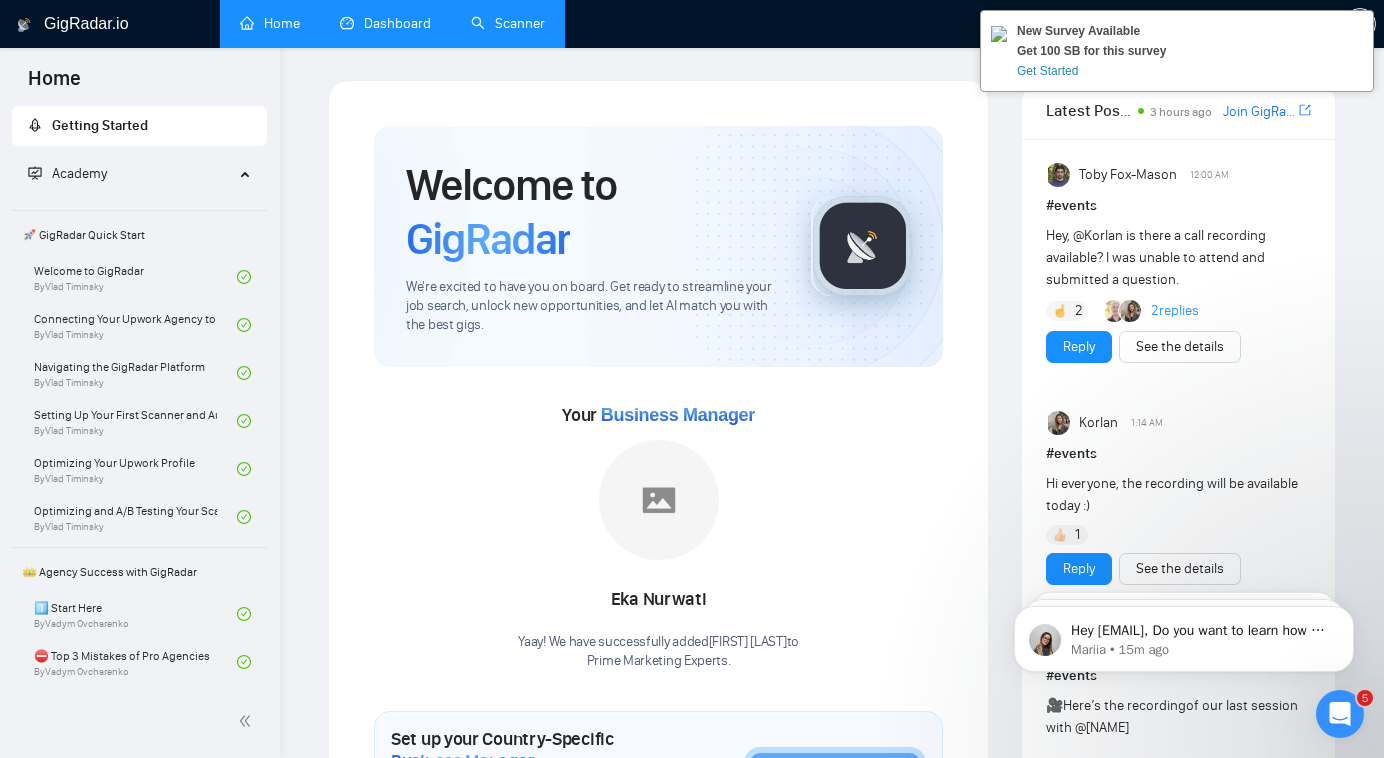 click on "Dashboard" at bounding box center (385, 23) 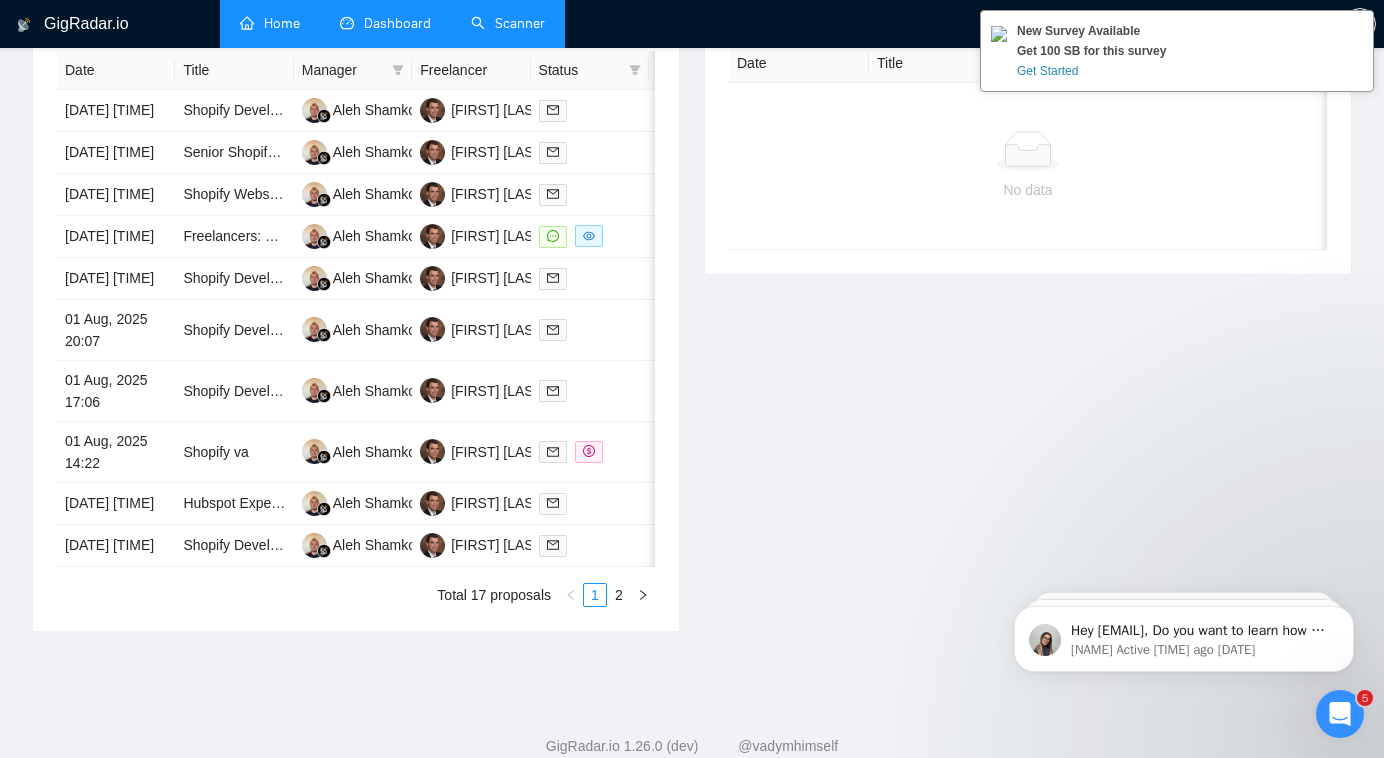 scroll, scrollTop: 1069, scrollLeft: 0, axis: vertical 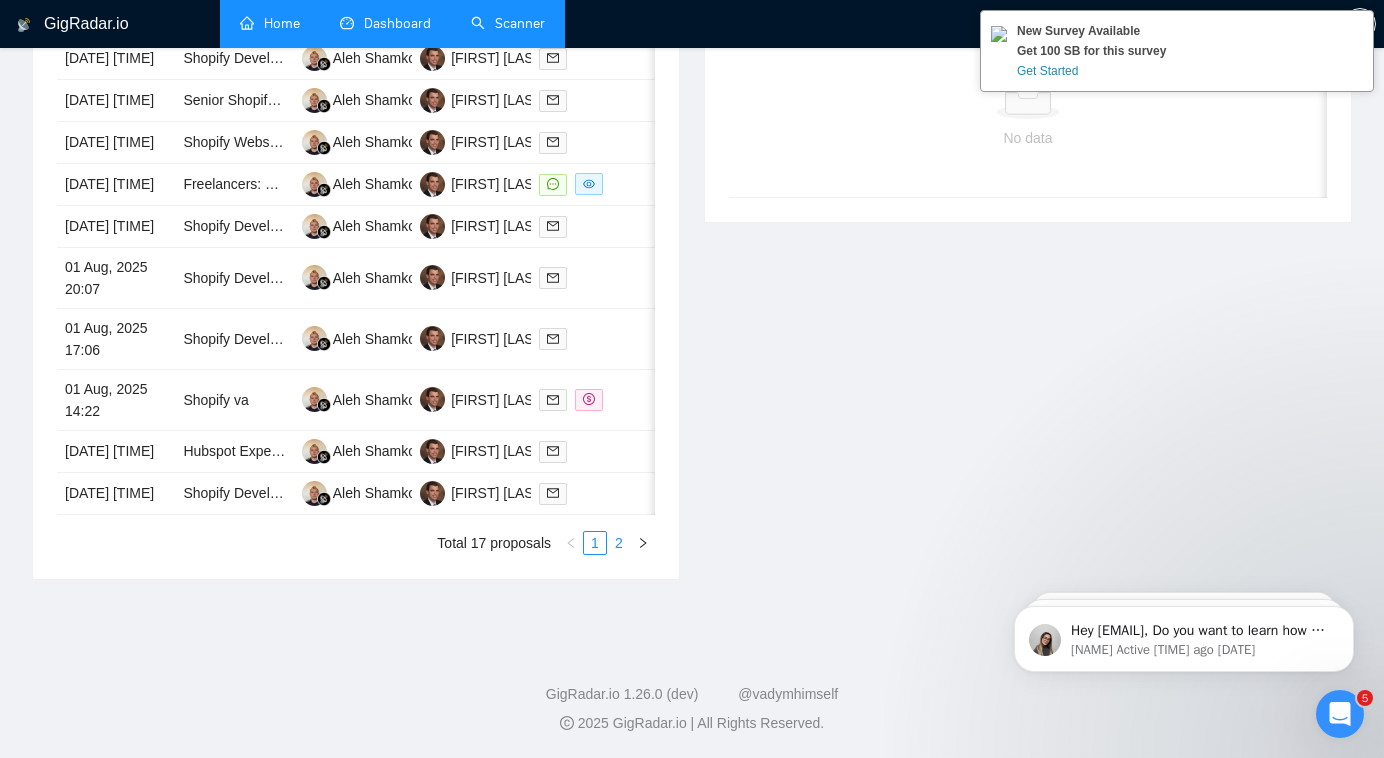 click on "2" at bounding box center [619, 543] 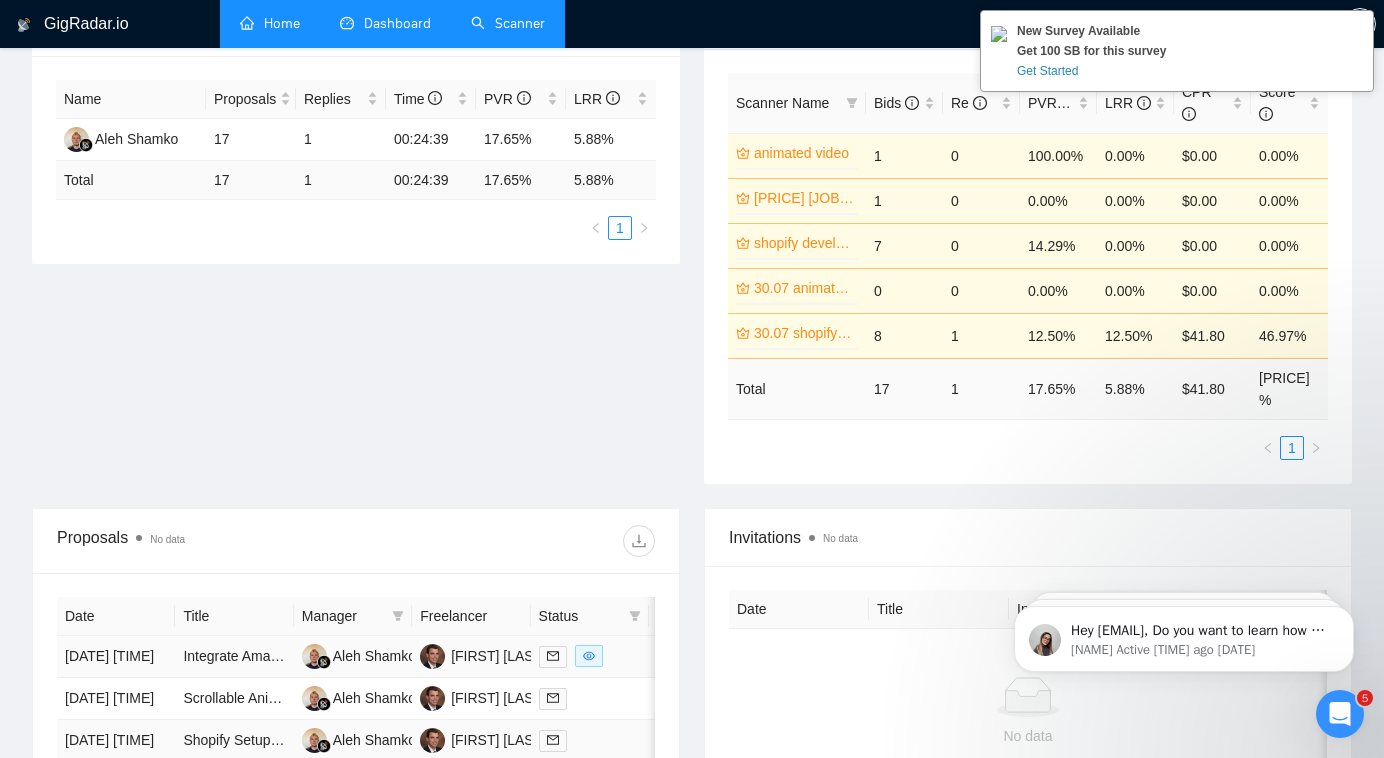 scroll, scrollTop: 0, scrollLeft: 0, axis: both 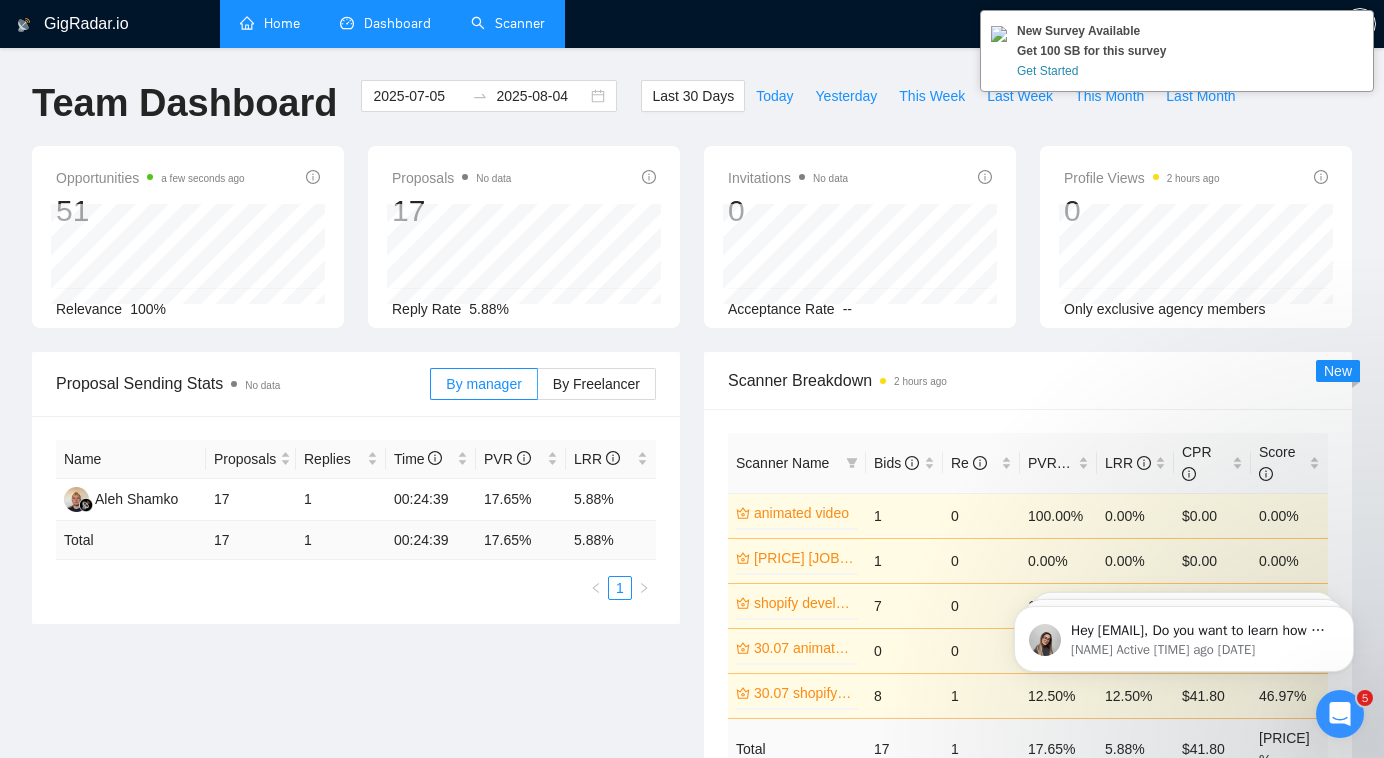 click on "New Survey Available
Get 100 SB for this survey
Get Started" at bounding box center [1177, 51] 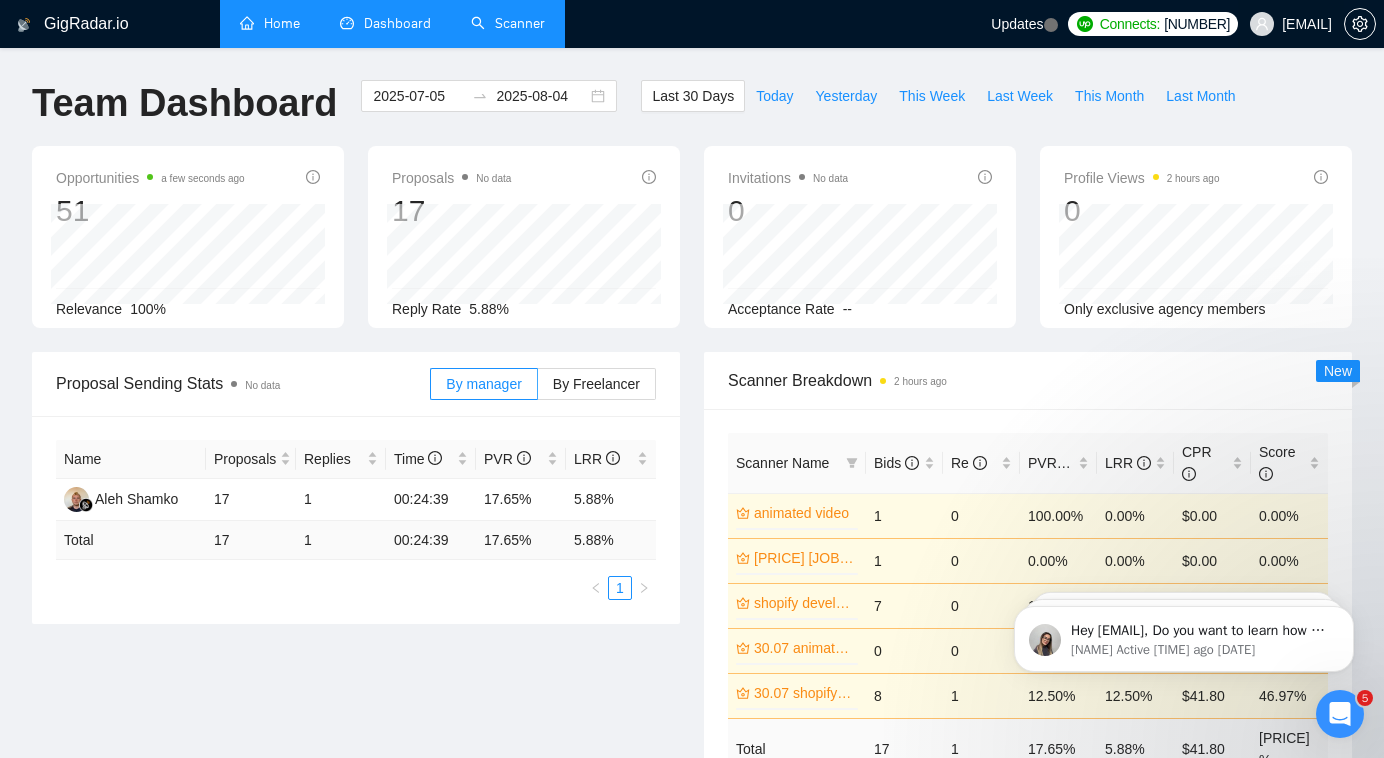 click on "[EMAIL]" at bounding box center [1307, 24] 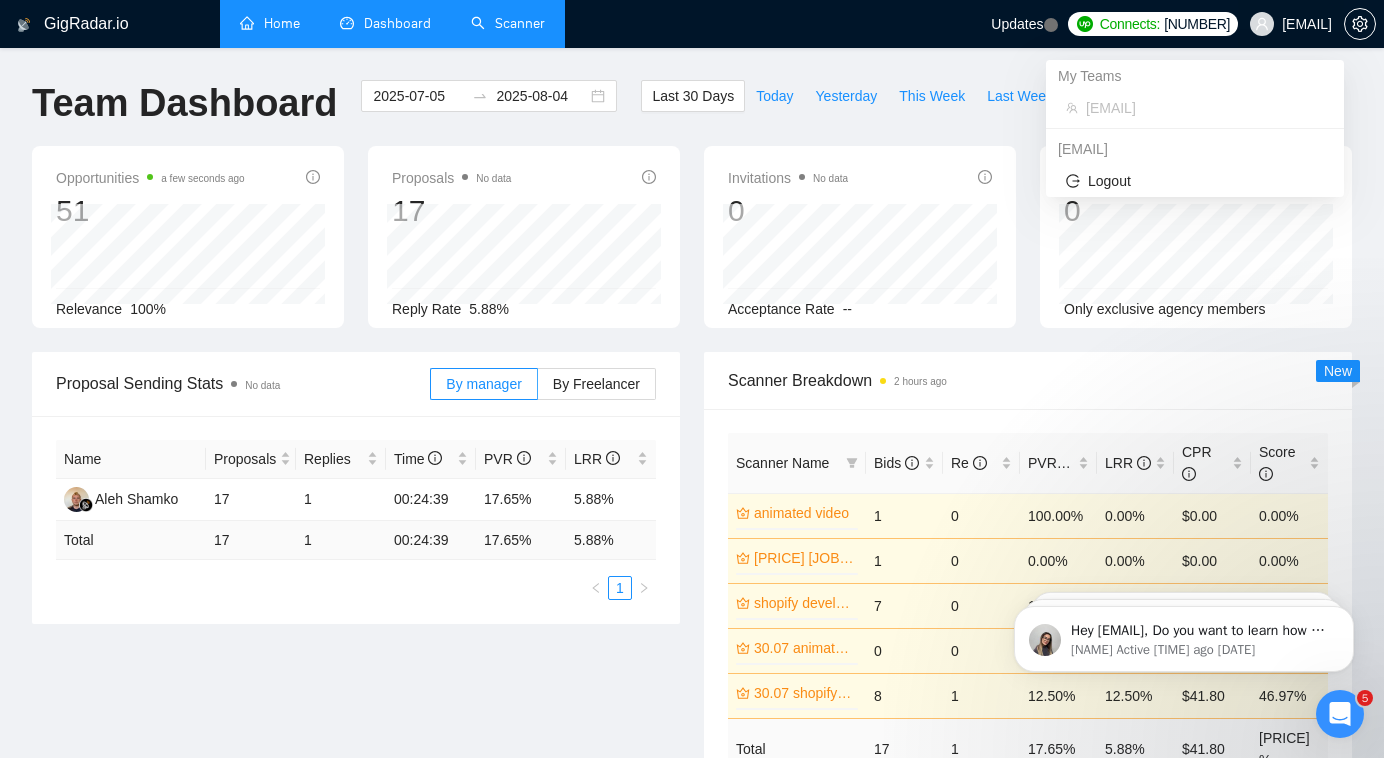 click on "[EMAIL]" at bounding box center [1307, 24] 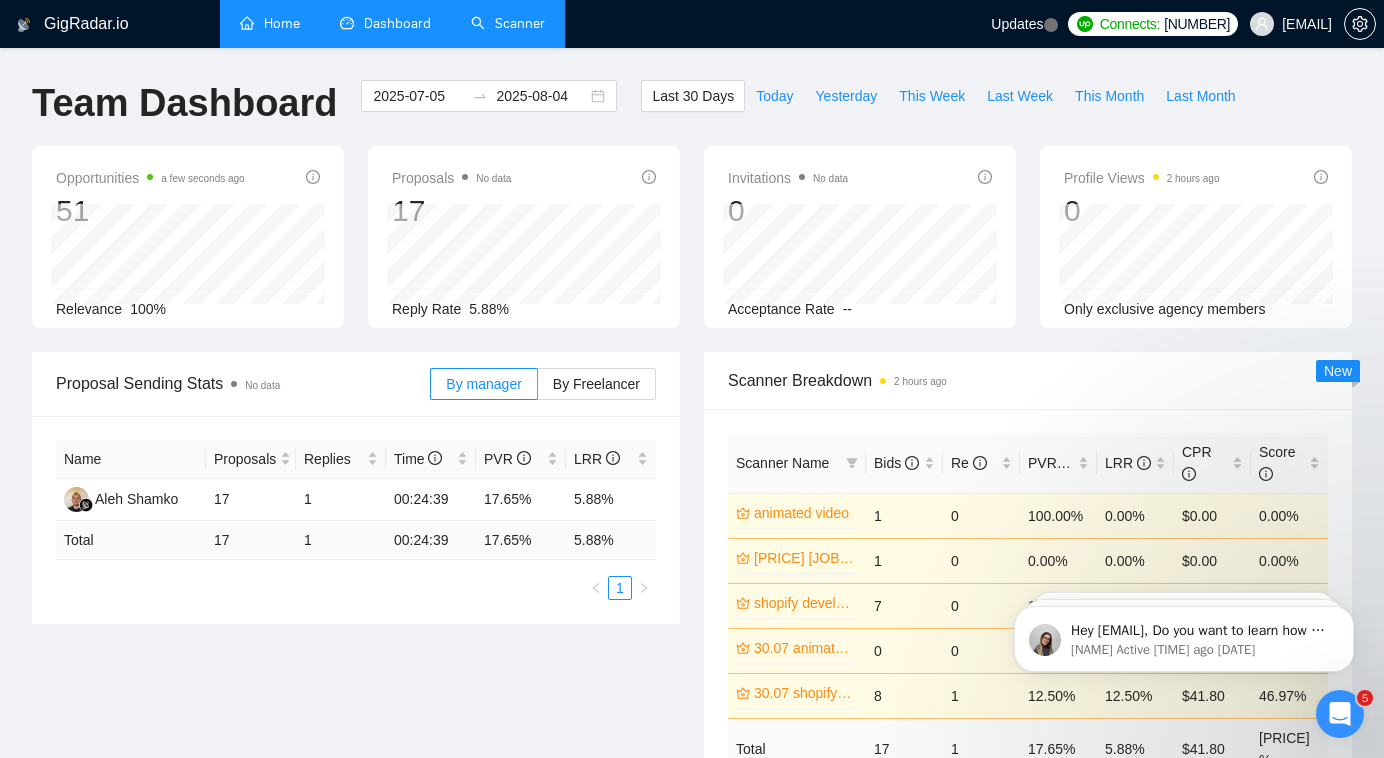 click on "Scanner" at bounding box center (508, 23) 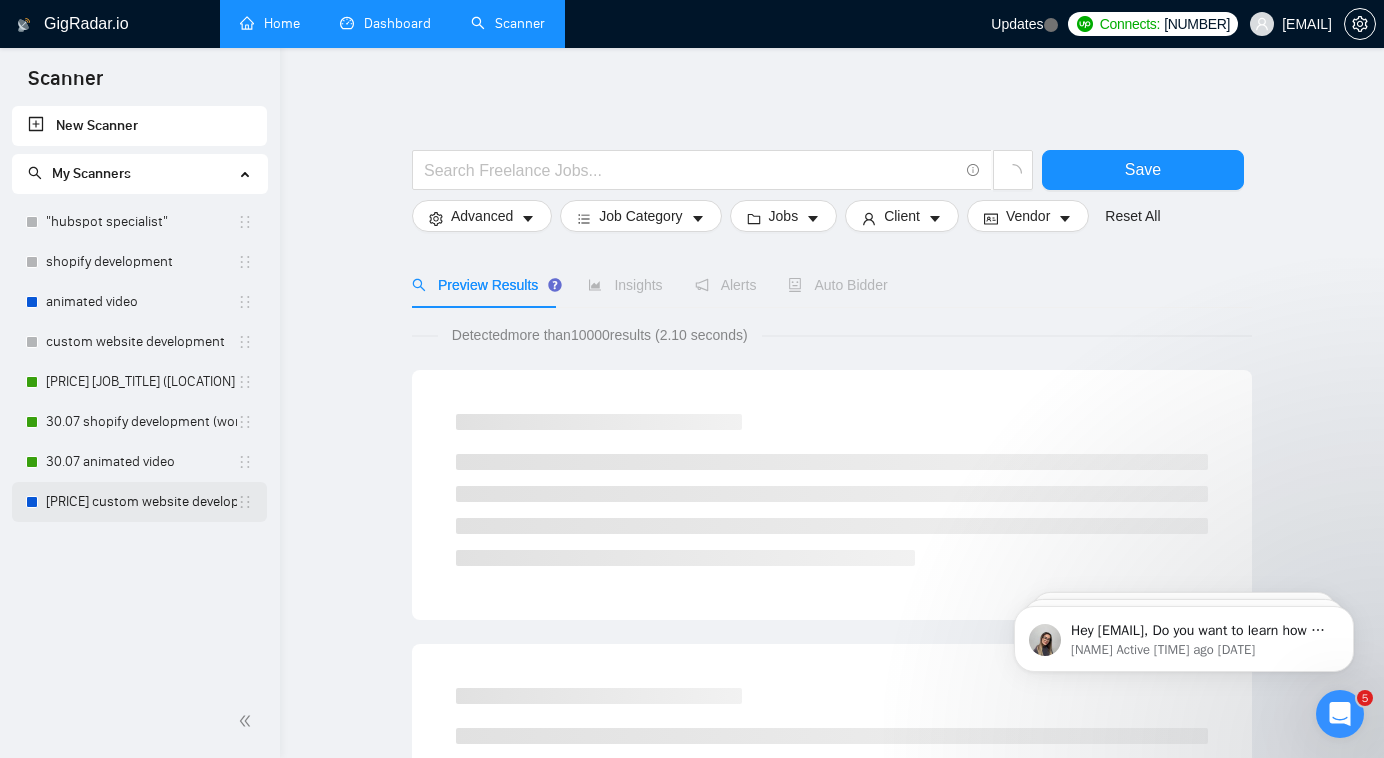 click on "[NUMBER] custom website development" at bounding box center [141, 502] 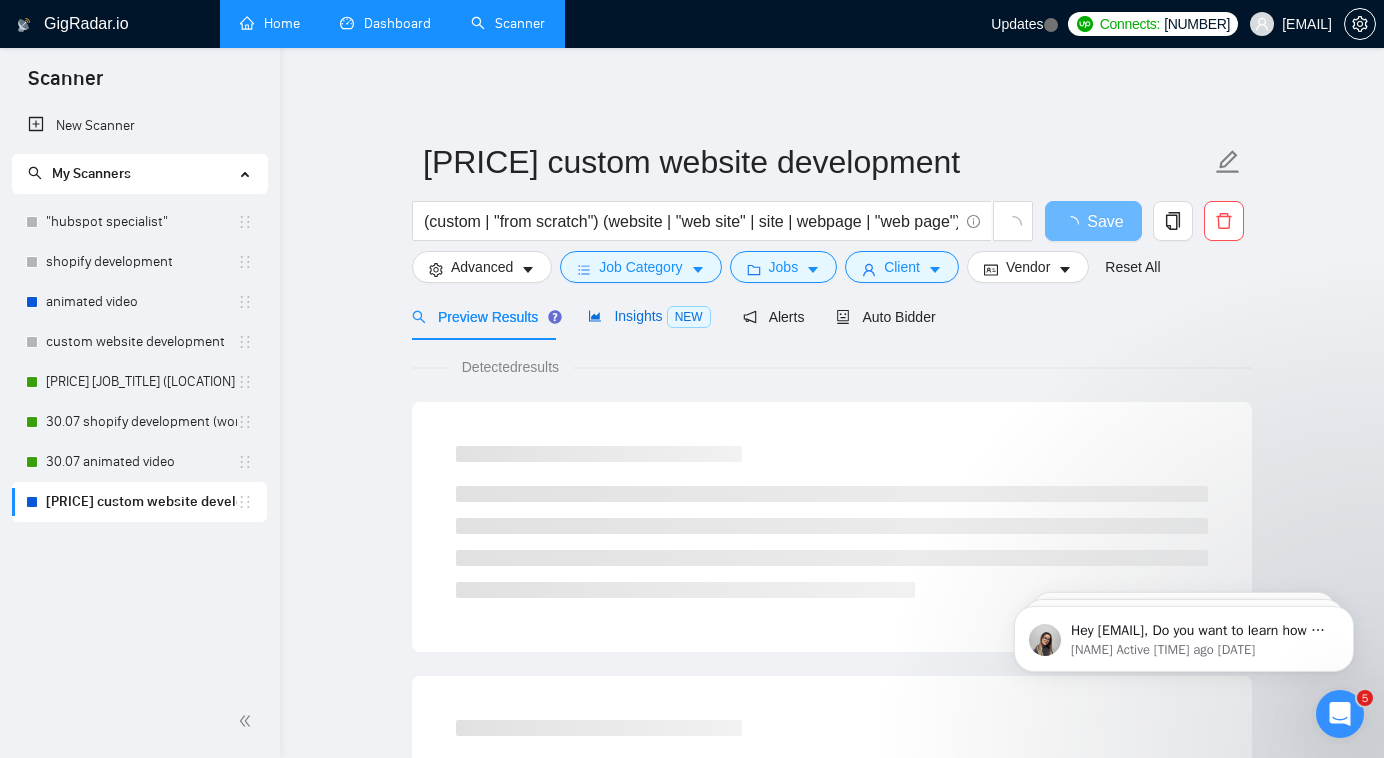 click on "Insights NEW" at bounding box center (649, 316) 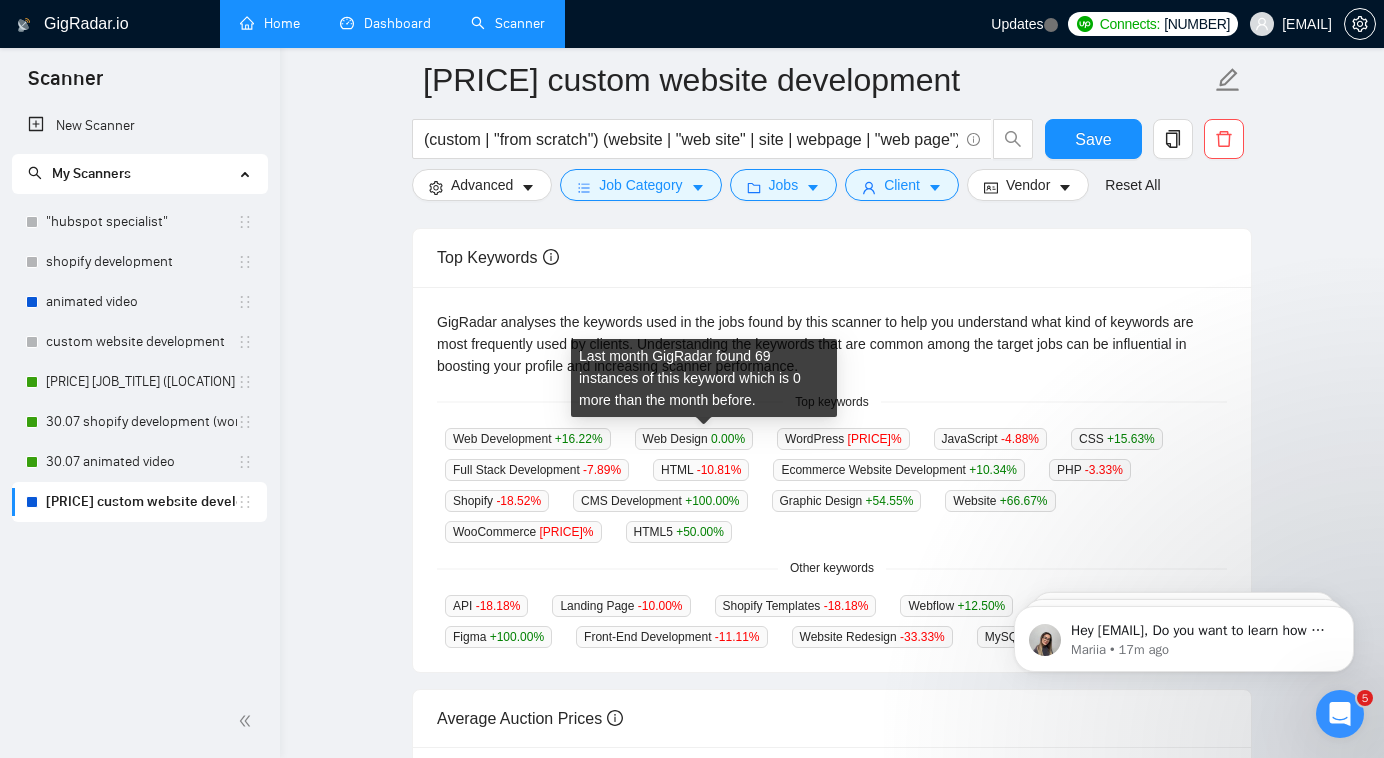 scroll, scrollTop: 0, scrollLeft: 0, axis: both 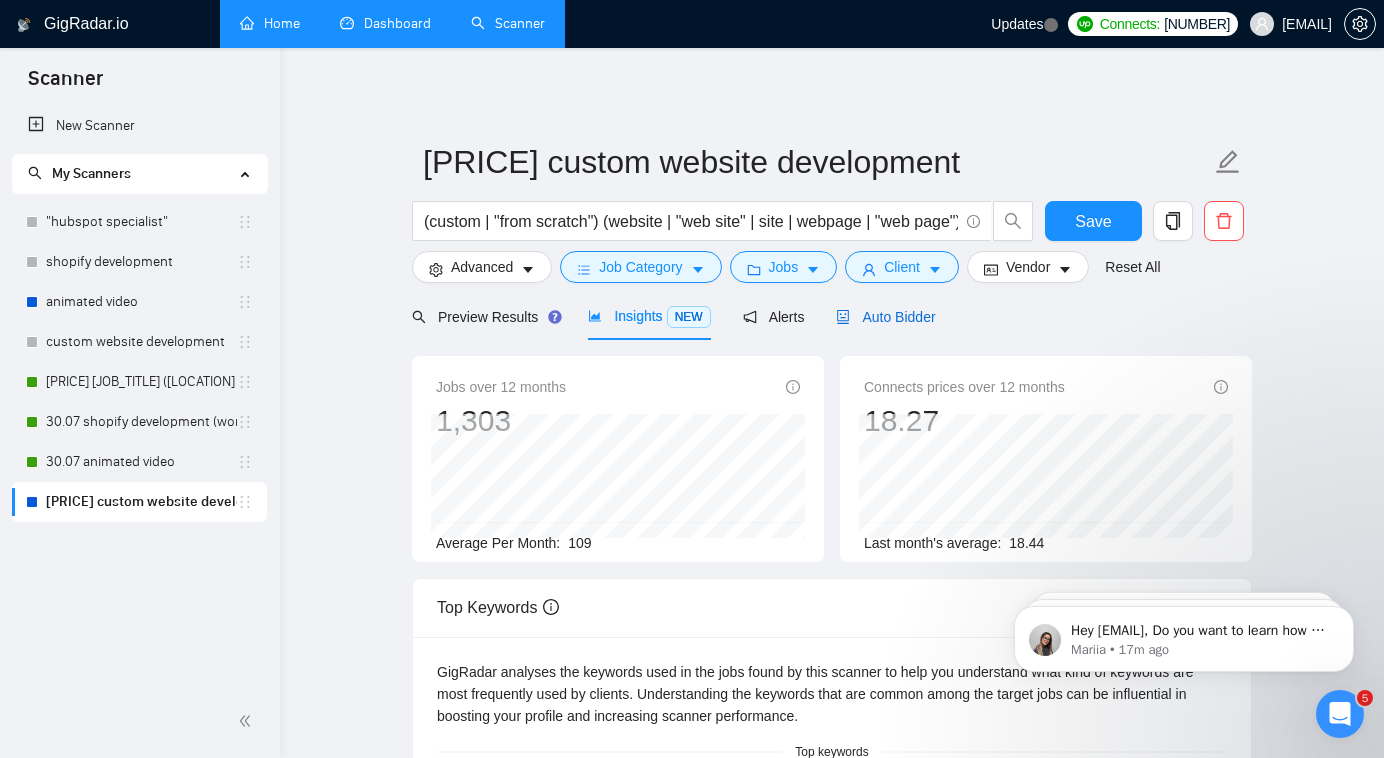 click on "Auto Bidder" at bounding box center [885, 317] 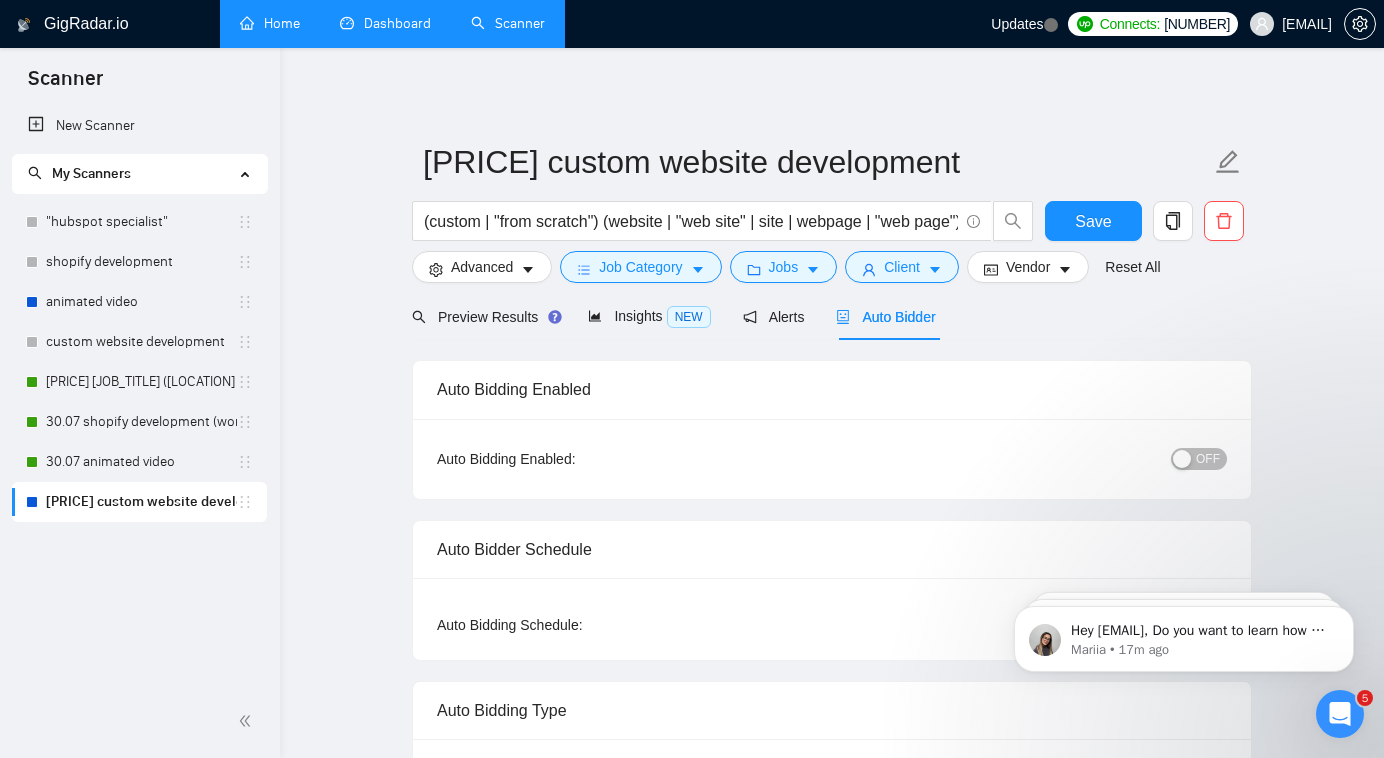 type 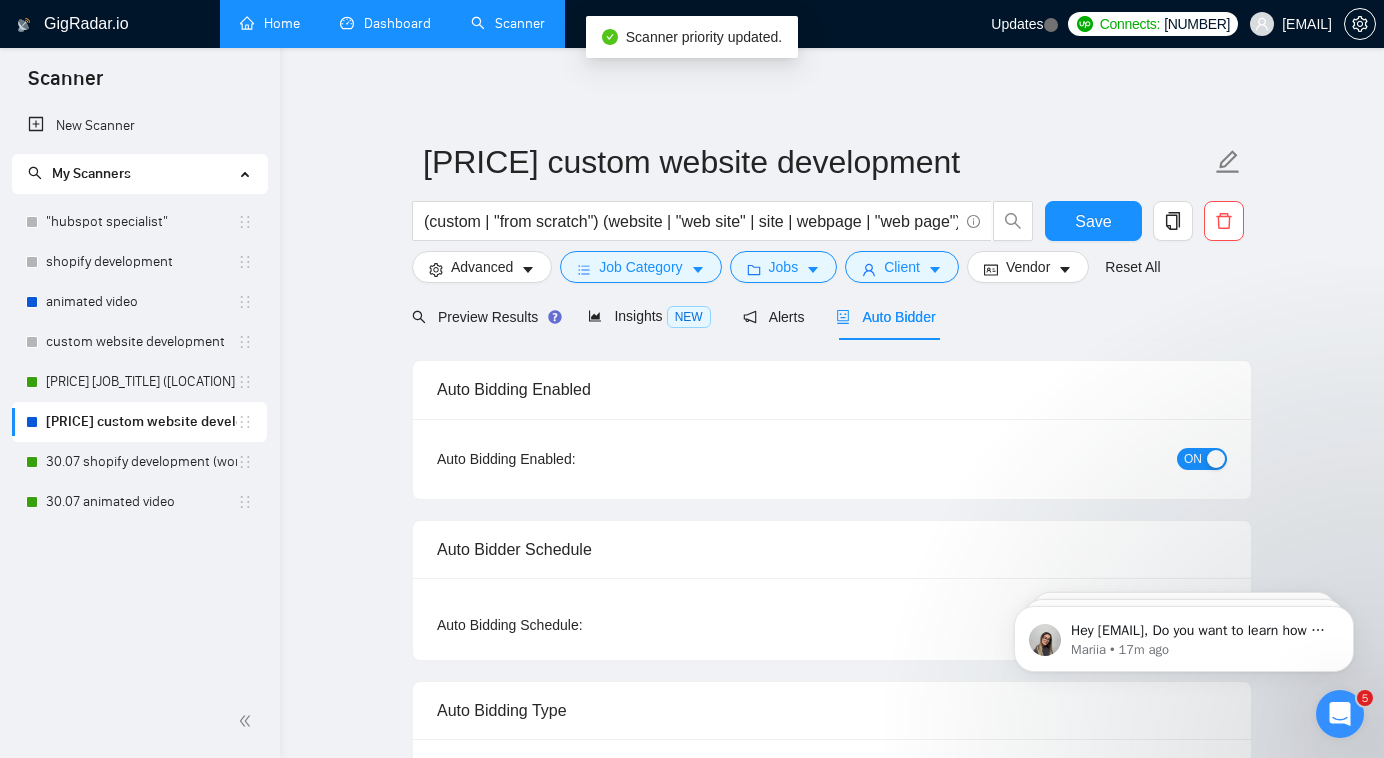 scroll, scrollTop: 0, scrollLeft: 0, axis: both 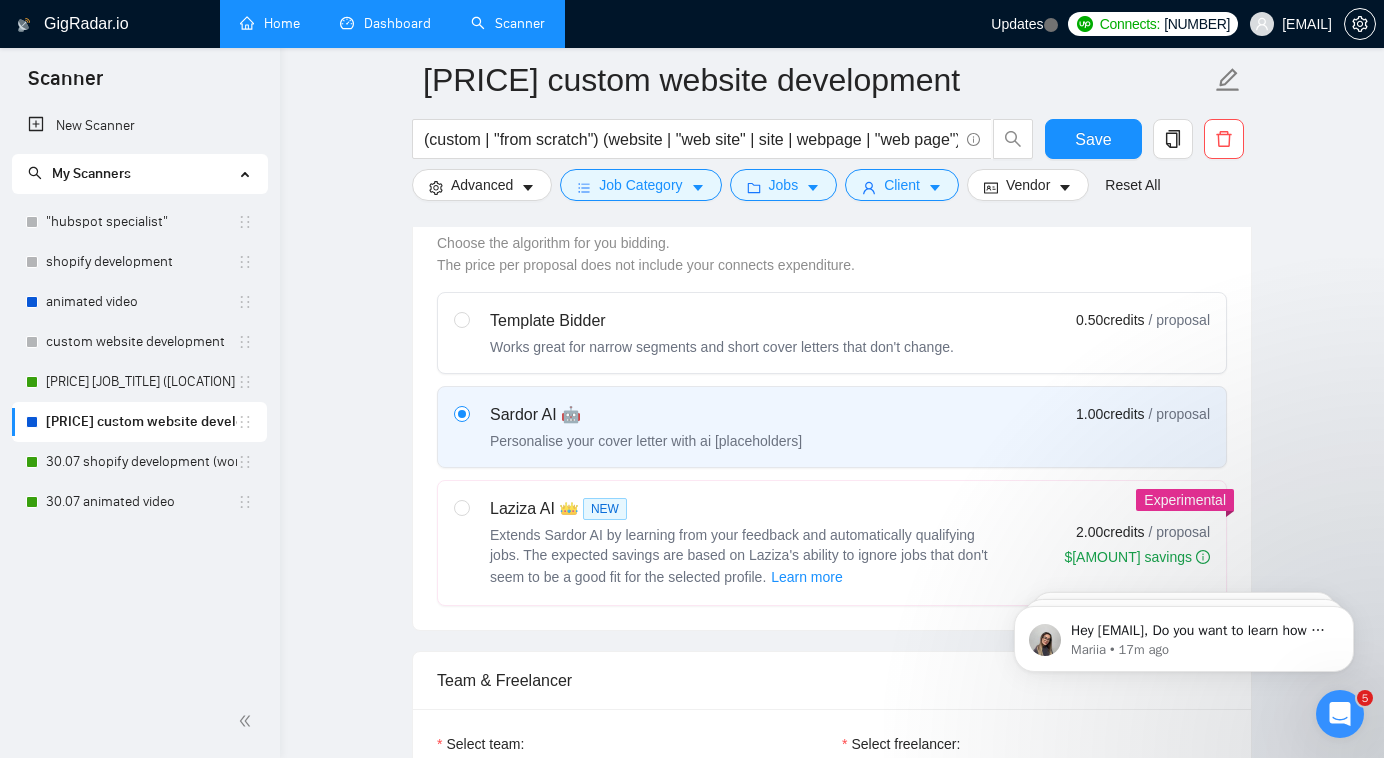 click on "Laziza AI  👑   NEW" at bounding box center [740, 509] 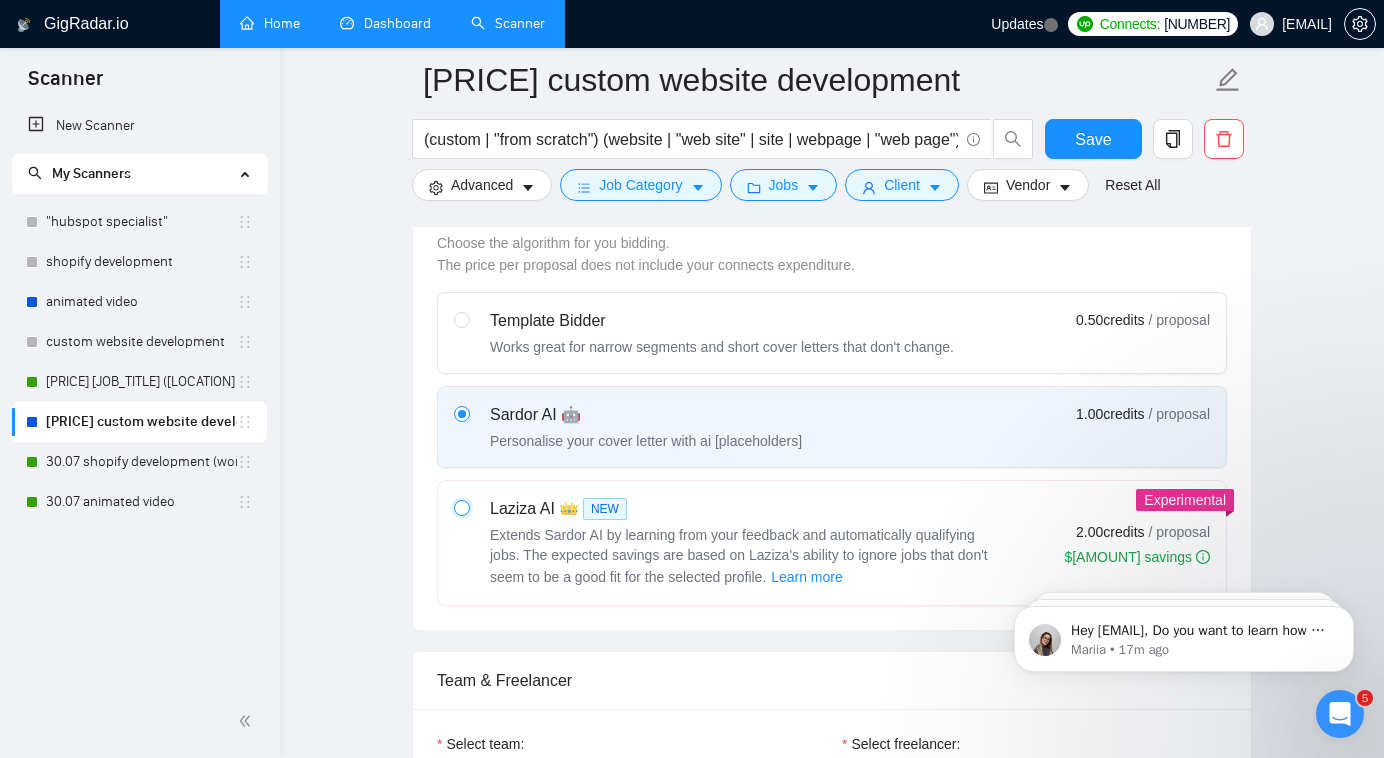 click at bounding box center (461, 507) 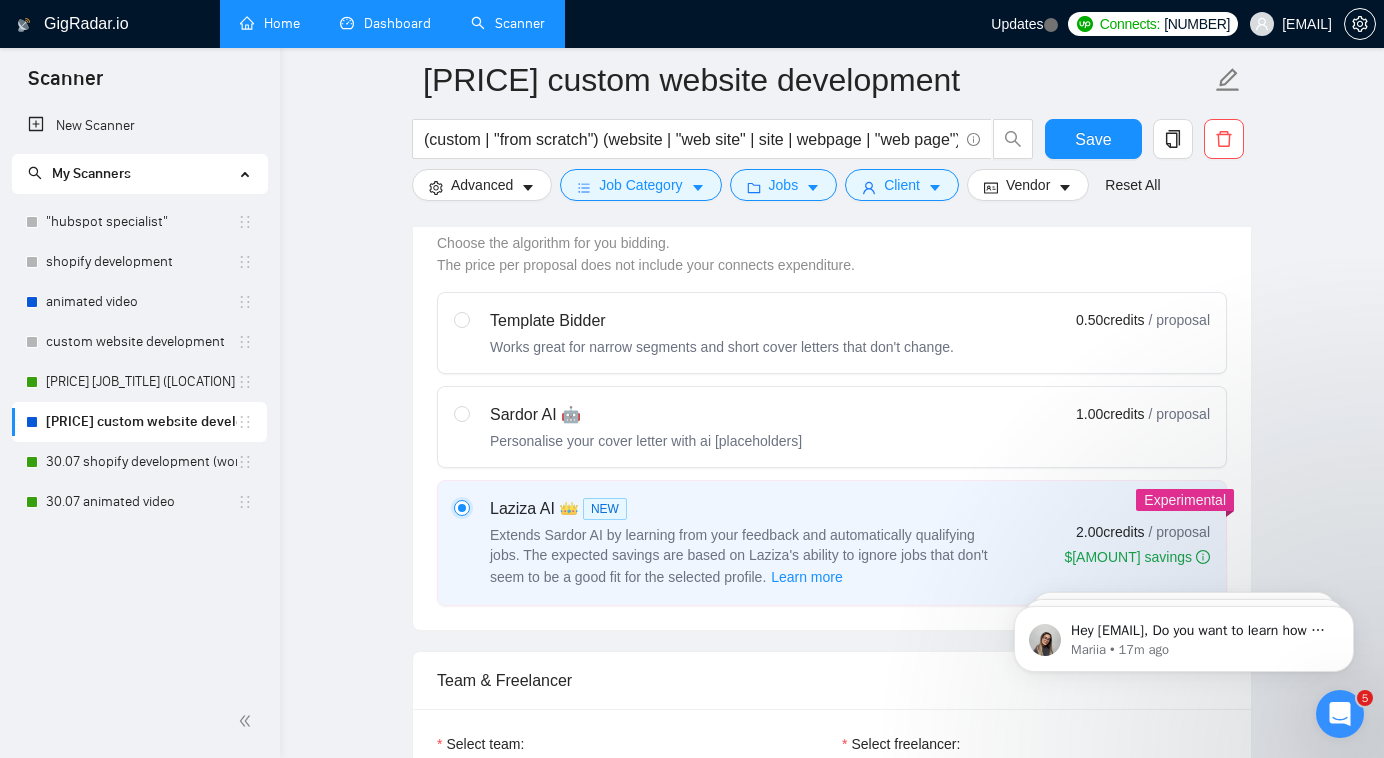 type 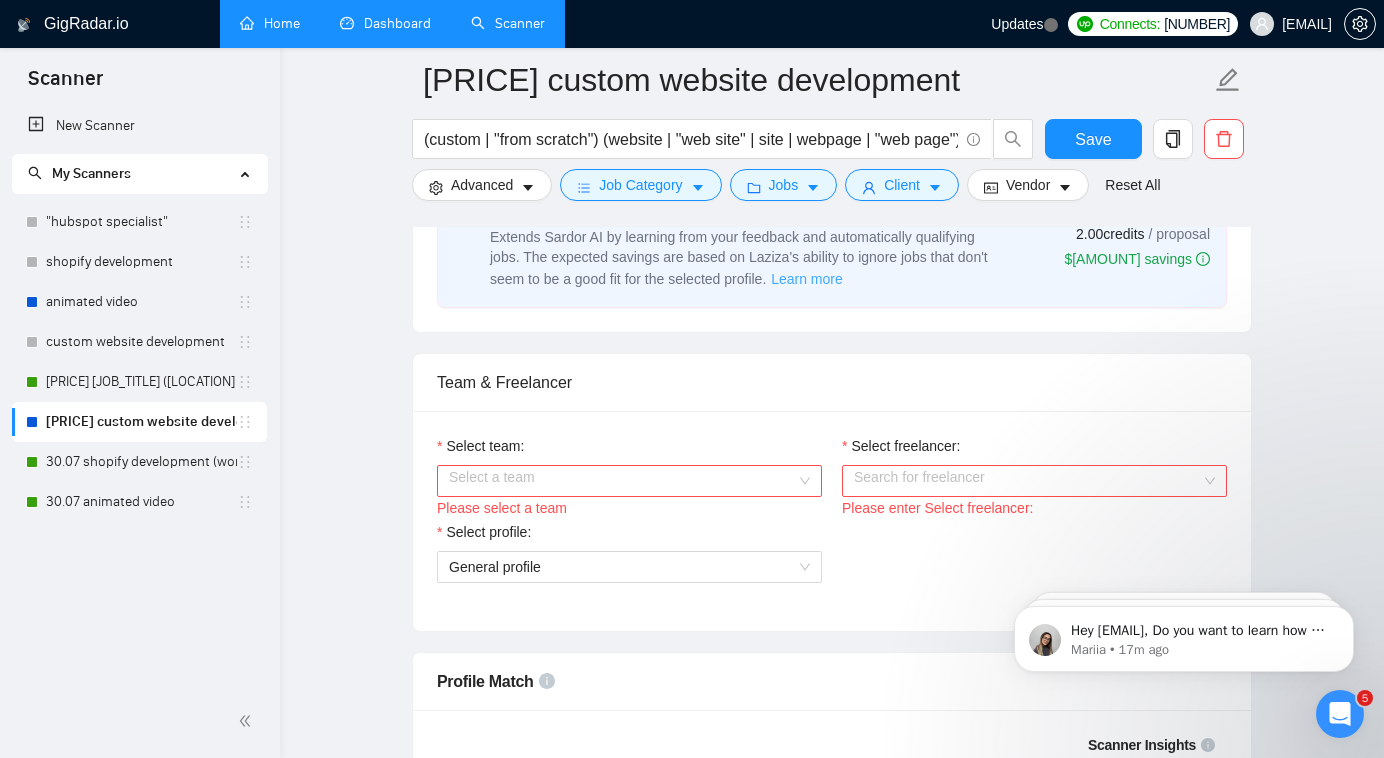 scroll, scrollTop: 911, scrollLeft: 0, axis: vertical 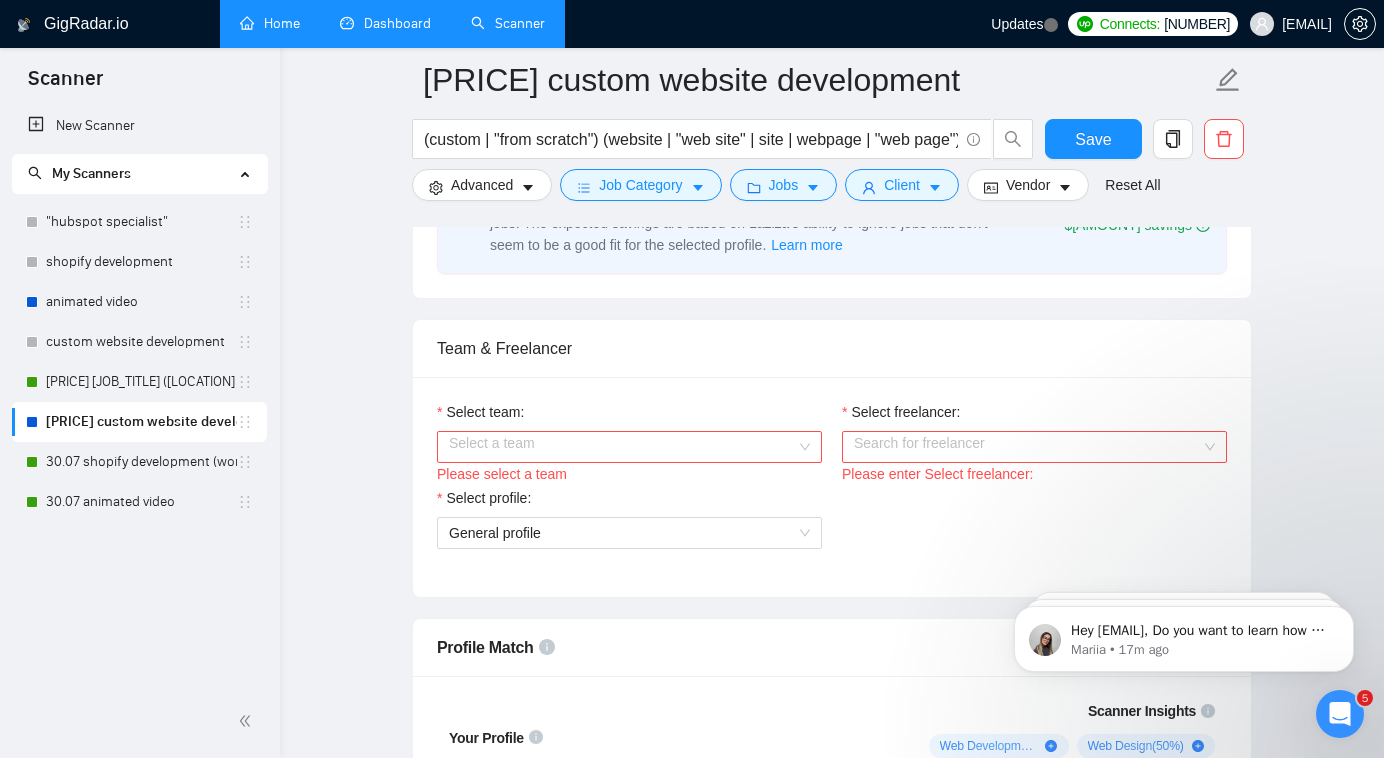 click on "Select team:" at bounding box center [622, 447] 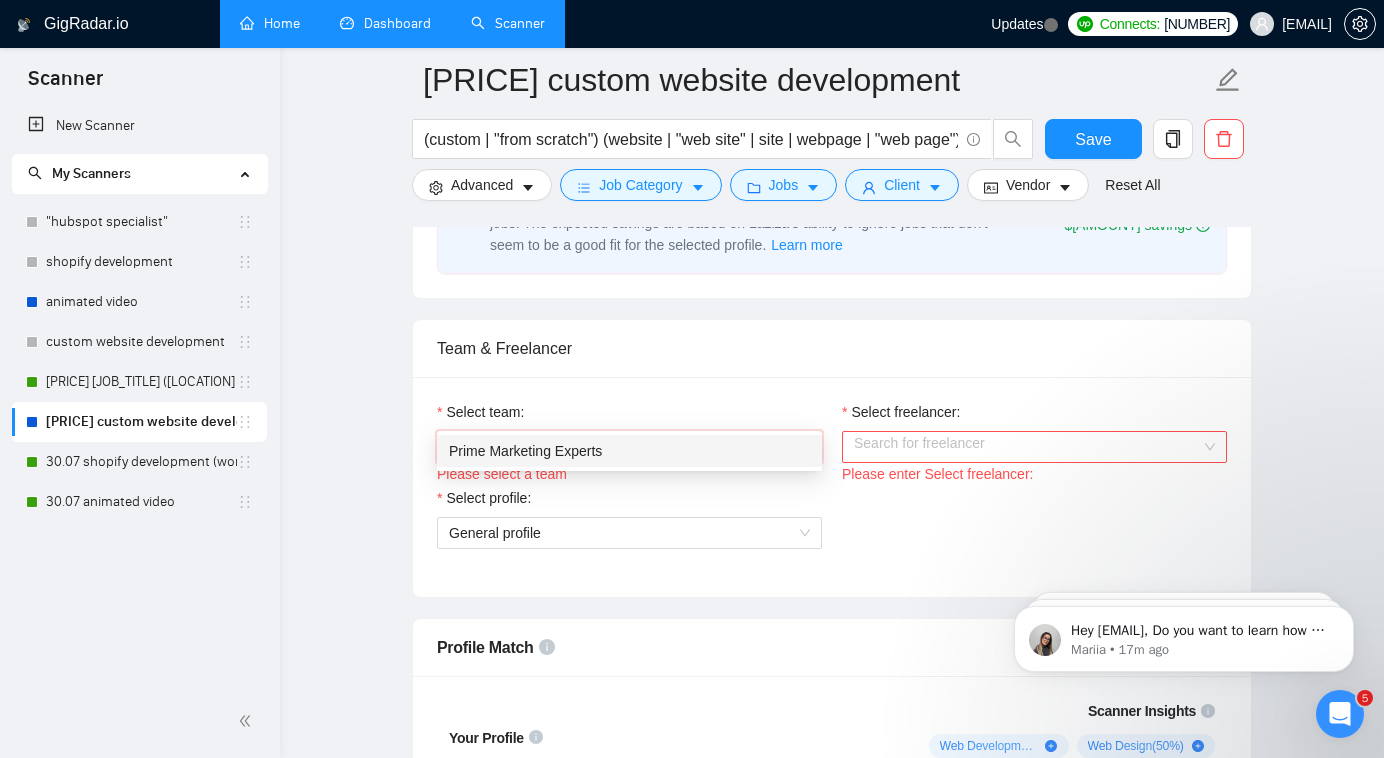 click on "Prime Marketing Experts" at bounding box center [629, 451] 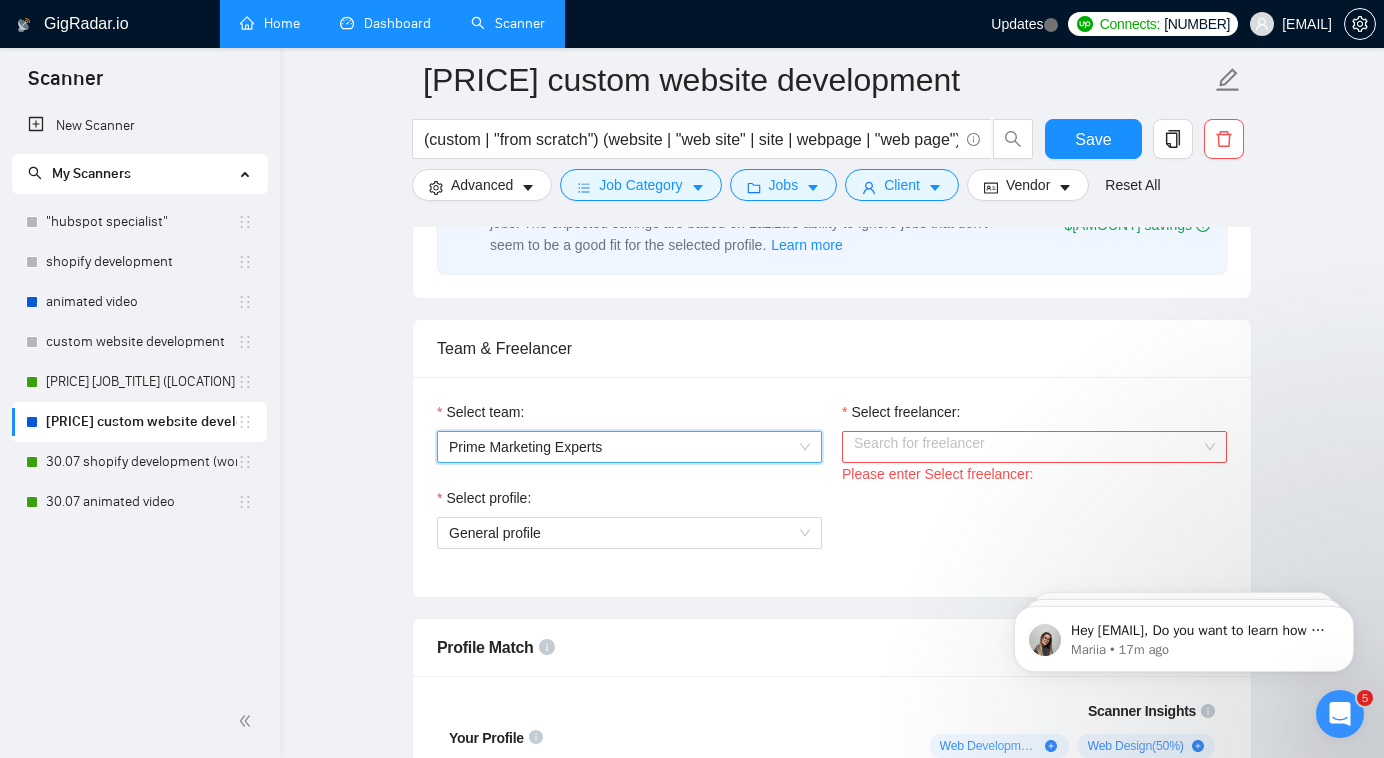 click on "Please enter Select freelancer:" at bounding box center [1034, 474] 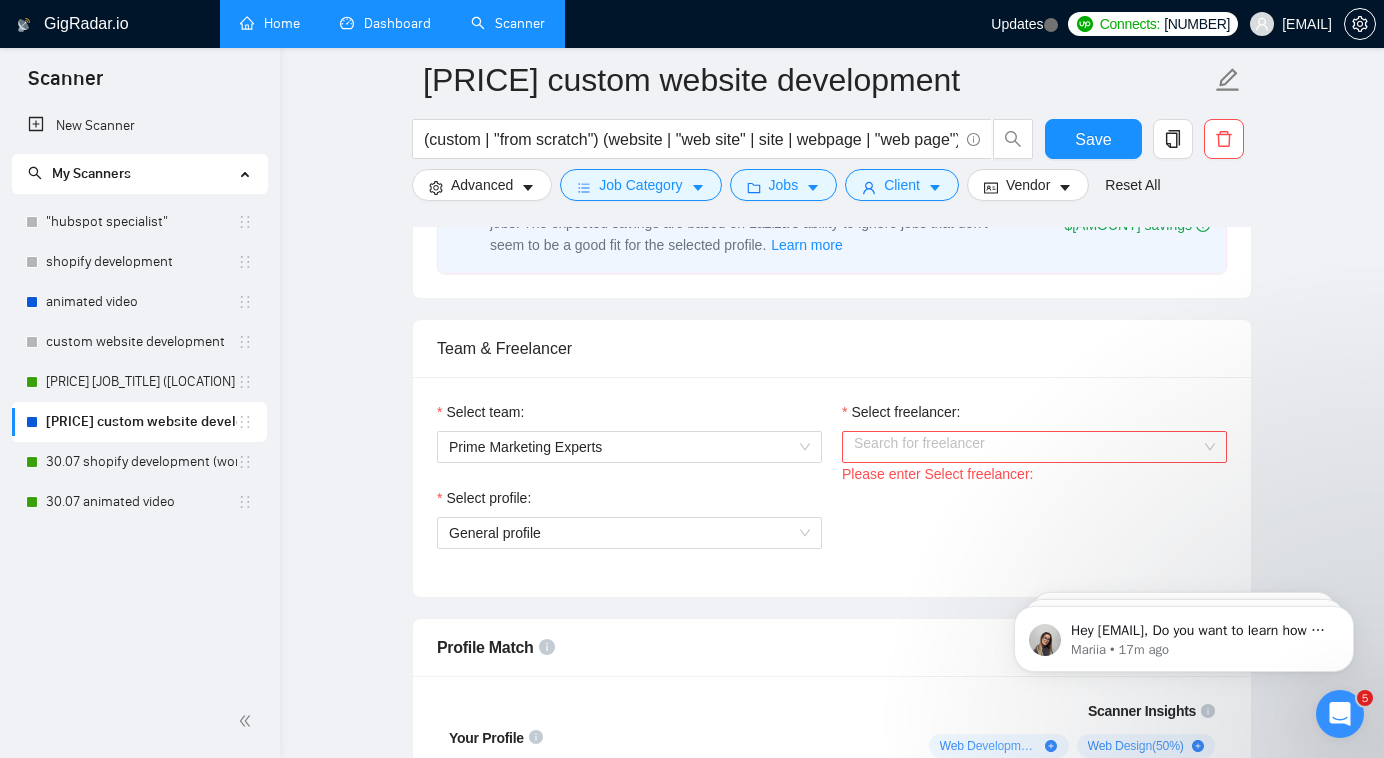 click on "Select freelancer:" at bounding box center (1027, 447) 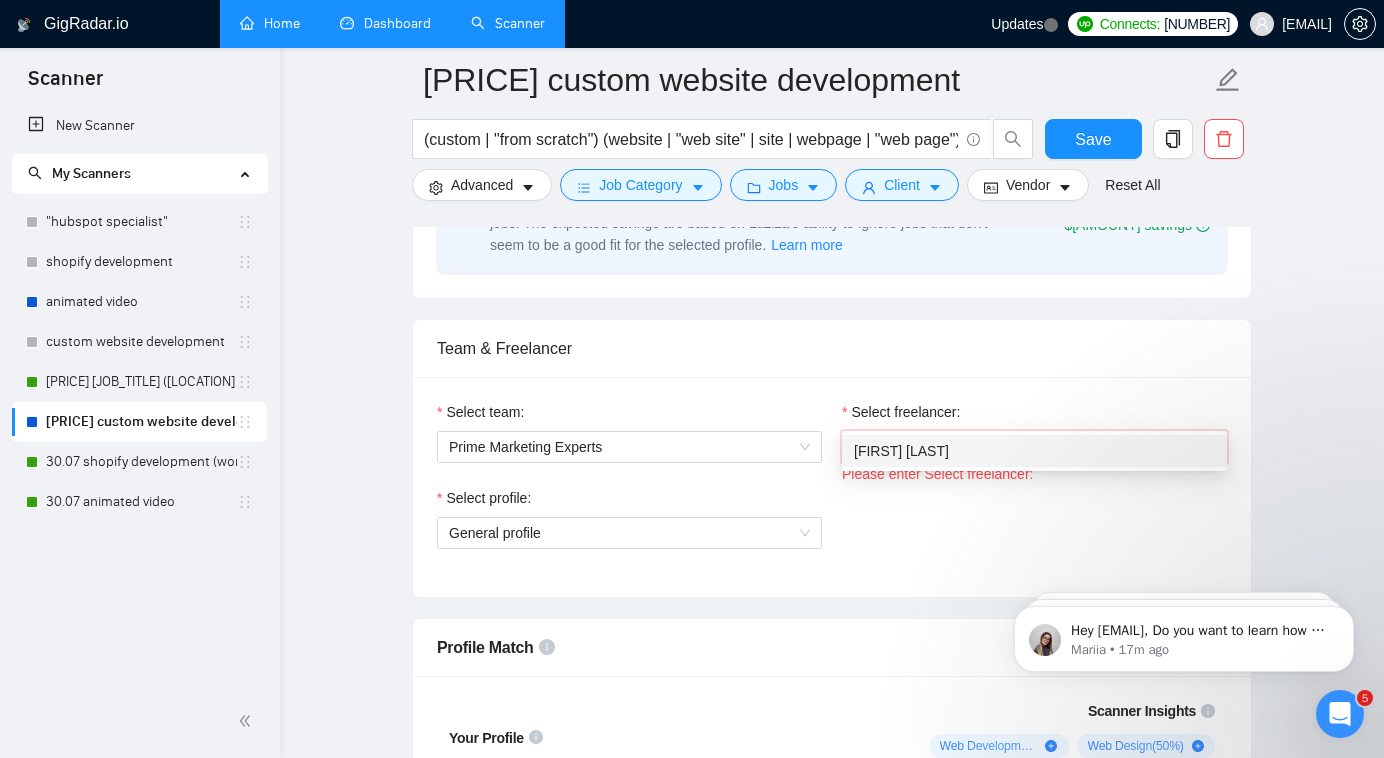 click on "[FIRST] [LAST]" at bounding box center (901, 451) 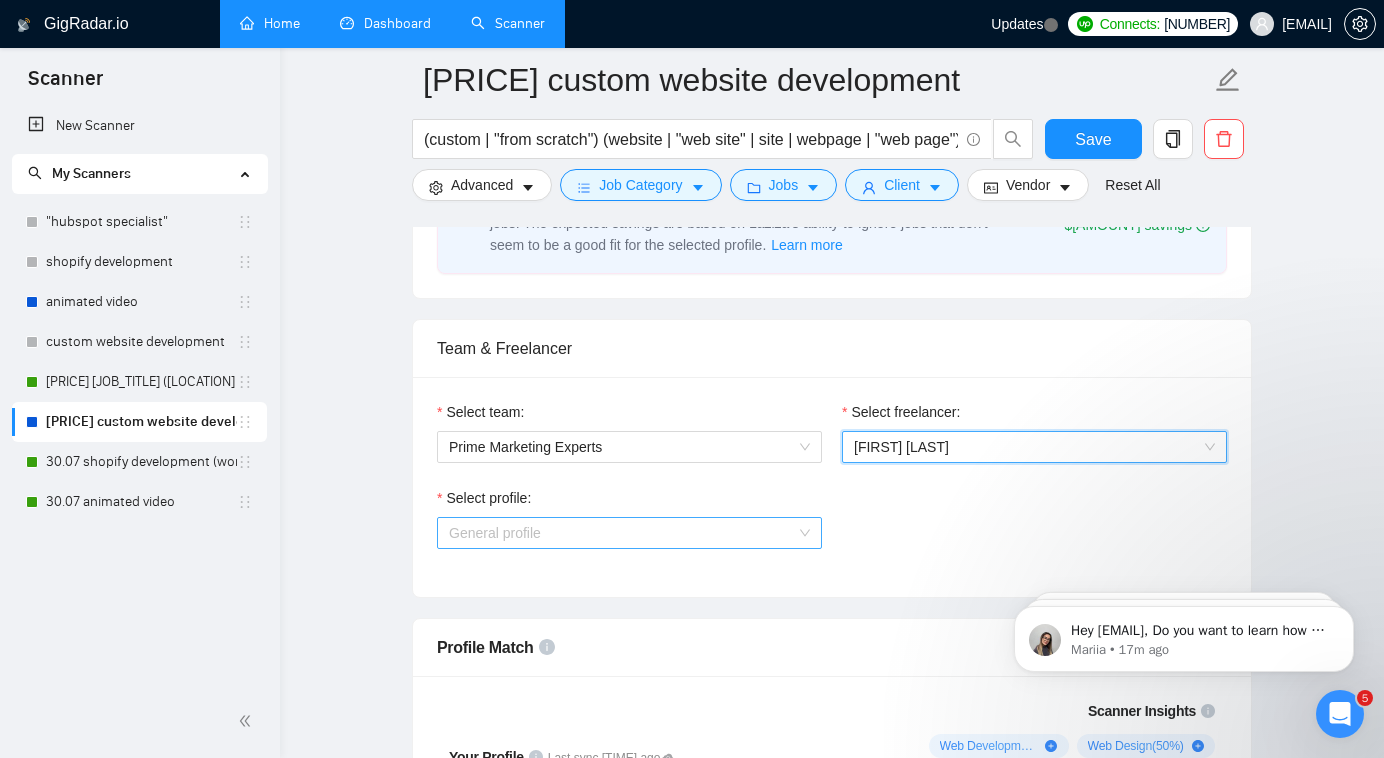 click on "General profile" at bounding box center (629, 533) 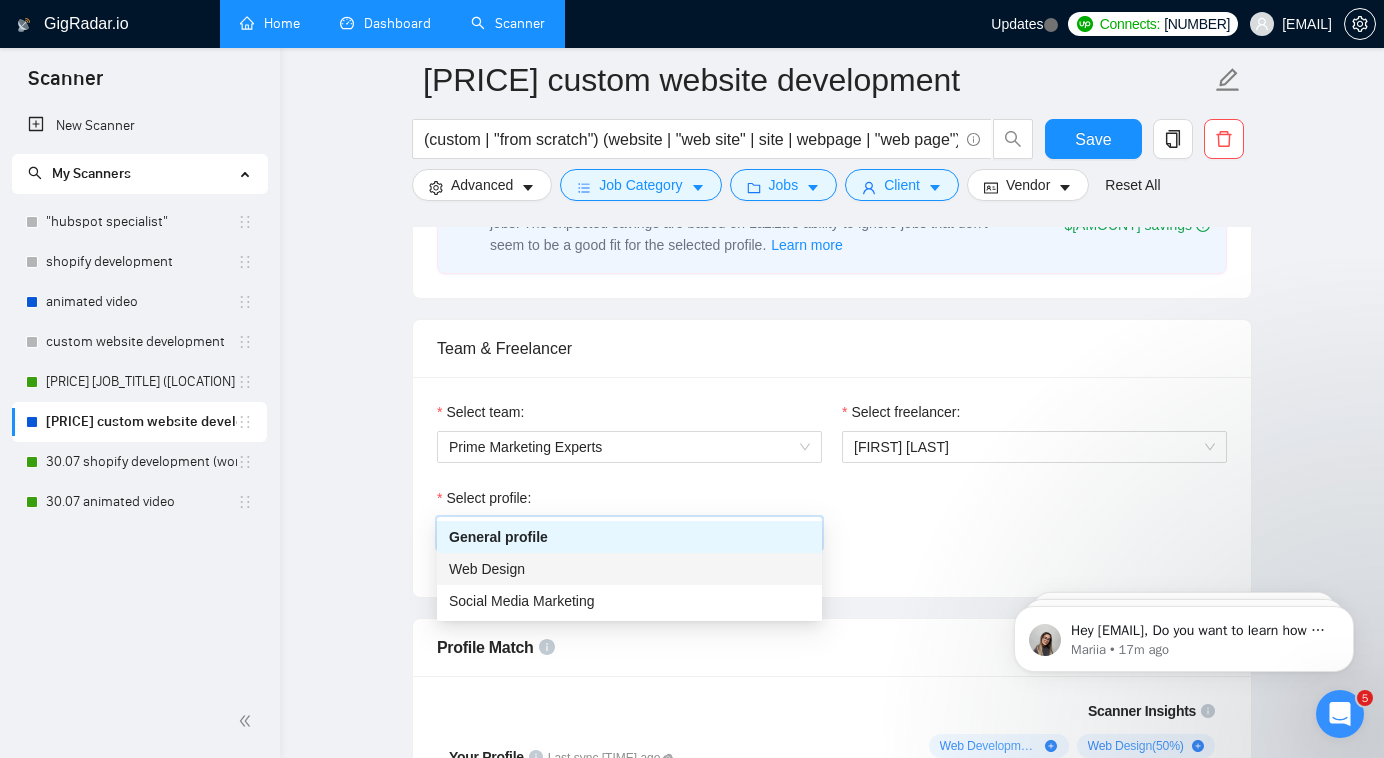 click on "Web Design" at bounding box center [629, 569] 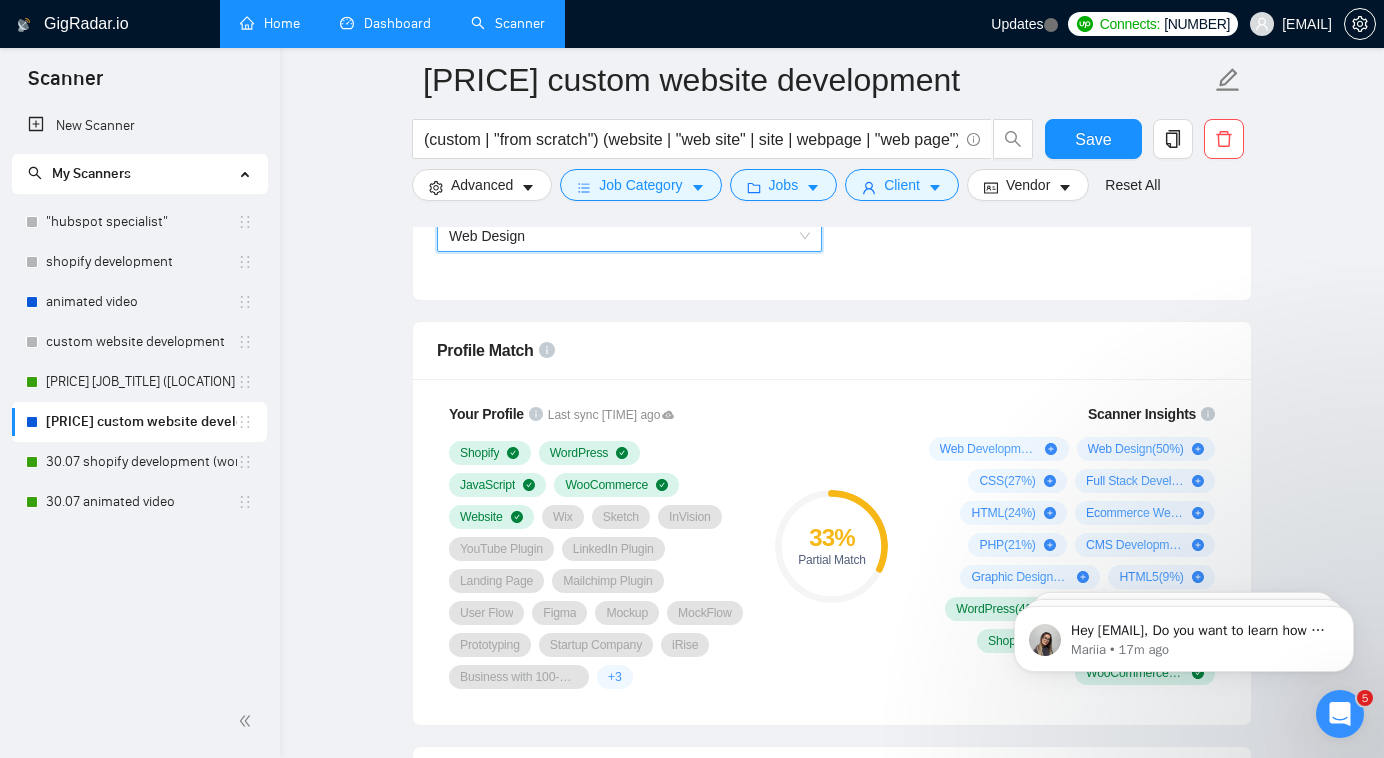 scroll, scrollTop: 1182, scrollLeft: 0, axis: vertical 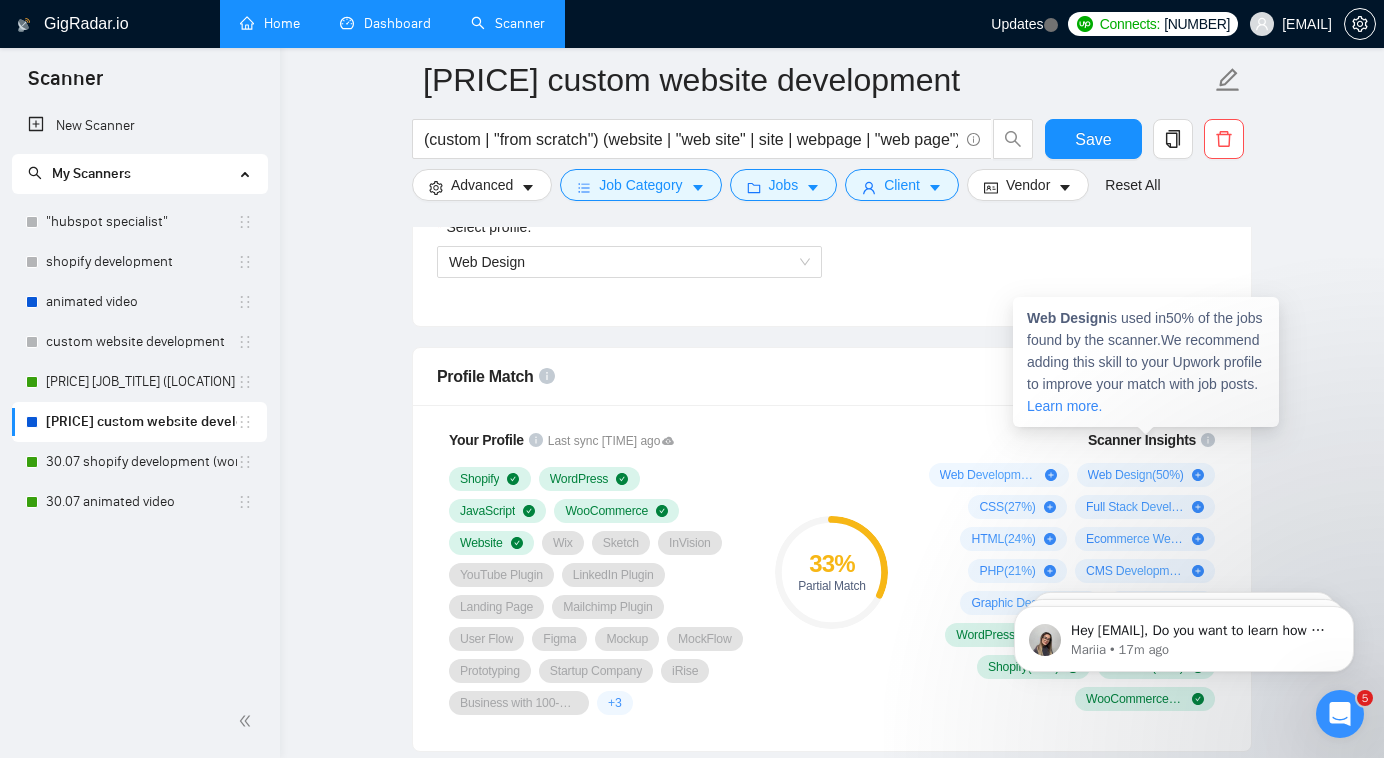 click 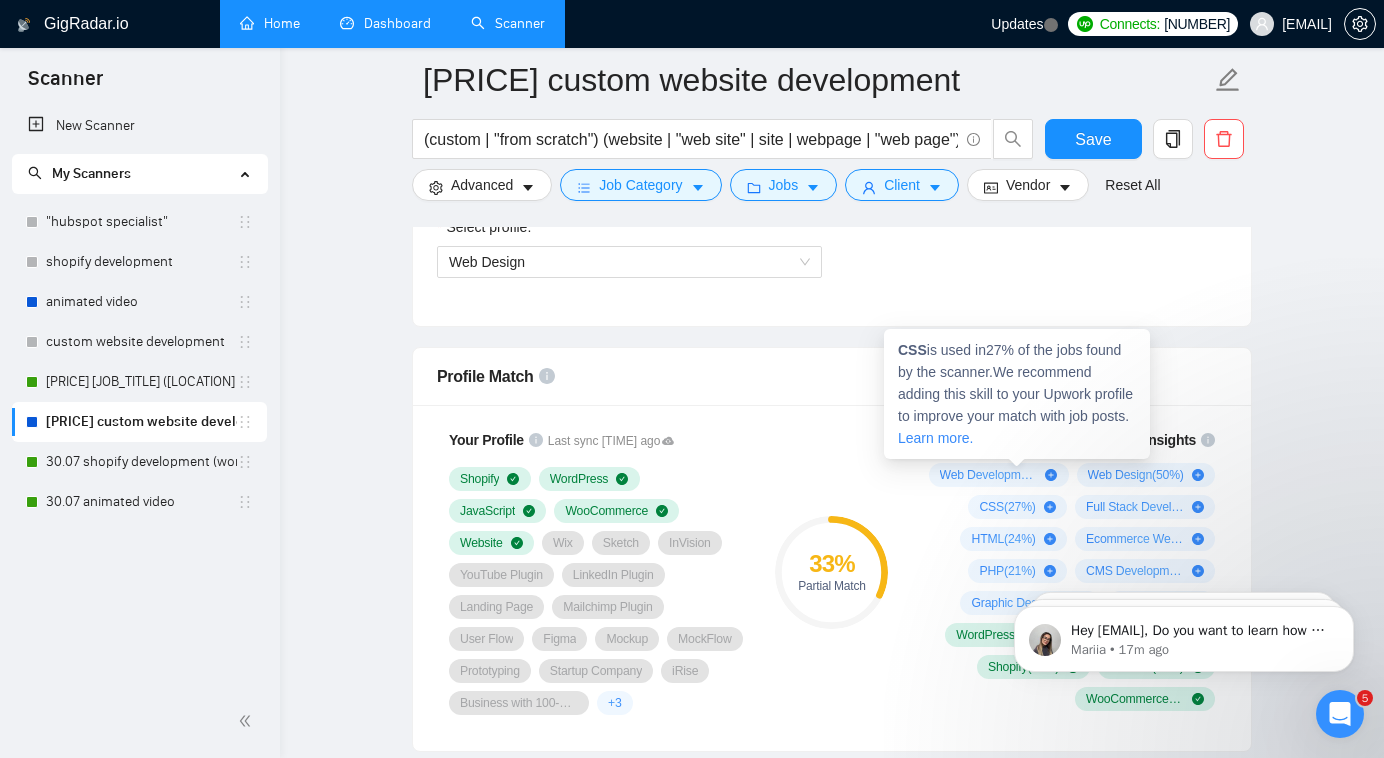 click on "CSS  is used in  27 % of the jobs found by the scanner.  We recommend adding this skill to your Upwork profile to improve your match with job posts.   Learn more." at bounding box center [1017, 394] 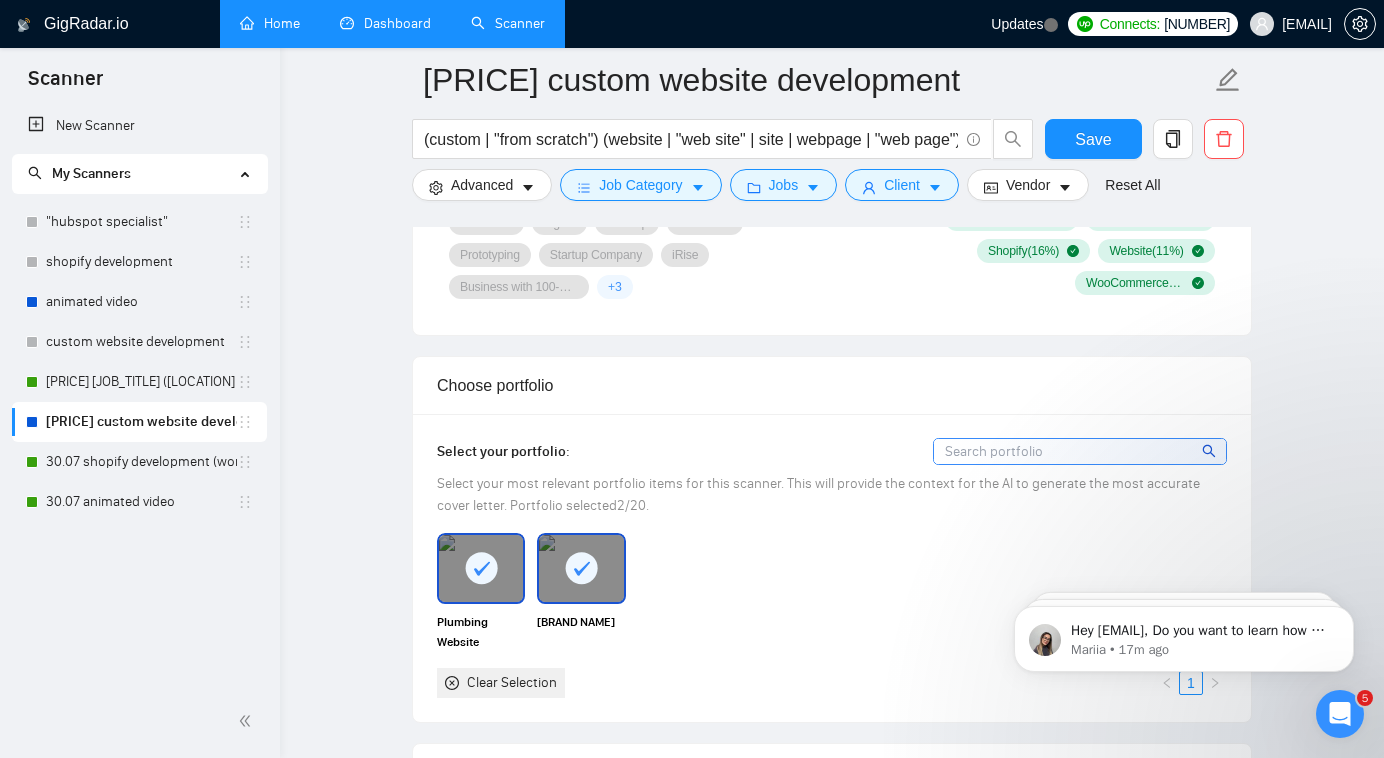 scroll, scrollTop: 1727, scrollLeft: 0, axis: vertical 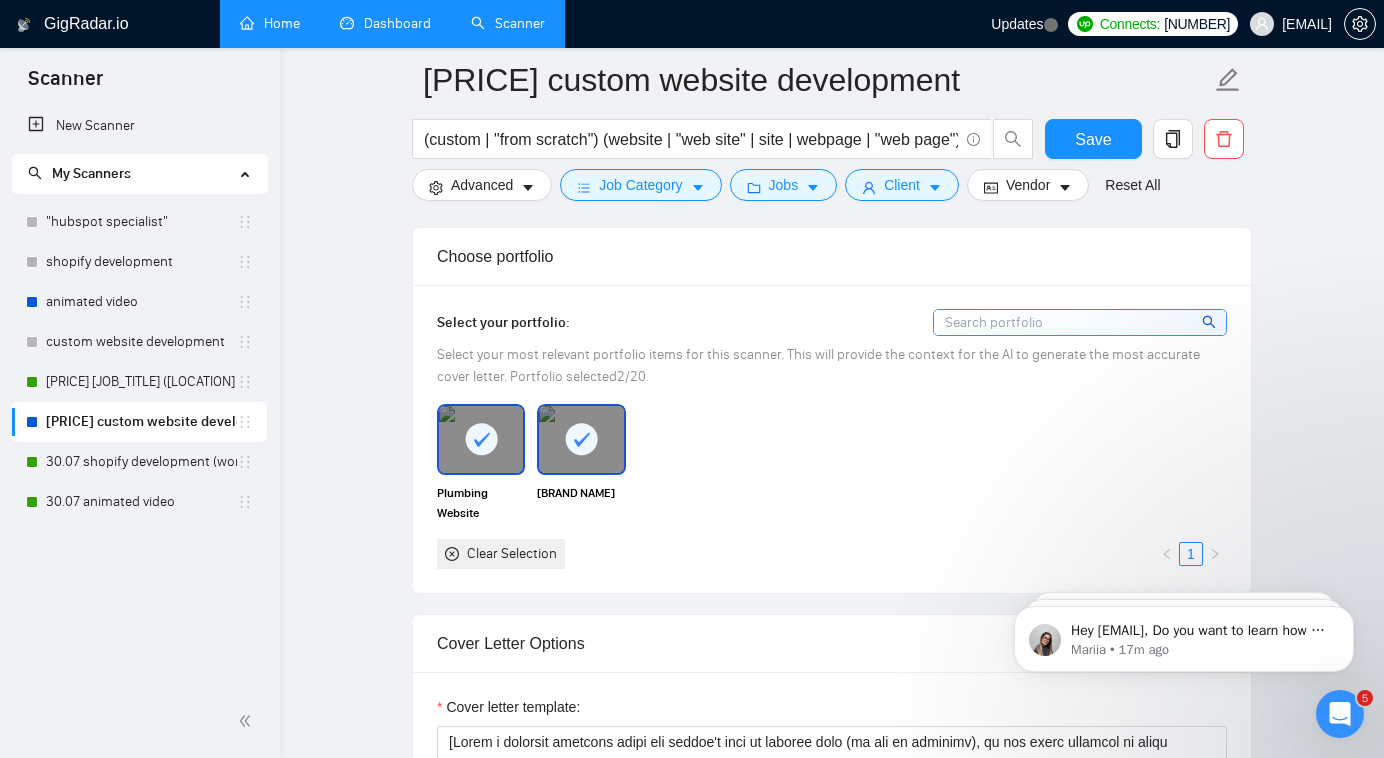 click at bounding box center [1080, 322] 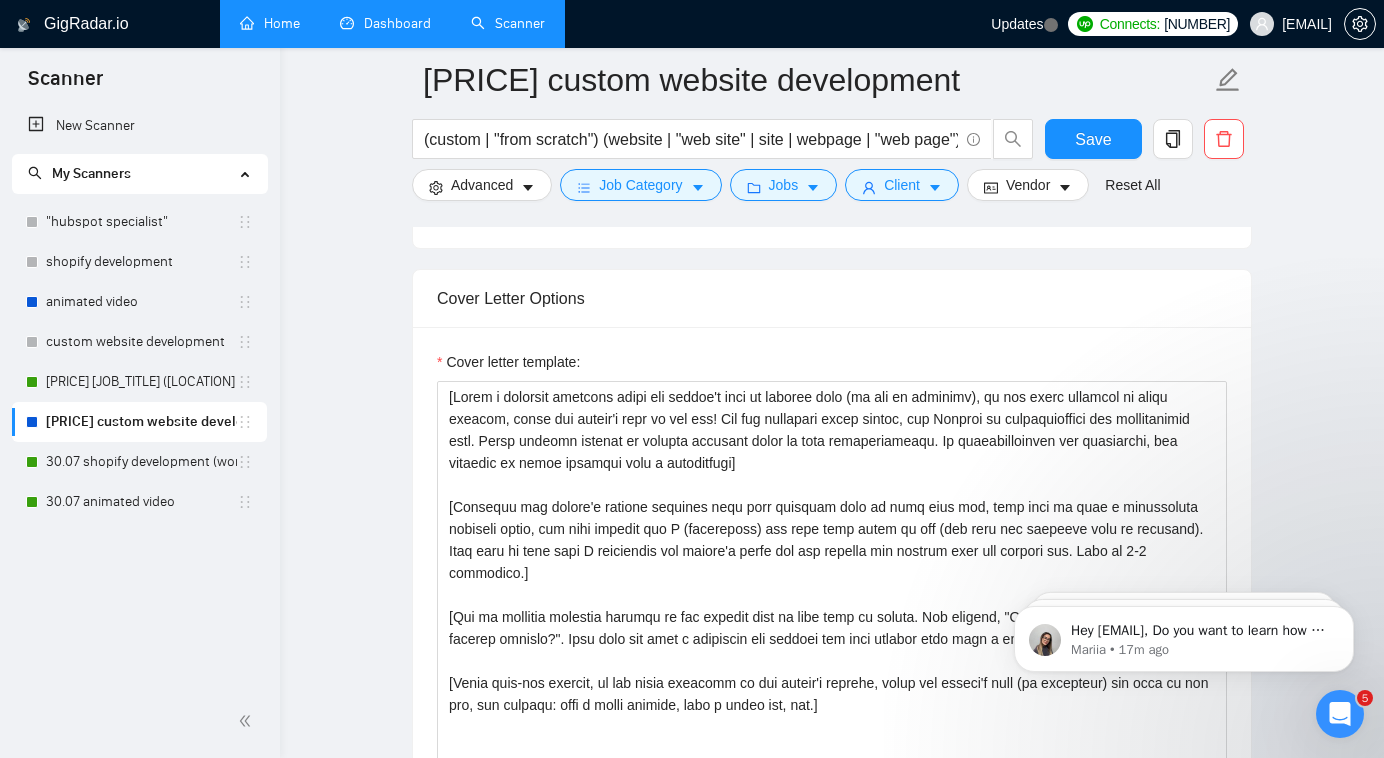 scroll, scrollTop: 2078, scrollLeft: 0, axis: vertical 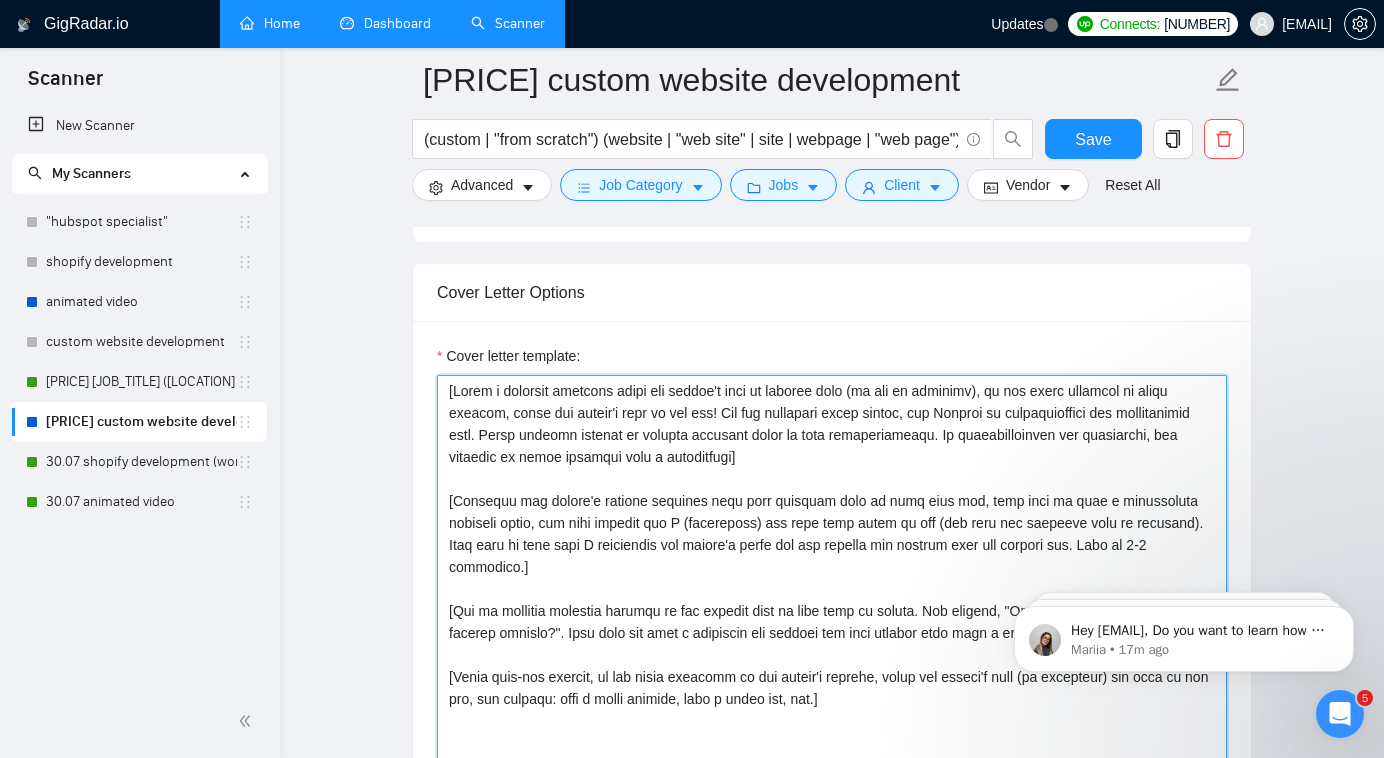 click on "Cover letter template:" at bounding box center [832, 600] 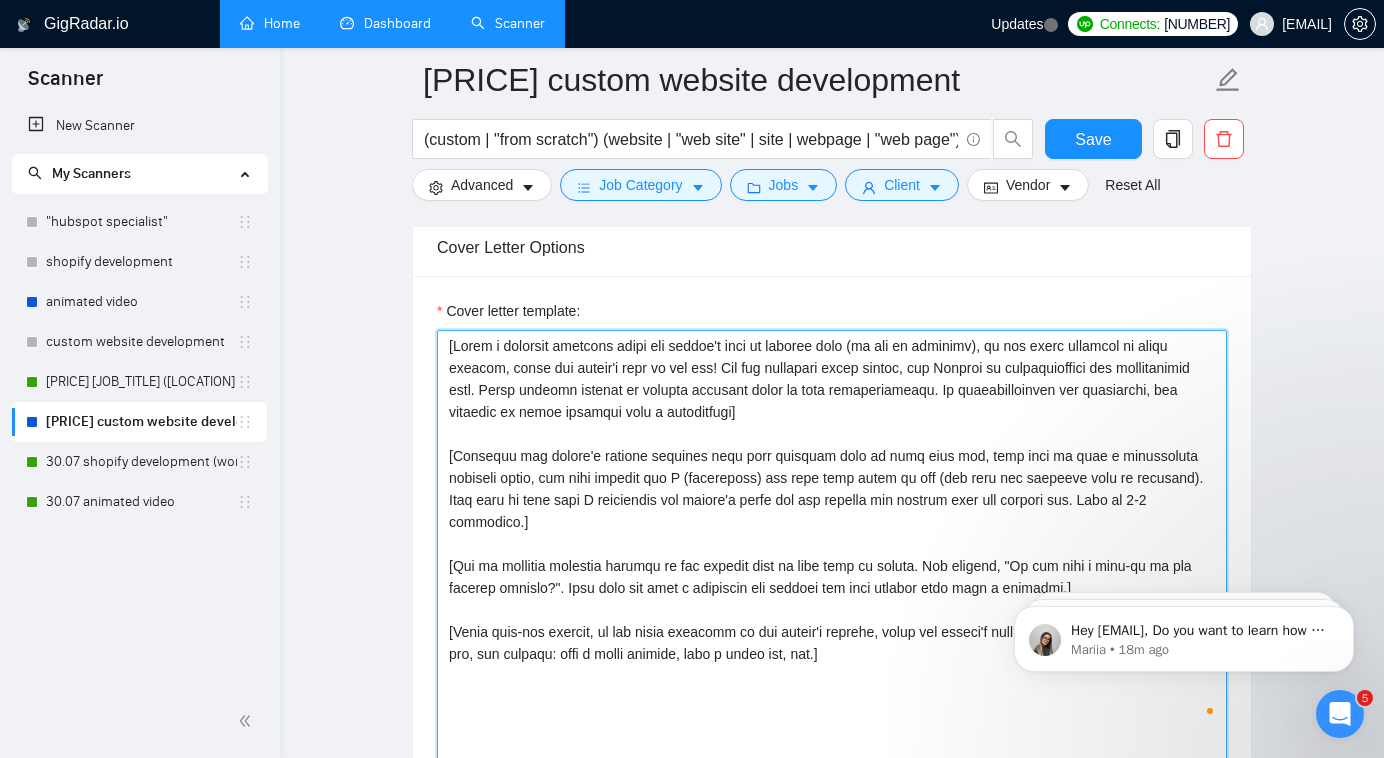 scroll, scrollTop: 2125, scrollLeft: 0, axis: vertical 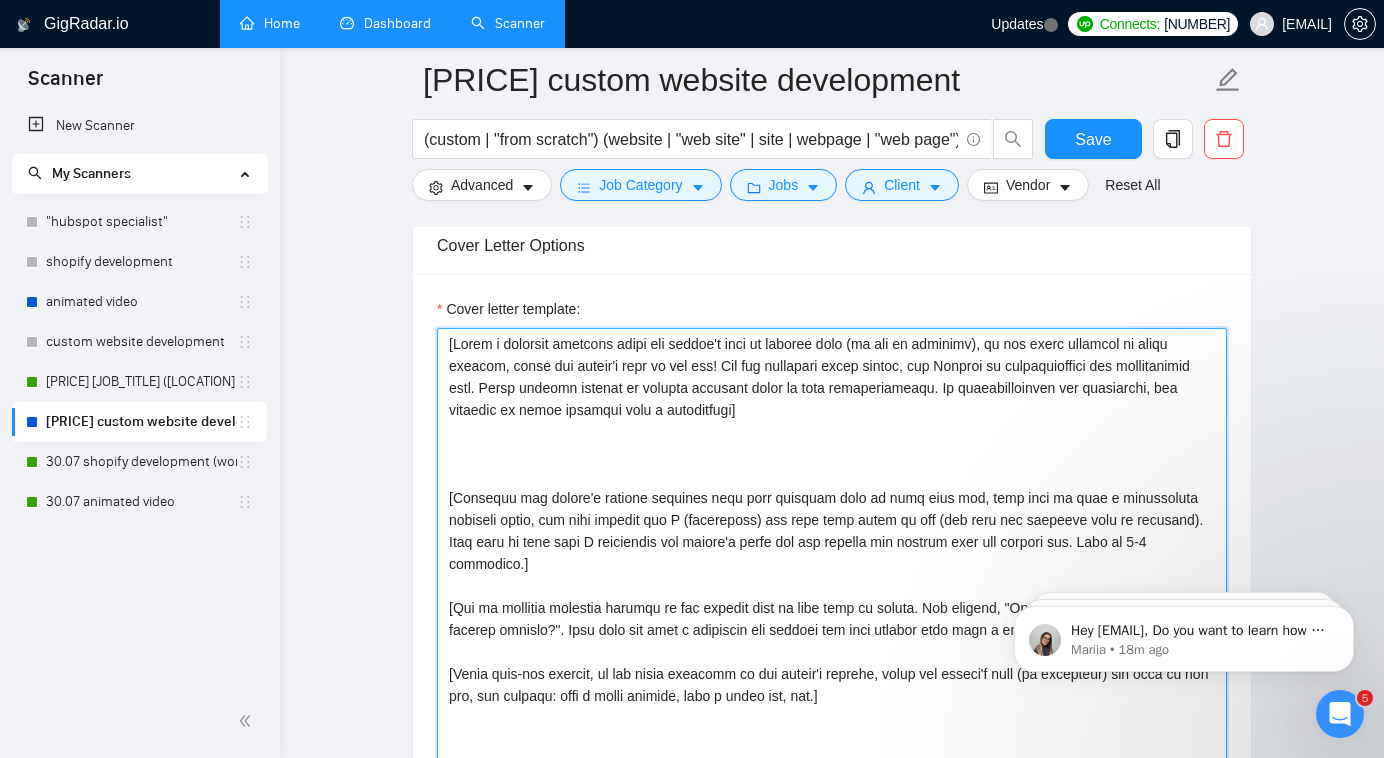 paste on "You mentioned needing [core detail that client is mentioning and needing to be targeted] and I'd start by [solution or idea that adrees this need]" 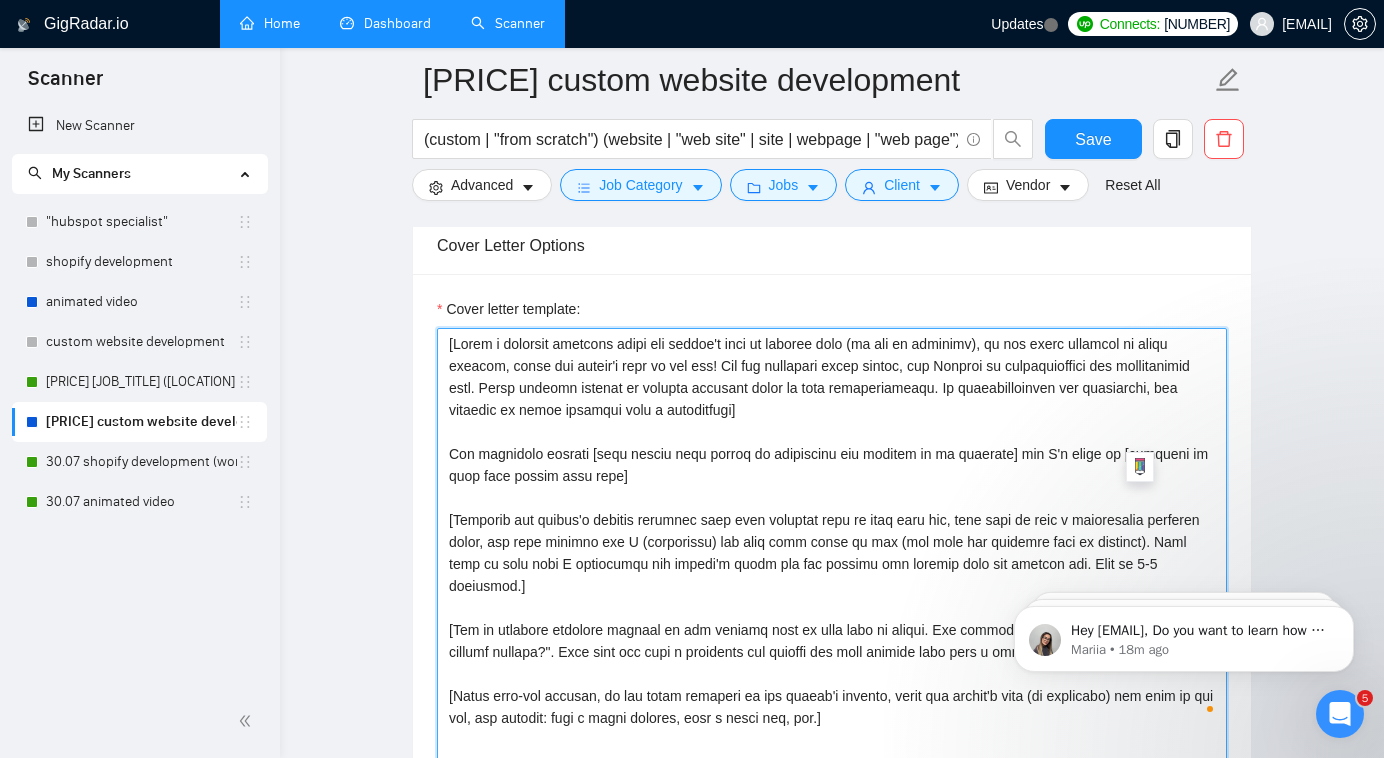drag, startPoint x: 1124, startPoint y: 499, endPoint x: 444, endPoint y: 476, distance: 680.38885 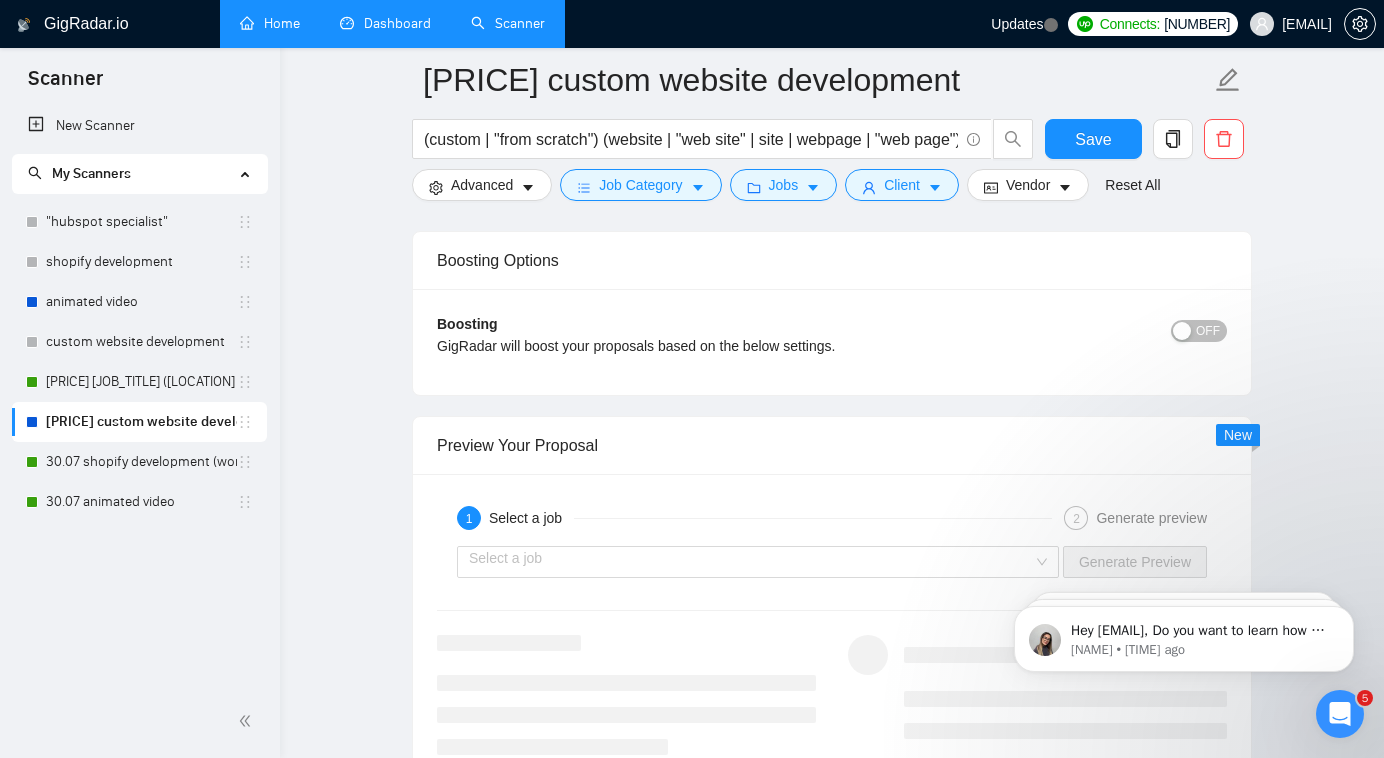 scroll, scrollTop: 3428, scrollLeft: 0, axis: vertical 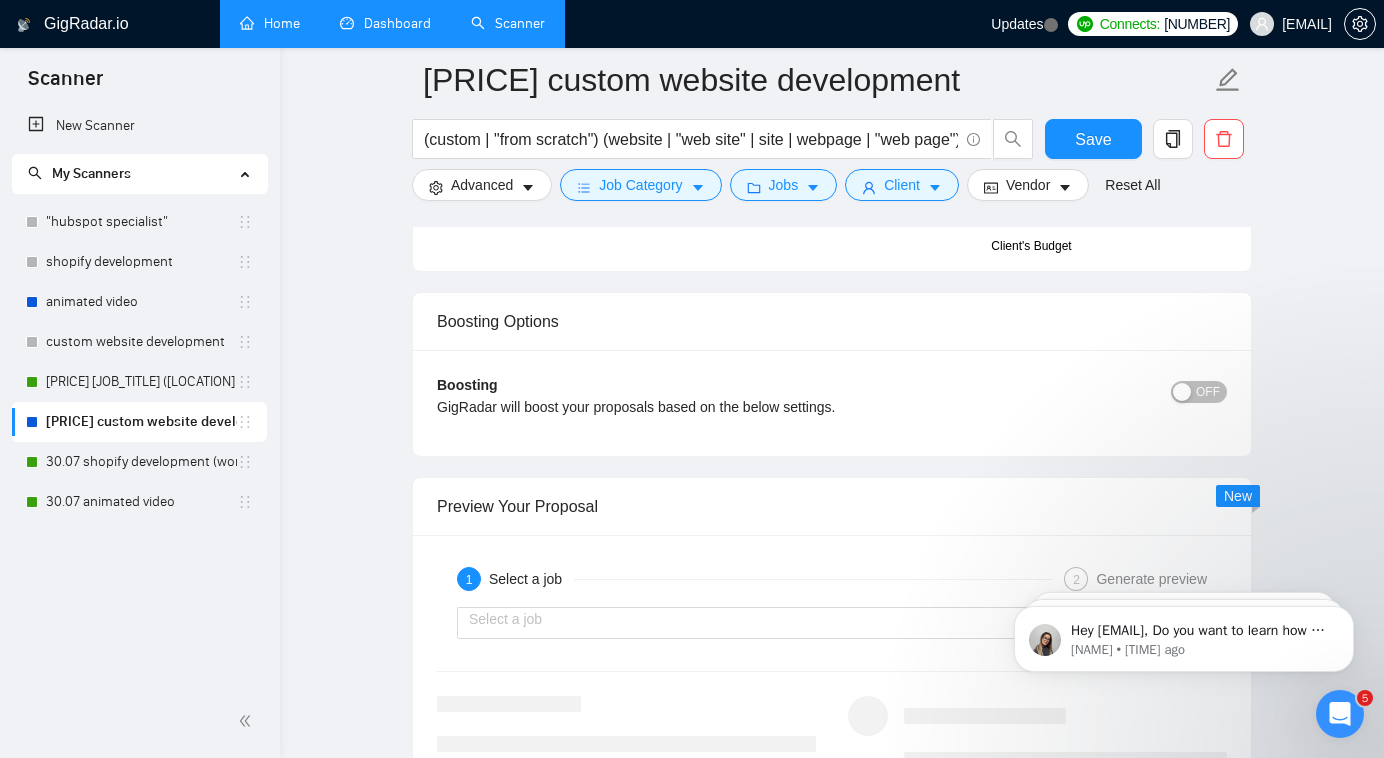 type on "[Write a personal greeting using the client's name or company name (if any is provided), in the local language of their country, using the client's time of the day! For the remaining cover letter, use English in conversational yet professional tone. Avoid generic phrases or cliches commonly found in such communications. Be straightforward and respectful, and remember to avoid sounding like a salesperson]
You mentioned needing [core detail that client is mentioning and needing to be targeted] and I'd start by [solution or idea that adrees this need] Make sure to show that I understand the client's needs and can deliver the results they are looking for. Make it 3-4 sentences.]
[Ask an engaging question related to the project that is very easy to answer. For example, "Do you have a mock-up of the designs already?". Show that you know a practical way forward for this project with such a question.]
[Funny sign-off message, in the local language of the client's country, using the client's name (if available) ..." 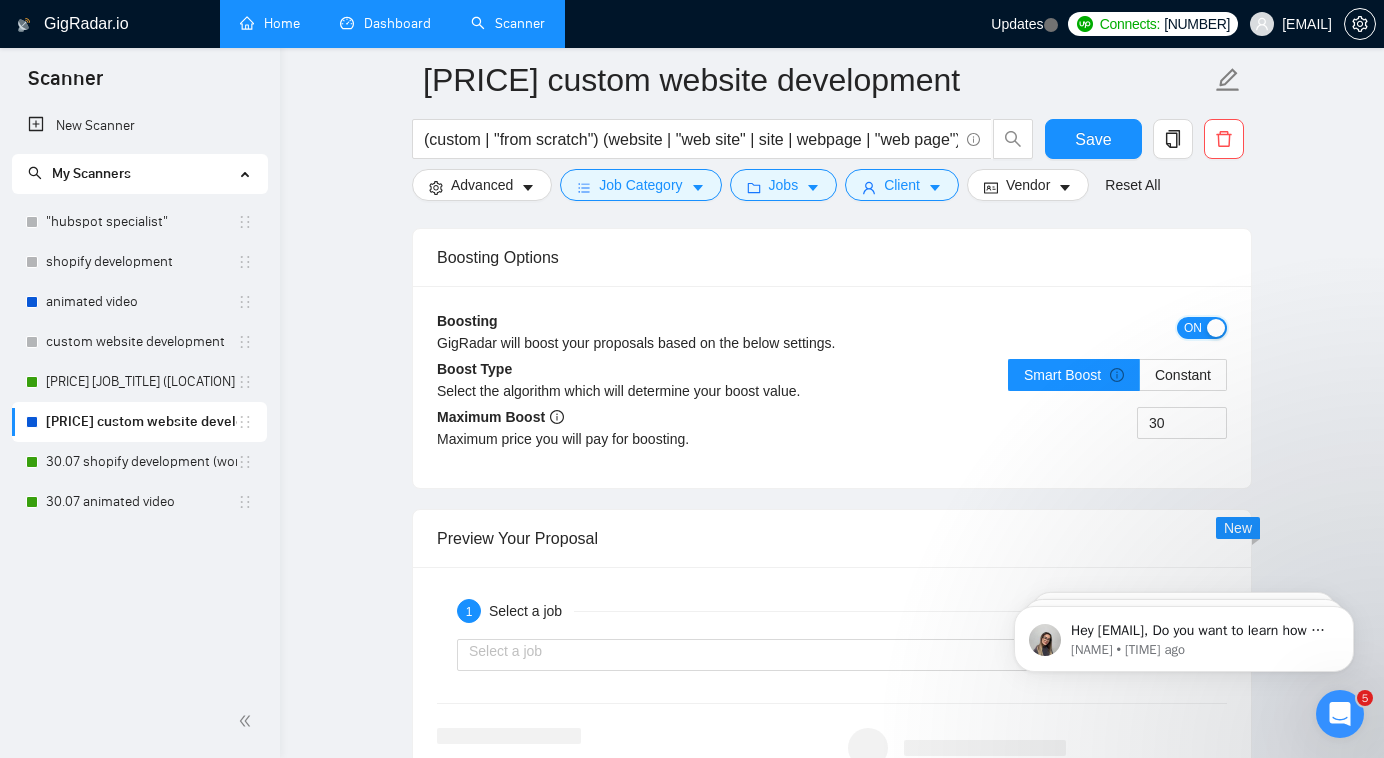 scroll, scrollTop: 3493, scrollLeft: 0, axis: vertical 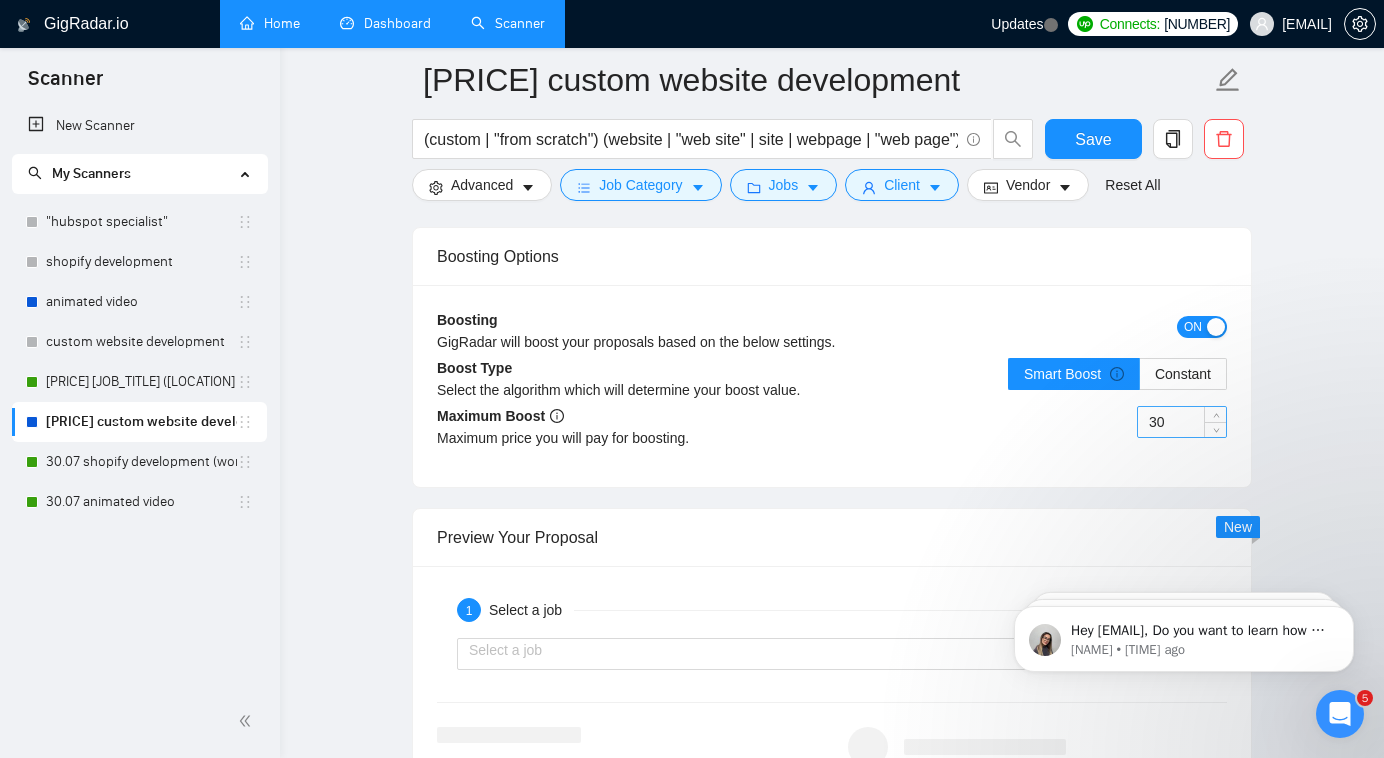 click on "30" at bounding box center (1182, 422) 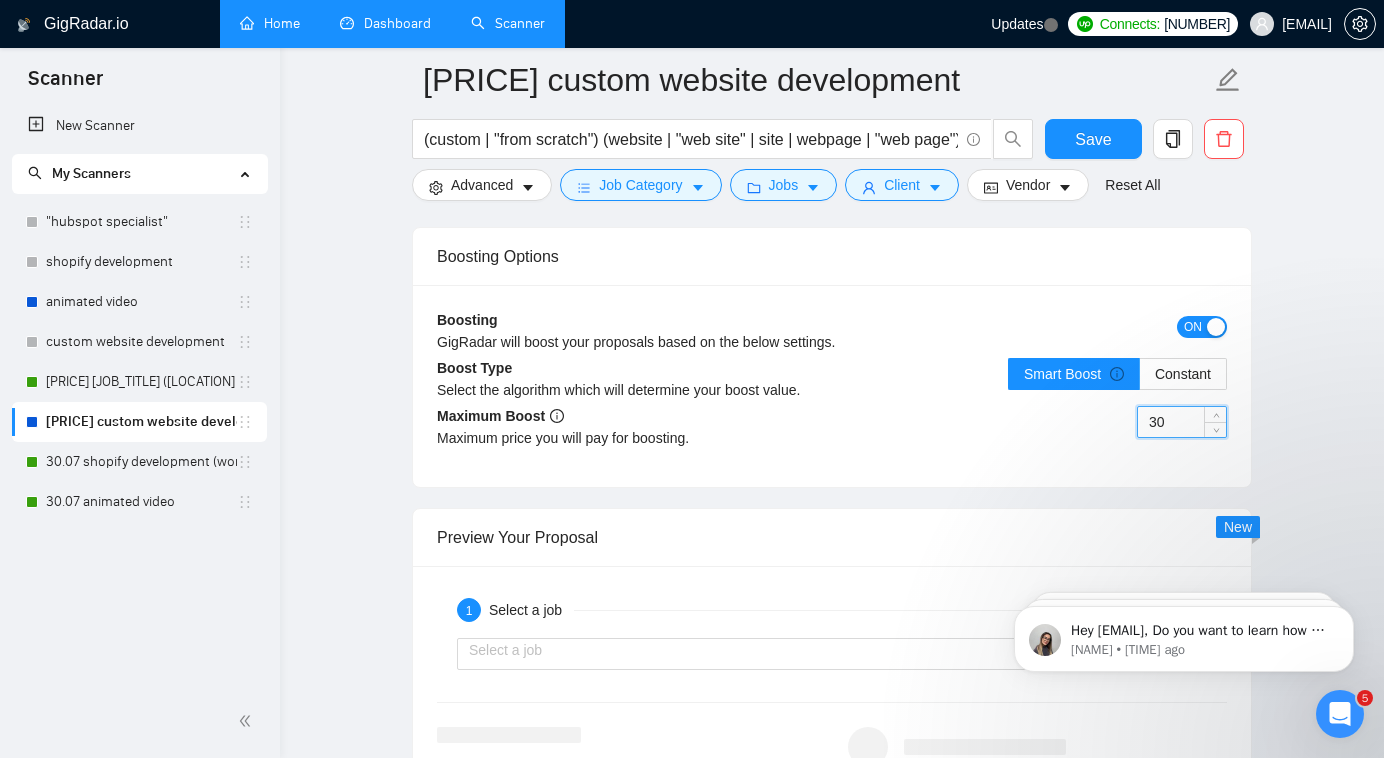 click on "30" at bounding box center [1182, 422] 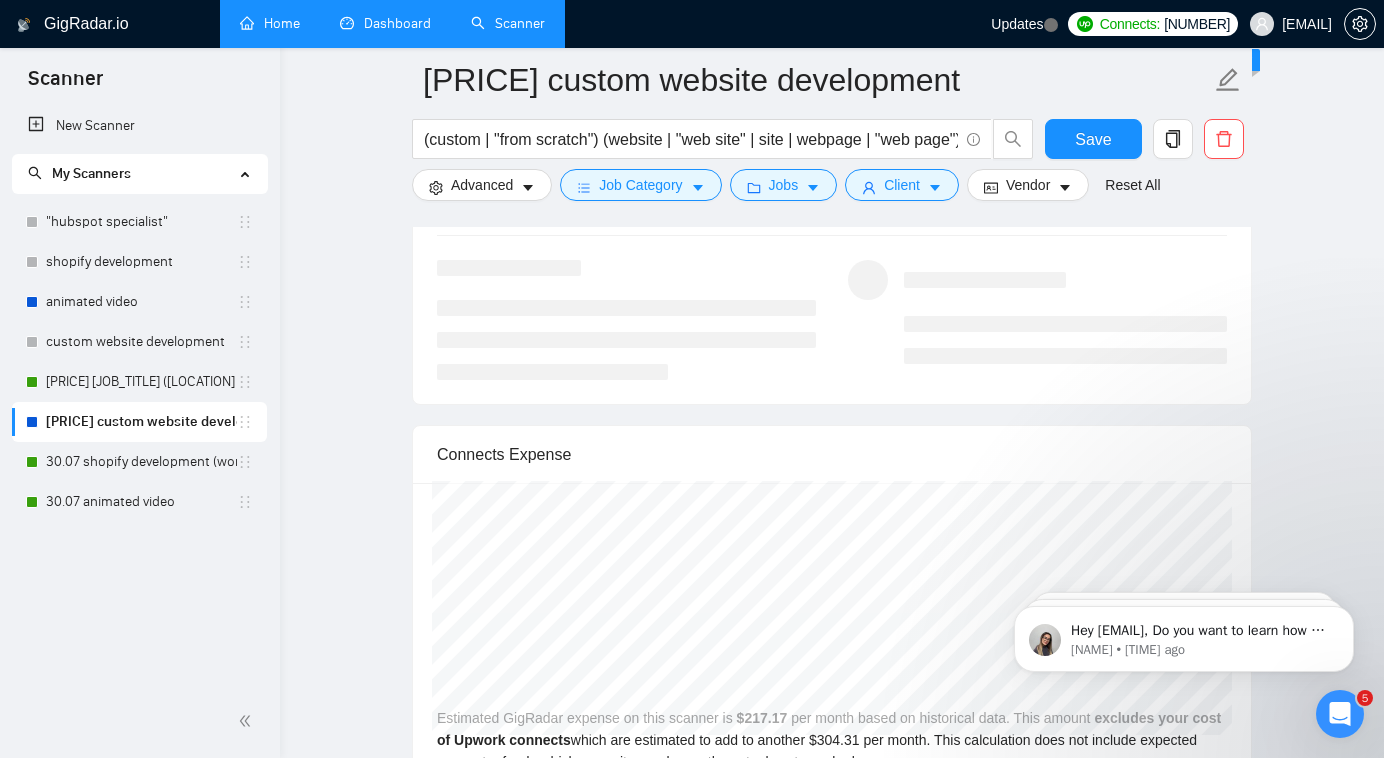 scroll, scrollTop: 3855, scrollLeft: 0, axis: vertical 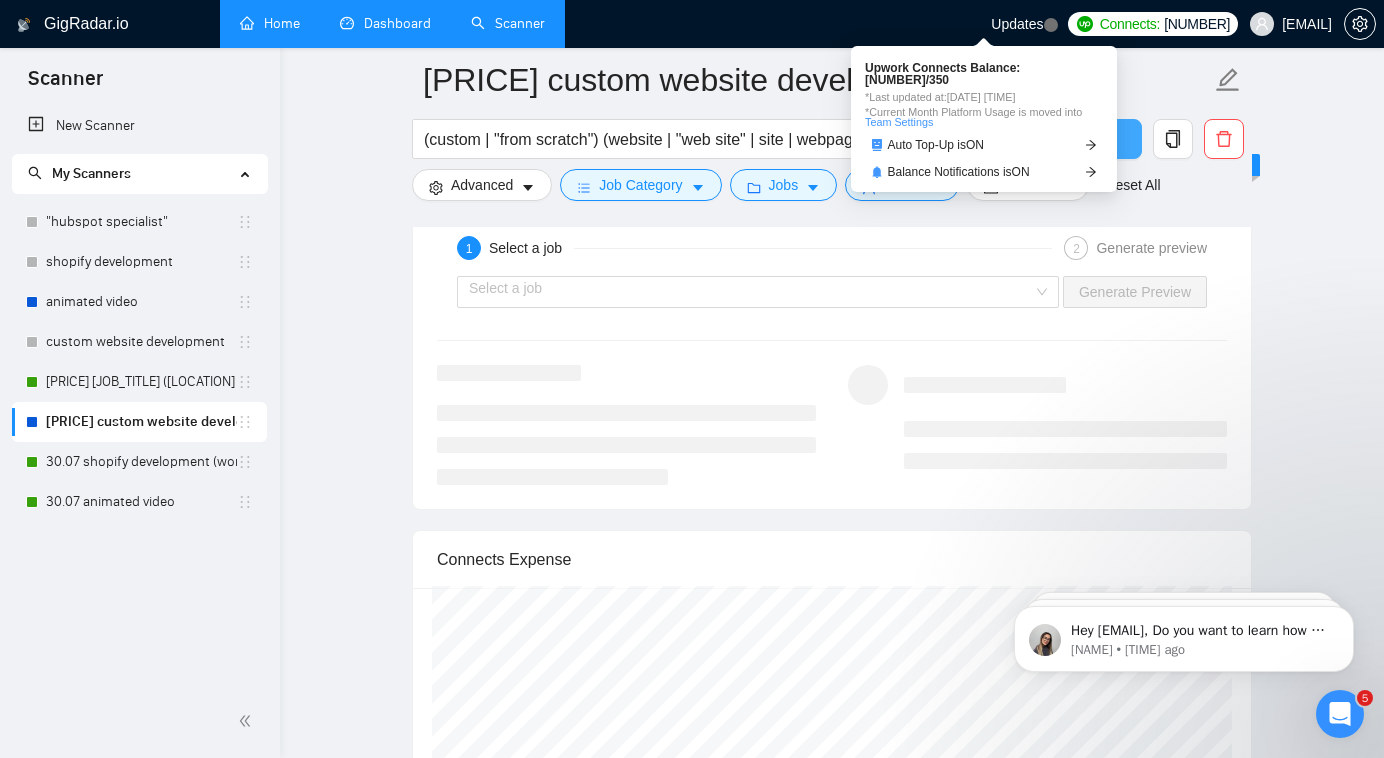 type on "60" 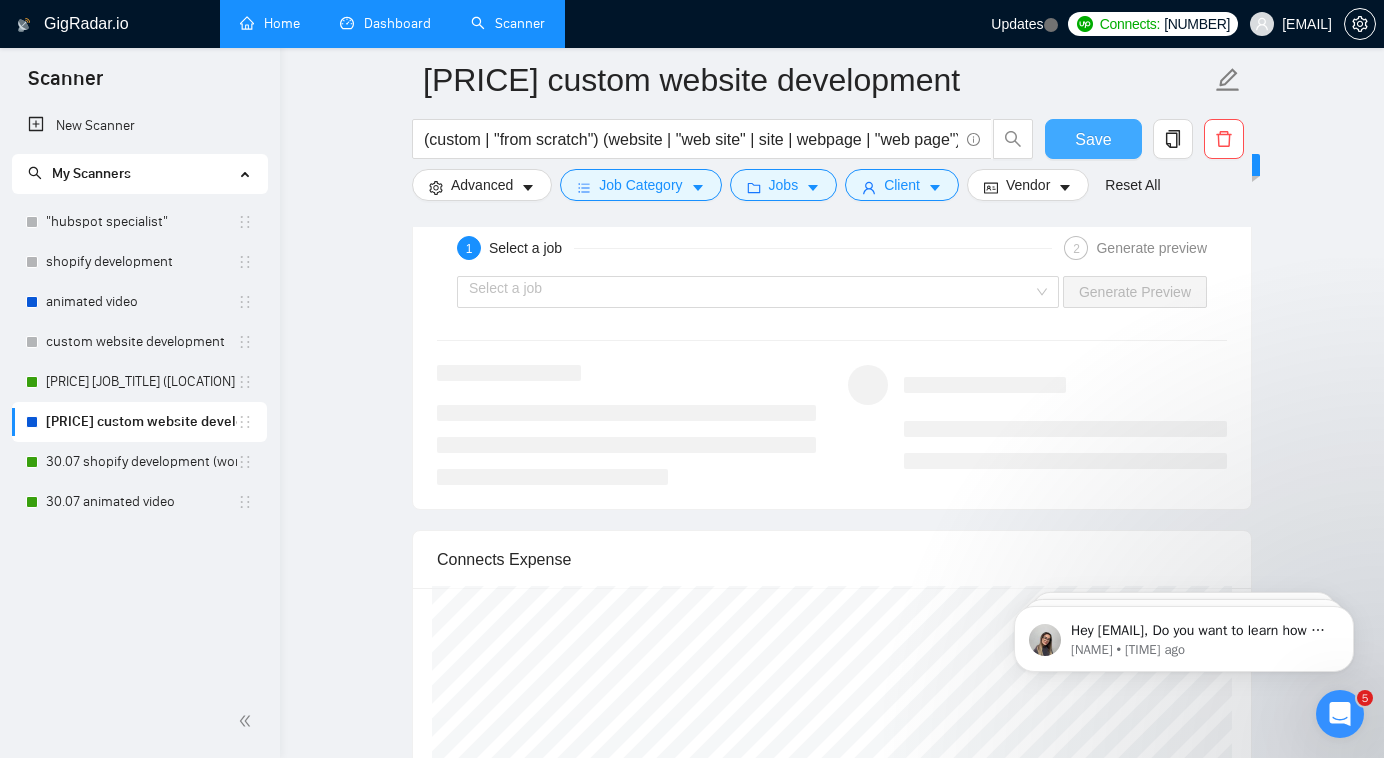 click on "Save" at bounding box center (1093, 139) 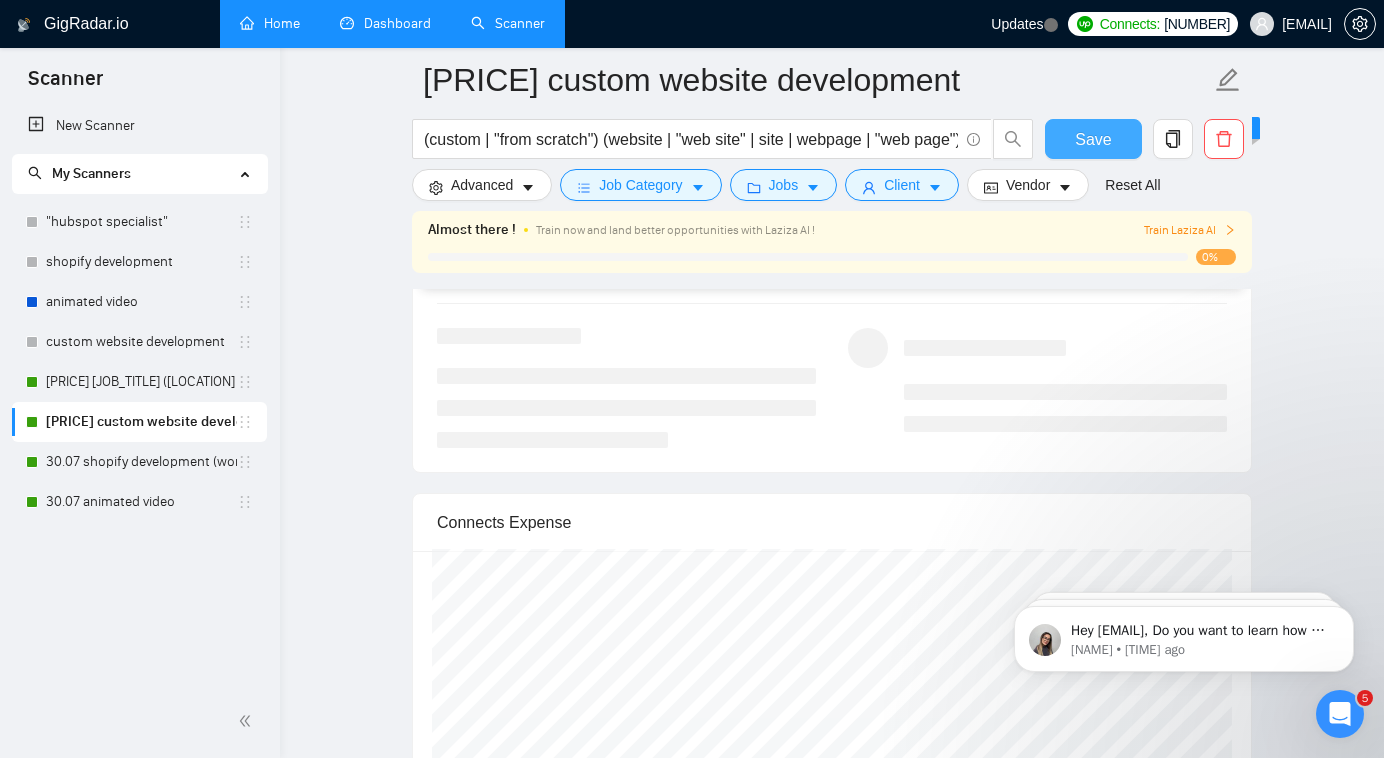 type 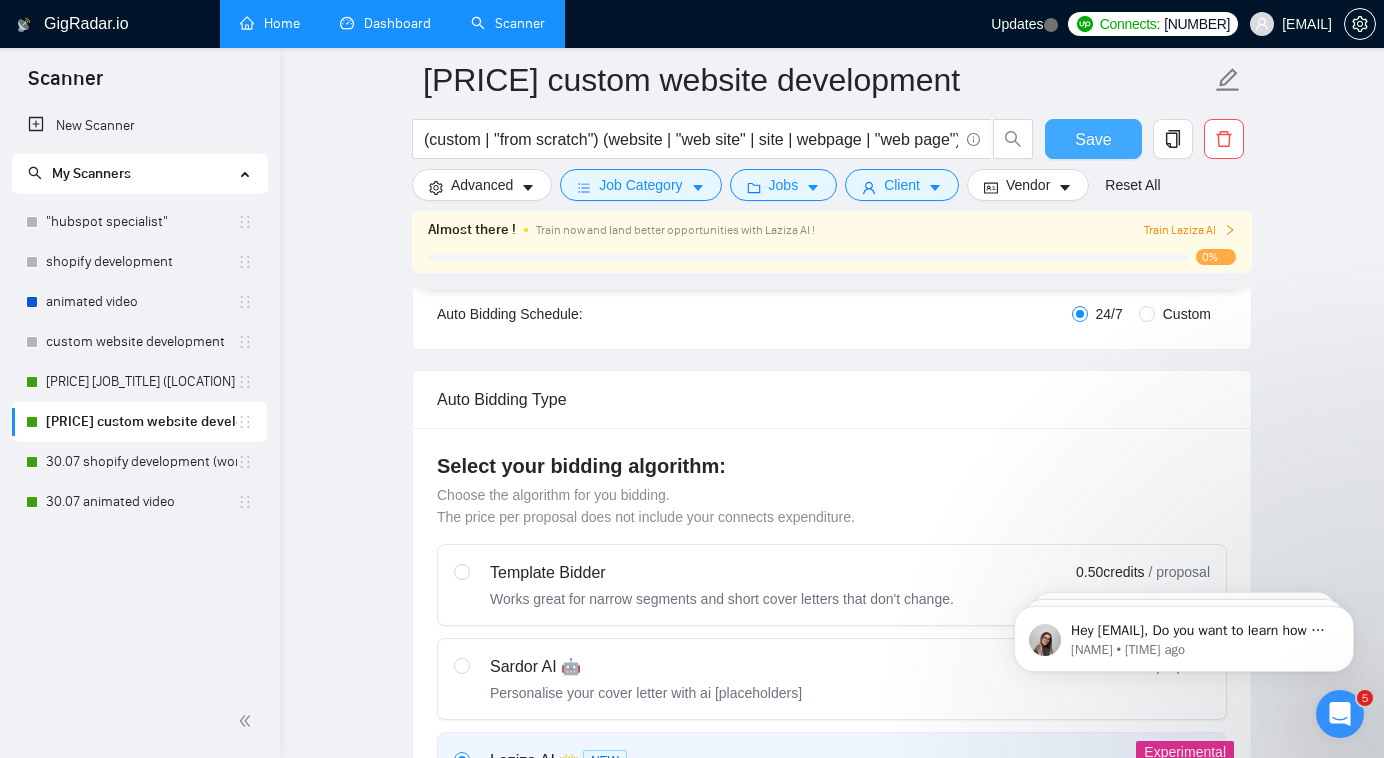 scroll, scrollTop: 0, scrollLeft: 0, axis: both 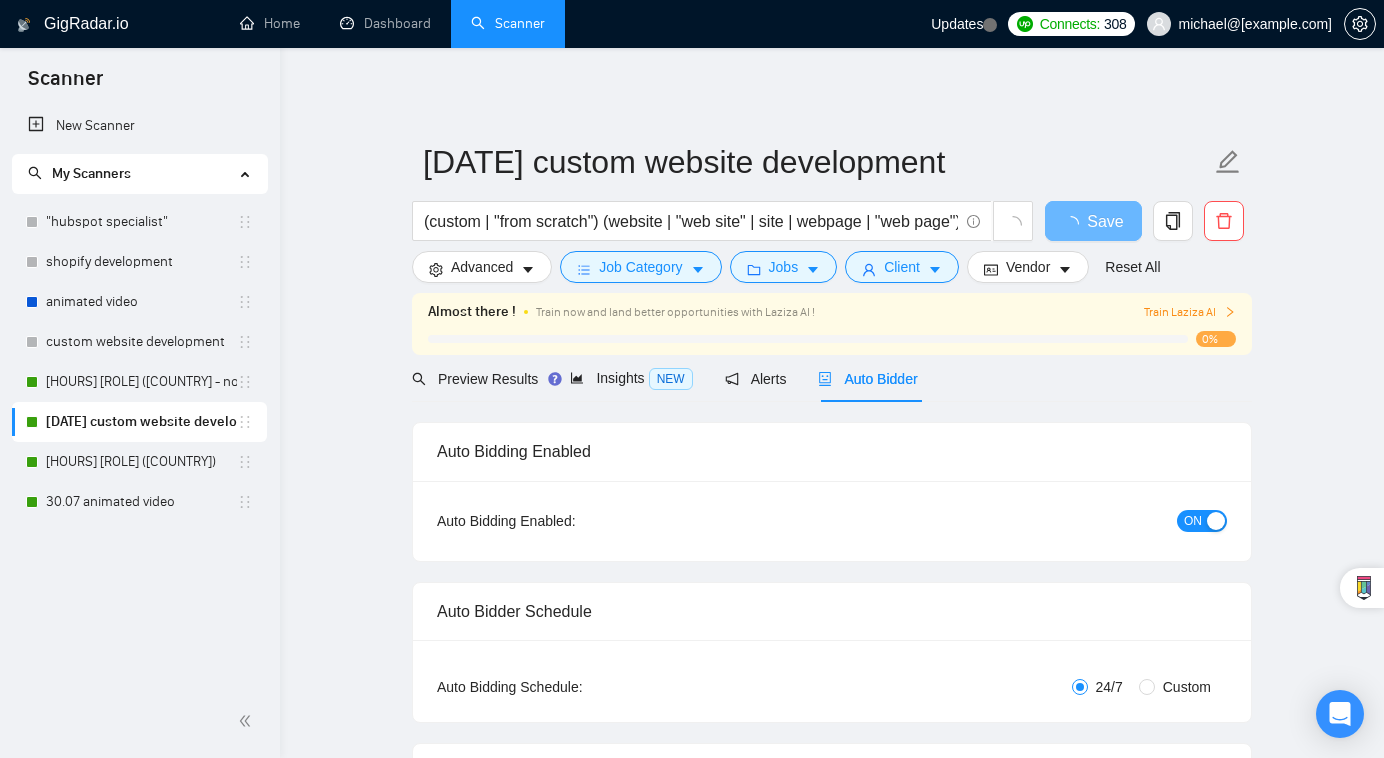 type 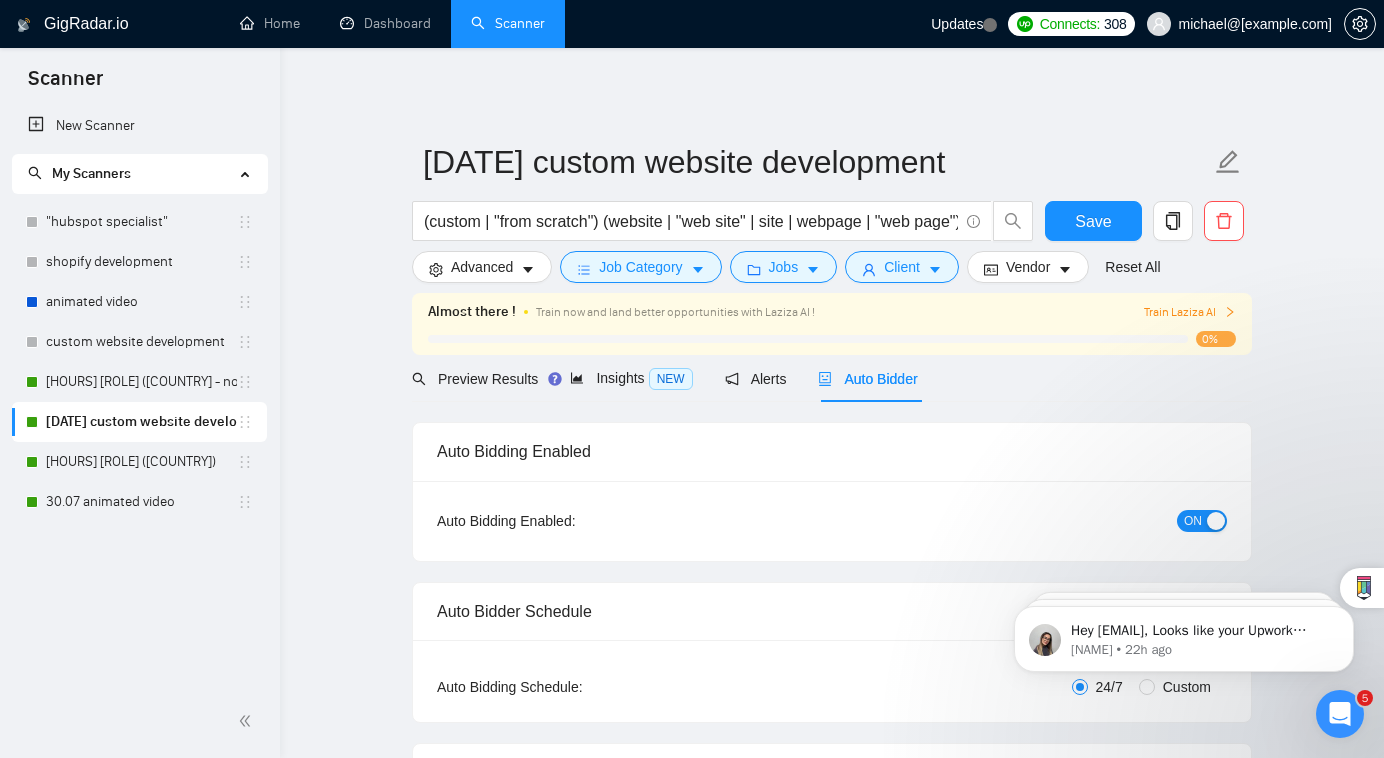 scroll, scrollTop: 0, scrollLeft: 0, axis: both 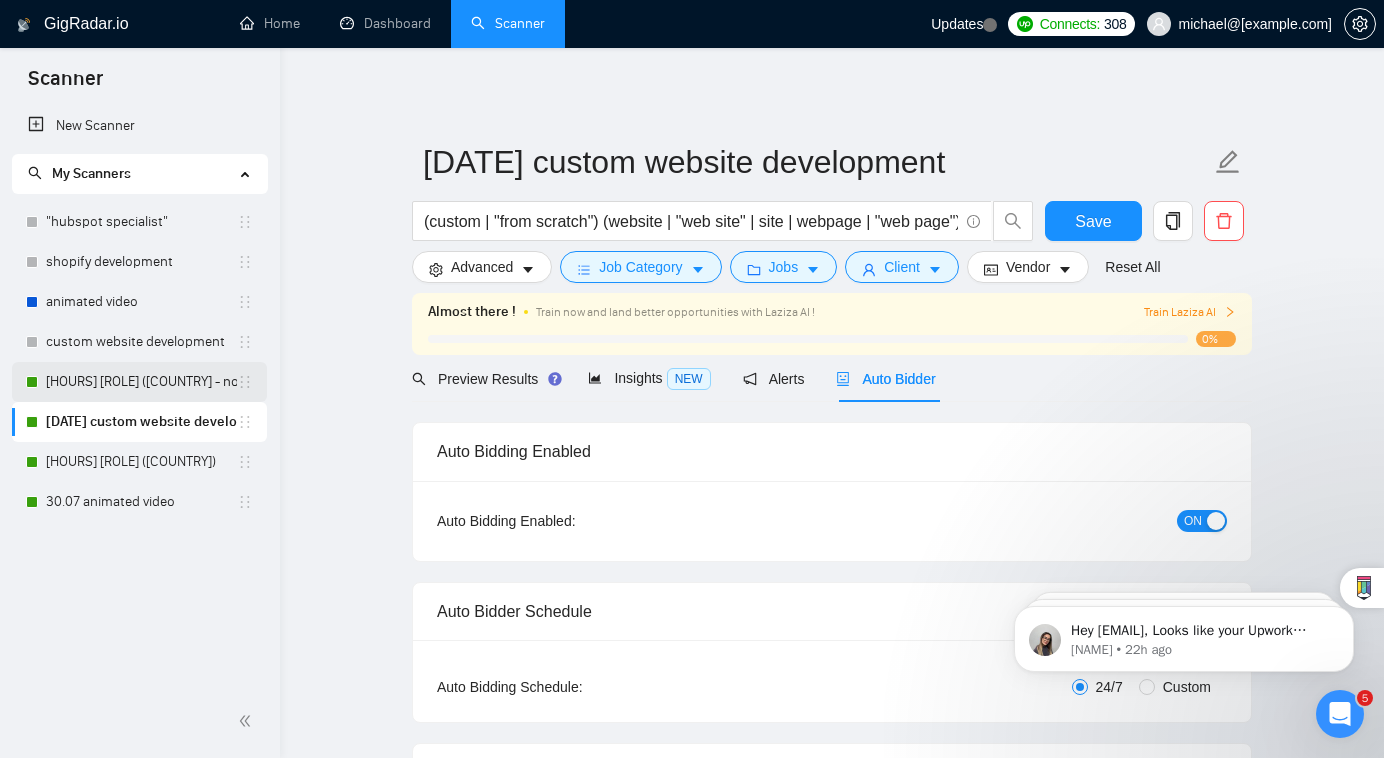 click on "[PRICE] [JOB_TITLE] ([LOCATION] - not for residents)" at bounding box center [141, 382] 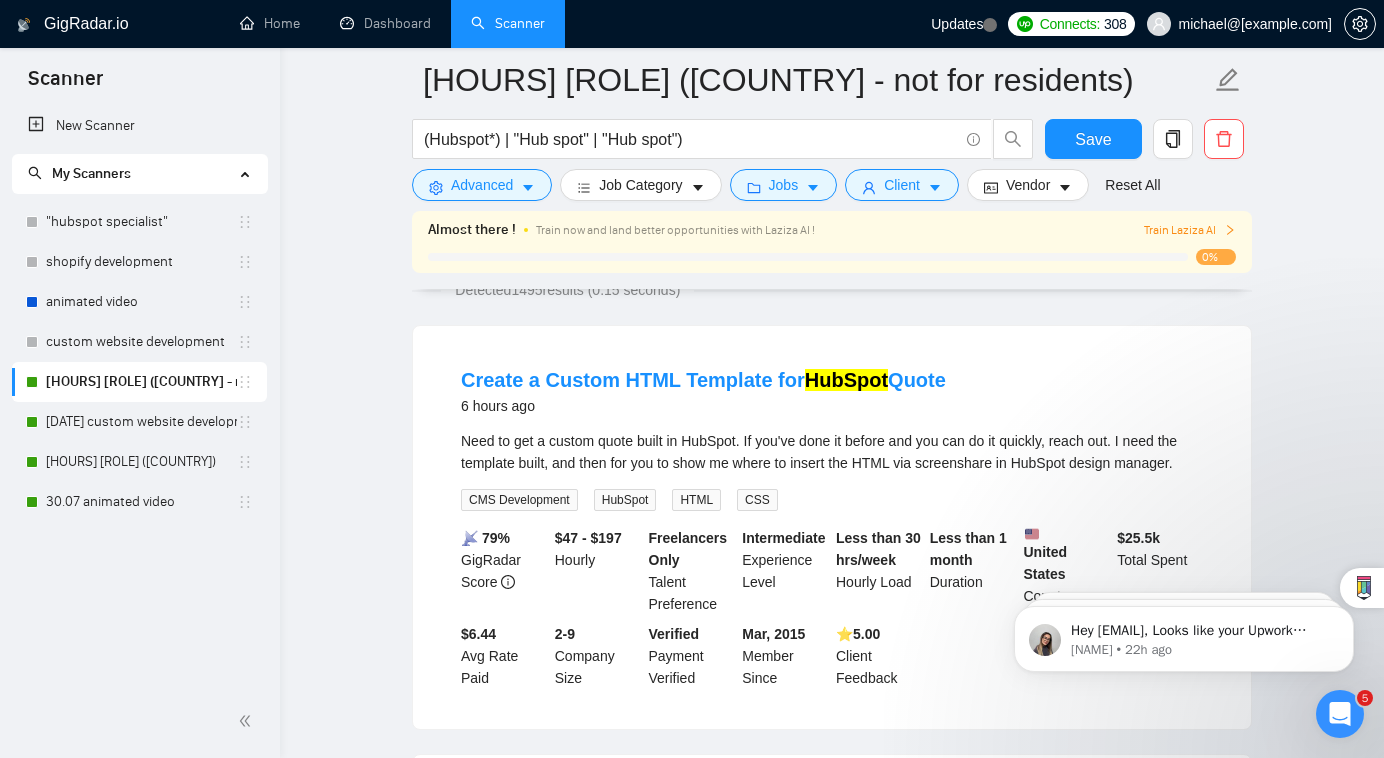 scroll, scrollTop: 0, scrollLeft: 0, axis: both 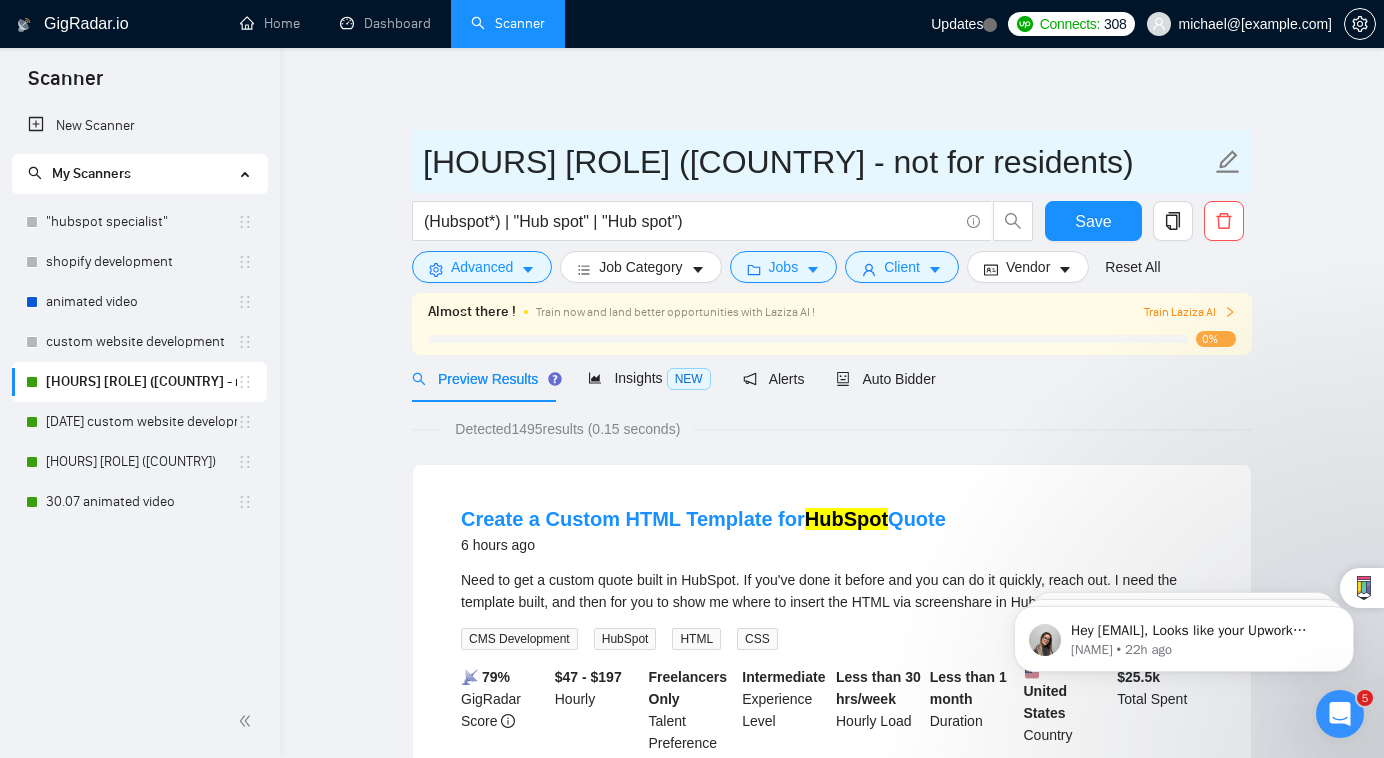 click on "30.07 hubspot specialist ([COUNTRY] - not for residents)" at bounding box center [817, 162] 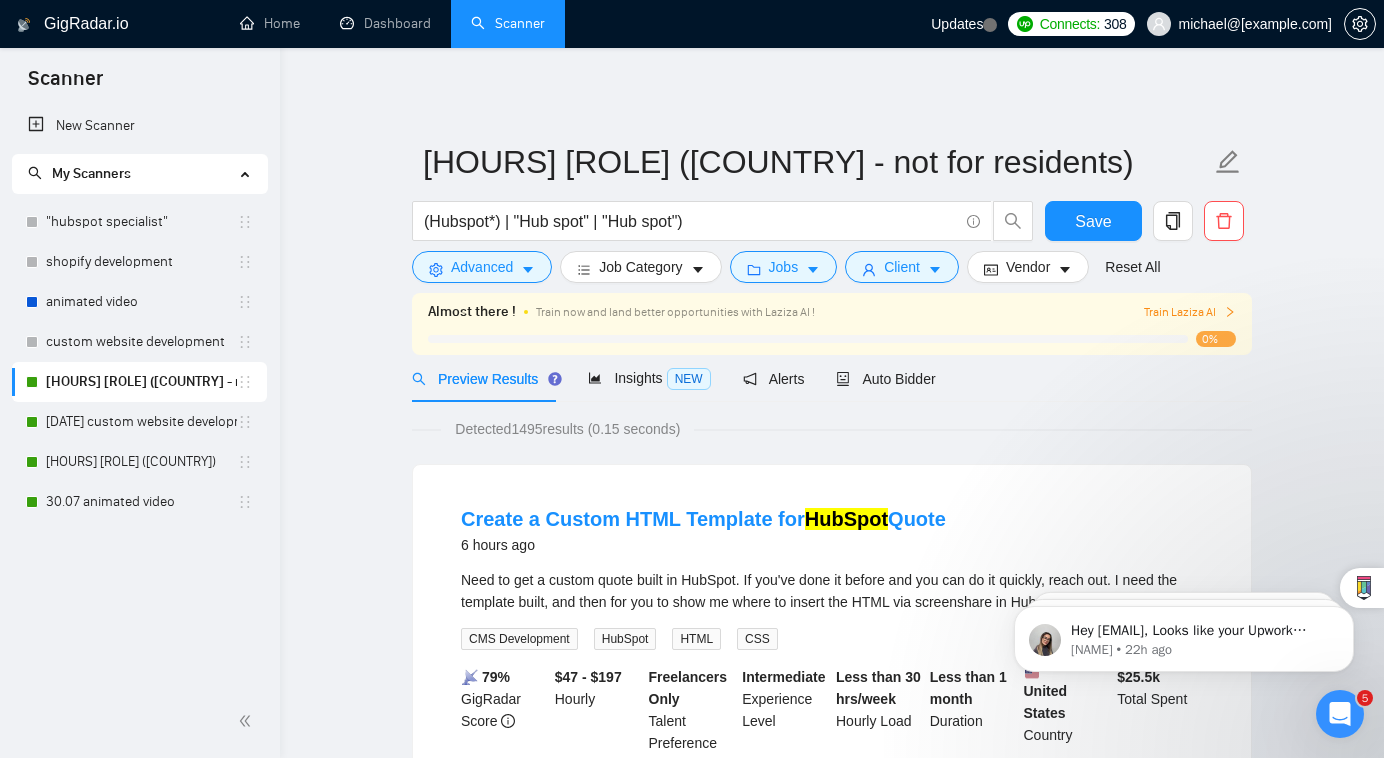 click on "Detected   1495  results   (0.15 seconds) Create a Custom HTML Template for  HubSpot  Quote 6 hours ago Need to get a custom quote built in HubSpot. If you've done it before and you can do it quickly, reach out. I need the template built, and then for you to show me where to insert the HTML via screenshare in HubSpot design manager. CMS Development HubSpot HTML CSS 📡   79% GigRadar Score   $47 - $197 Hourly Freelancers Only Talent Preference Intermediate Experience Level Less than 30 hrs/week Hourly Load Less than 1 month Duration   United States Country $ 25.5k Total Spent $6.44 Avg Rate Paid 2-9 Company Size Verified Payment Verified Mar, 2015 Member Since ⭐️  5.00 Client Feedback Analytics +  HubSpot  CRM + Salesforce Sync Expert 6 hours ago ... Expand Data Analytics Marketing Analytics Google Analytics BigQuery Google Tag Manager More... 📡   47% GigRadar Score   - Hourly Everyone Talent Preference Intermediate Experience Level Less than 30 hrs/week Hourly Load 1 to 3 months Duration   Country $" at bounding box center [832, 2636] 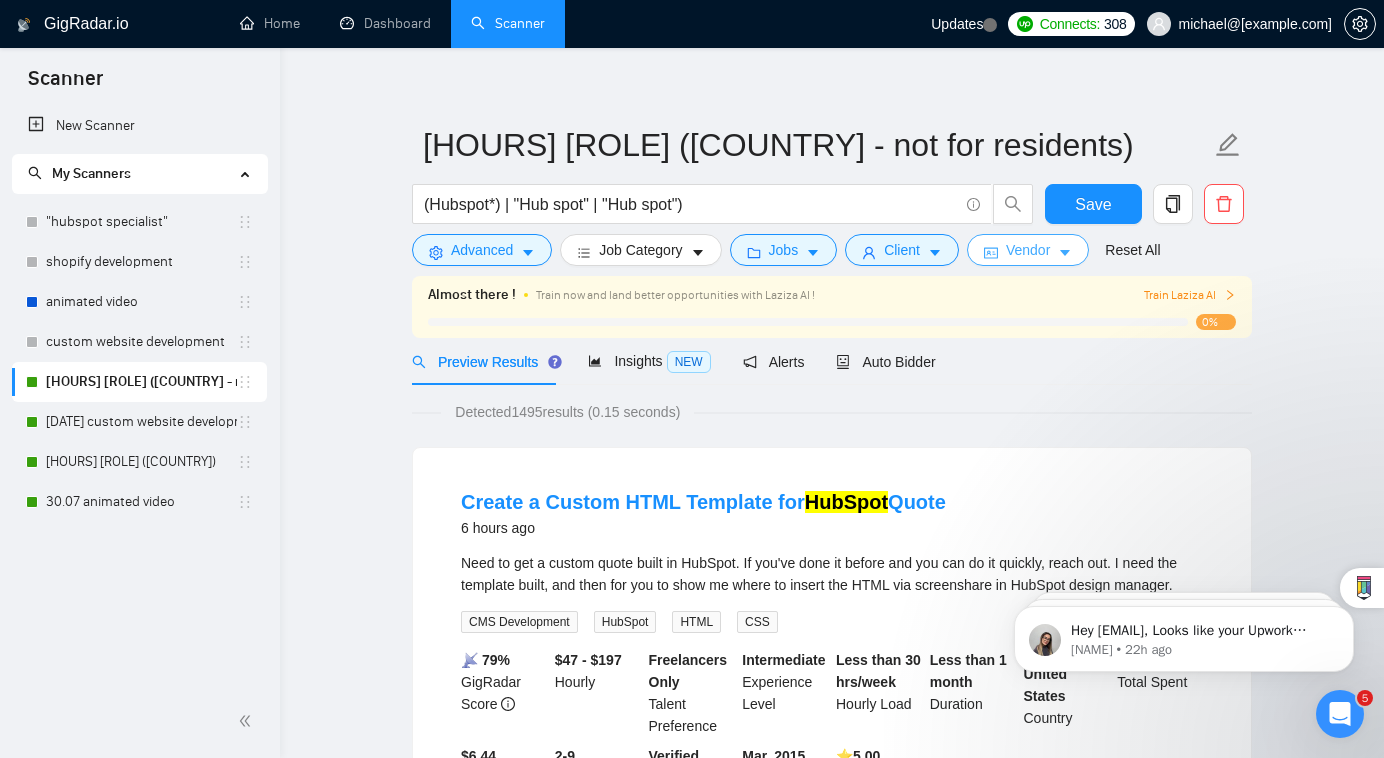 click on "Vendor" at bounding box center (1028, 250) 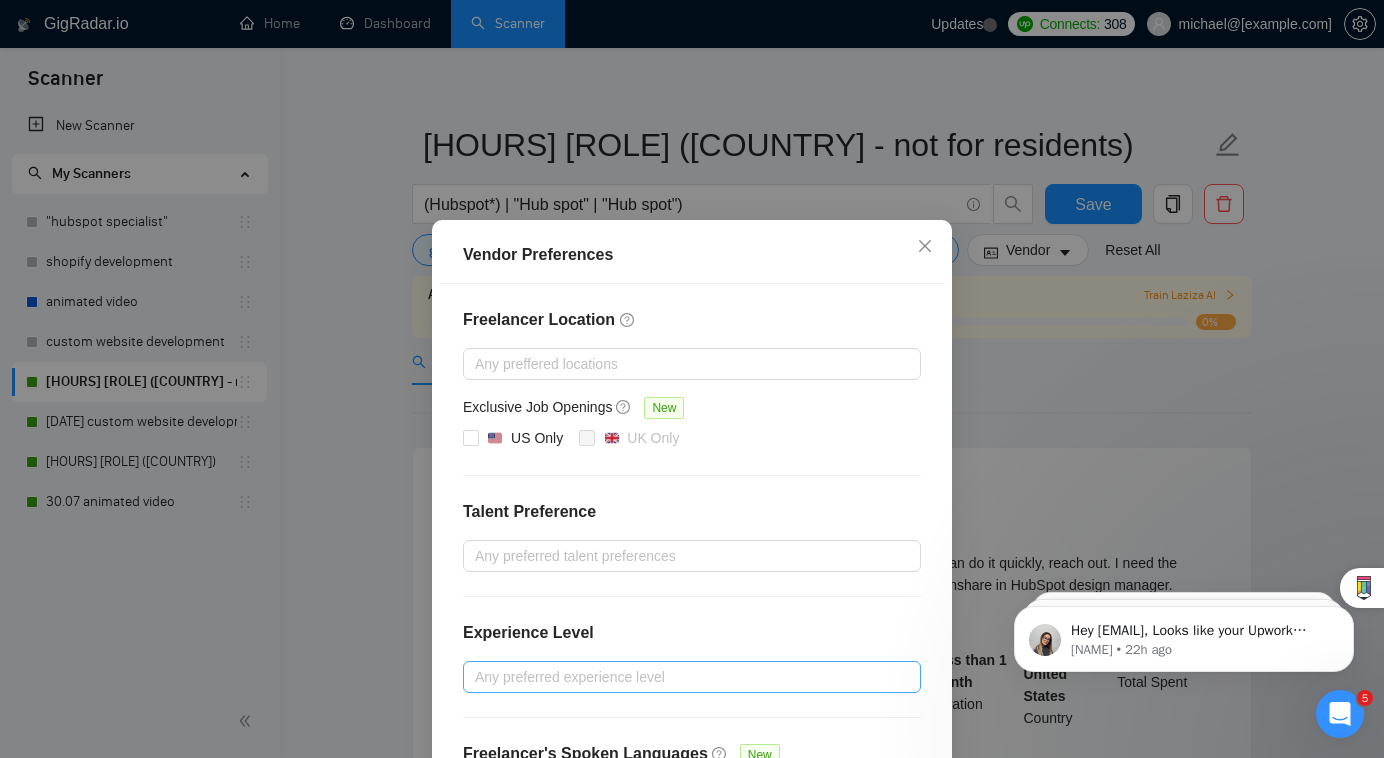 scroll, scrollTop: 167, scrollLeft: 0, axis: vertical 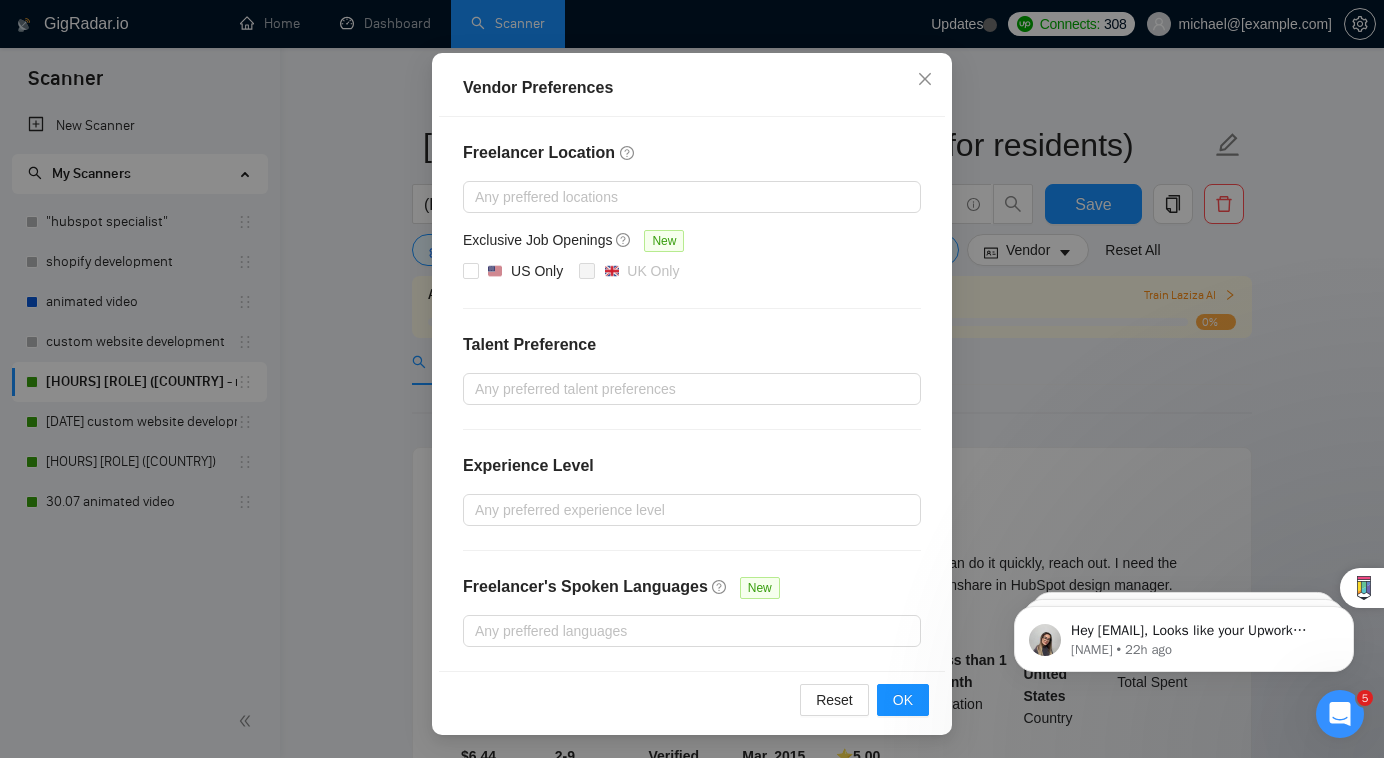 click on "Vendor Preferences Freelancer Location     Any preffered locations Exclusive Job Openings New US Only UK Only Talent Preference   Any preferred talent preferences Experience Level   Any preferred experience level Freelancer's Spoken Languages New   Any preffered languages Reset OK" at bounding box center (692, 379) 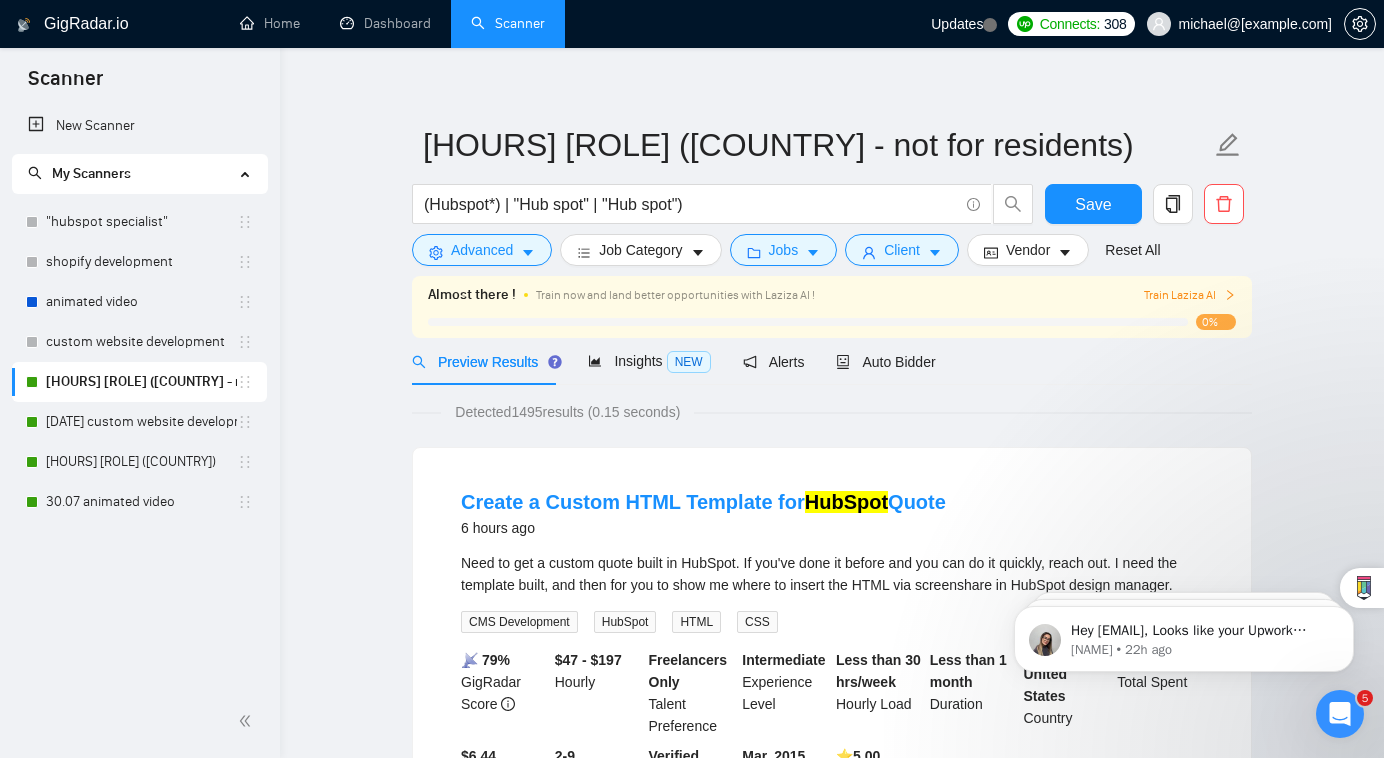 scroll, scrollTop: 67, scrollLeft: 0, axis: vertical 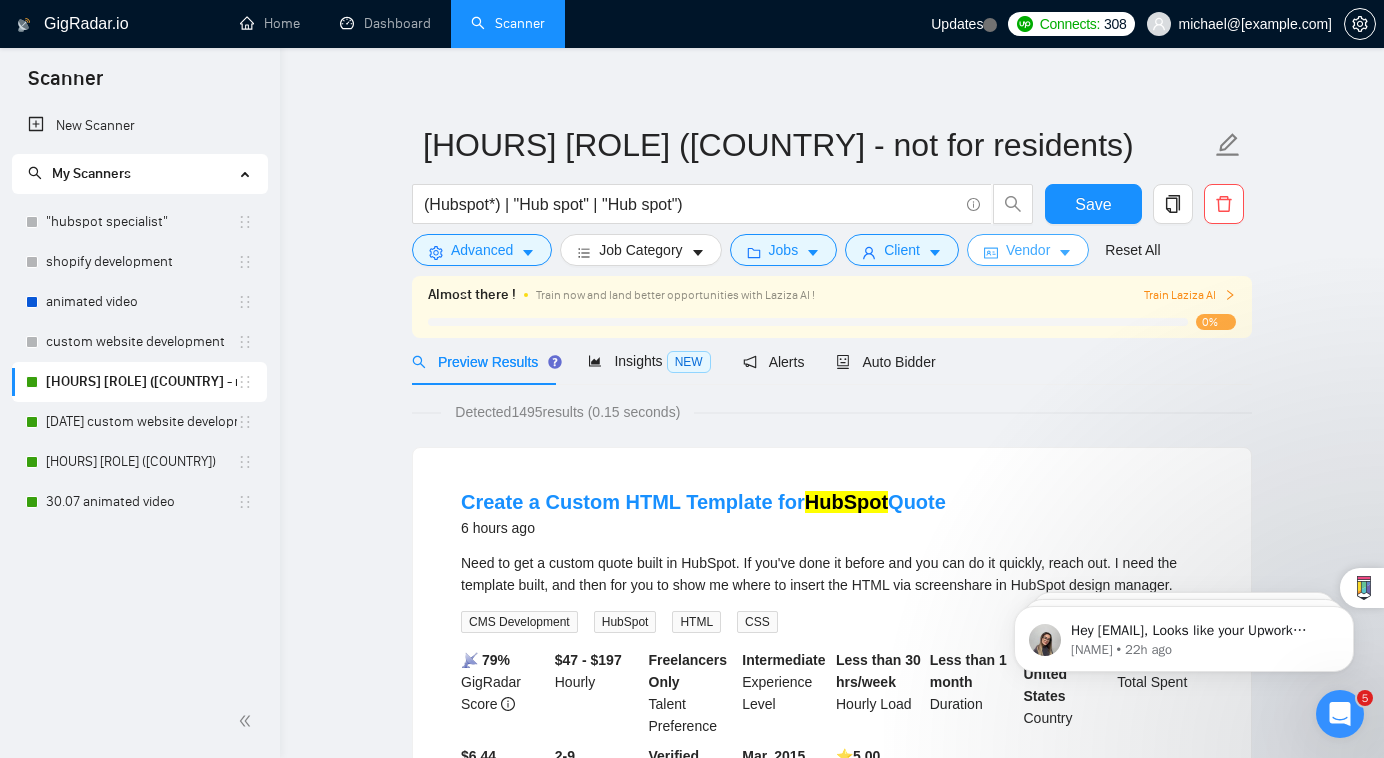click on "Scanner New Scanner My Scanners "hubspot specialist" shopify development animated video custom website development 30.07 hubspot specialist (United States - not for residents) 30.07 custom website development 30.07 shopify development (worldwide) 30.07 animated video GigRadar.io Home Dashboard Scanner Updates
Connects: 308 michael@primemarketingexperts.com 30.07 hubspot specialist (United States - not for residents) (Hubspot*) | "Hub spot" | "Hub spot") Save Advanced   Job Category   Jobs   Client   Vendor   Reset All Almost there ! Train now and land better opportunities with Laziza AI ! Train Laziza AI 0% Preview Results Insights NEW Alerts Auto Bidder Detected   1495  results   (0.15 seconds) Create a Custom HTML Template for  HubSpot  Quote 6 hours ago CMS Development HubSpot HTML CSS 📡   79% GigRadar Score   $47 - $197 Hourly Freelancers Only Talent Preference Intermediate Experience Level Less than 30 hrs/week Hourly Load Duration   $" at bounding box center [692, 362] 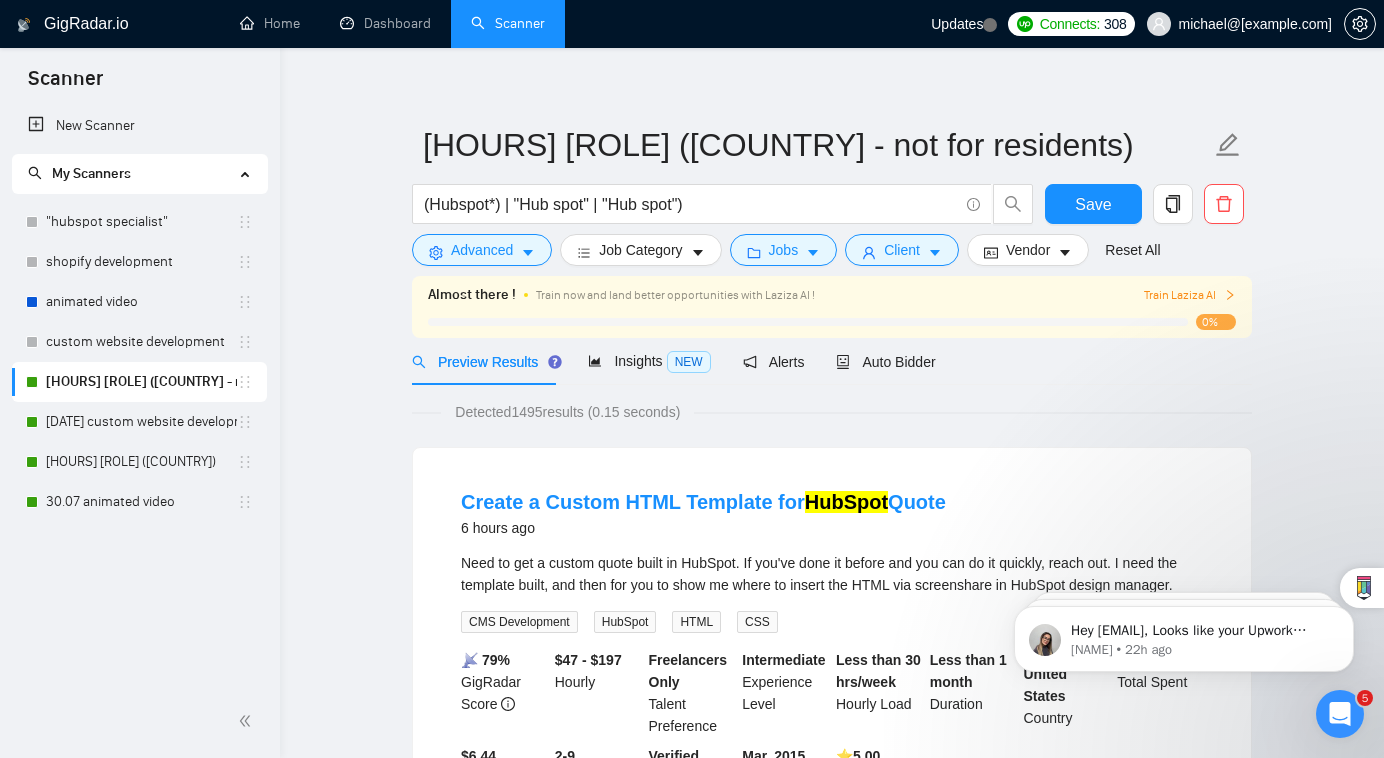 click on "Train now and land better opportunities with Laziza AI !" at bounding box center (675, 295) 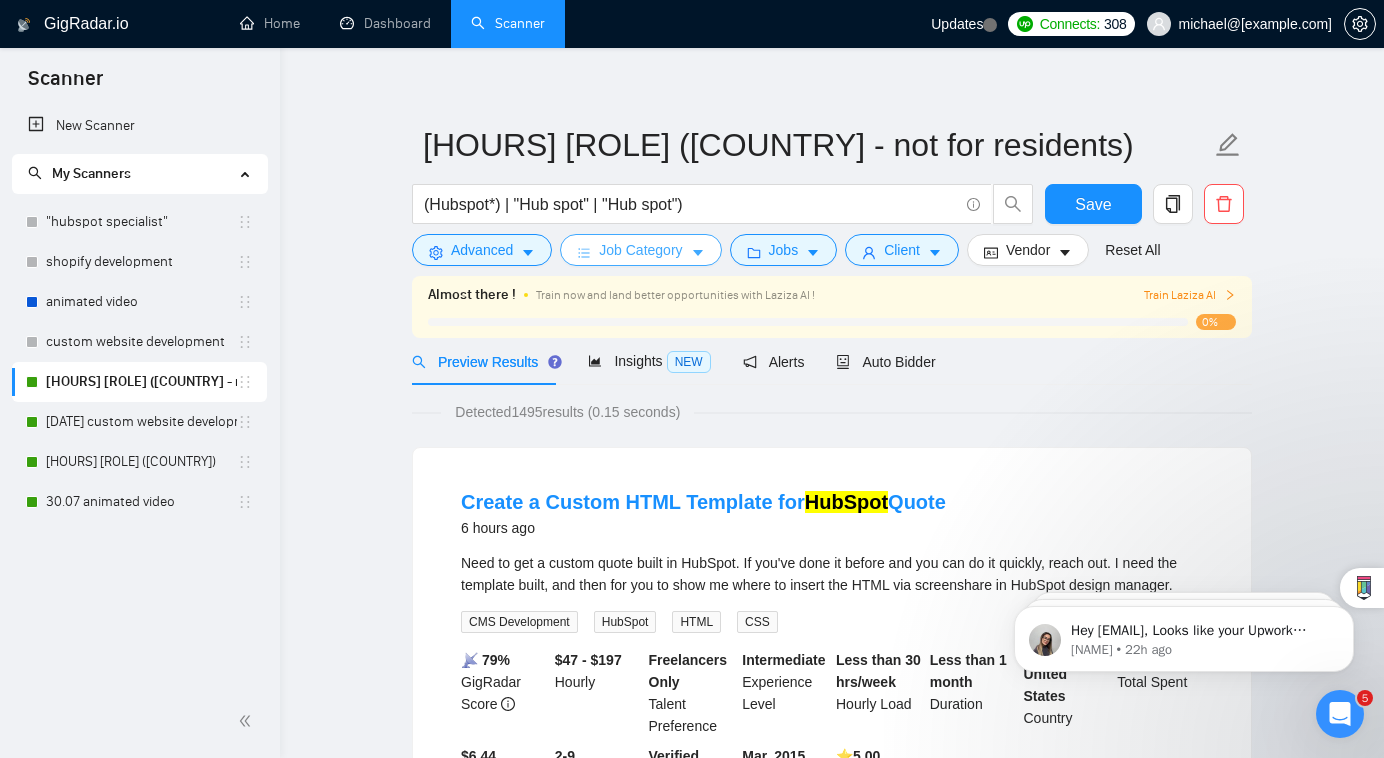 click on "Job Category" at bounding box center [640, 250] 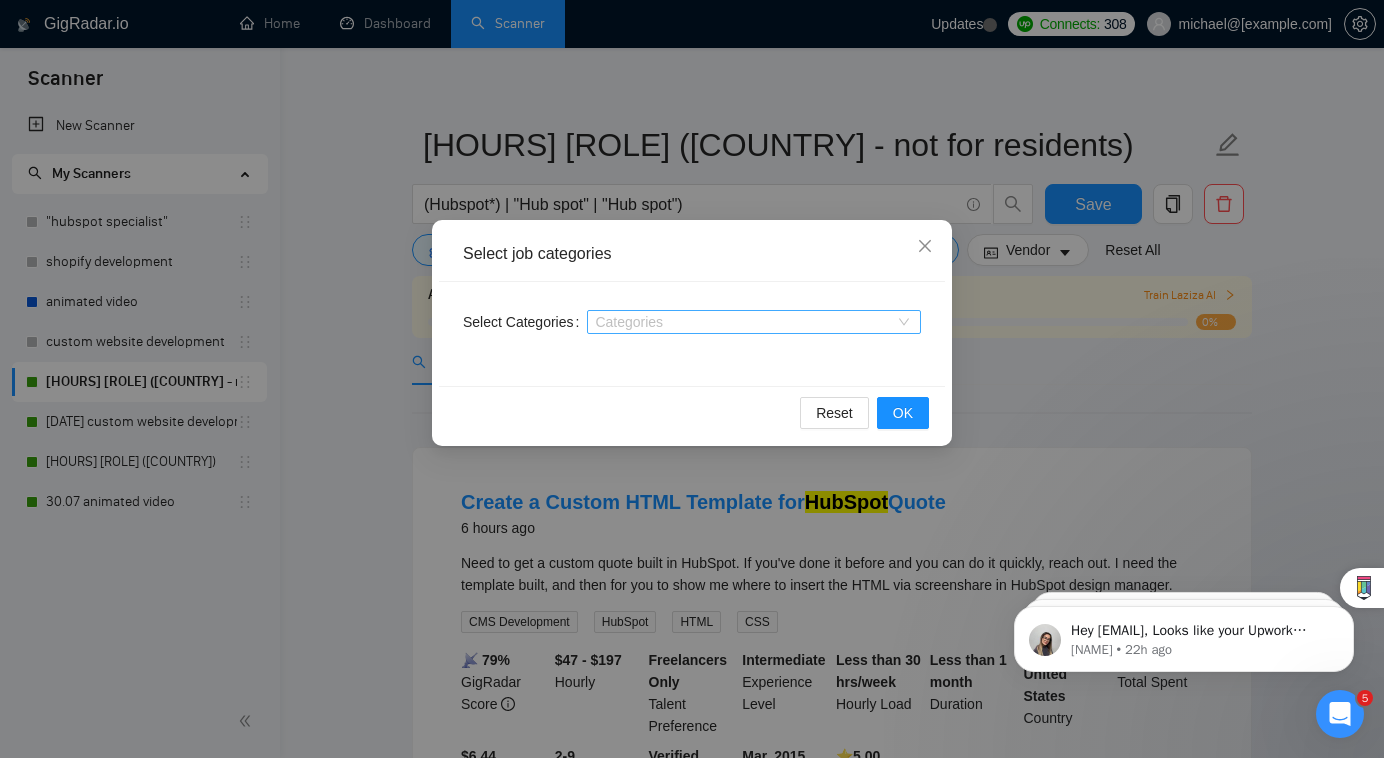 click at bounding box center (744, 322) 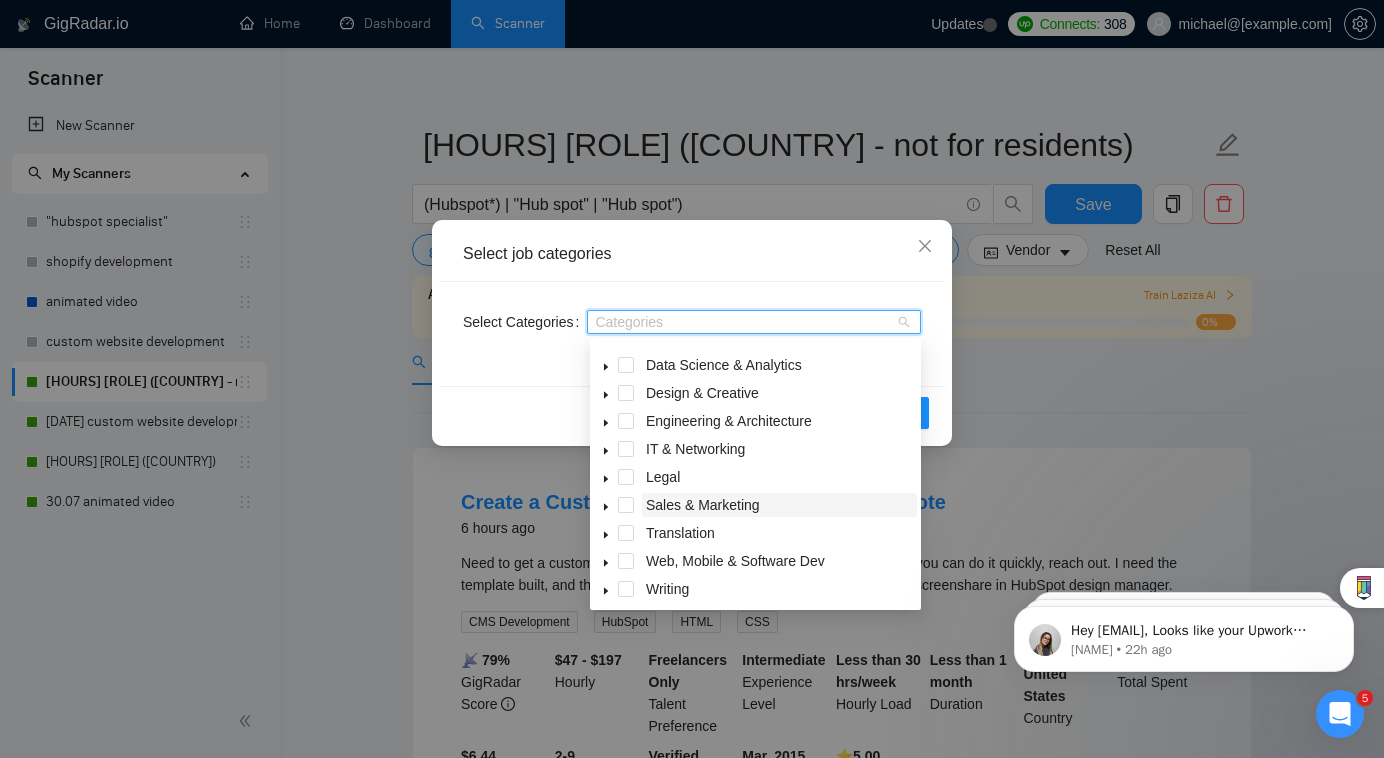 scroll, scrollTop: 80, scrollLeft: 0, axis: vertical 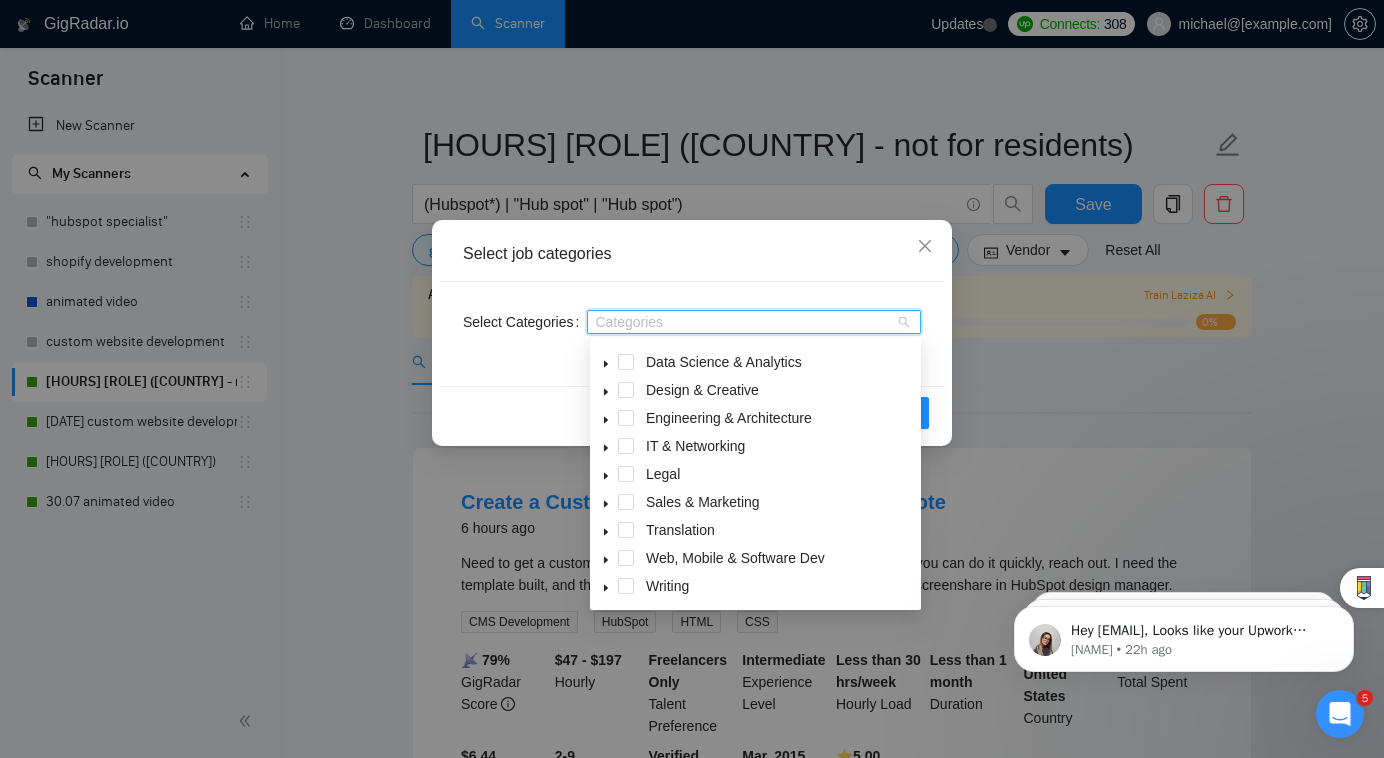 click at bounding box center (606, 502) 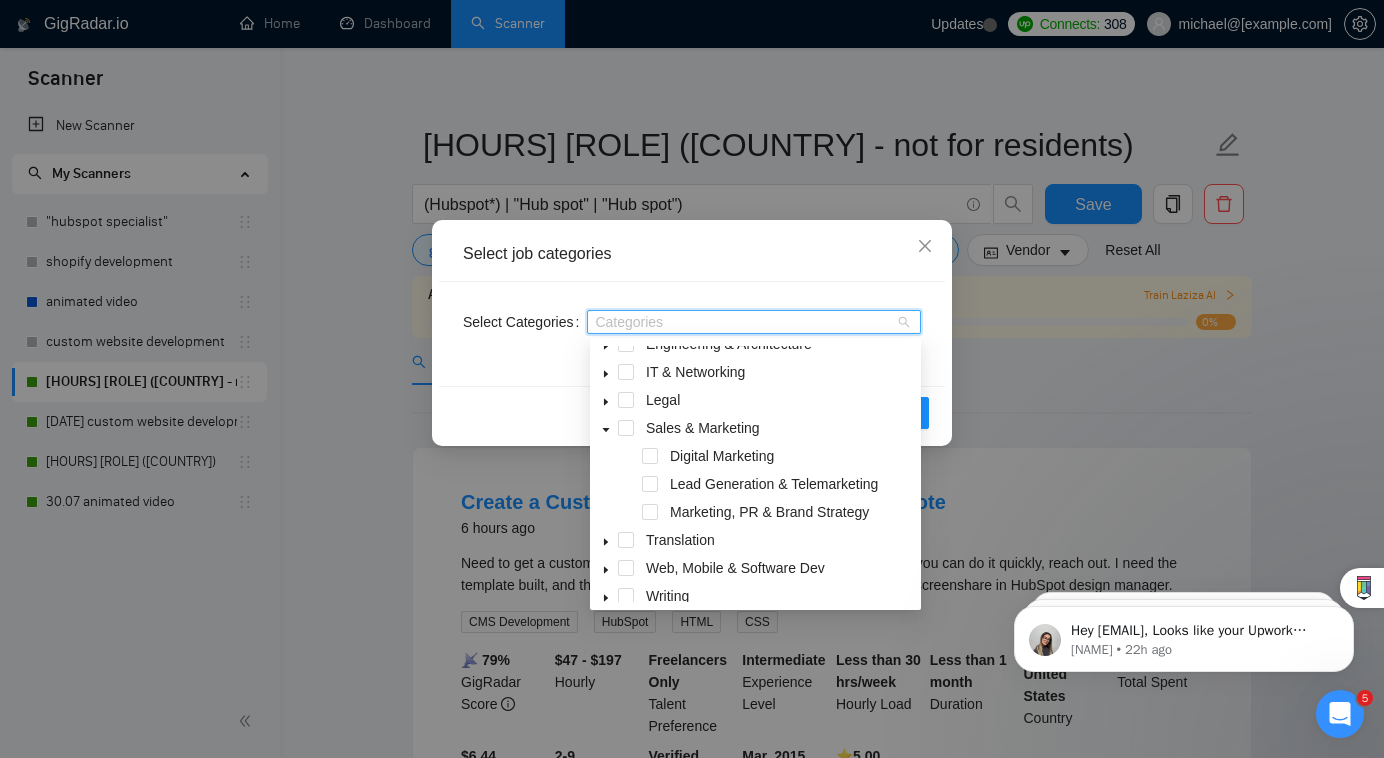 scroll, scrollTop: 164, scrollLeft: 0, axis: vertical 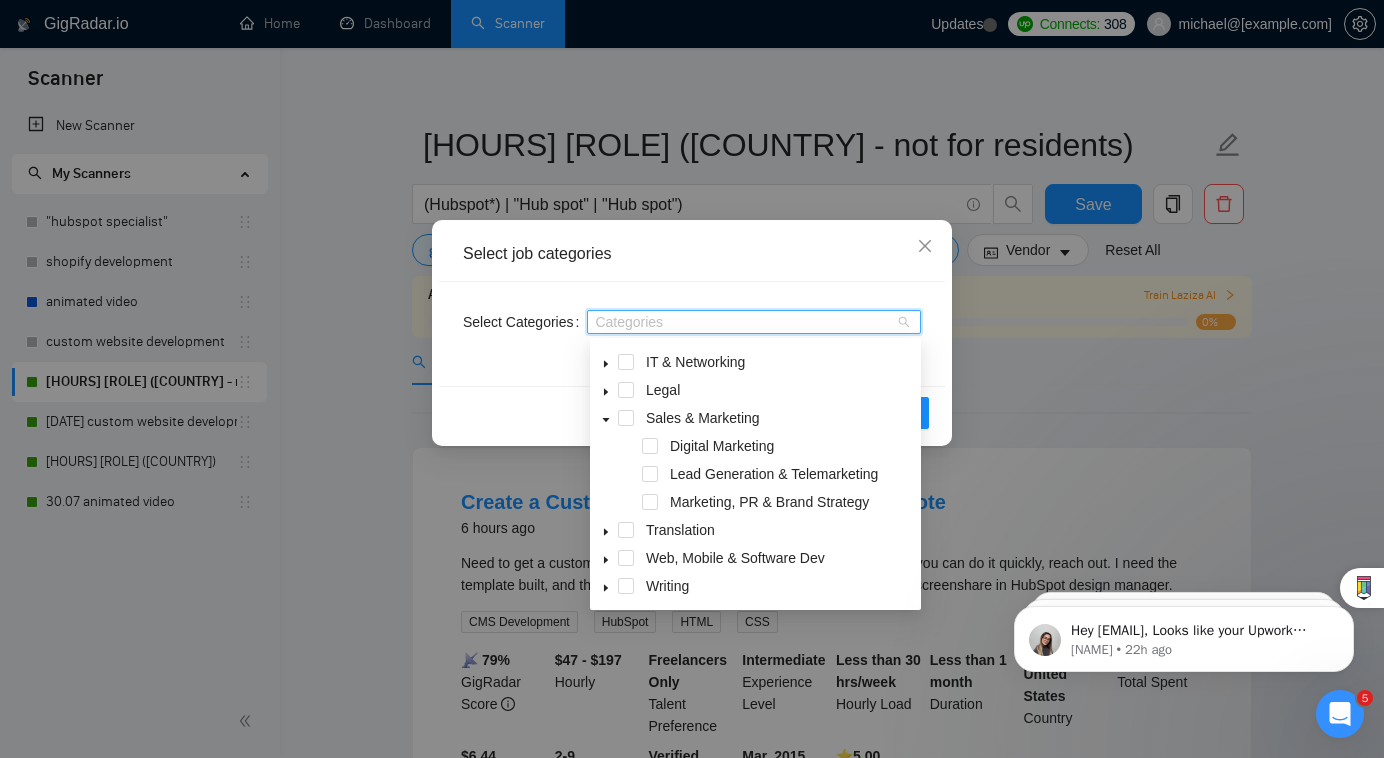 click on "Lead Generation & Telemarketing" at bounding box center (755, 476) 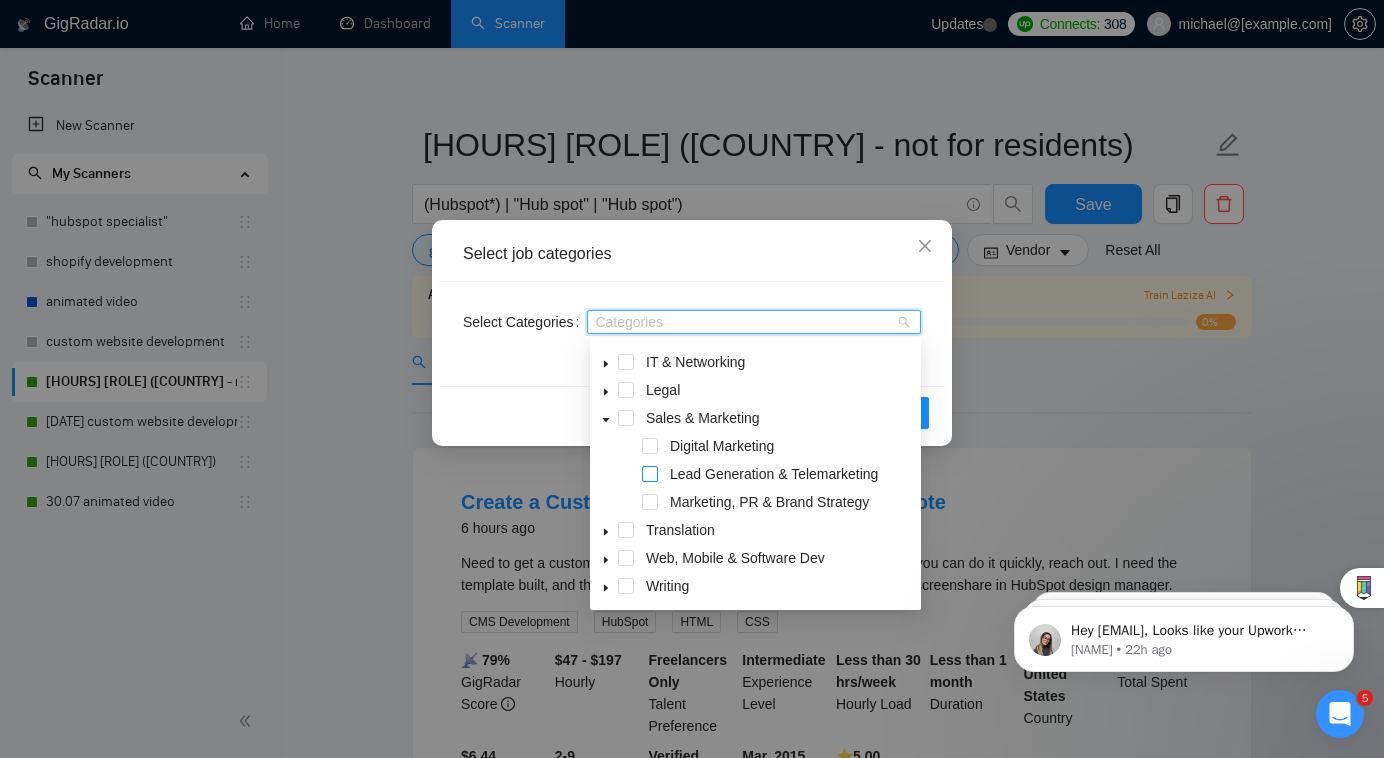click at bounding box center (650, 474) 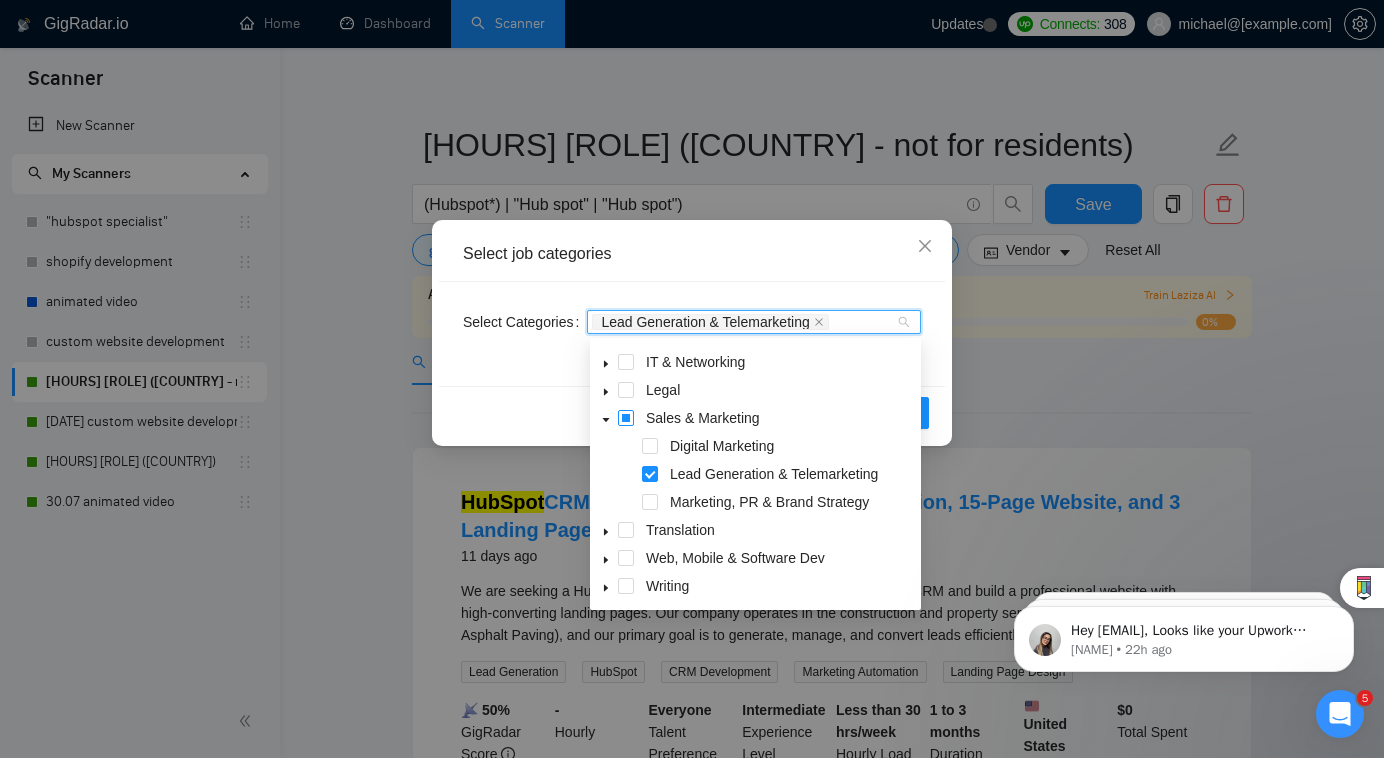 click at bounding box center (626, 418) 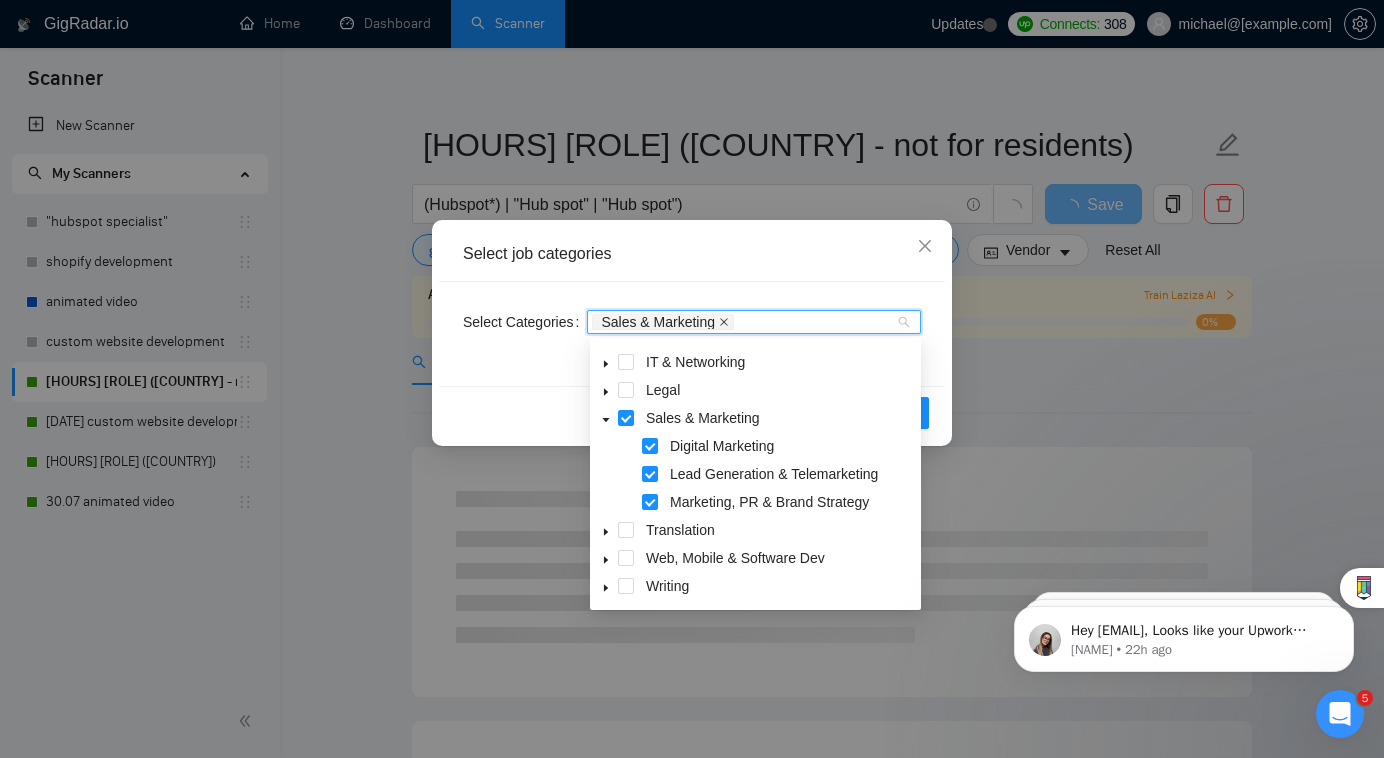 click 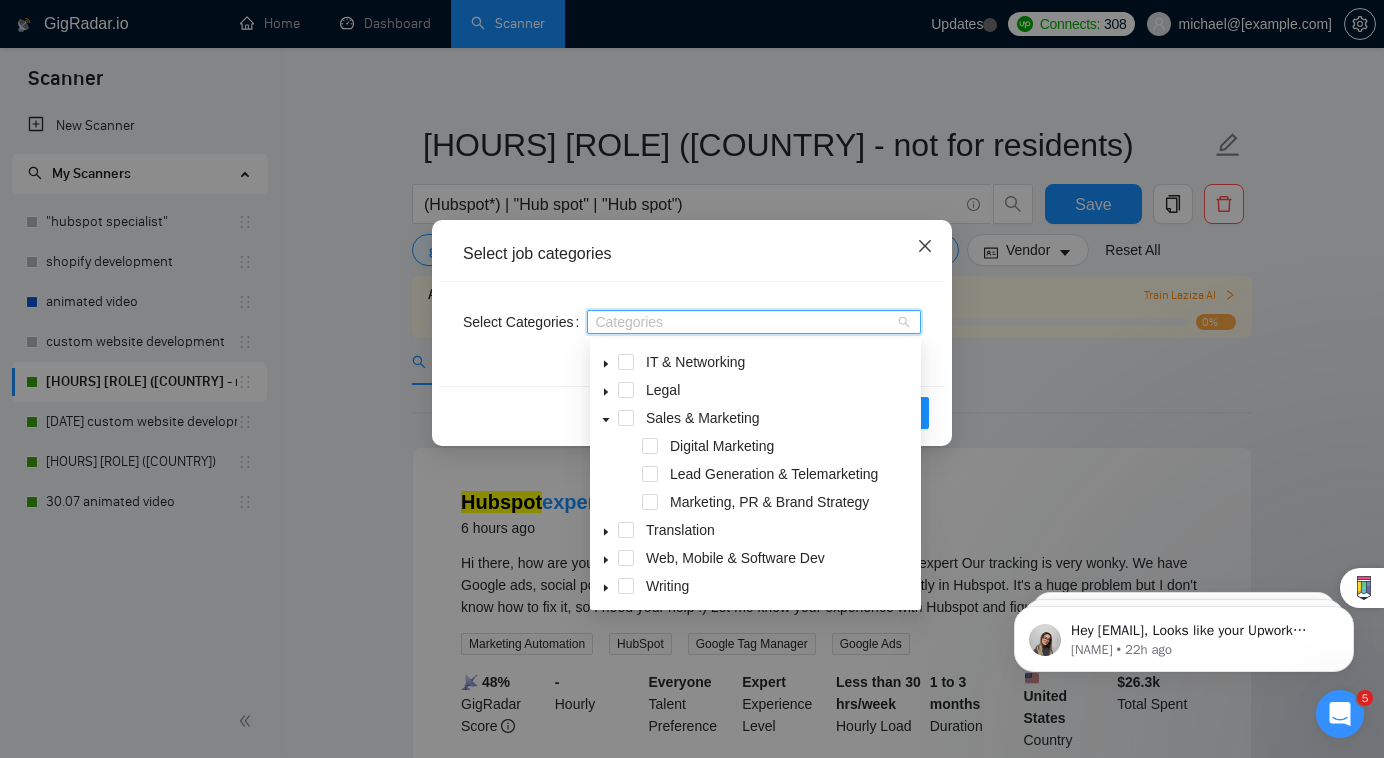 click 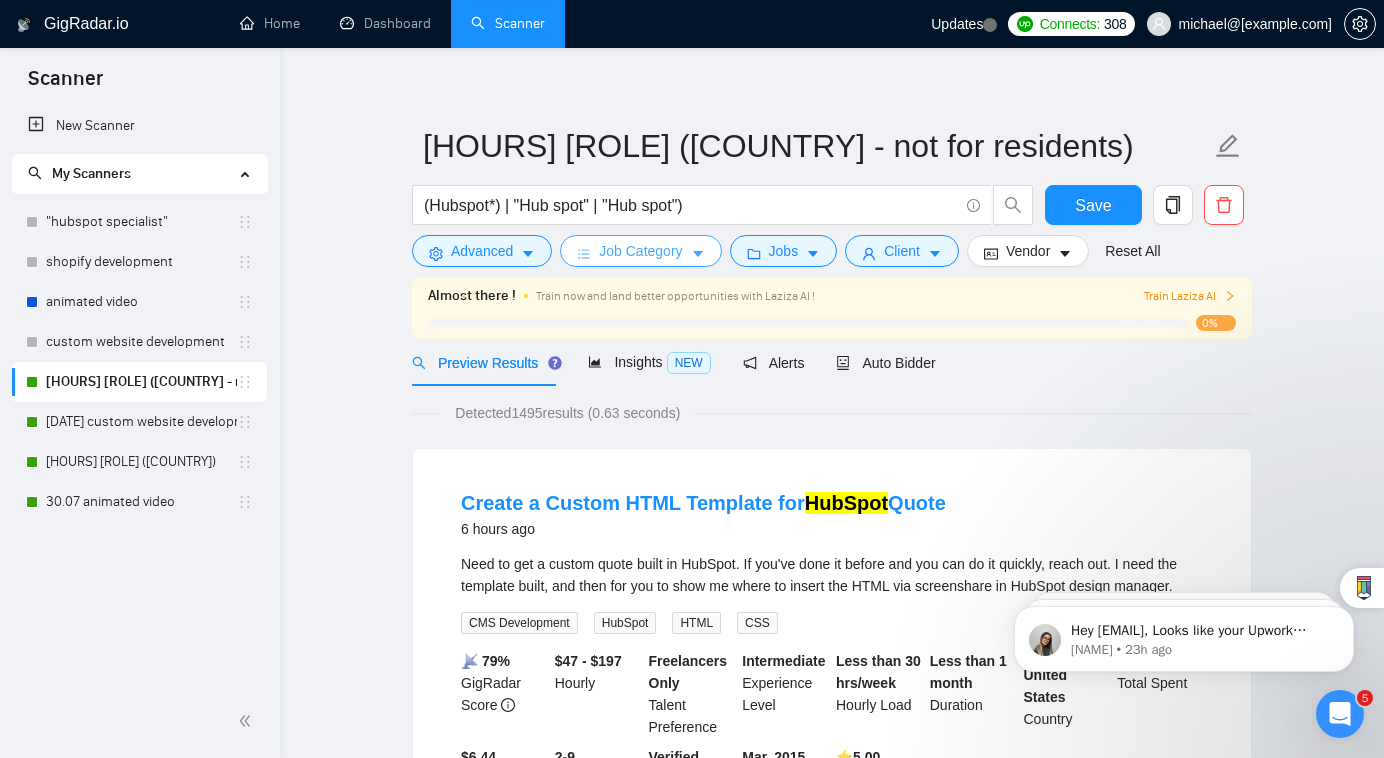 scroll, scrollTop: 23, scrollLeft: 0, axis: vertical 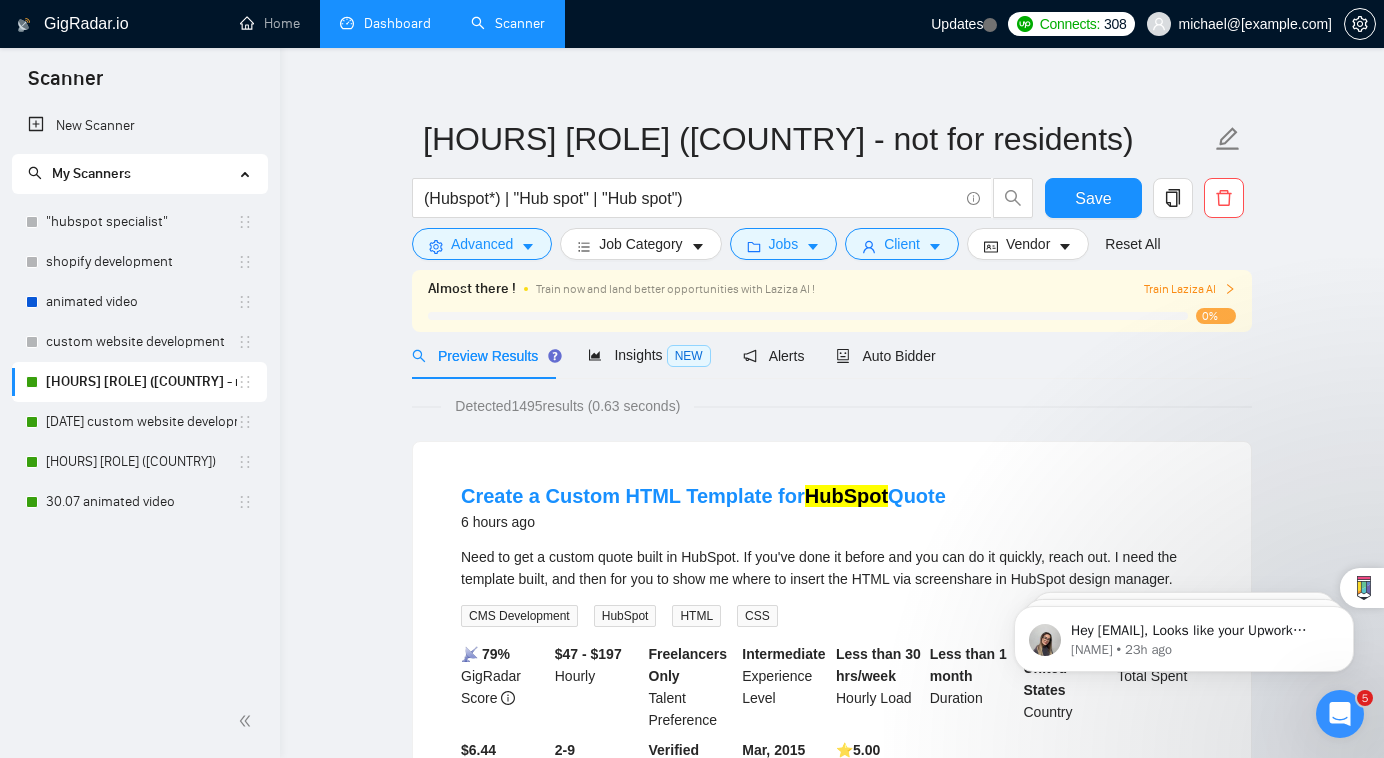 click on "Dashboard" at bounding box center [385, 23] 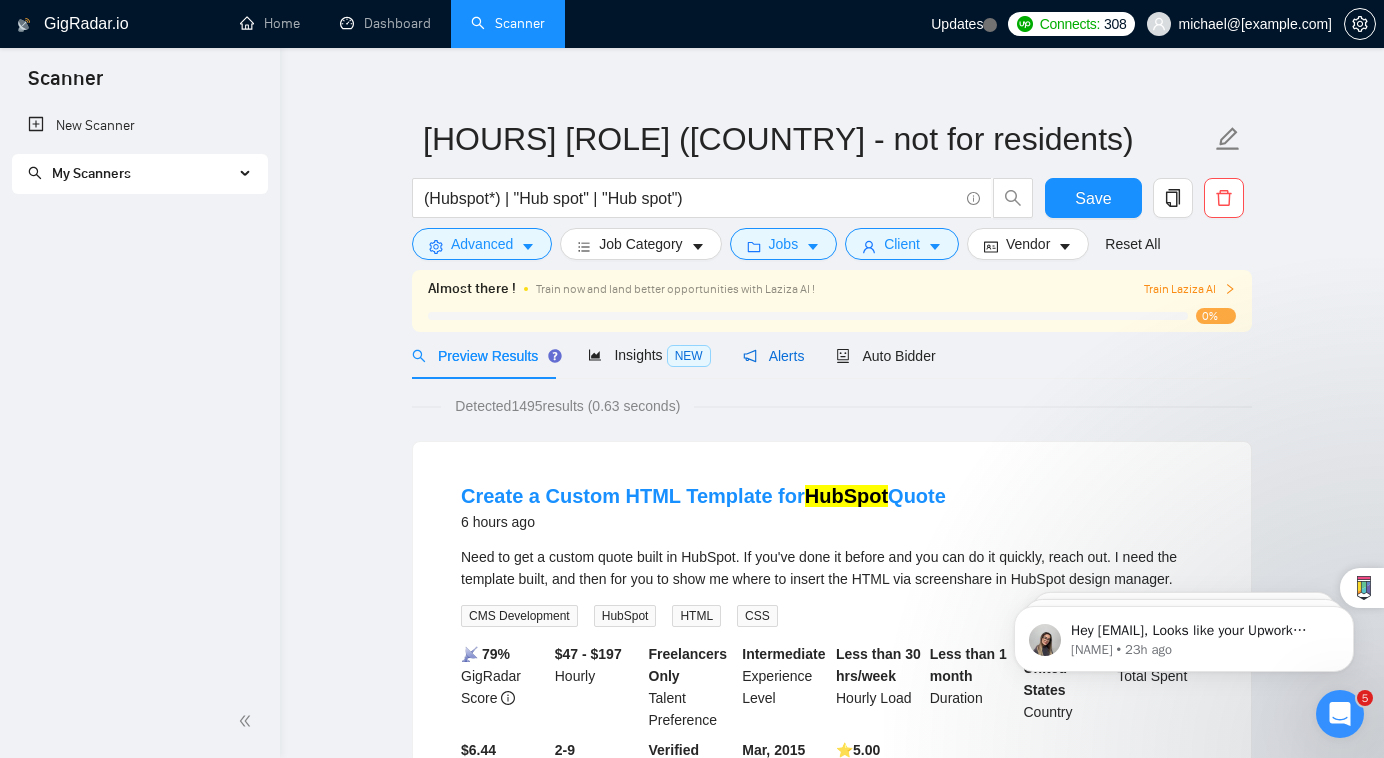 click on "Alerts" at bounding box center (774, 356) 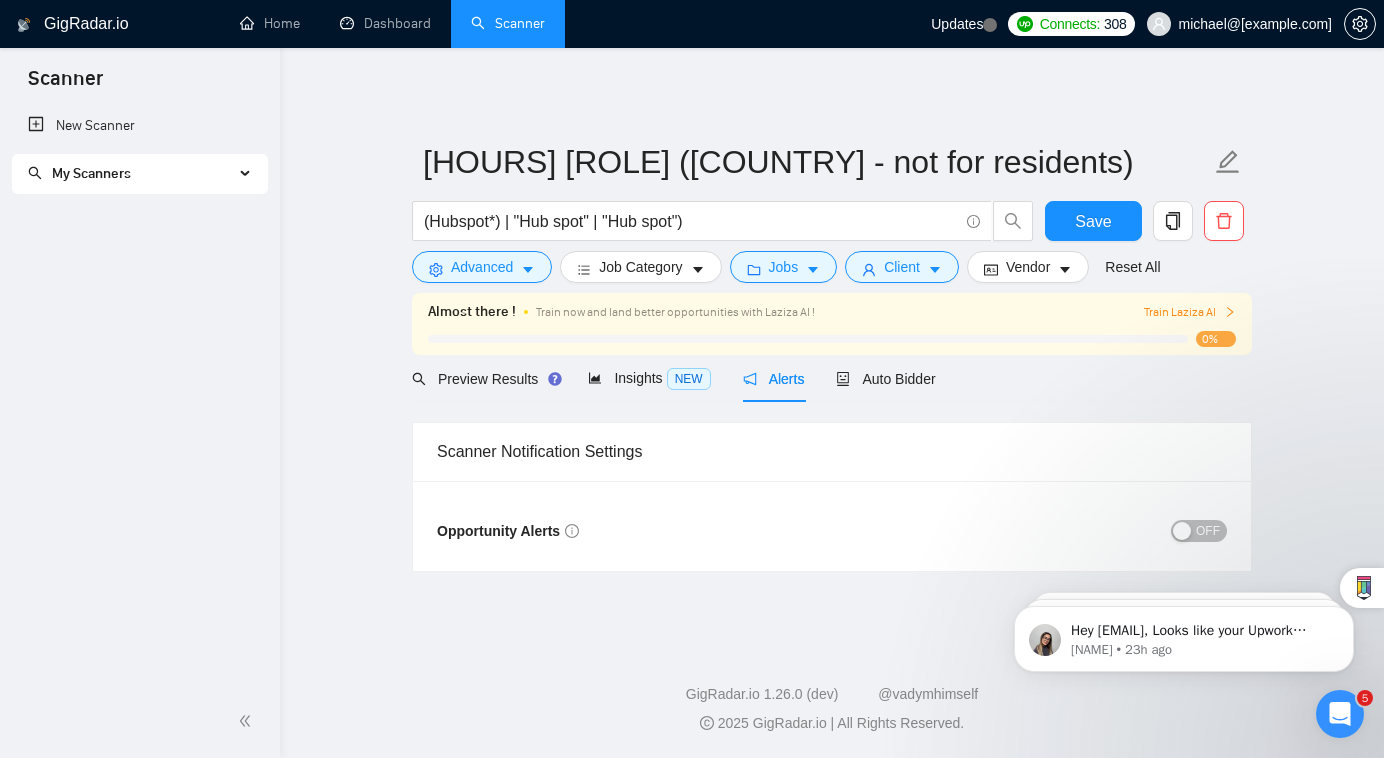 scroll, scrollTop: 0, scrollLeft: 0, axis: both 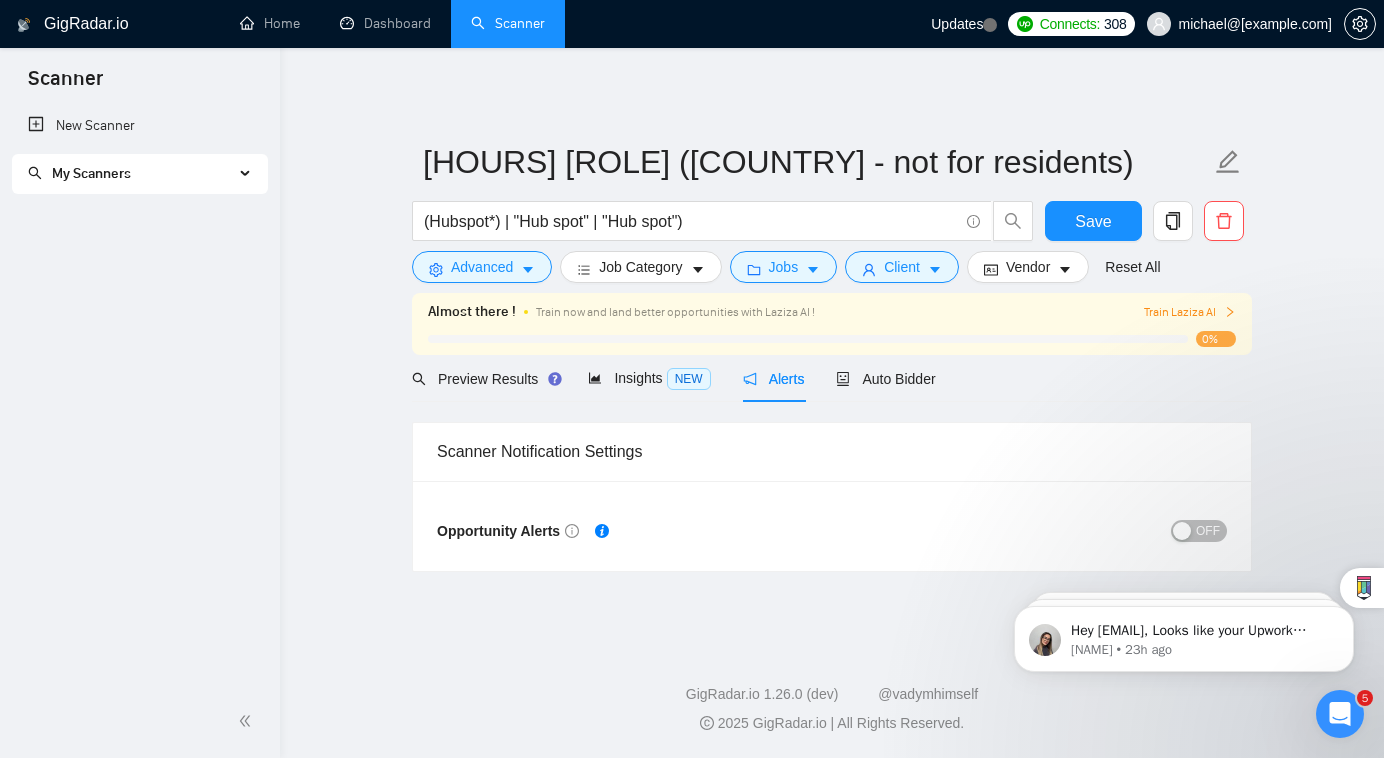 click on "OFF" at bounding box center (1199, 531) 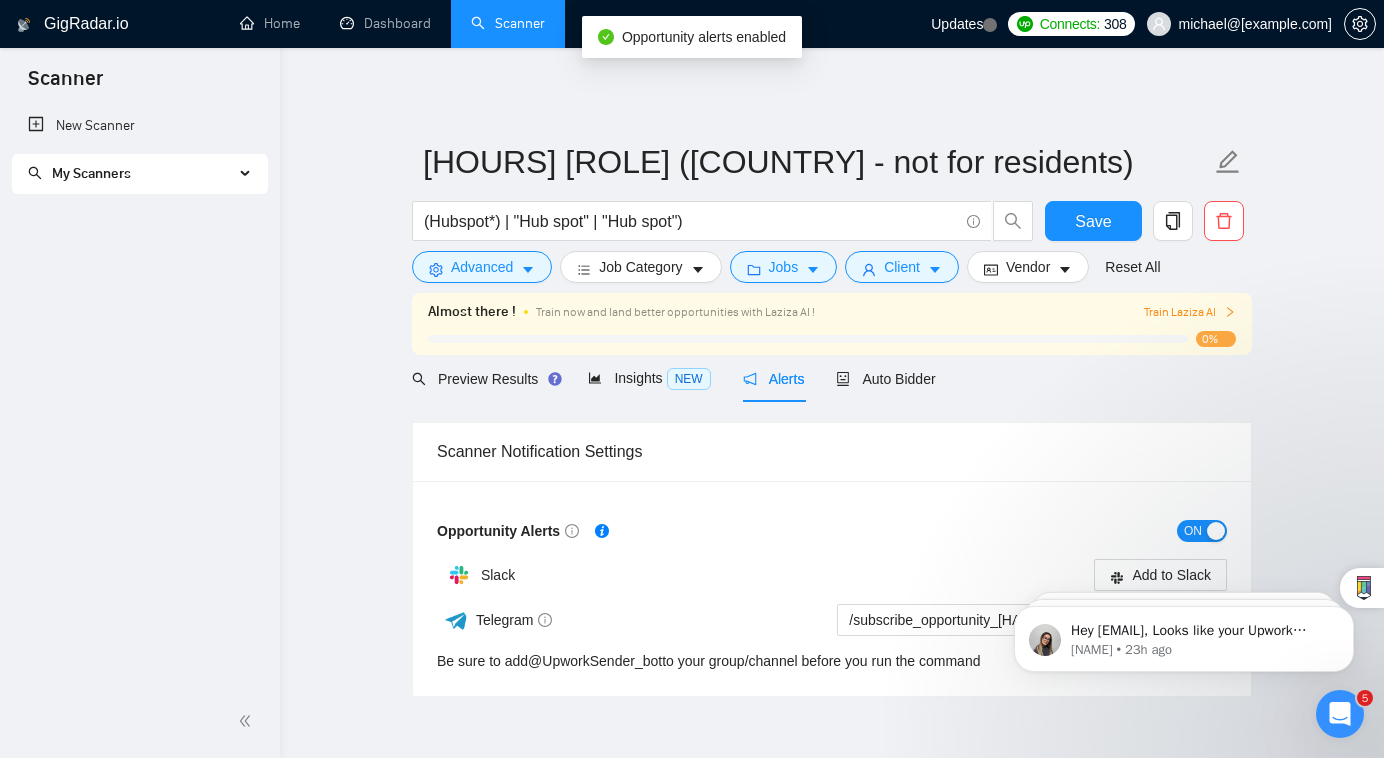 scroll, scrollTop: 108, scrollLeft: 0, axis: vertical 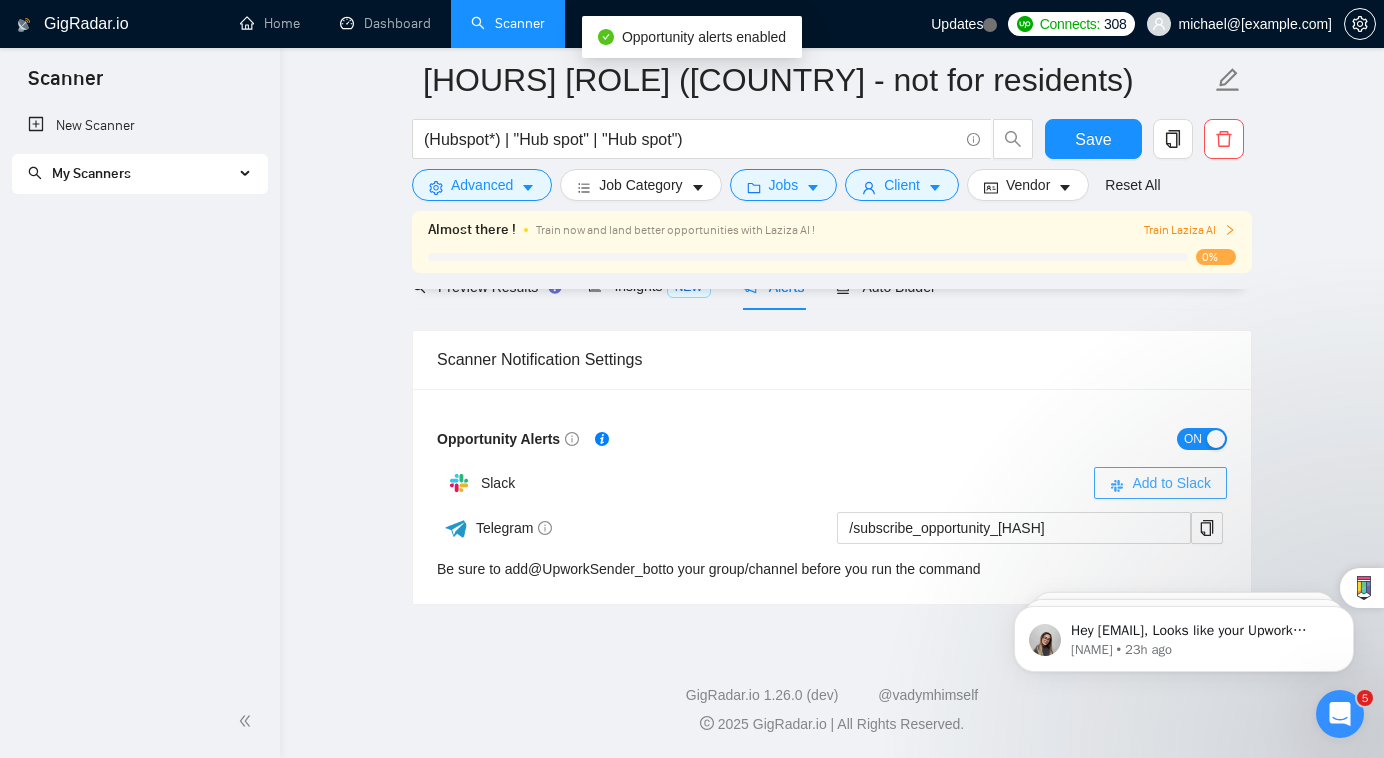 click on "Add to Slack" at bounding box center (1160, 483) 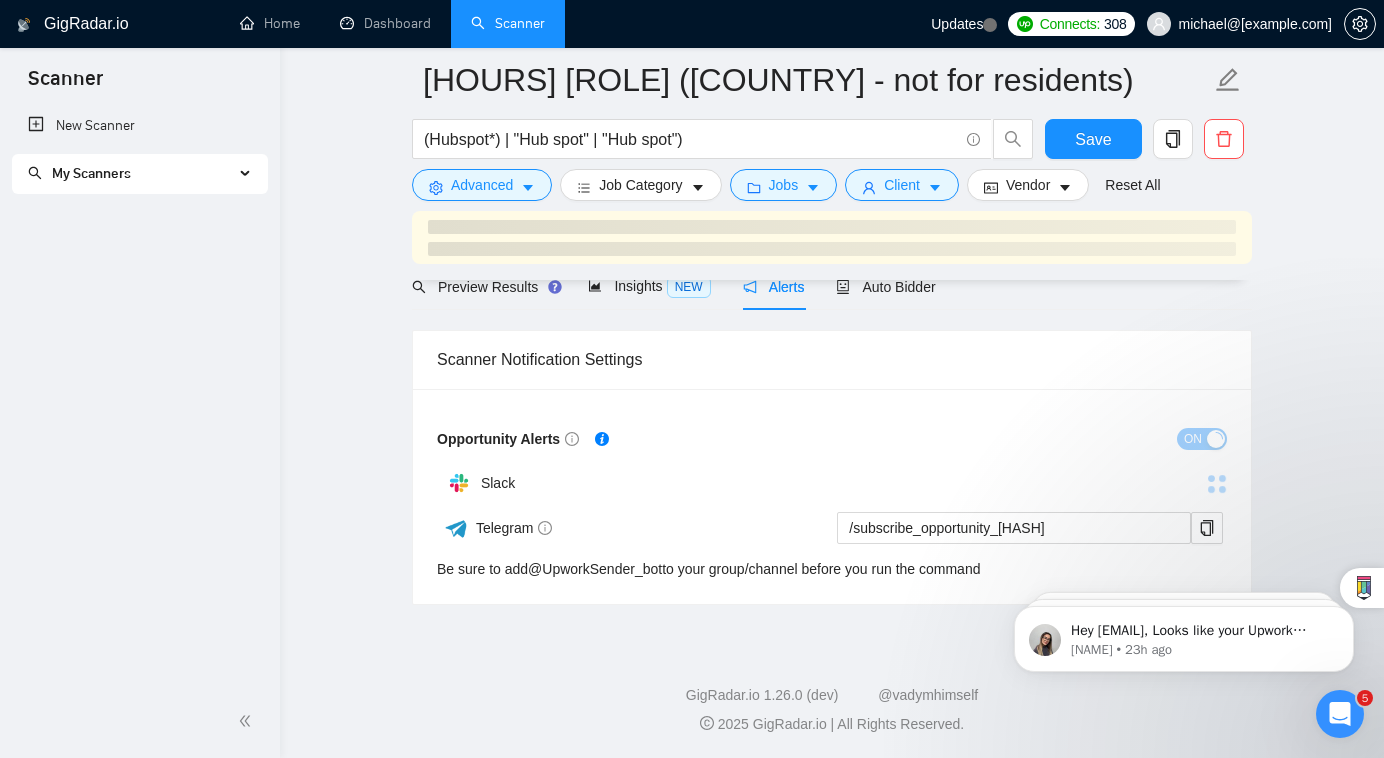 scroll, scrollTop: 100, scrollLeft: 0, axis: vertical 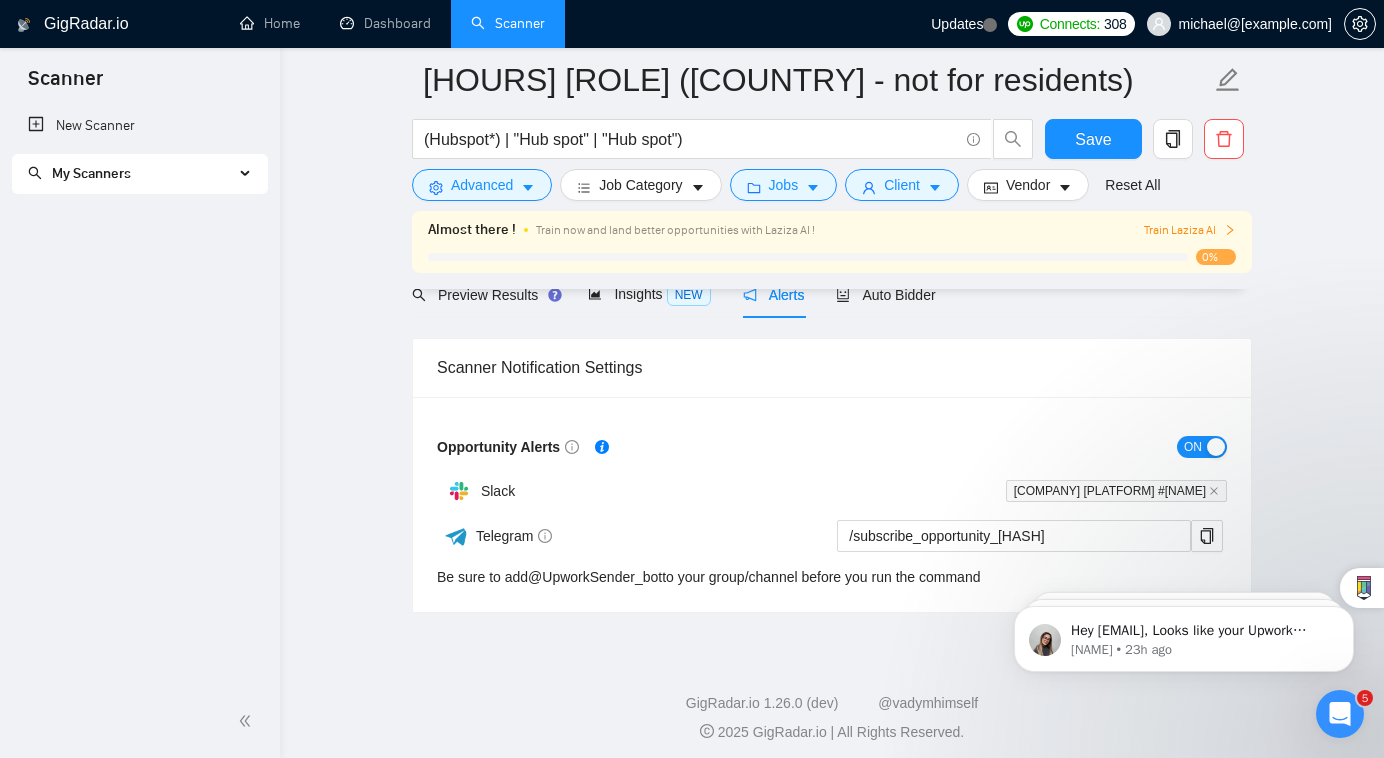 click on "(Hubspot*) | "Hub spot" | "Hub spot")" at bounding box center (723, 144) 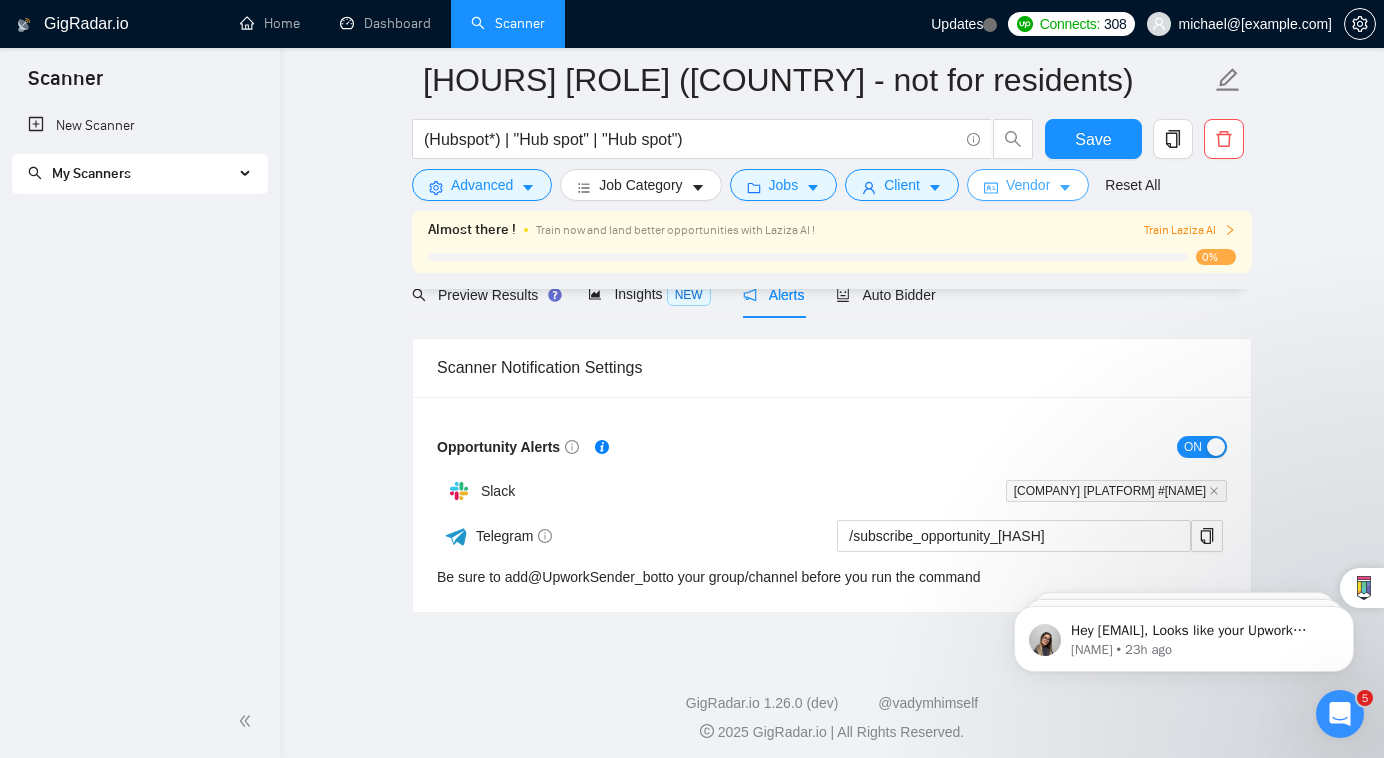 click on "Vendor" at bounding box center [1028, 185] 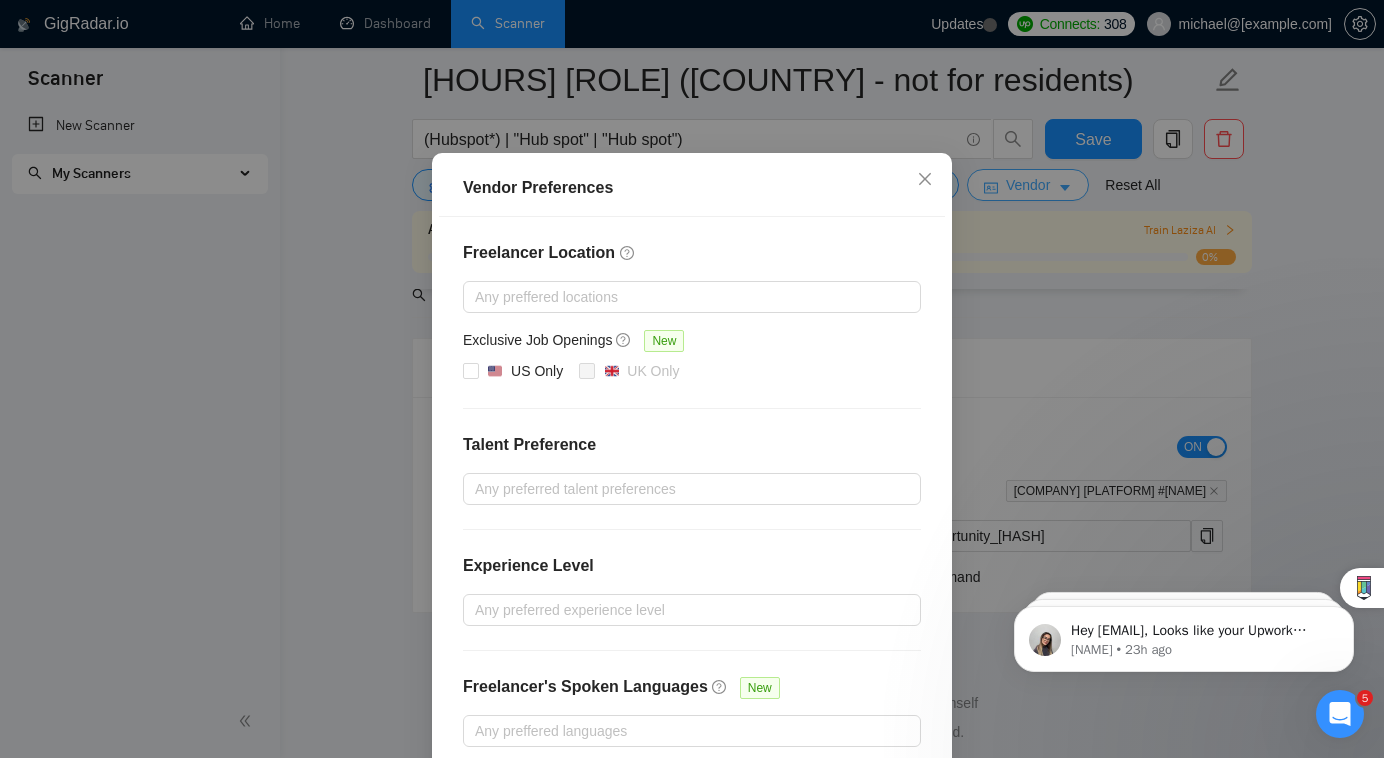 click on "Vendor Preferences Freelancer Location     Any preffered locations Exclusive Job Openings New US Only UK Only Talent Preference   Any preferred talent preferences Experience Level   Any preferred experience level Freelancer's Spoken Languages New   Any preffered languages Reset OK" at bounding box center [692, 379] 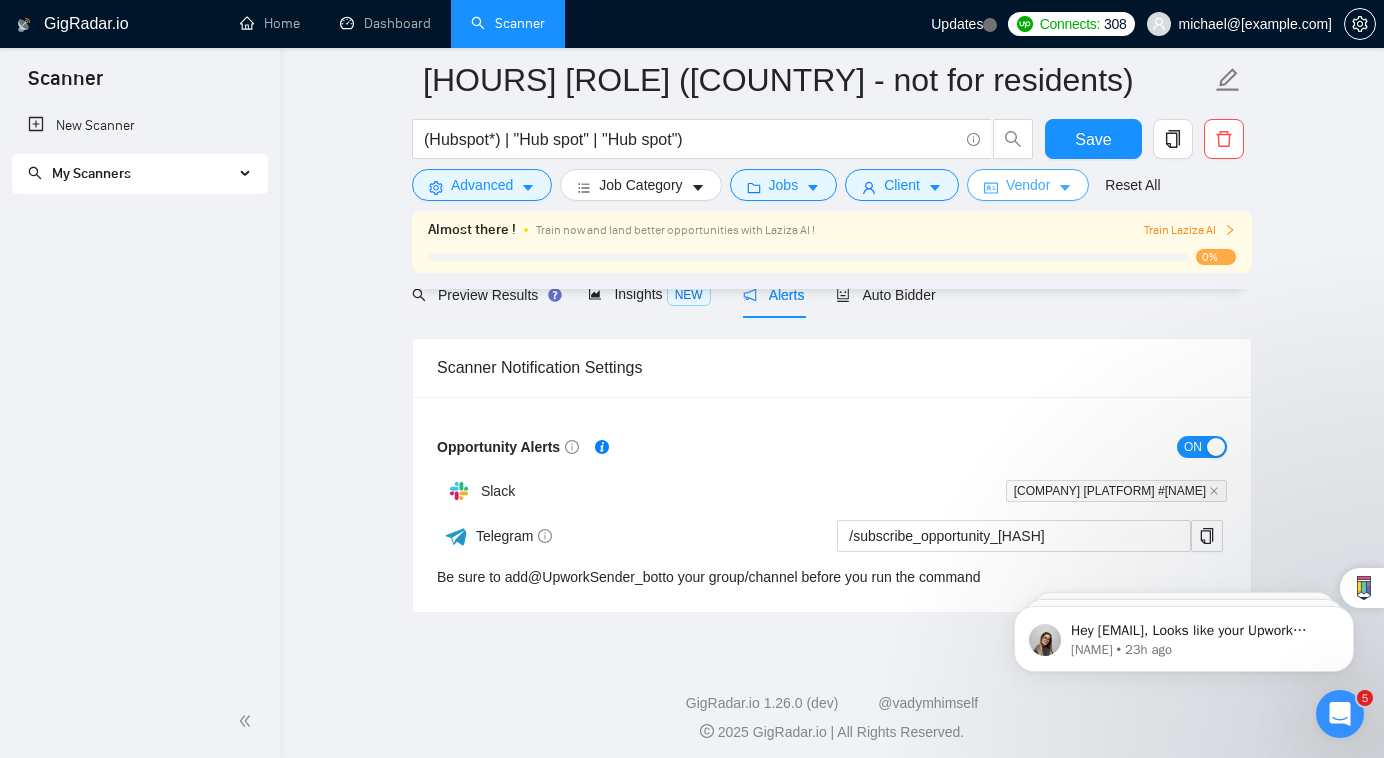 click on "Vendor" at bounding box center [1028, 185] 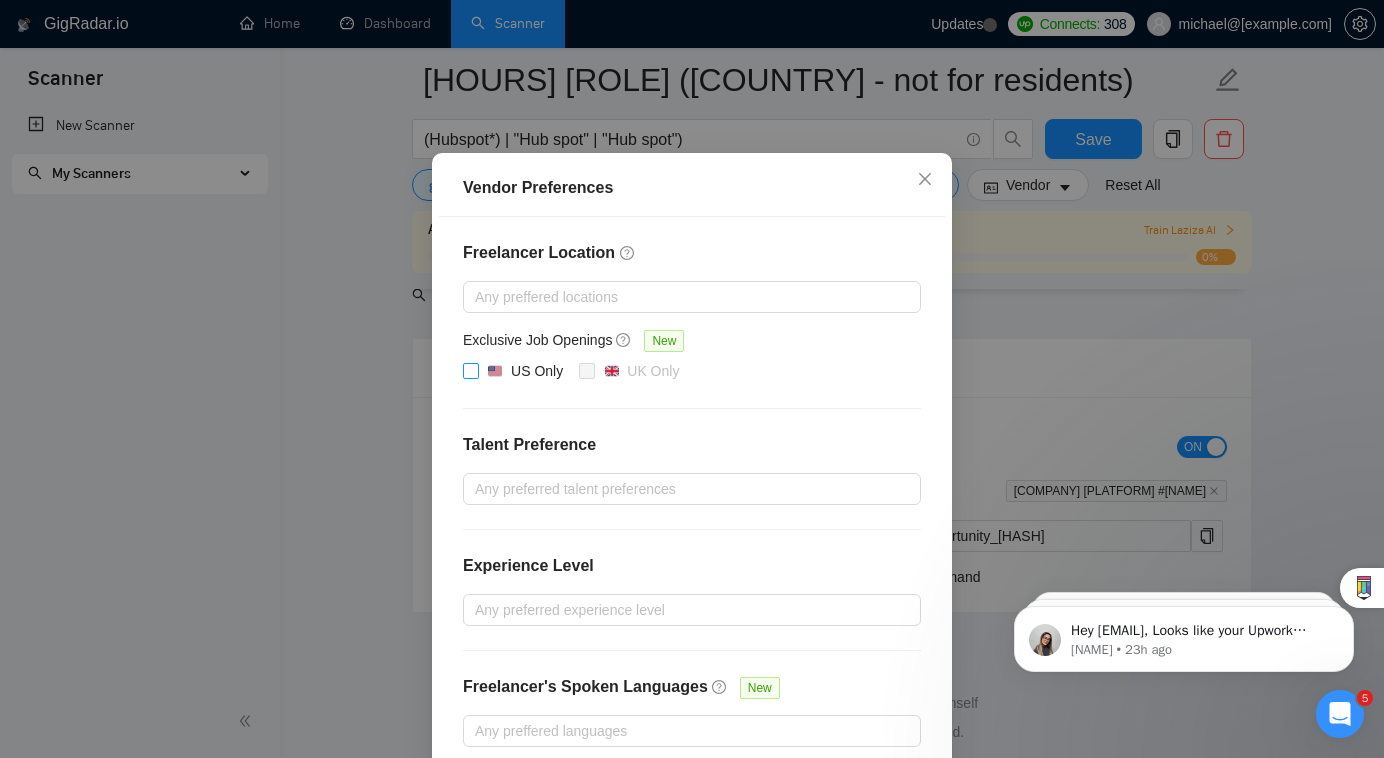 click on "US Only" at bounding box center (525, 371) 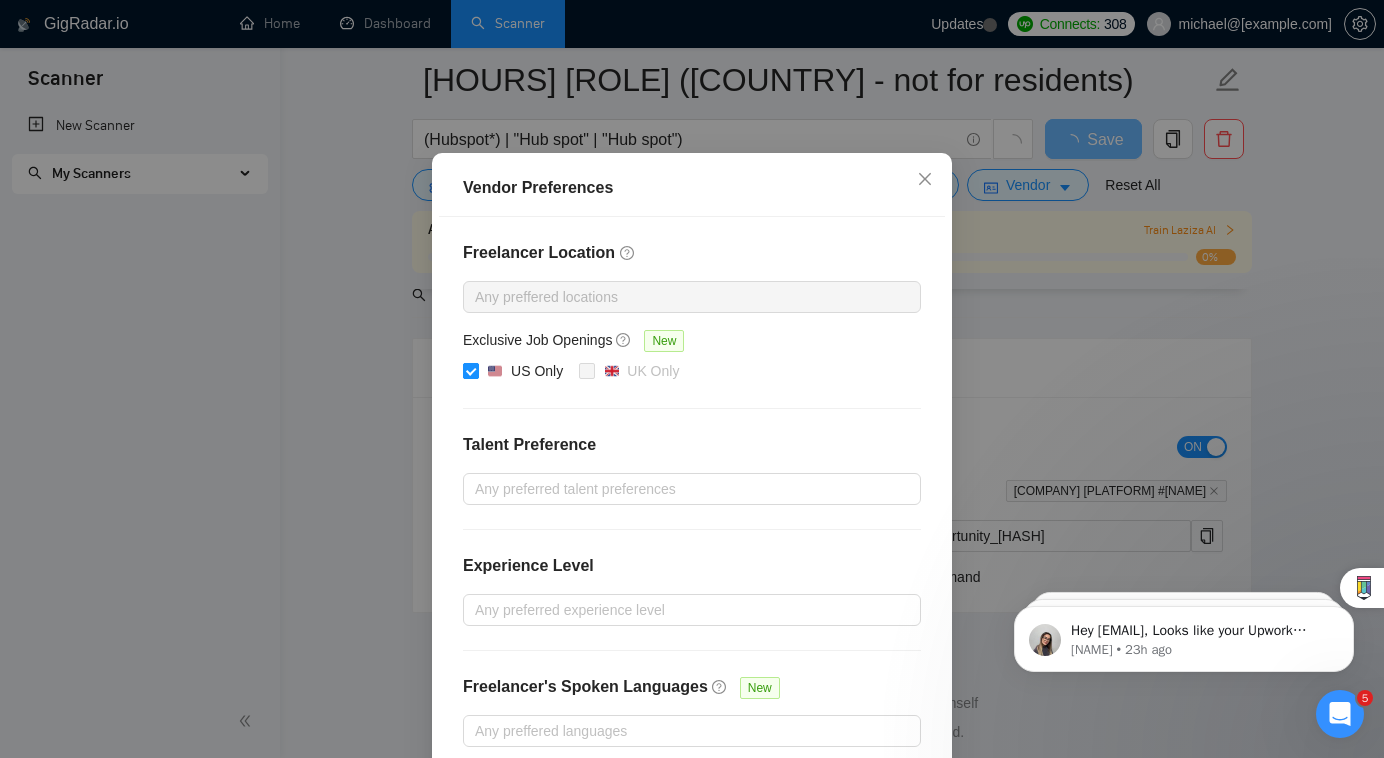 click on "US Only" at bounding box center [525, 371] 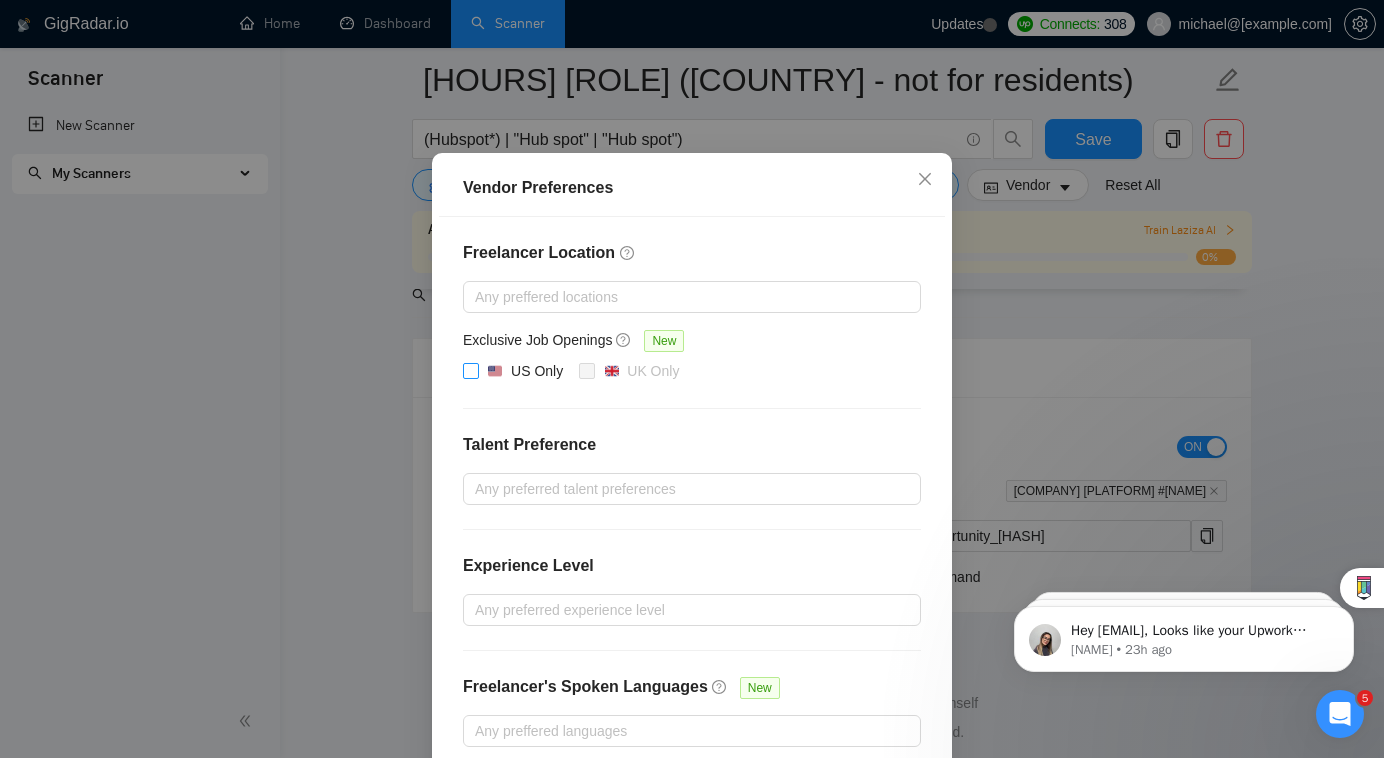scroll, scrollTop: 167, scrollLeft: 0, axis: vertical 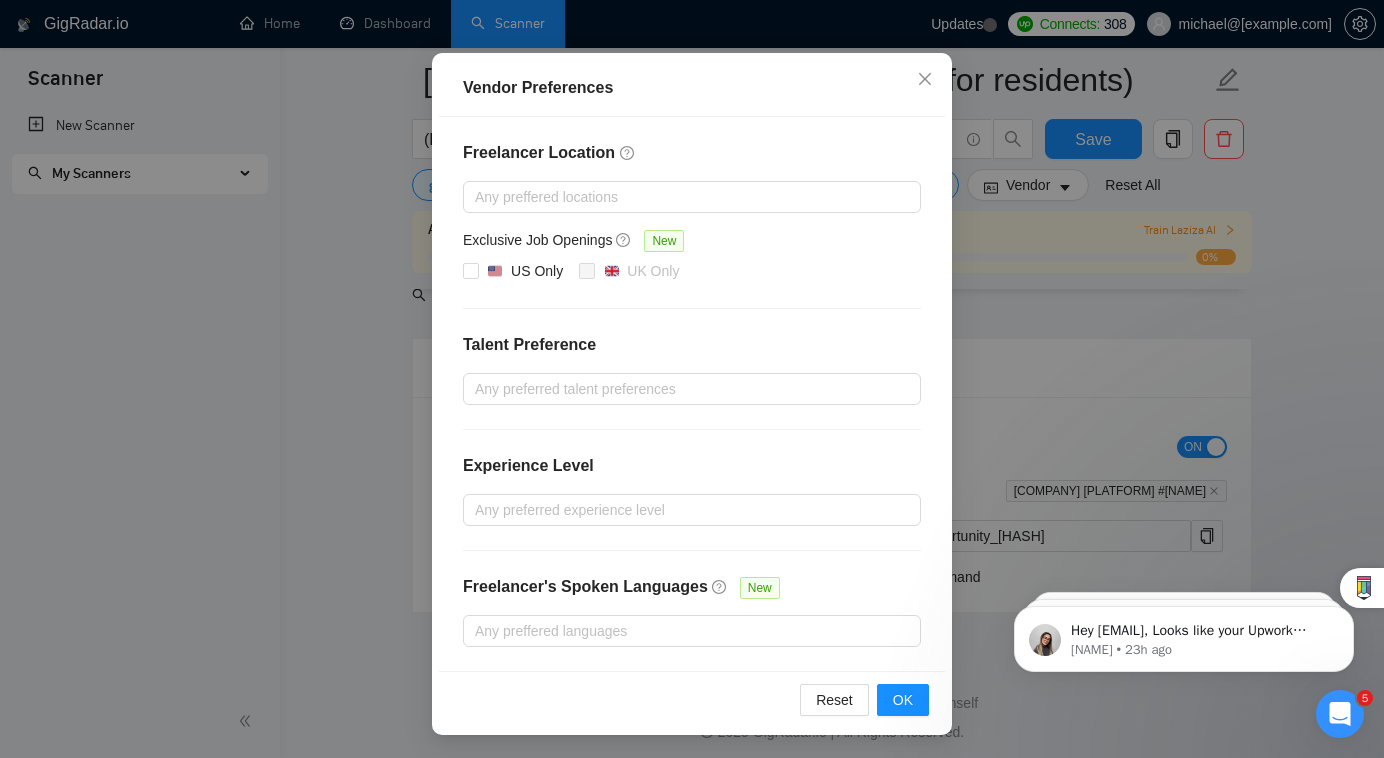 click on "Vendor Preferences Freelancer Location     Any preffered locations Exclusive Job Openings New US Only UK Only Talent Preference   Any preferred talent preferences Experience Level   Any preferred experience level Freelancer's Spoken Languages New   Any preffered languages Reset OK" at bounding box center (692, 379) 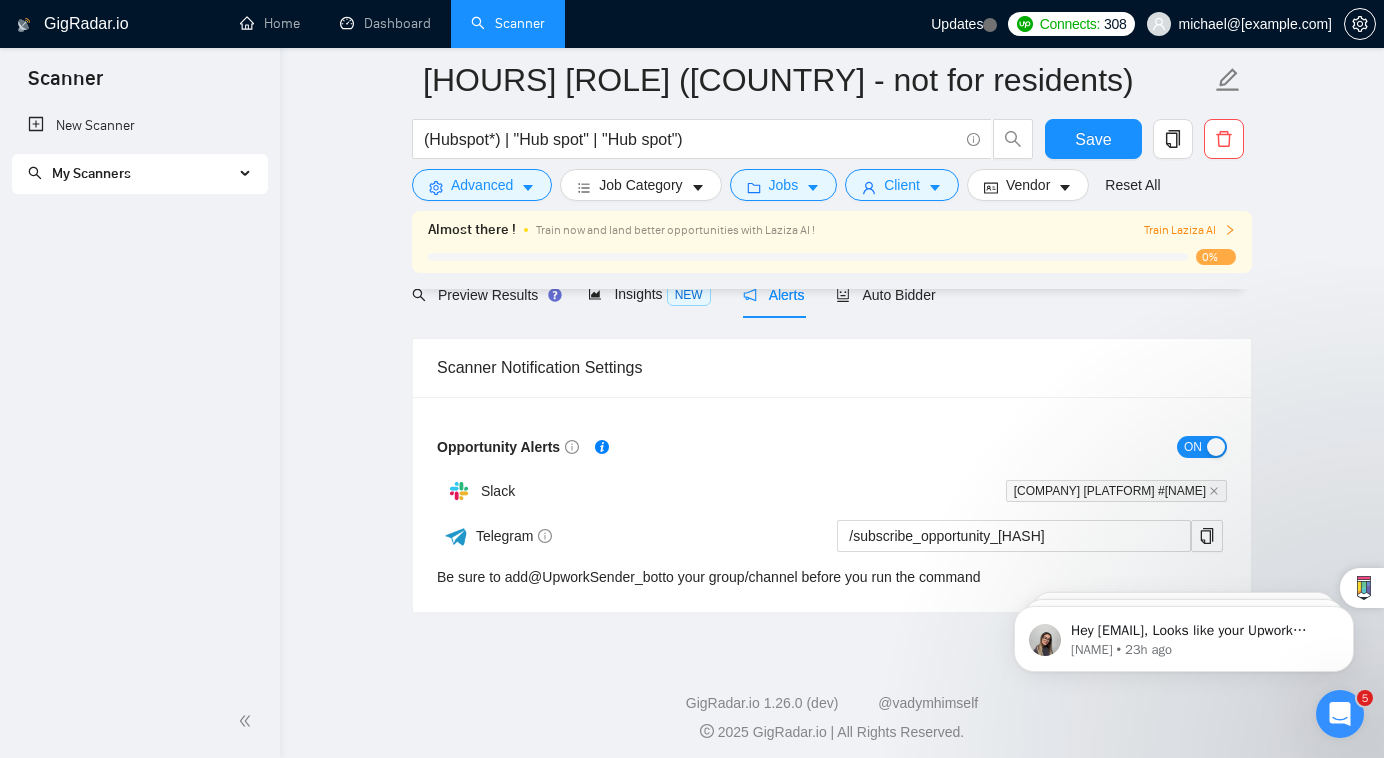 scroll, scrollTop: 67, scrollLeft: 0, axis: vertical 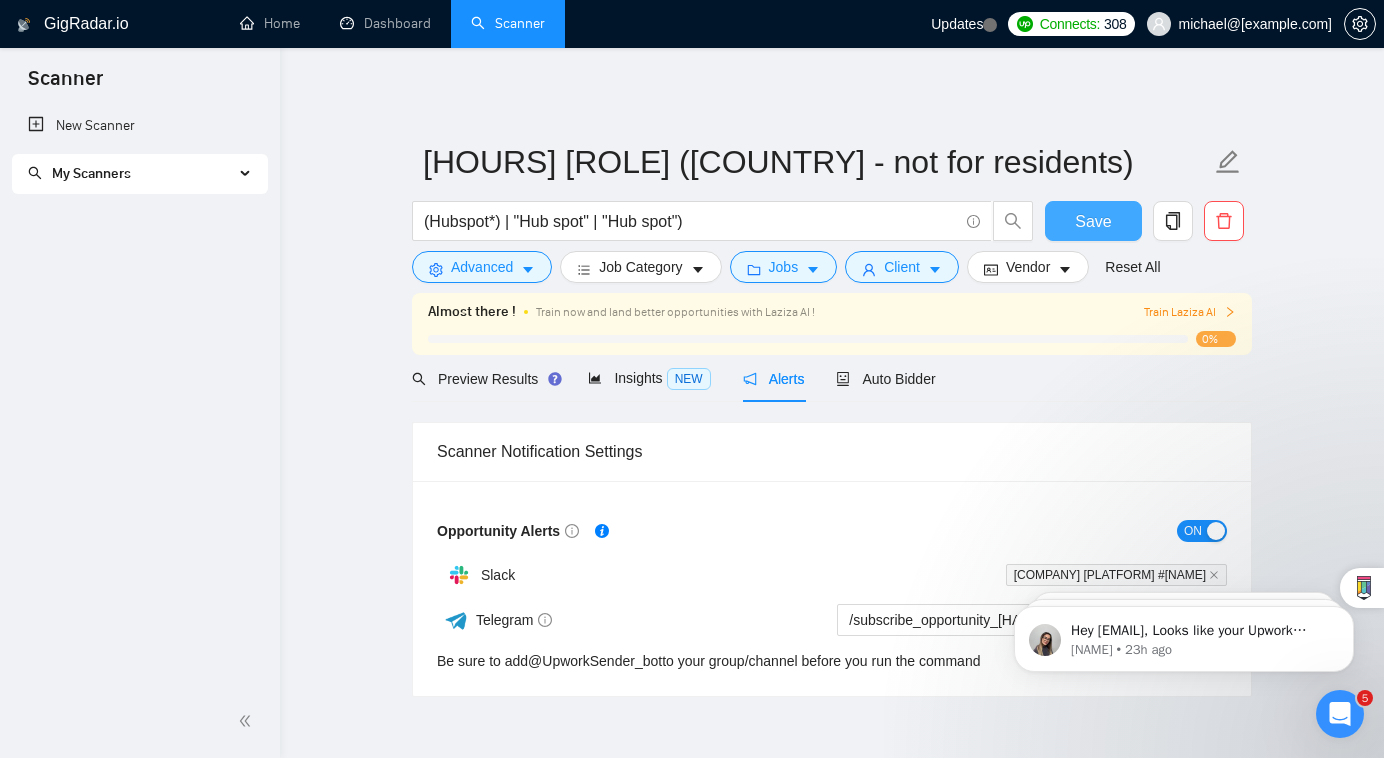 click on "Save" at bounding box center [1093, 221] 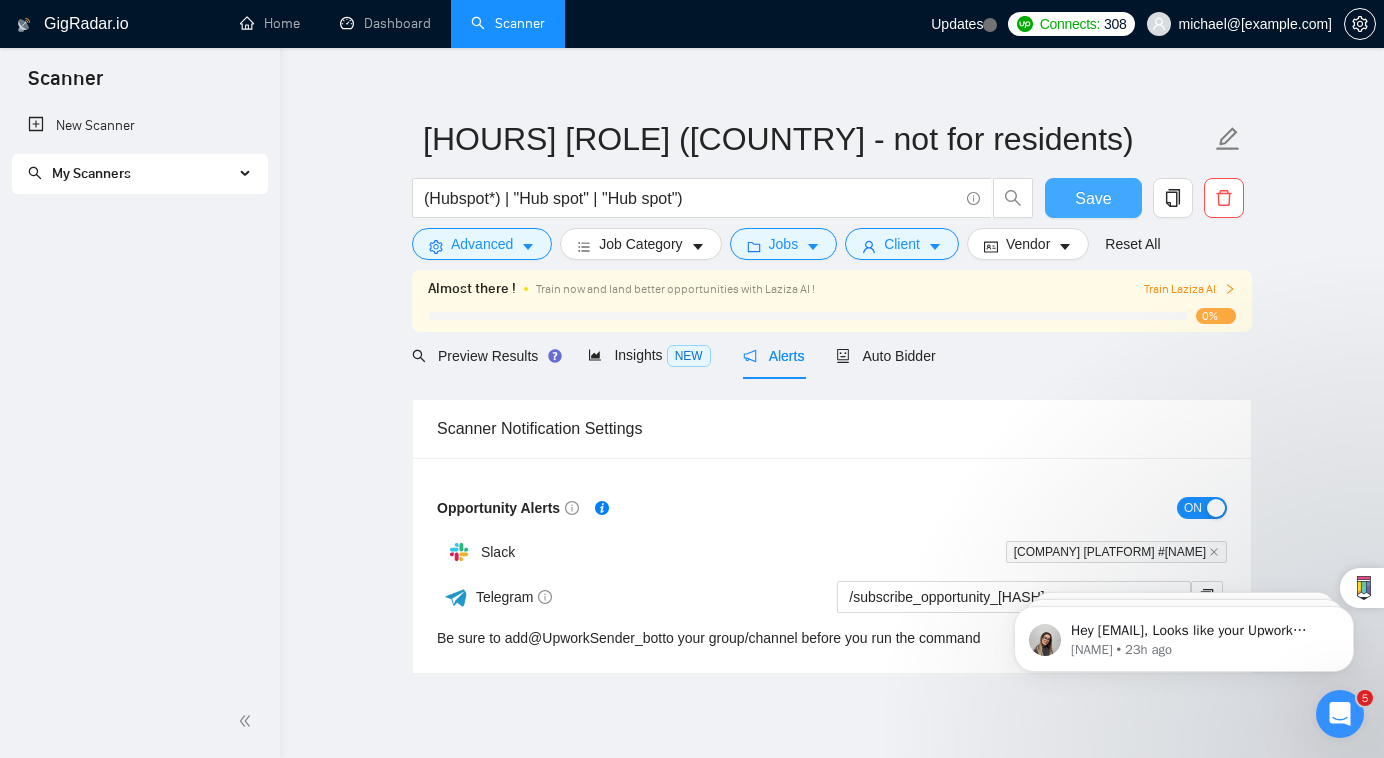 scroll, scrollTop: 0, scrollLeft: 0, axis: both 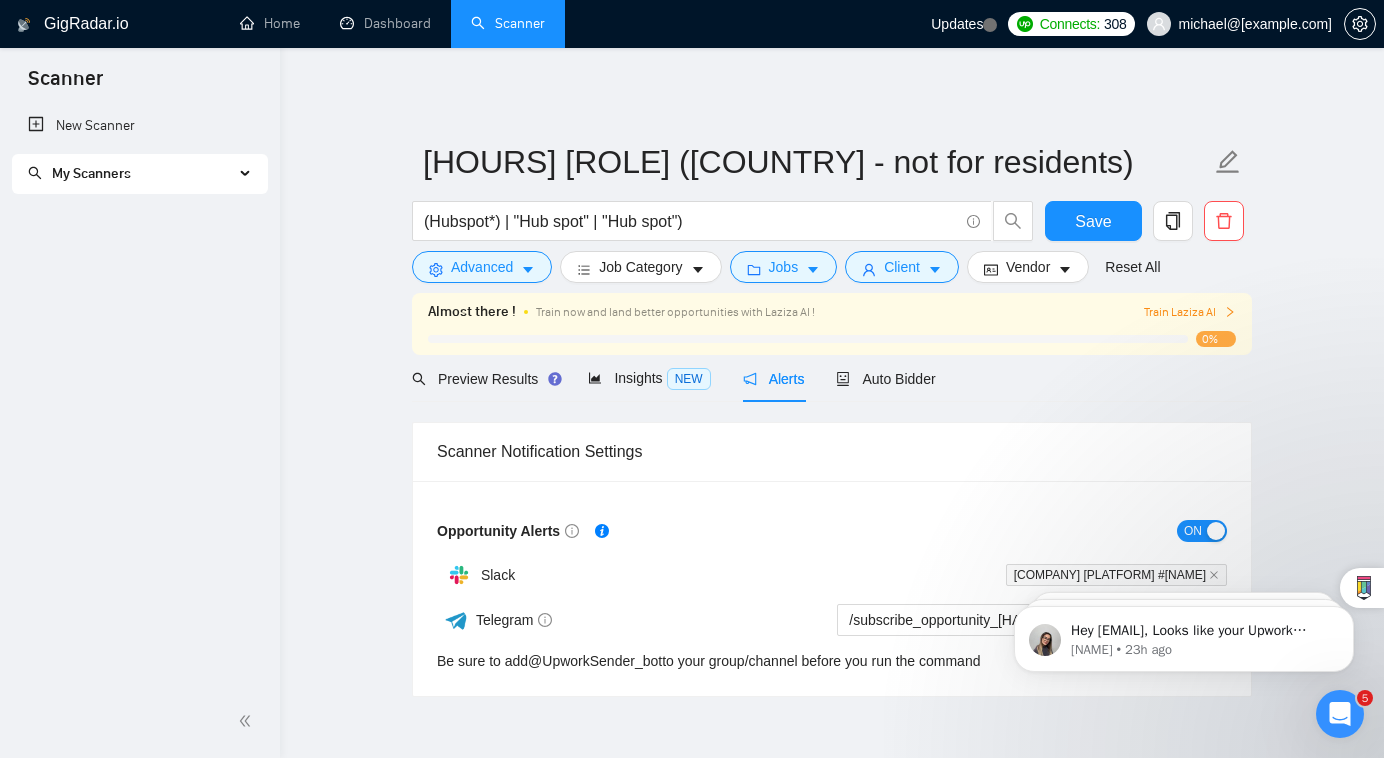 click on "My Scanners" at bounding box center [131, 174] 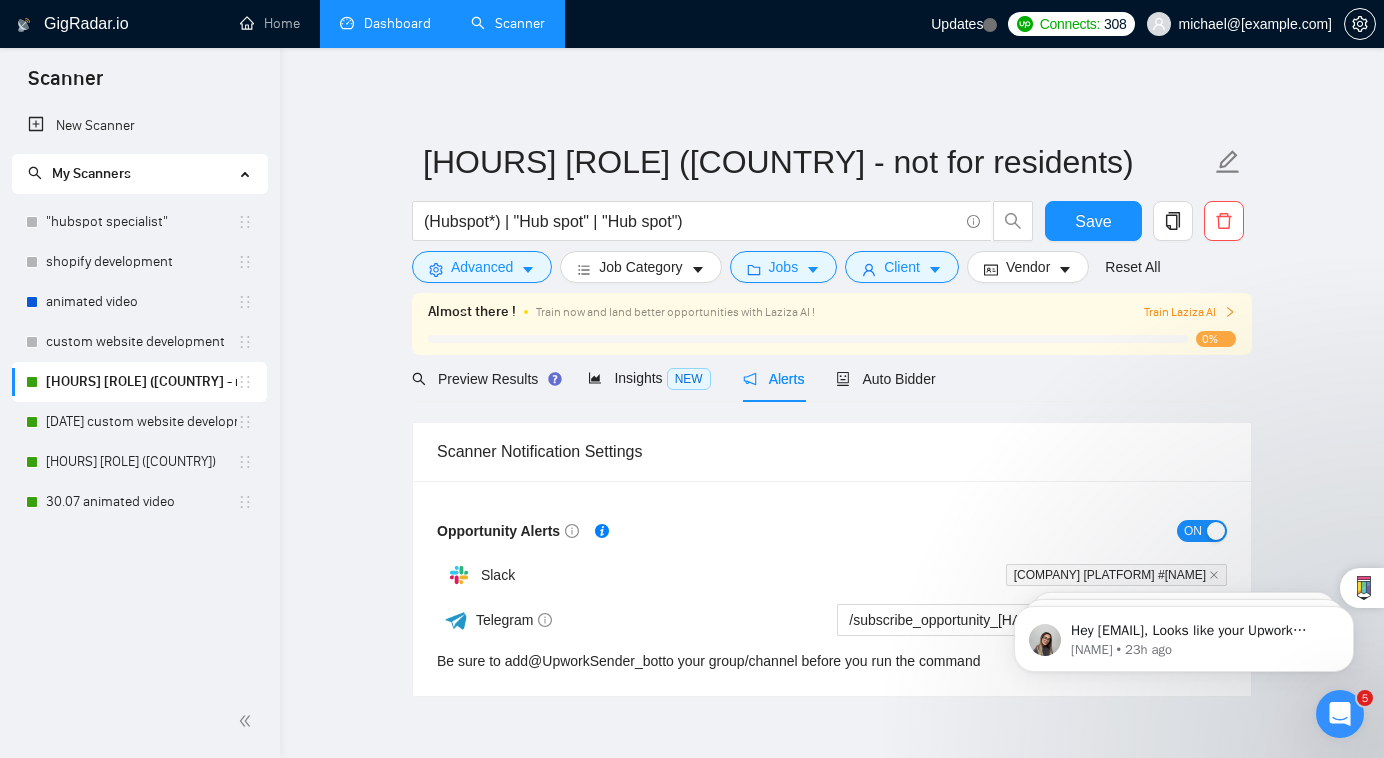 click on "Dashboard" at bounding box center [385, 23] 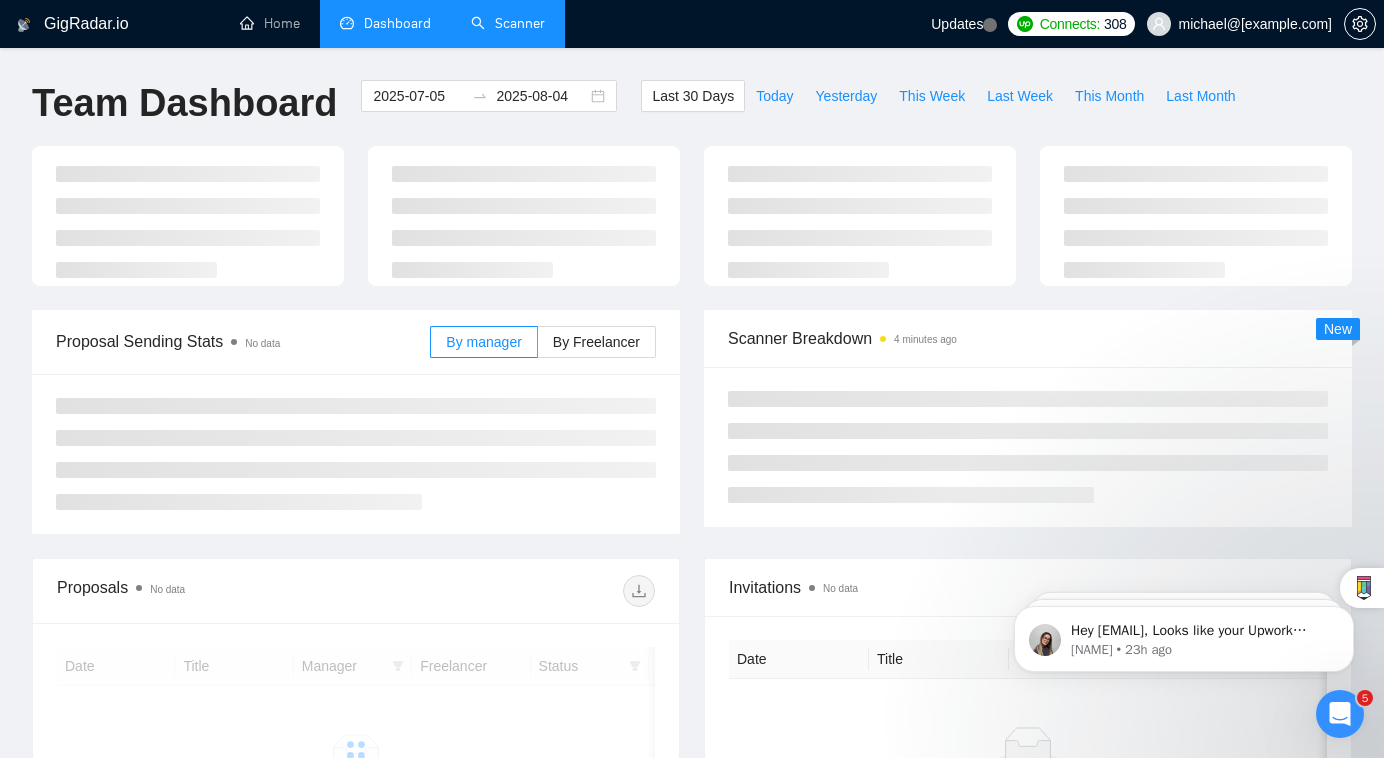click on "Scanner" at bounding box center [508, 23] 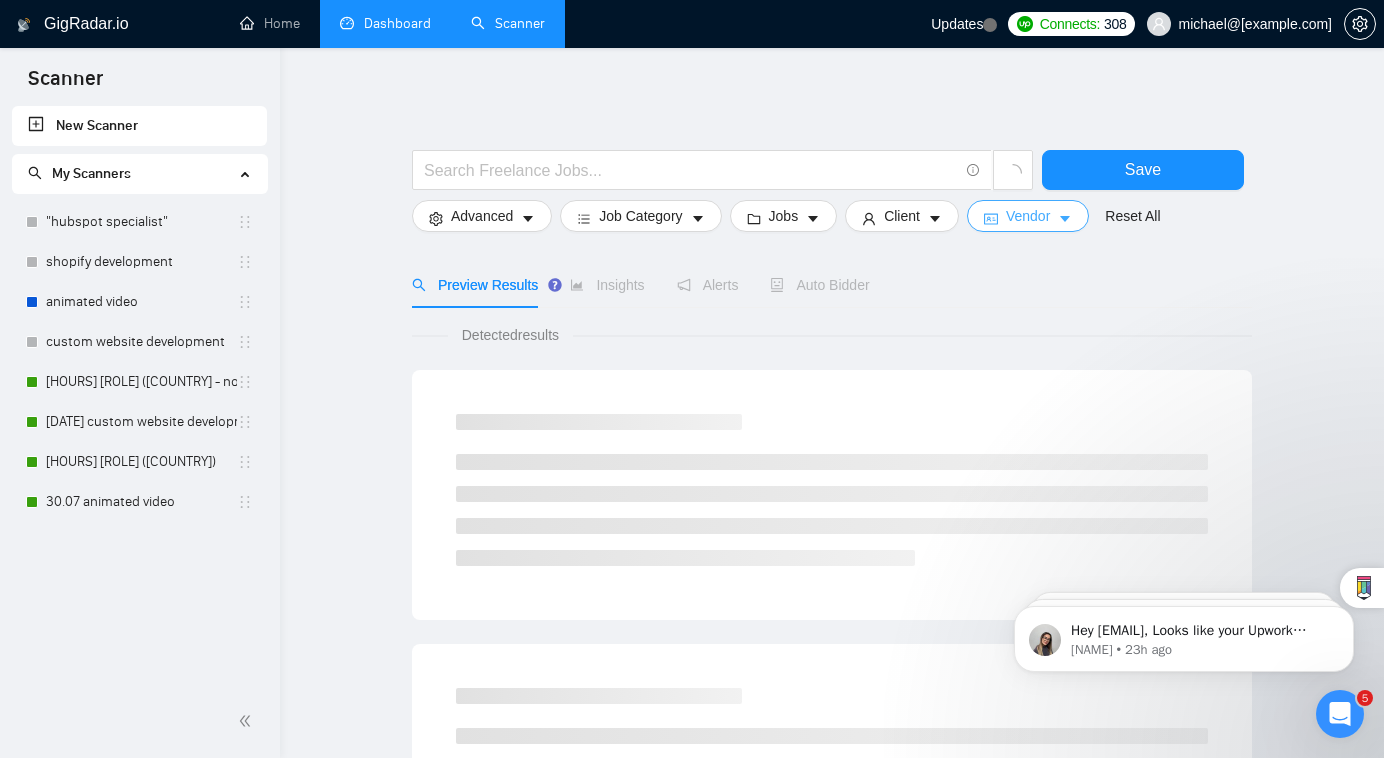 click on "Vendor" at bounding box center (1028, 216) 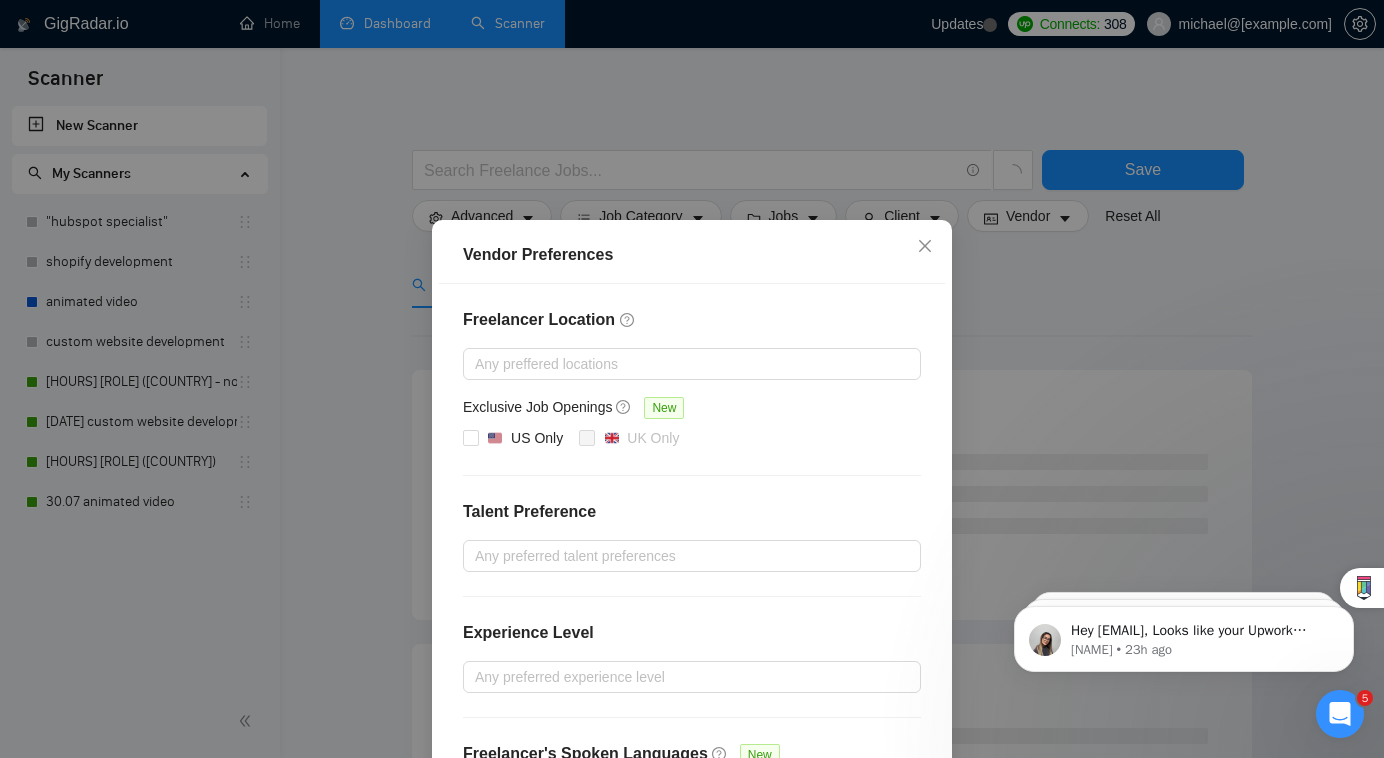 click on "Vendor Preferences Freelancer Location     Any preffered locations Exclusive Job Openings New US Only UK Only Talent Preference   Any preferred talent preferences Experience Level   Any preferred experience level Freelancer's Spoken Languages New   Any preffered languages Reset OK" at bounding box center [692, 379] 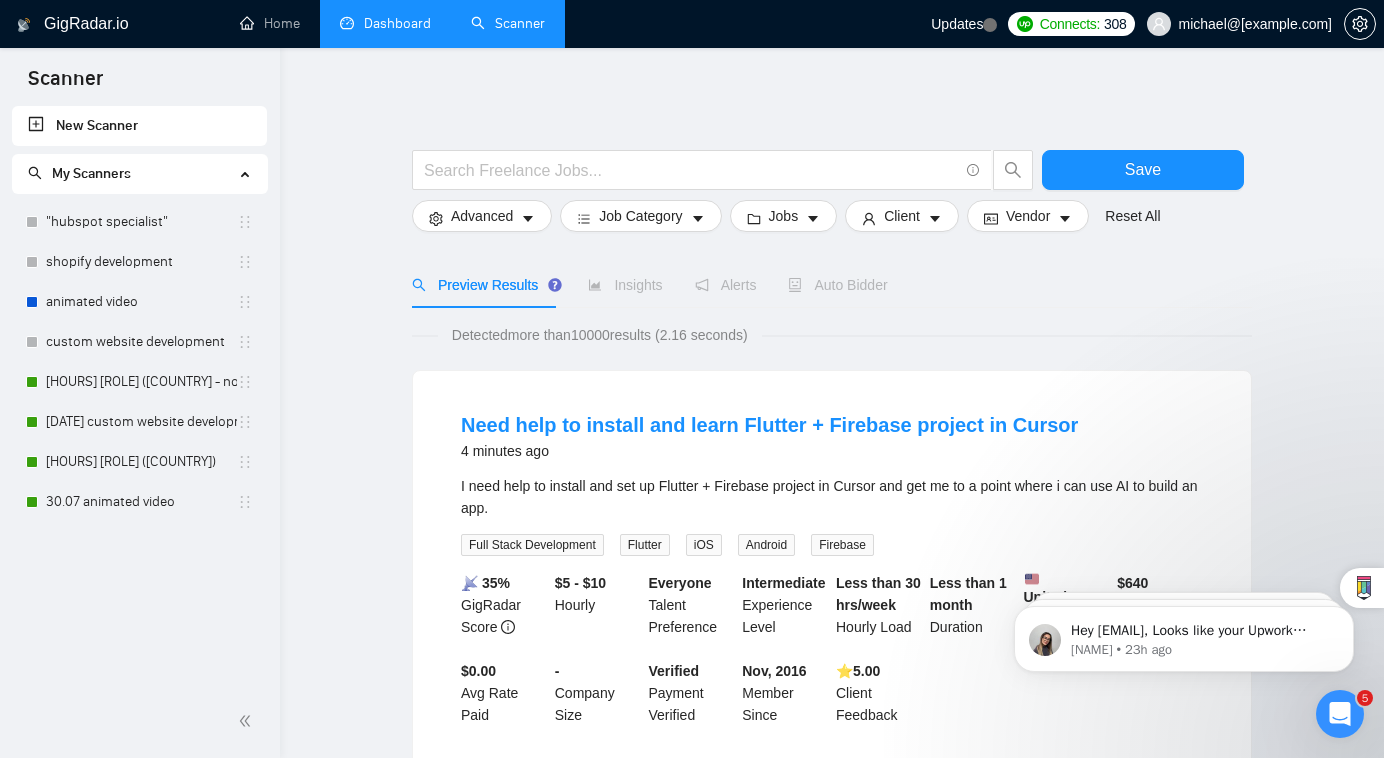 click on "Dashboard" at bounding box center (385, 23) 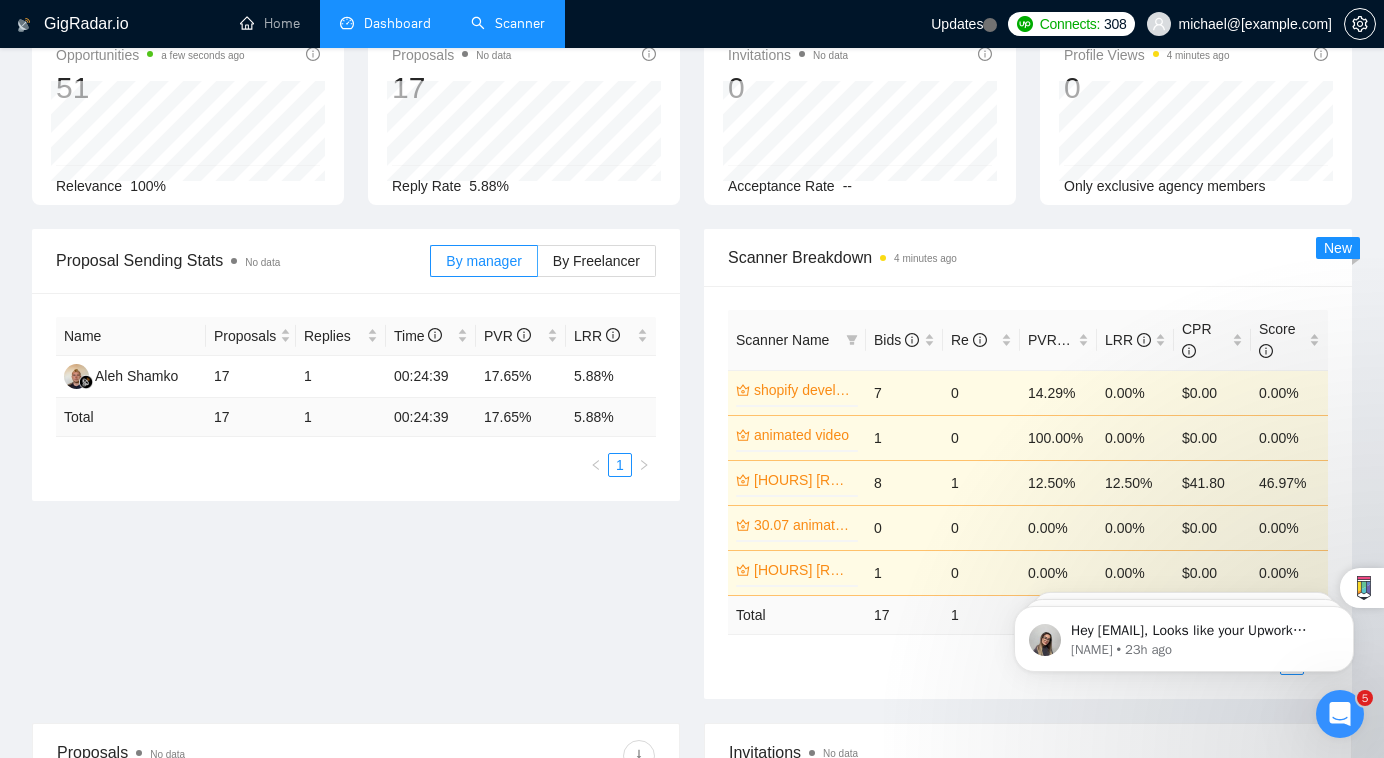 scroll, scrollTop: 0, scrollLeft: 0, axis: both 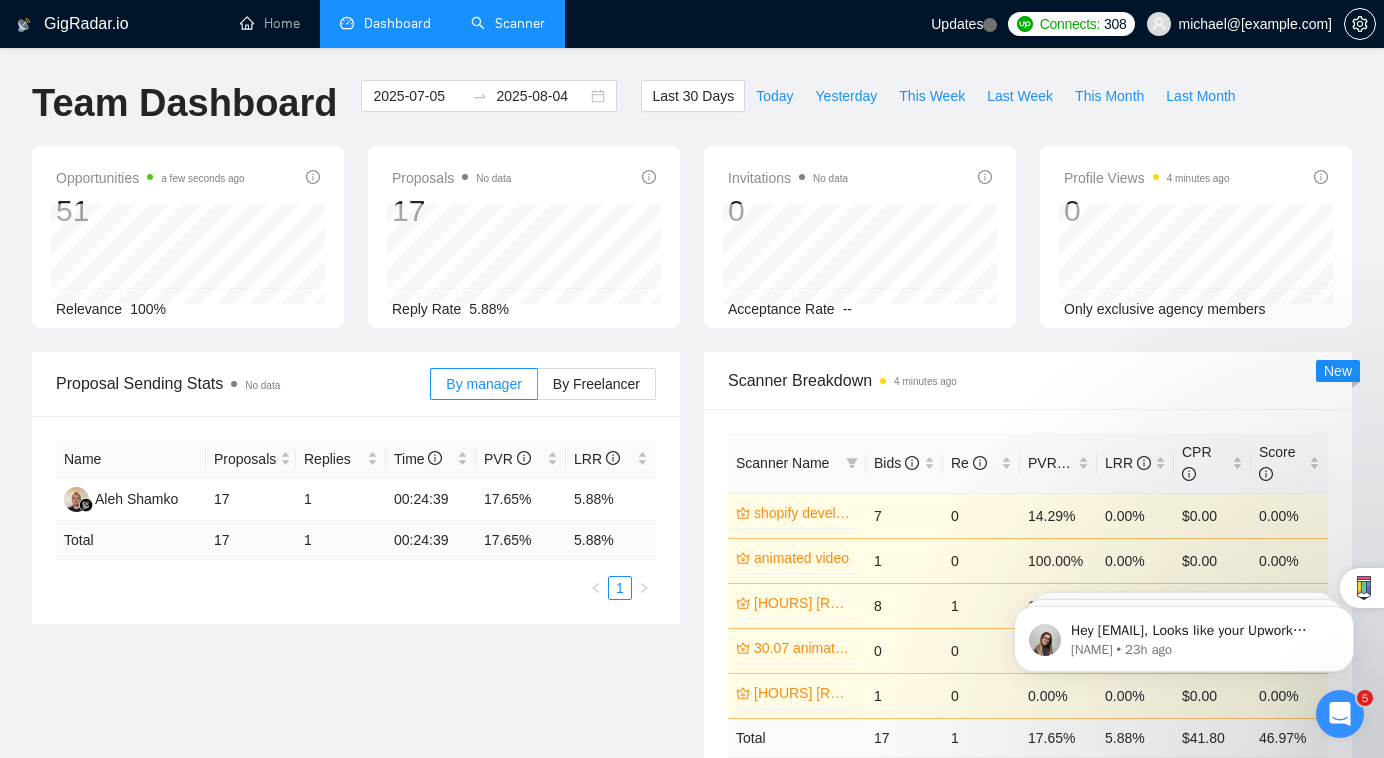 click on "Scanner" at bounding box center [508, 23] 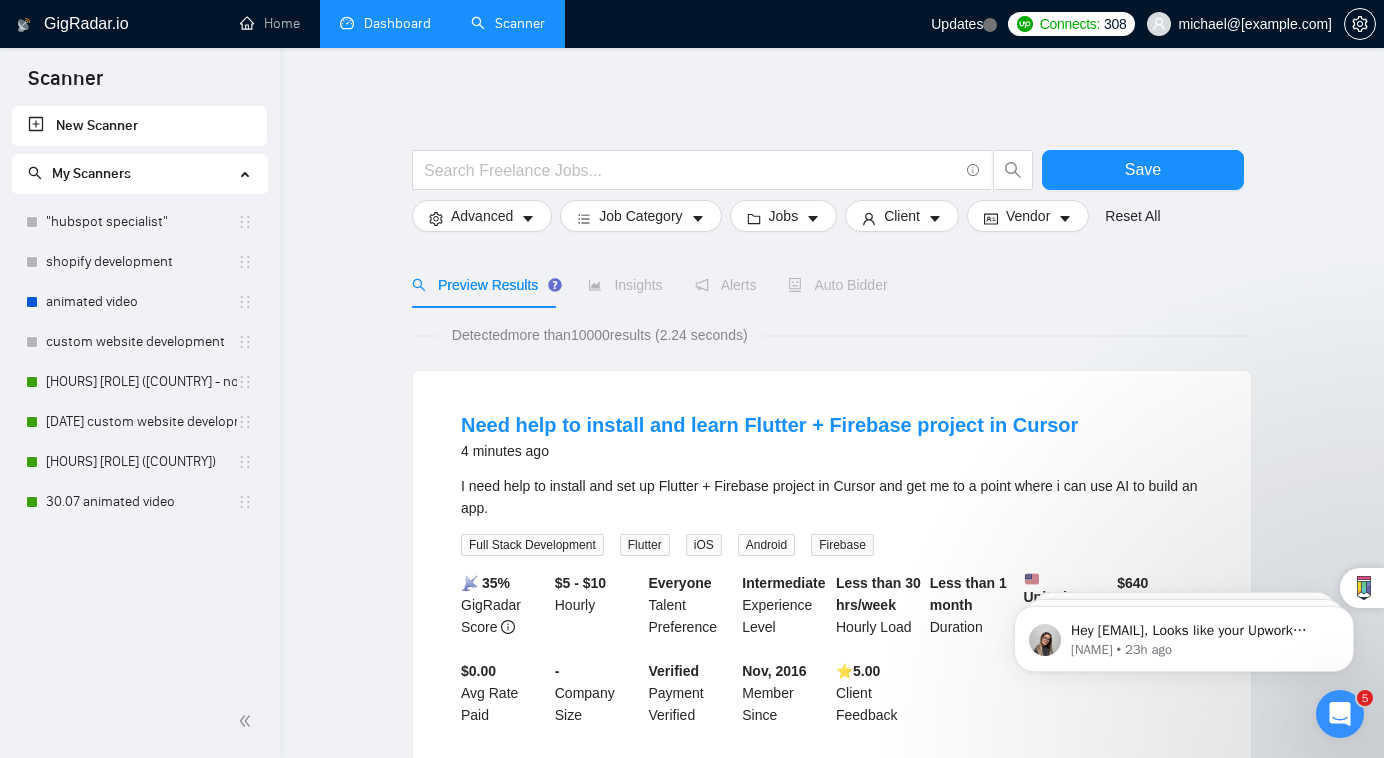 click on "Insights" at bounding box center (625, 285) 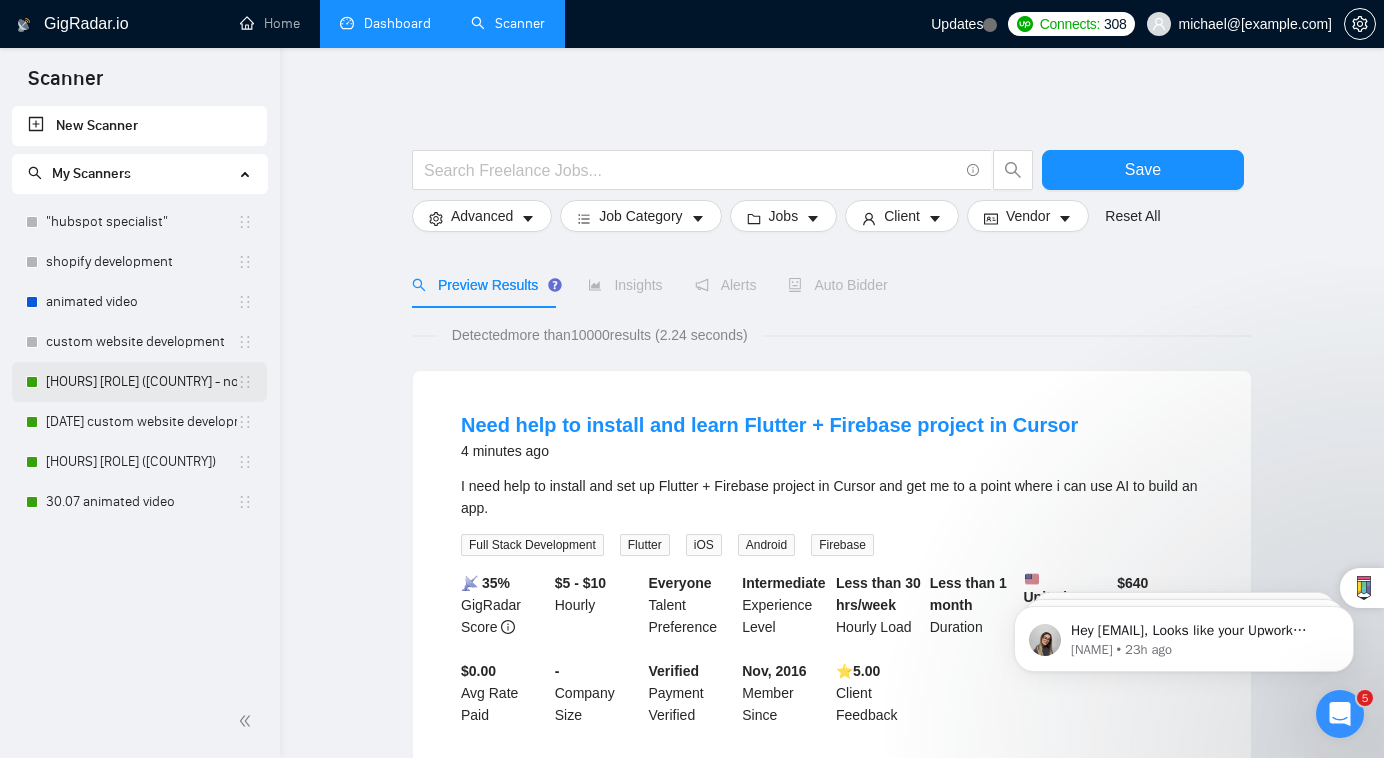 click on "30.07 hubspot specialist ([COUNTRY] - not for residents)" at bounding box center [141, 382] 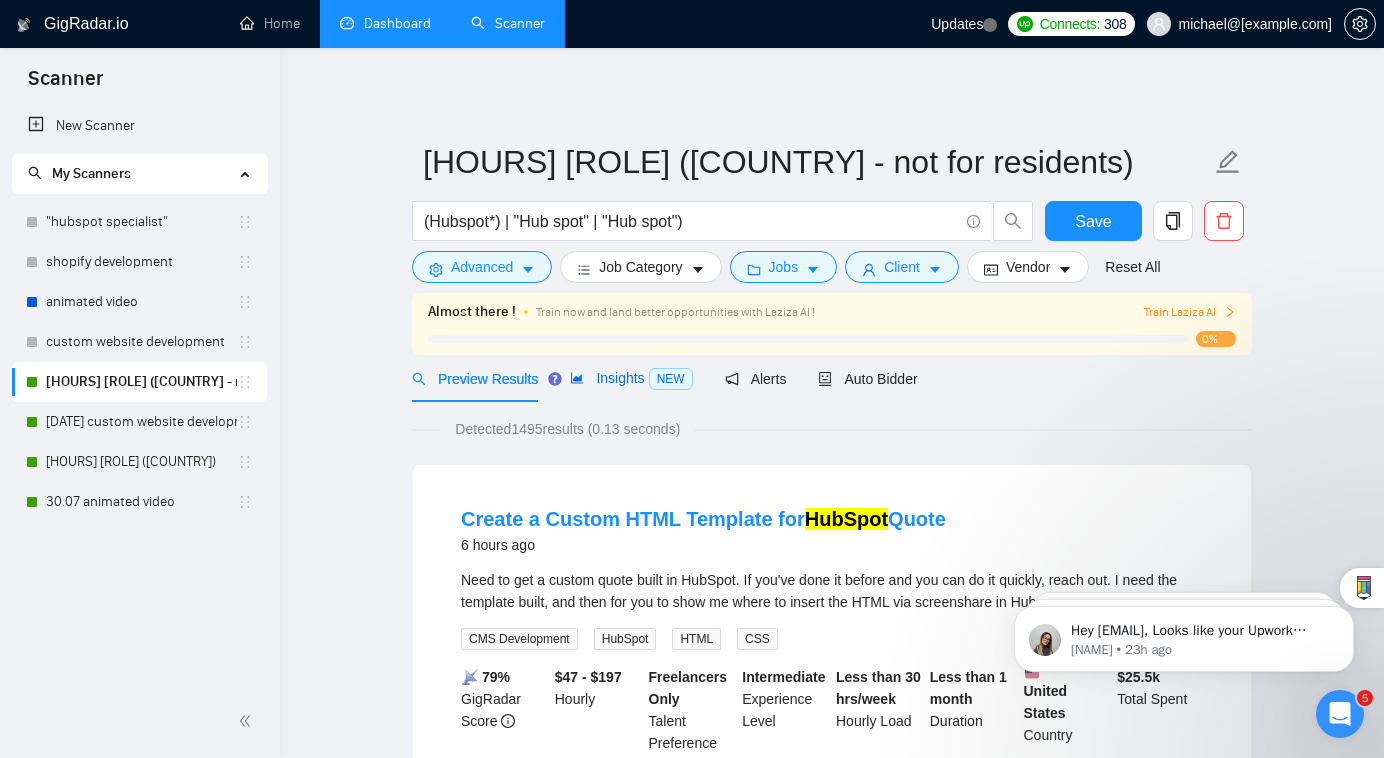 click on "Insights NEW" at bounding box center [631, 378] 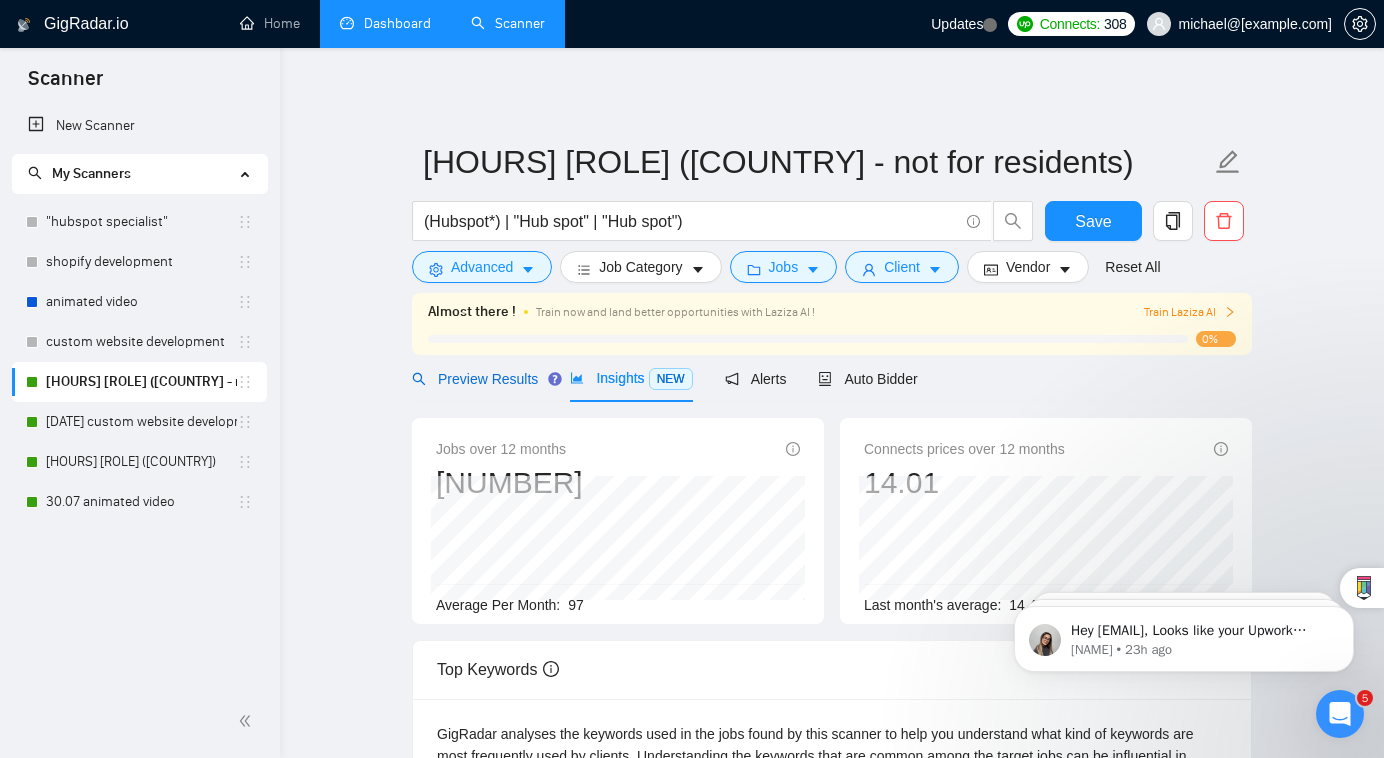 click on "Preview Results" at bounding box center [475, 379] 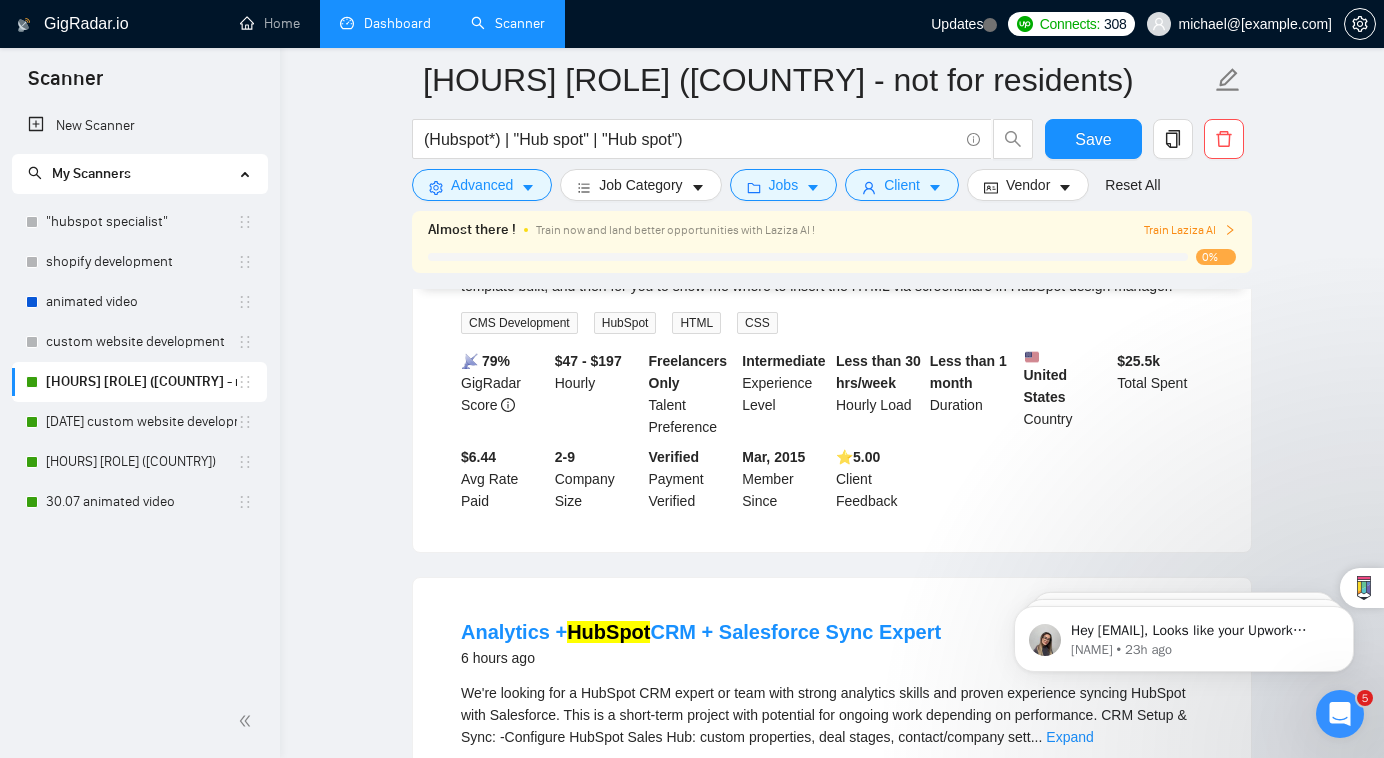 scroll, scrollTop: 0, scrollLeft: 0, axis: both 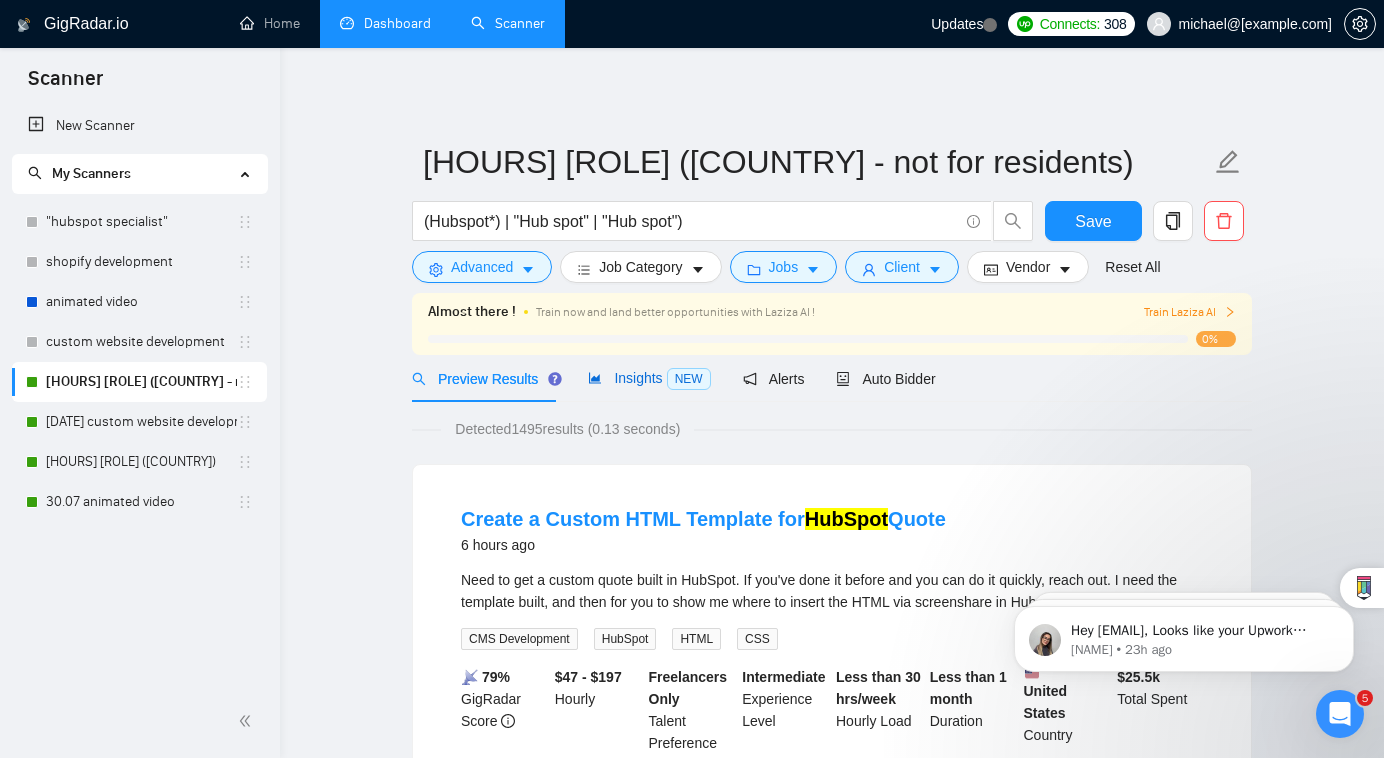 click on "Insights NEW" at bounding box center [649, 378] 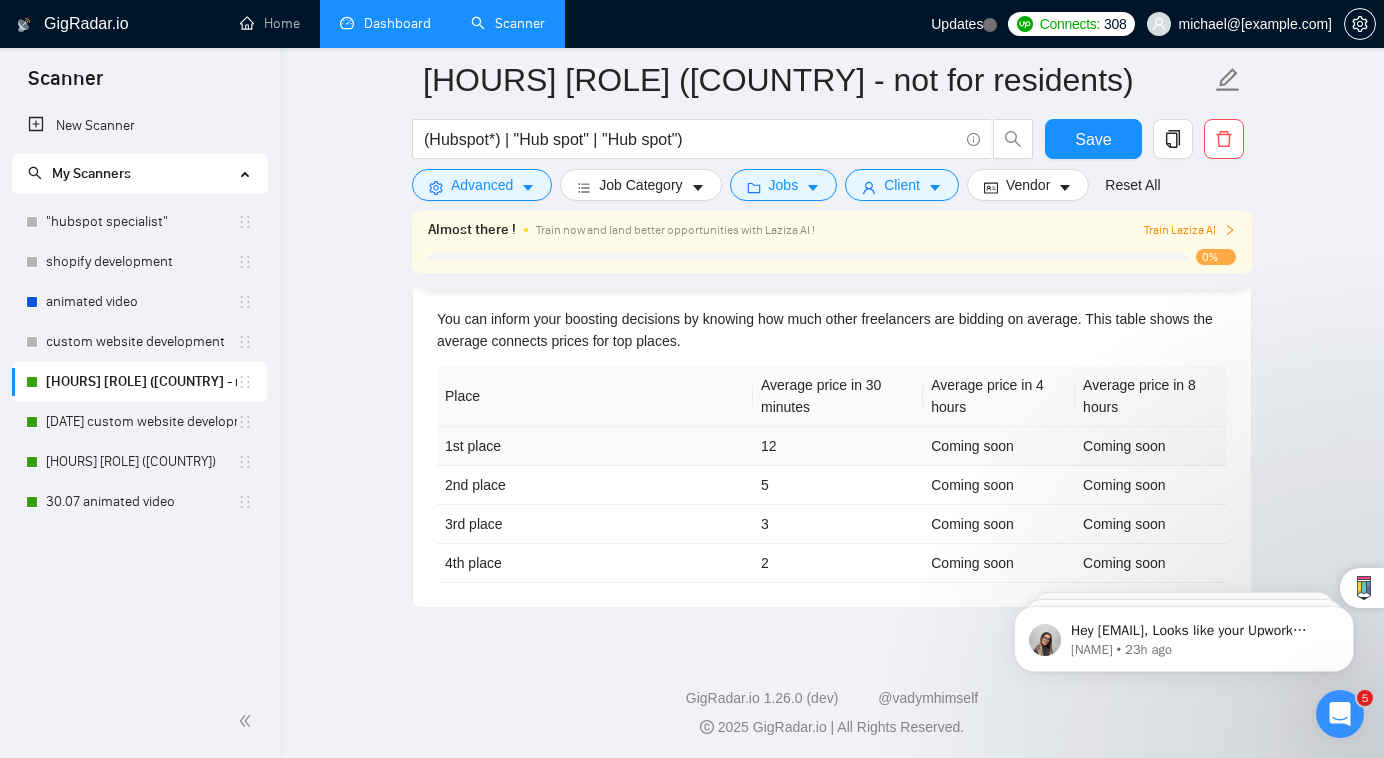scroll, scrollTop: 0, scrollLeft: 0, axis: both 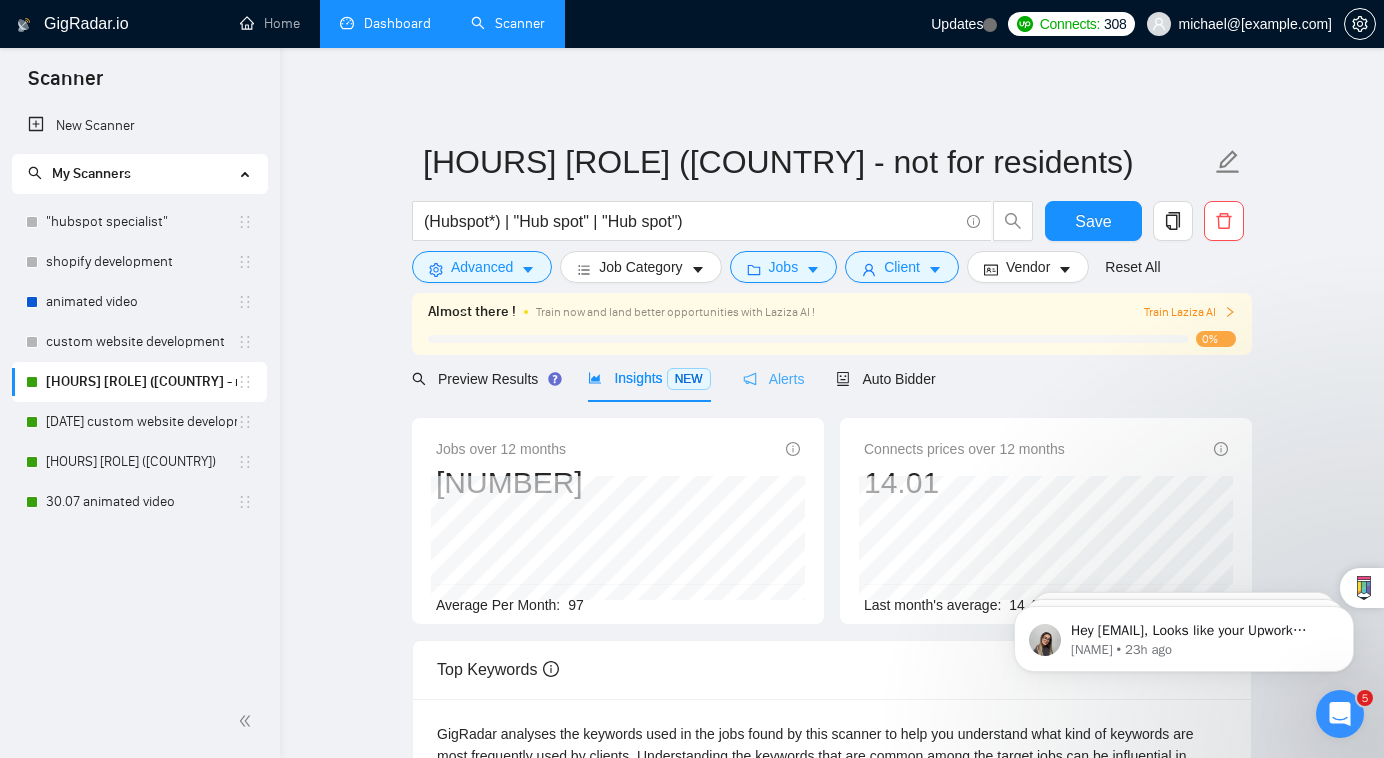 click on "Alerts" at bounding box center [774, 378] 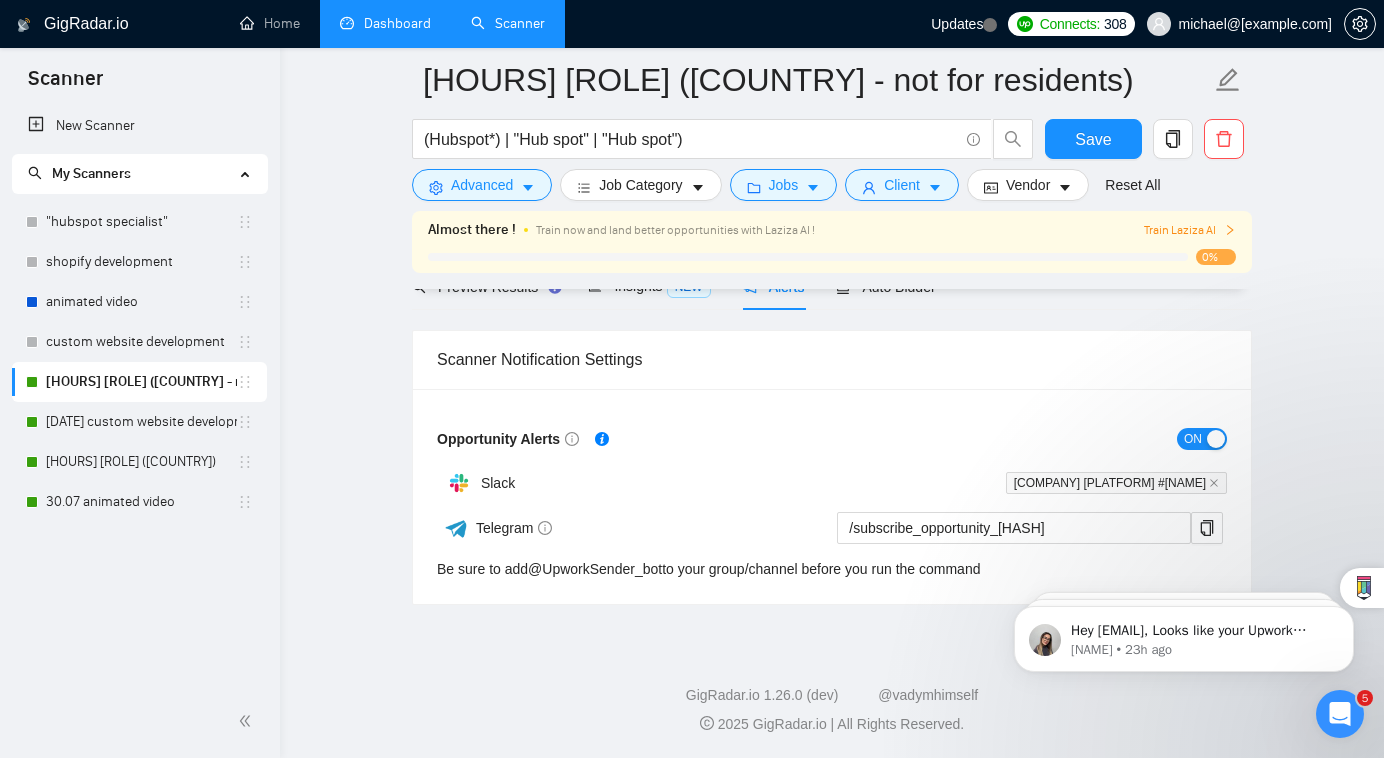 scroll, scrollTop: 0, scrollLeft: 0, axis: both 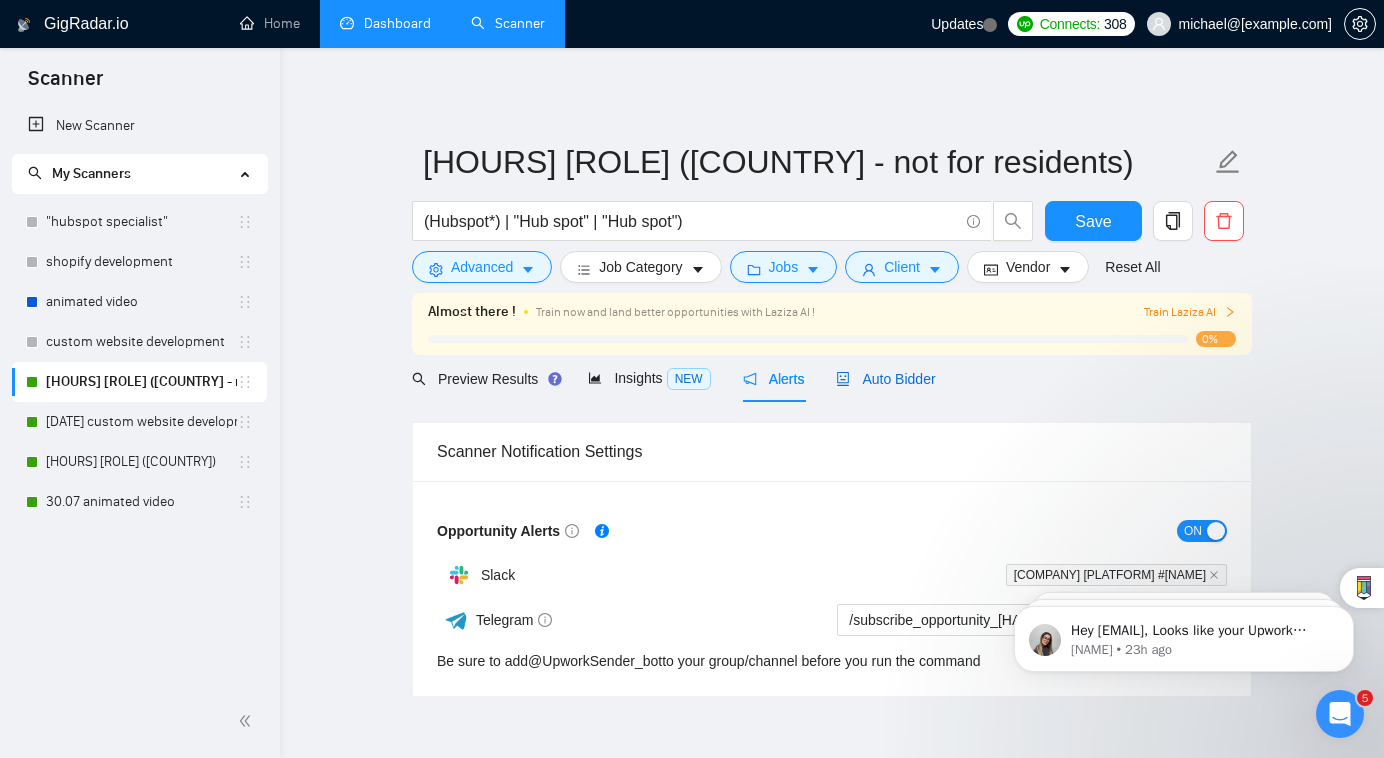 click on "Auto Bidder" at bounding box center (885, 379) 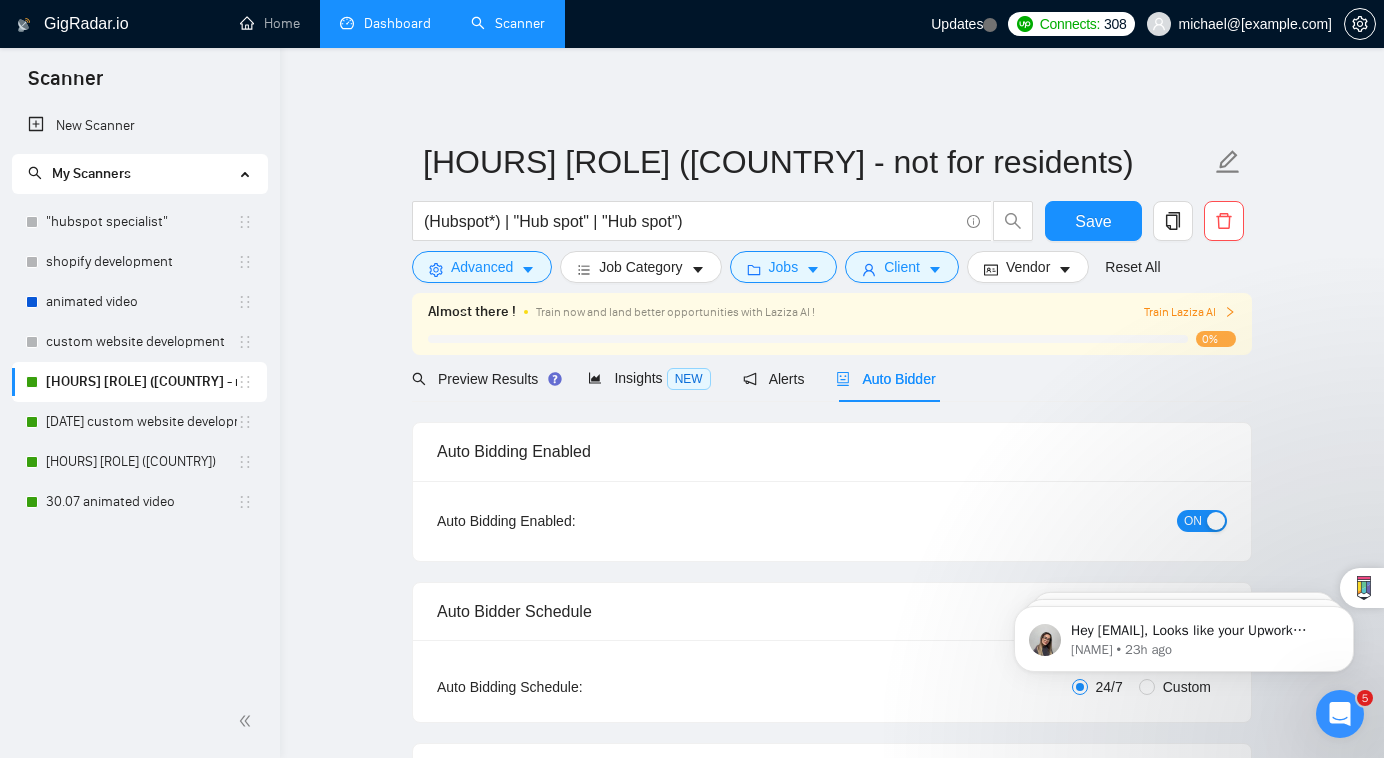 type 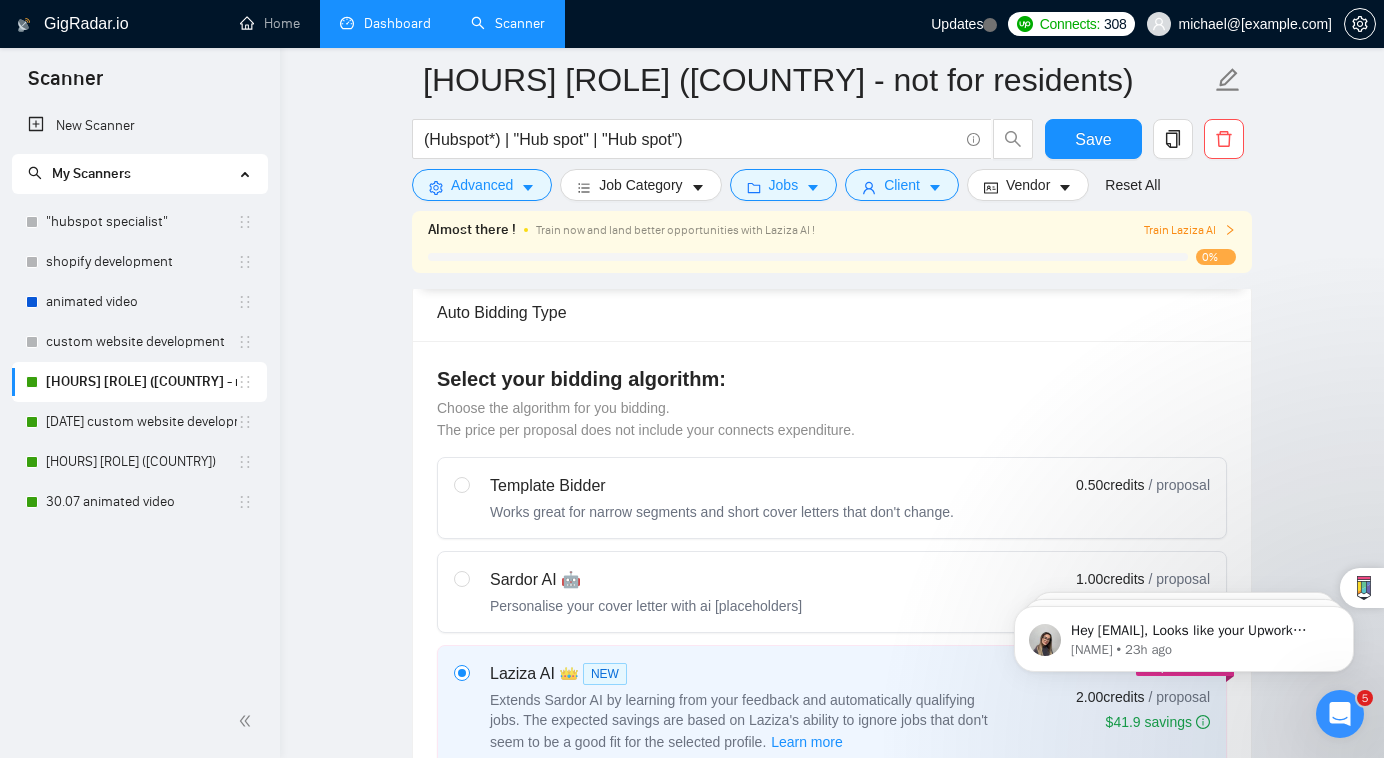 scroll, scrollTop: 583, scrollLeft: 0, axis: vertical 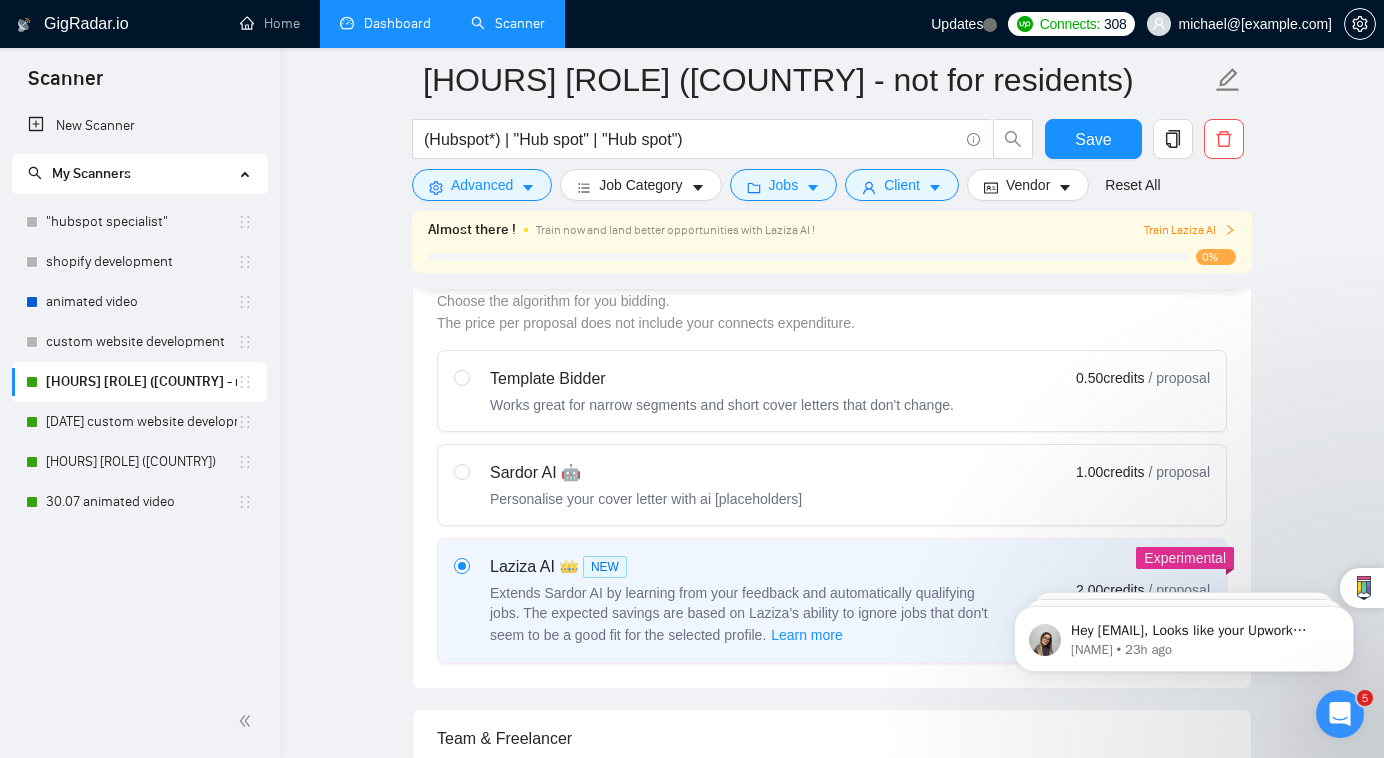 click on "Extends Sardor AI by learning from your feedback and automatically qualifying jobs. The expected savings are based on Laziza's ability to ignore jobs that don't seem to be a good fit for the selected profile.   Learn more" at bounding box center [740, 615] 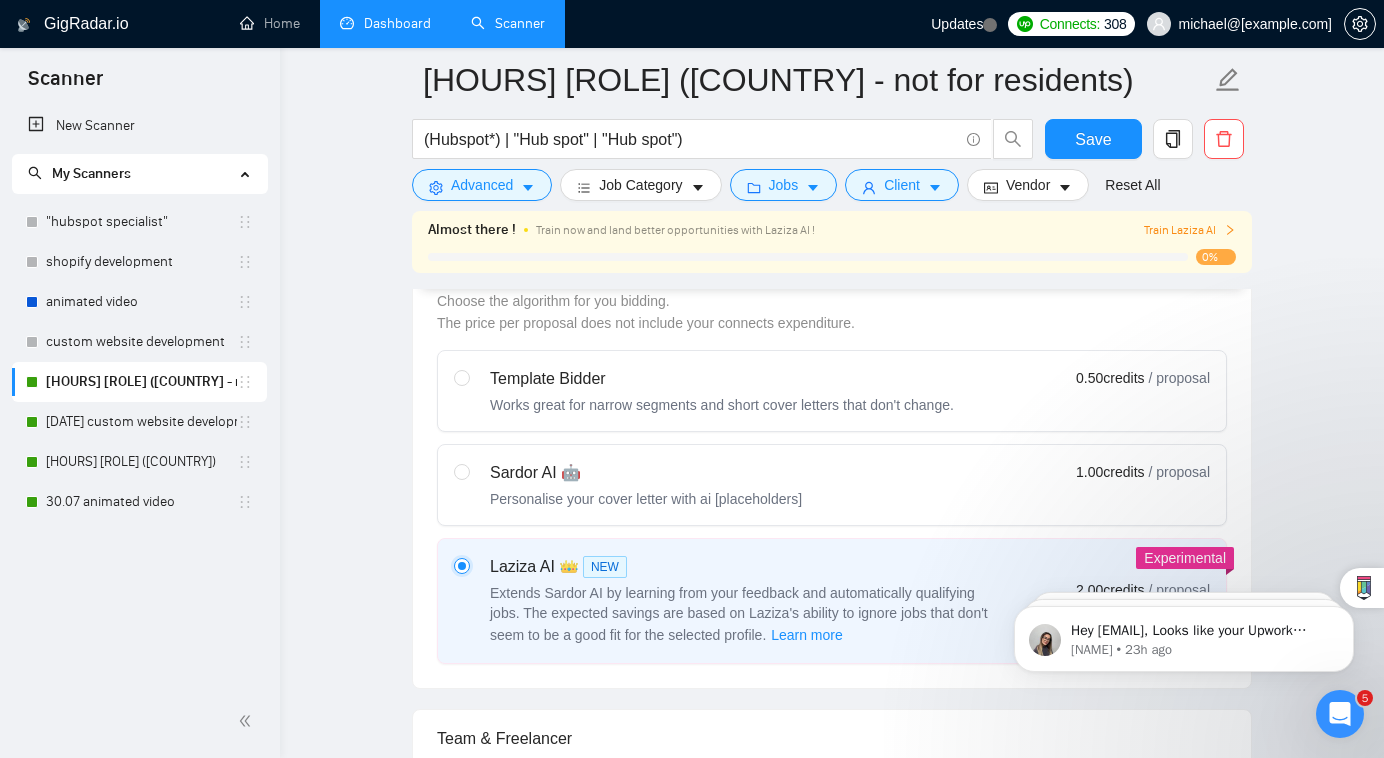 click at bounding box center [461, 565] 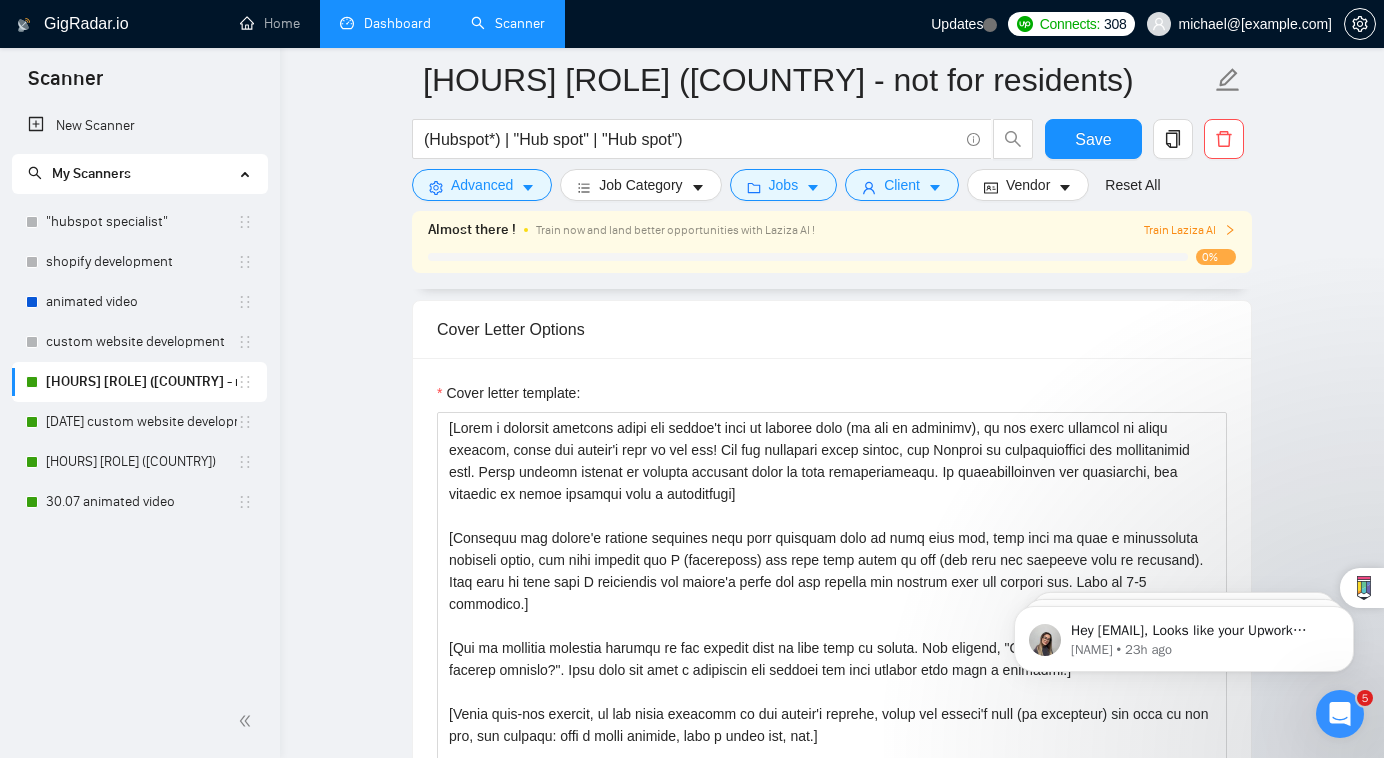 scroll, scrollTop: 2101, scrollLeft: 0, axis: vertical 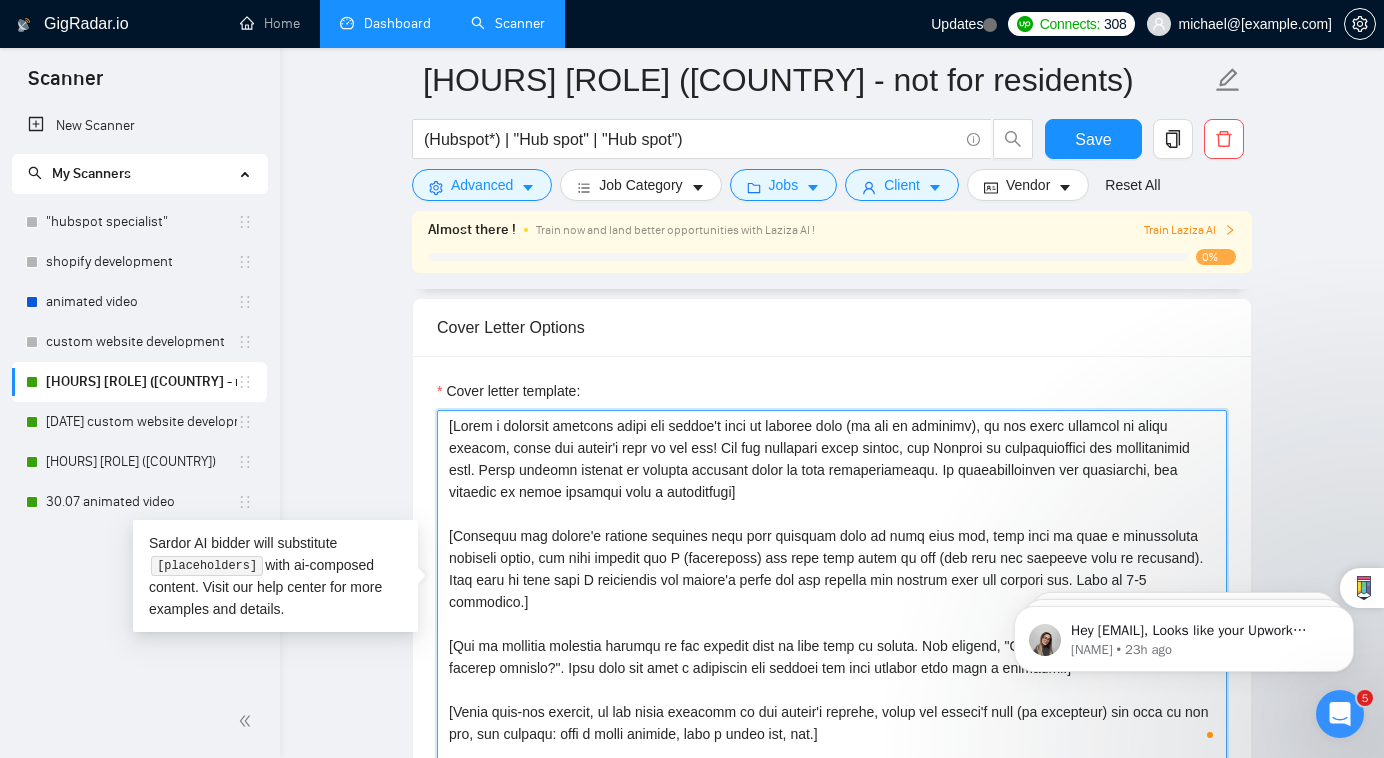 drag, startPoint x: 1188, startPoint y: 537, endPoint x: 422, endPoint y: 490, distance: 767.44055 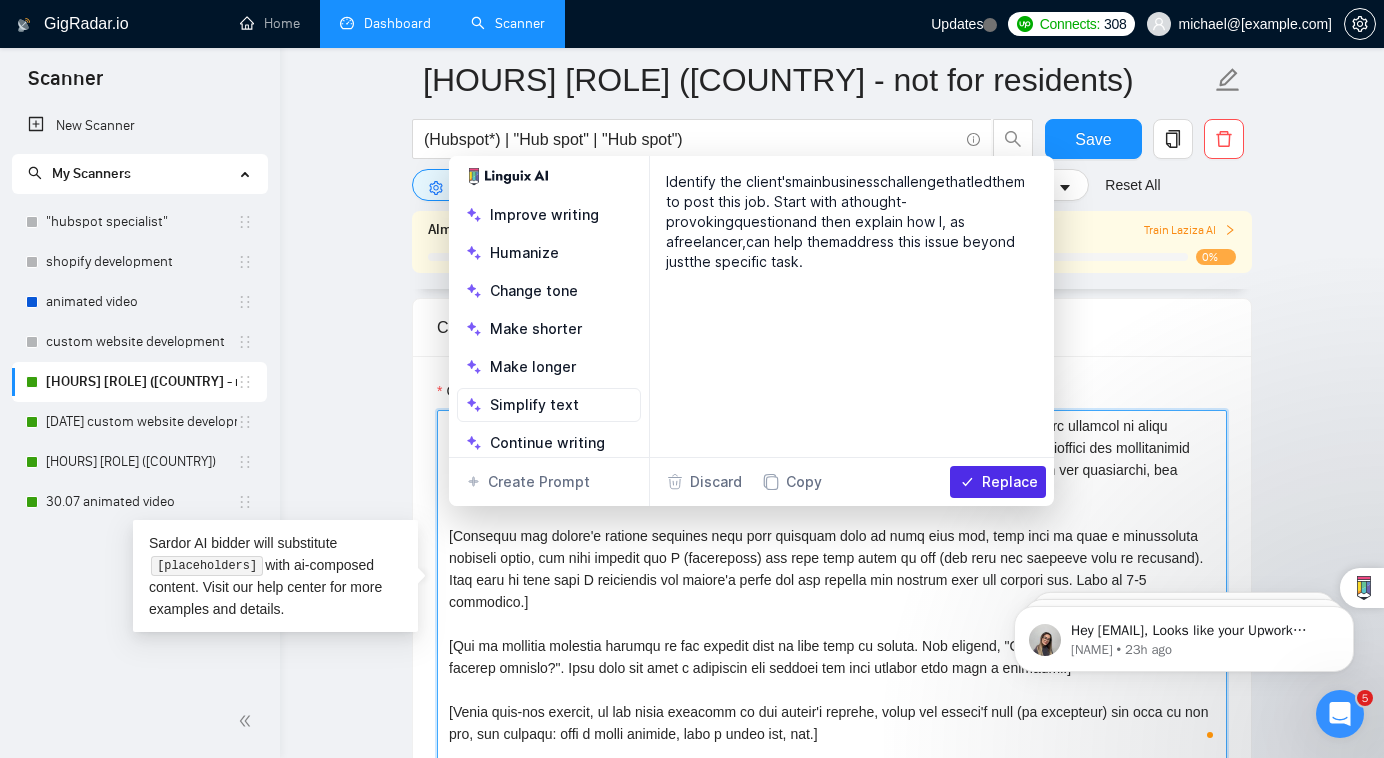paste on "You mentioned needing [core detail that client is mentioning and needing to be targeted] and I'd start by [solution or idea that adrees this need" 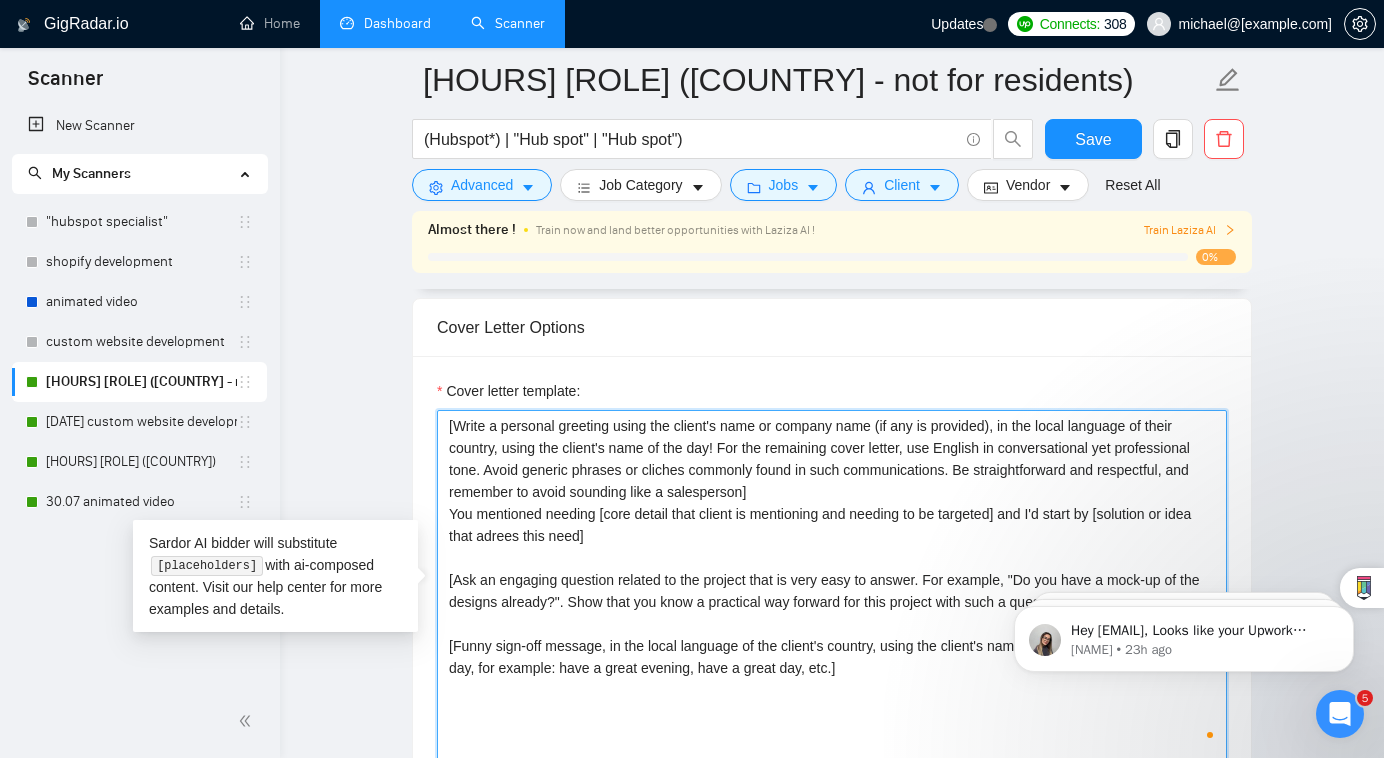 click on "[Write a personal greeting using the client's name or company name (if any is provided), in the local language of their country, using the client's time of the day! For the remaining cover letter, use English in conversational yet professional tone. Avoid generic phrases or cliches commonly found in such communications. Be straightforward and respectful, and remember to avoid sounding like a salesperson]
You mentioned needing [core detail that client is mentioning and needing to be targeted] and I'd start by [solution or idea that adrees this need]
[Ask an engaging question related to the project that is very easy to answer. For example, "Do you have a mock-up of the designs already?". Show that you know a practical way forward for this project with such a question.]
[Funny sign-off message, in the local language of the client's country, using the client's name (if available) and time of the day, for example: have a great evening, have a great day, etc.]" at bounding box center (832, 635) 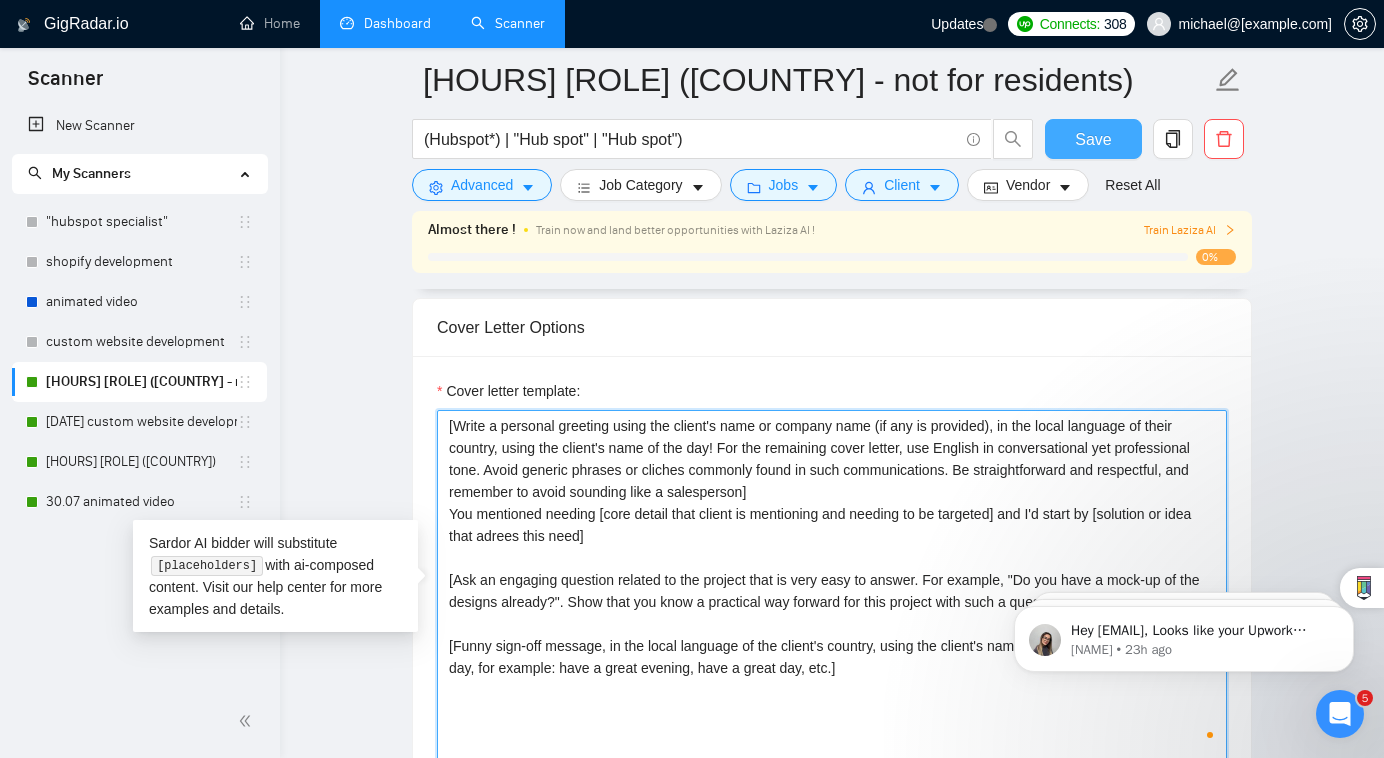 type on "[Write a personal greeting using the client's name or company name (if any is provided), in the local language of their country, using the client's time of the day! For the remaining cover letter, use English in conversational yet professional tone. Avoid generic phrases or cliches commonly found in such communications. Be straightforward and respectful, and remember to avoid sounding like a salesperson]
You mentioned needing [core detail that client is mentioning and needing to be targeted] and I'd start by [solution or idea that adrees this need]
[Ask an engaging question related to the project that is very easy to answer. For example, "Do you have a mock-up of the designs already?". Show that you know a practical way forward for this project with such a question.]
[Funny sign-off message, in the local language of the client's country, using the client's name (if available) and time of the day, for example: have a great evening, have a great day, etc.]" 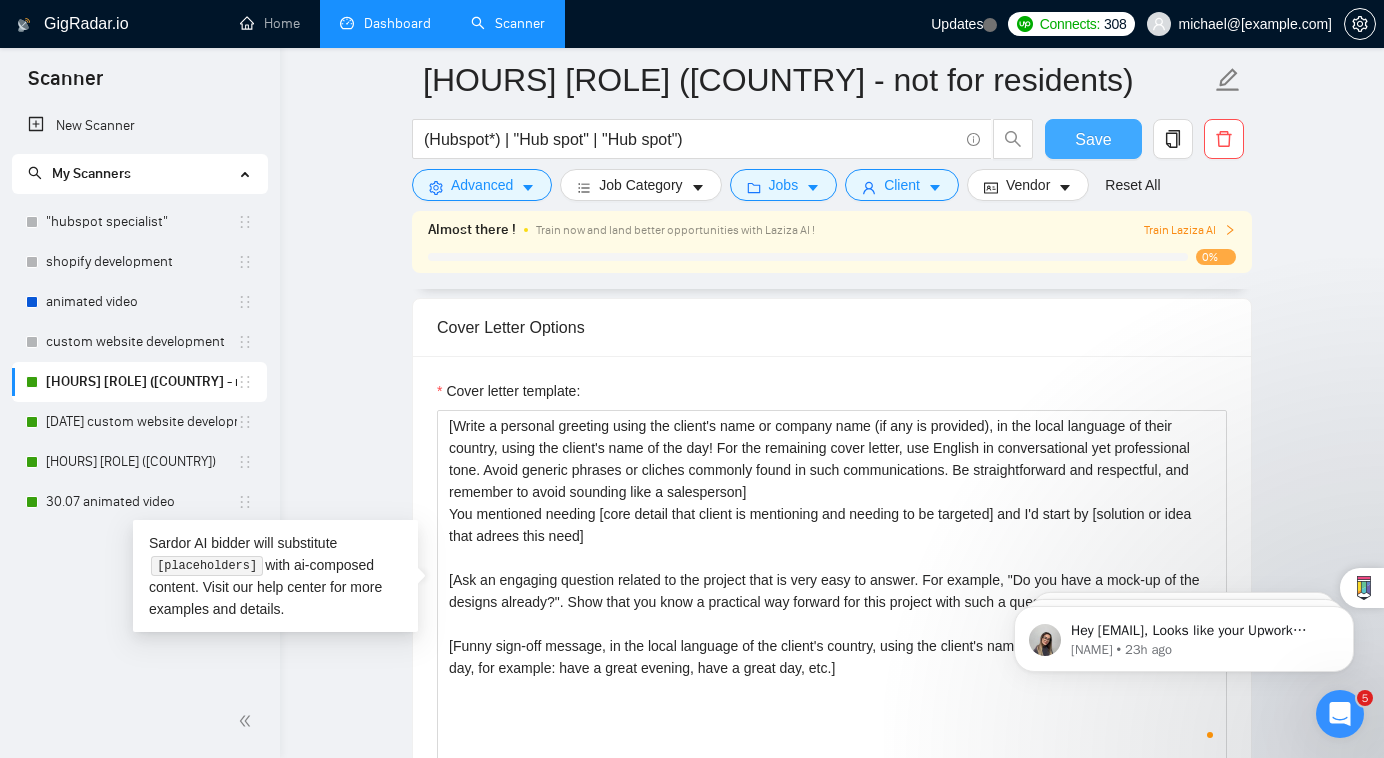 click on "Save" at bounding box center [1093, 139] 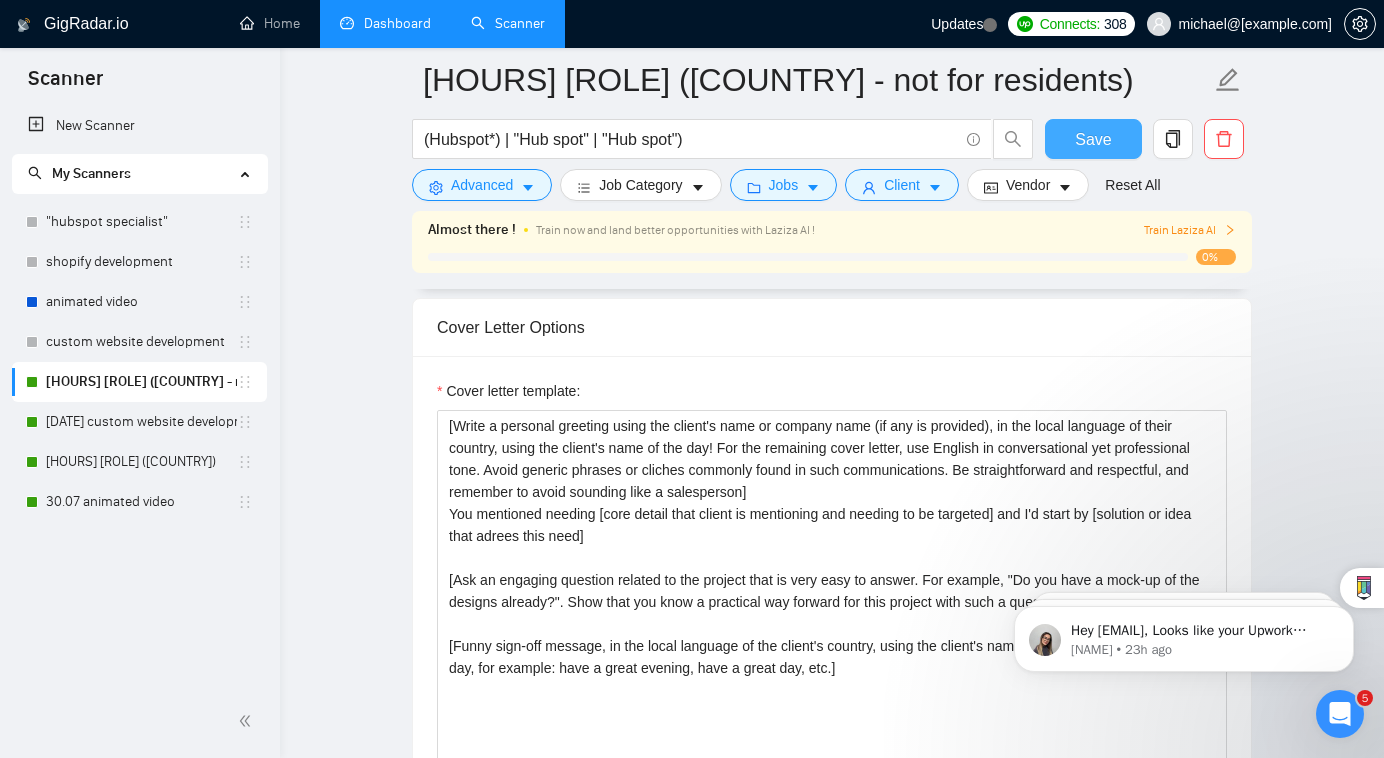click on "Save" at bounding box center [1093, 139] 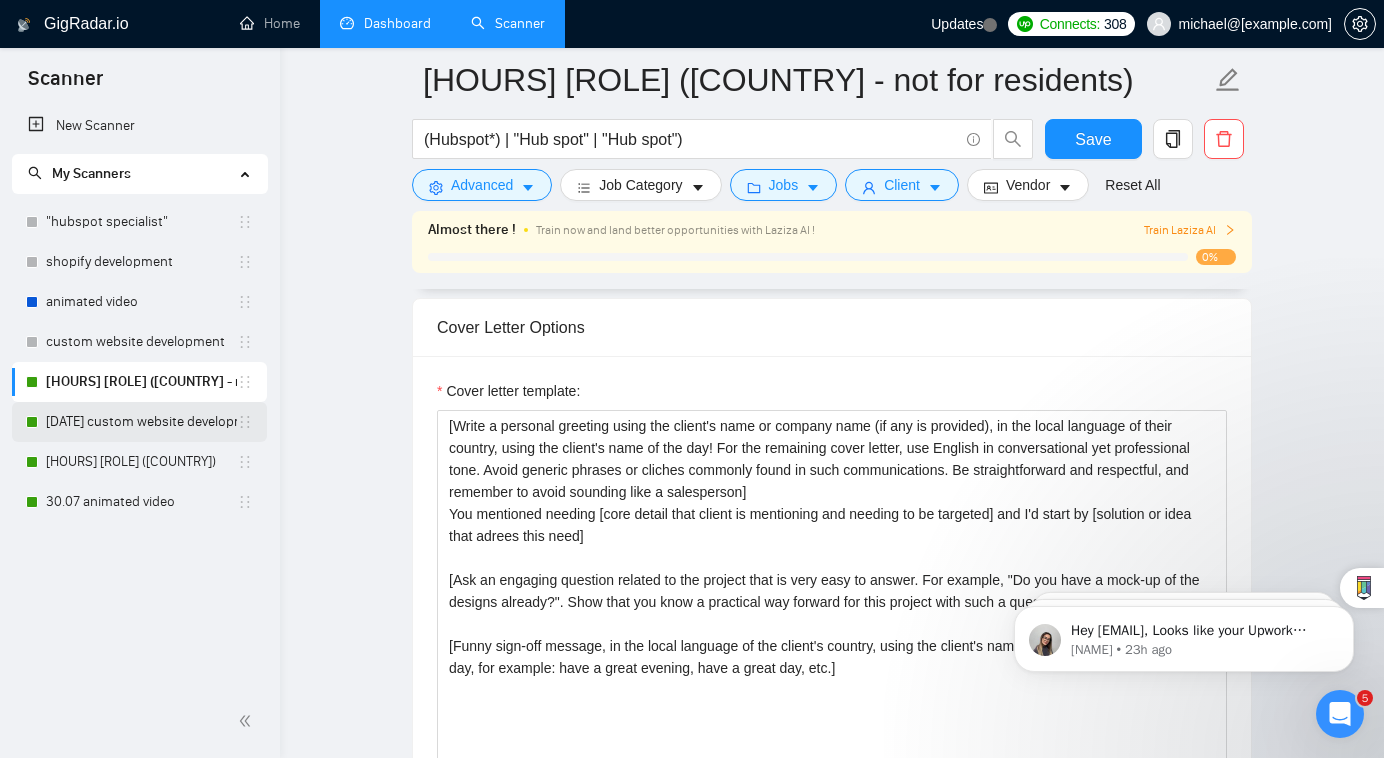 click on "[NUMBER] custom website development" at bounding box center [141, 422] 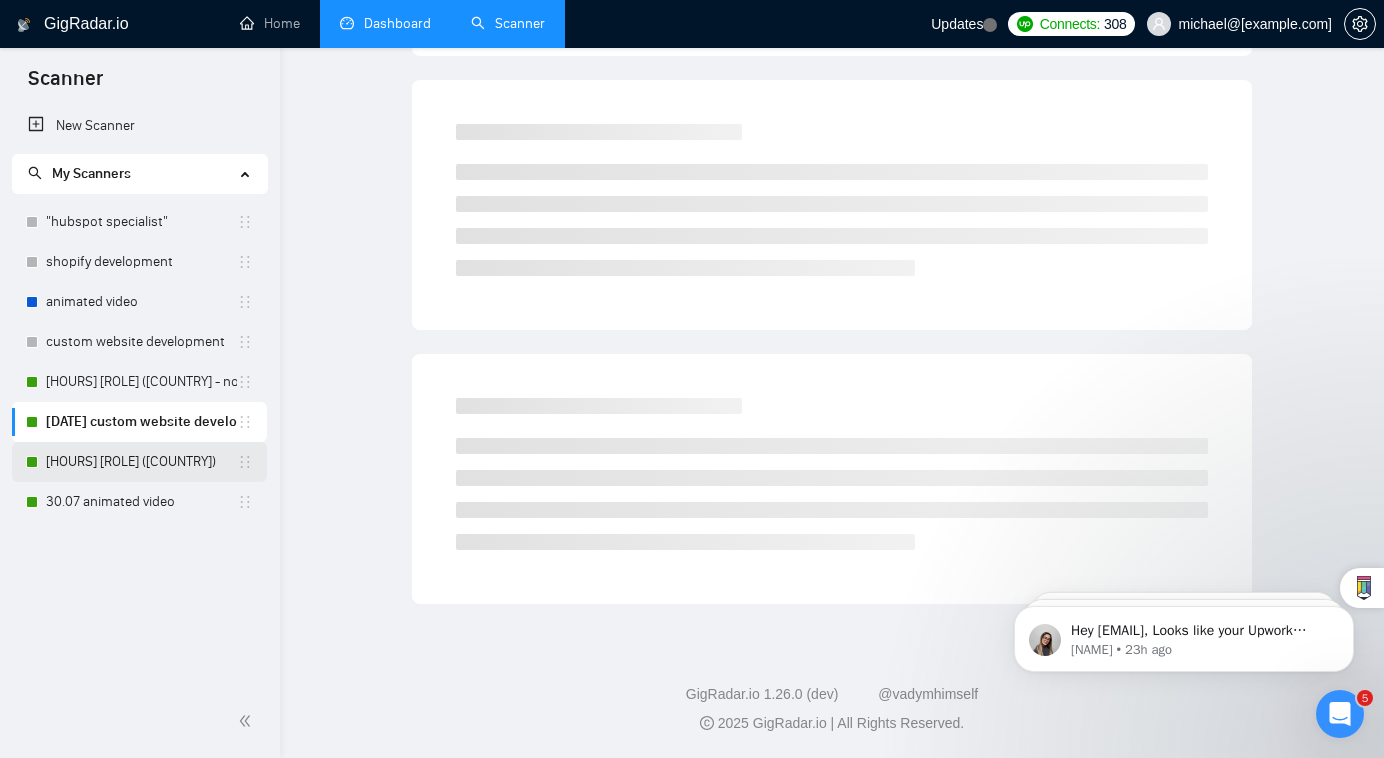 scroll, scrollTop: 34, scrollLeft: 0, axis: vertical 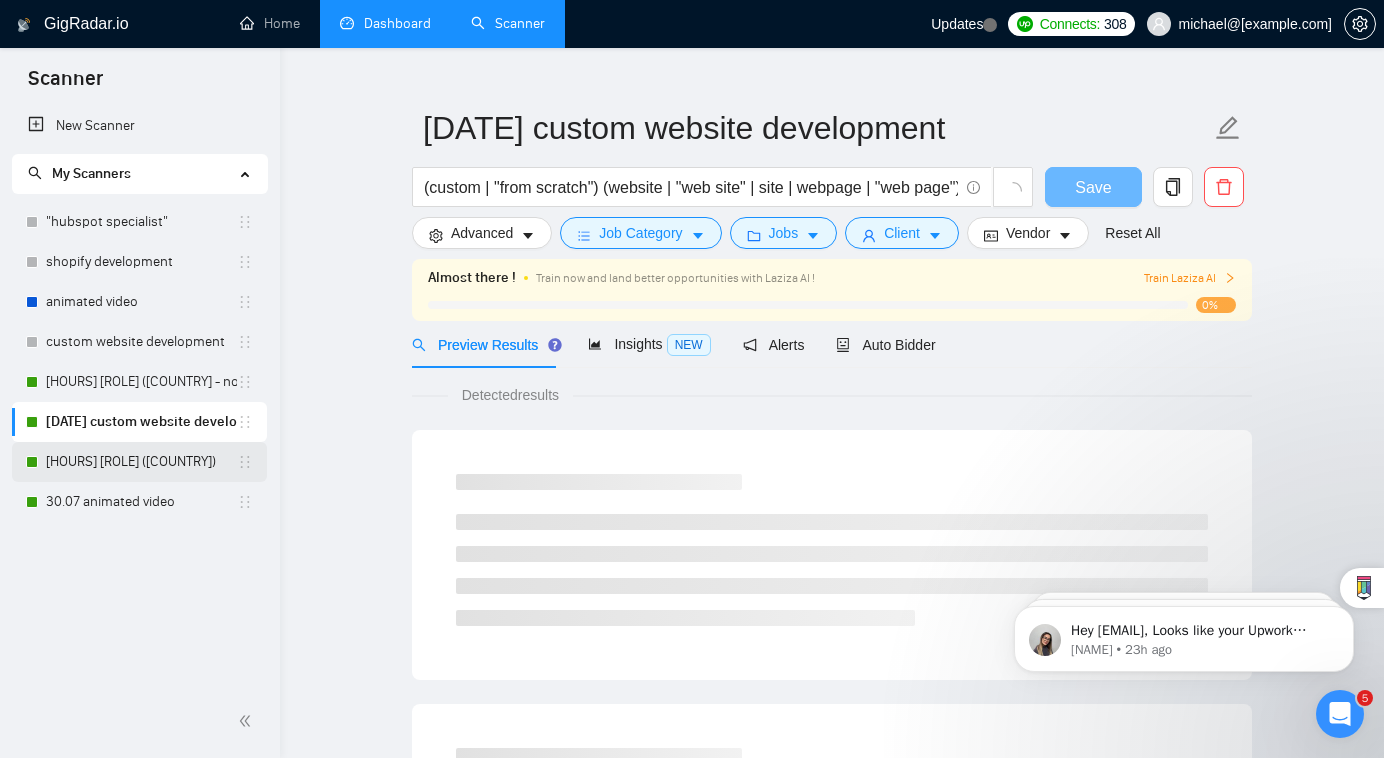 click on "[NUMBER].[NUMBER] shopify development (worldwide)" at bounding box center [141, 462] 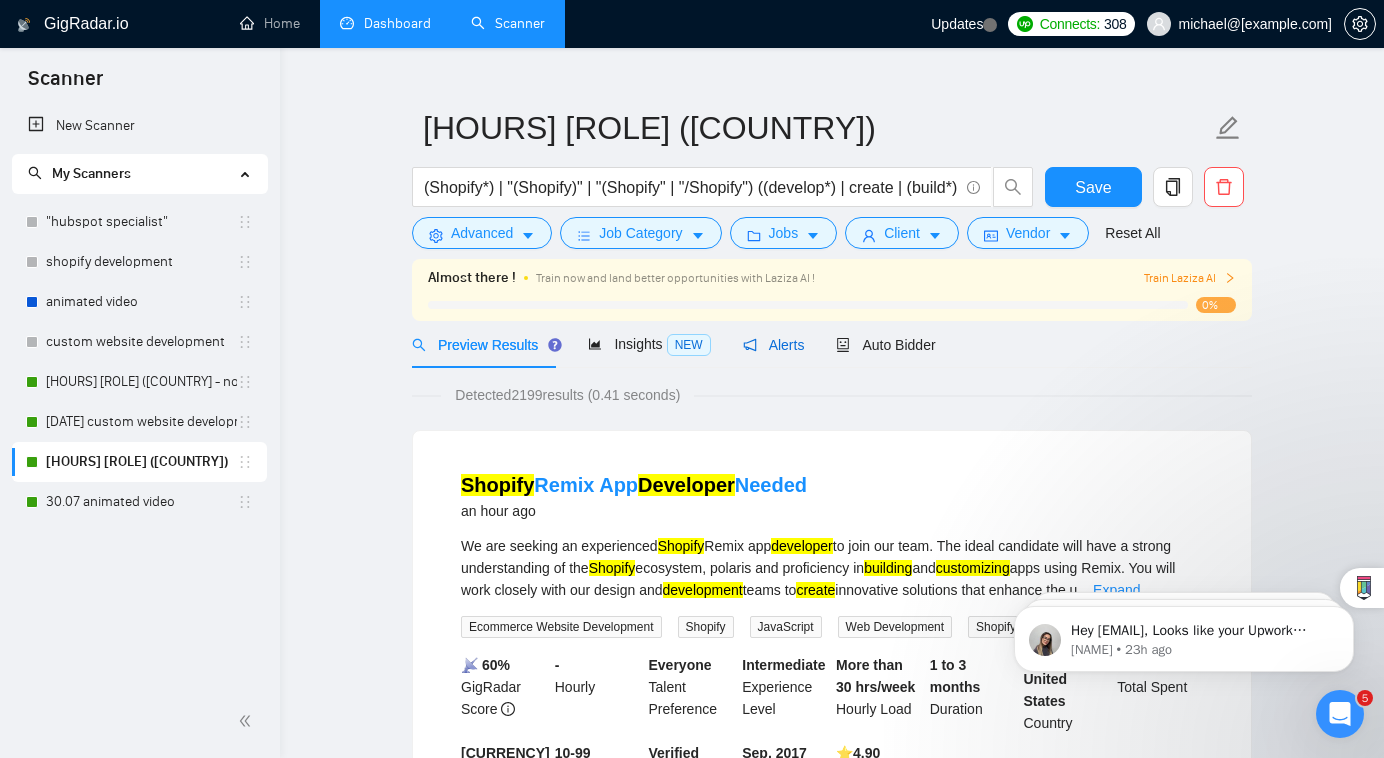 click on "Alerts" at bounding box center [774, 345] 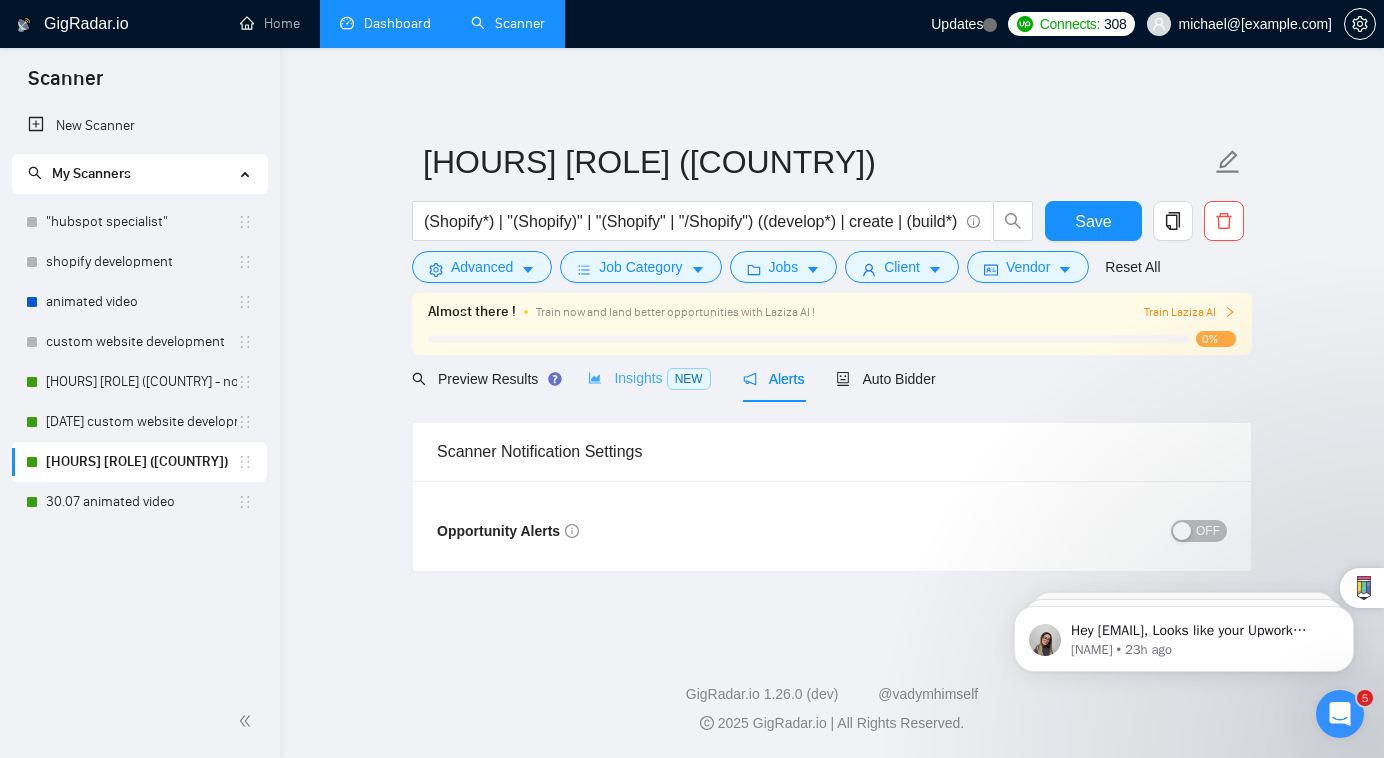 click on "Insights NEW" at bounding box center (649, 378) 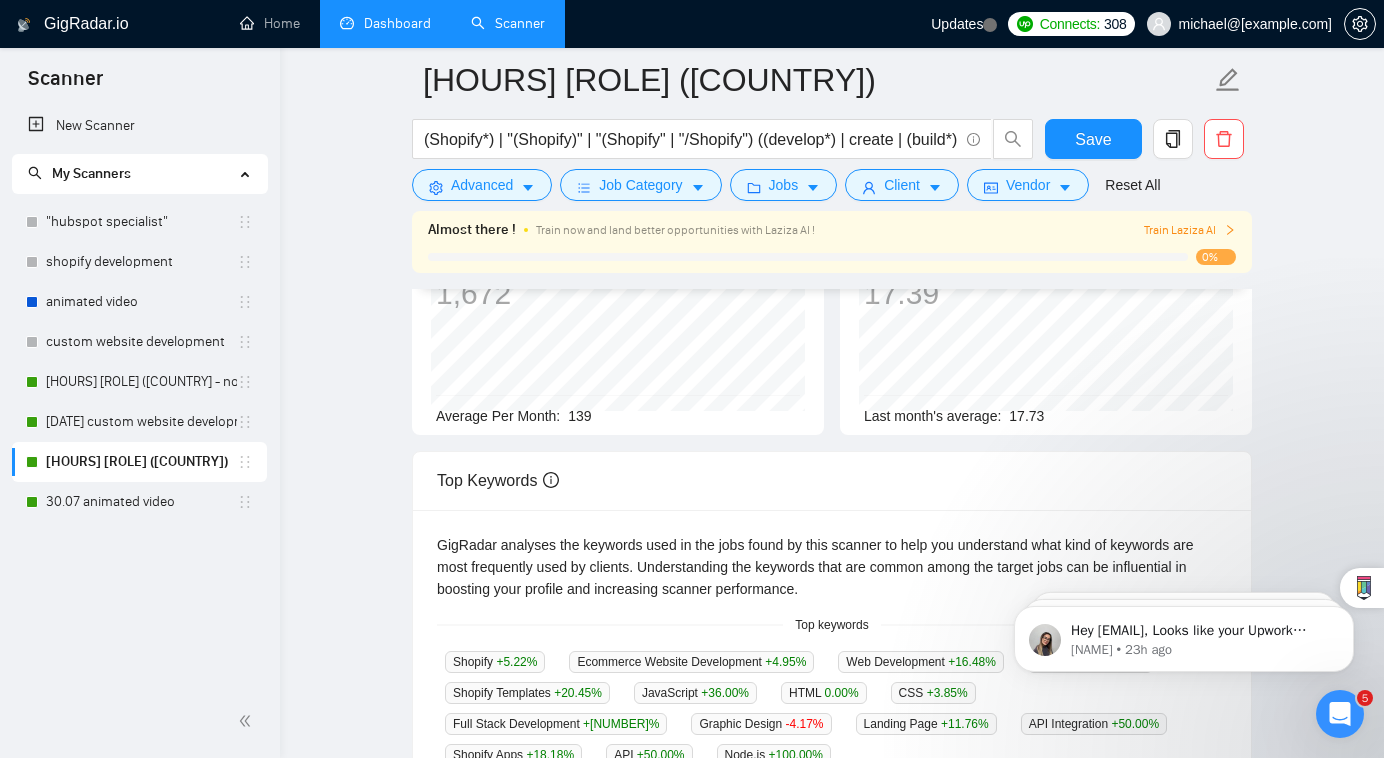 scroll, scrollTop: 0, scrollLeft: 0, axis: both 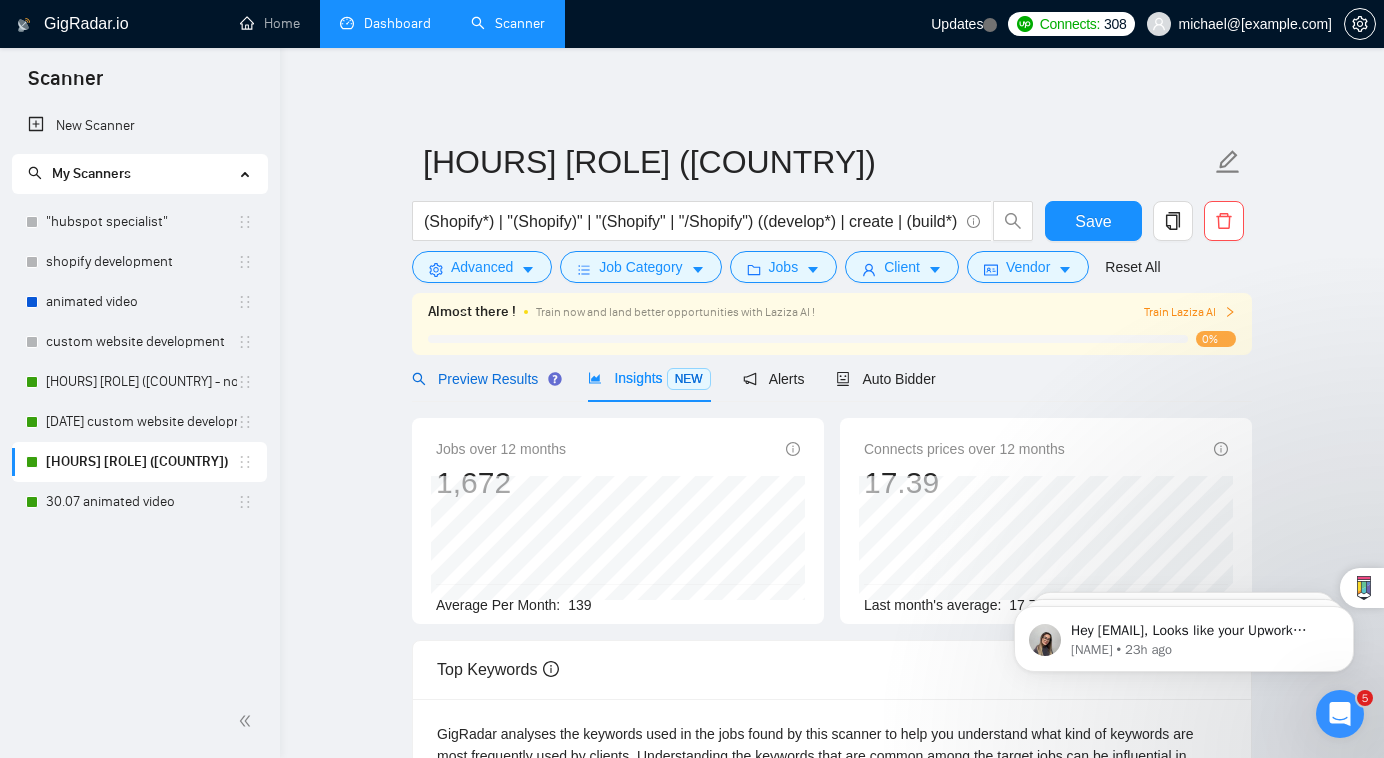 click on "Preview Results" at bounding box center [484, 379] 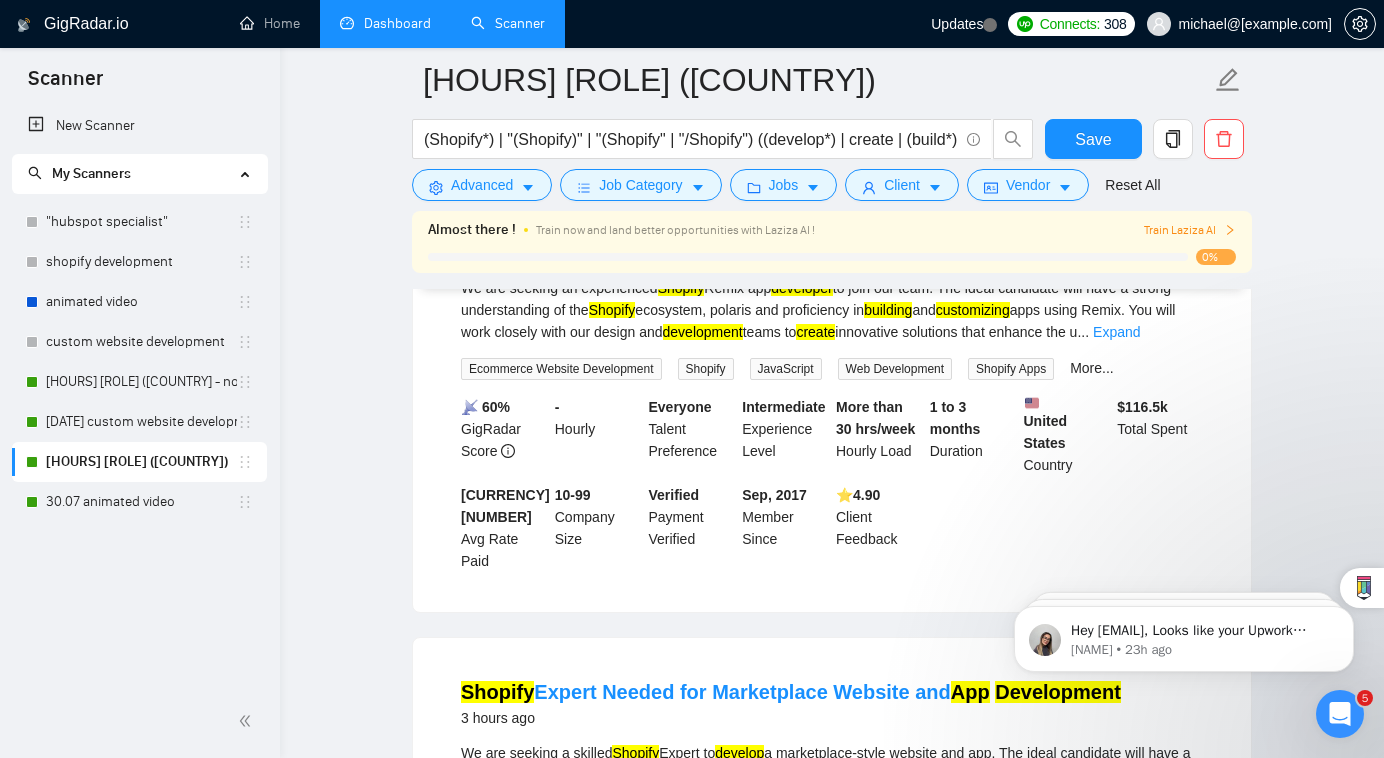 scroll, scrollTop: 0, scrollLeft: 0, axis: both 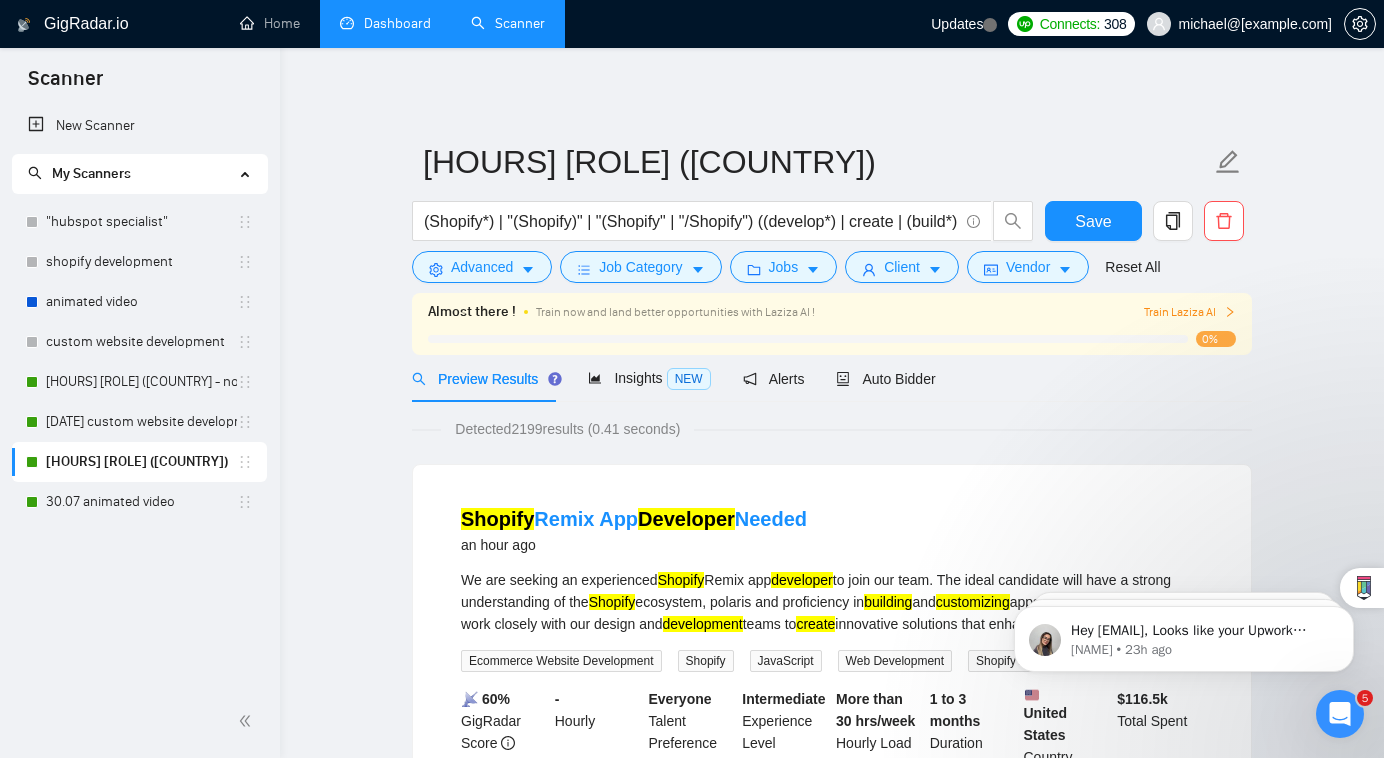 click on "Detected   2199  results   (0.41 seconds)" at bounding box center [567, 429] 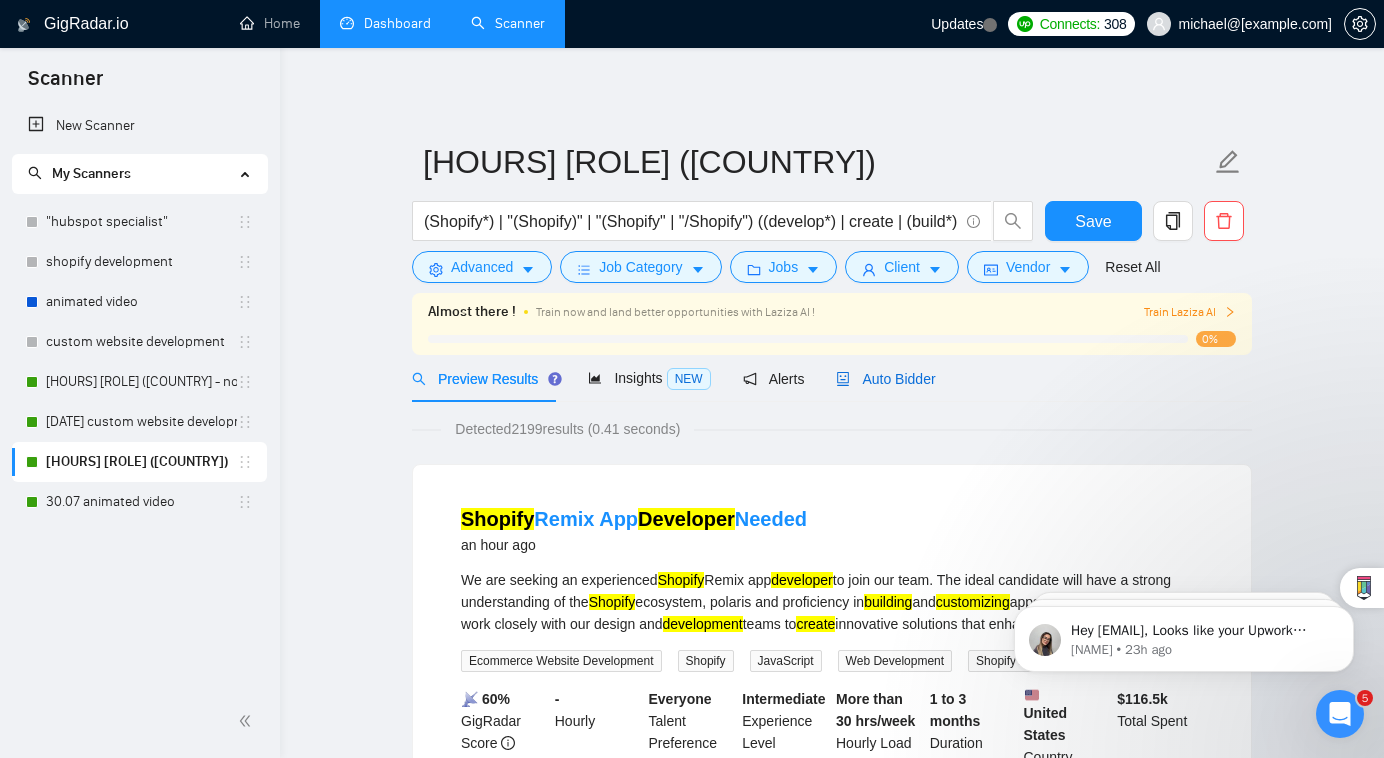 click on "Auto Bidder" at bounding box center [885, 379] 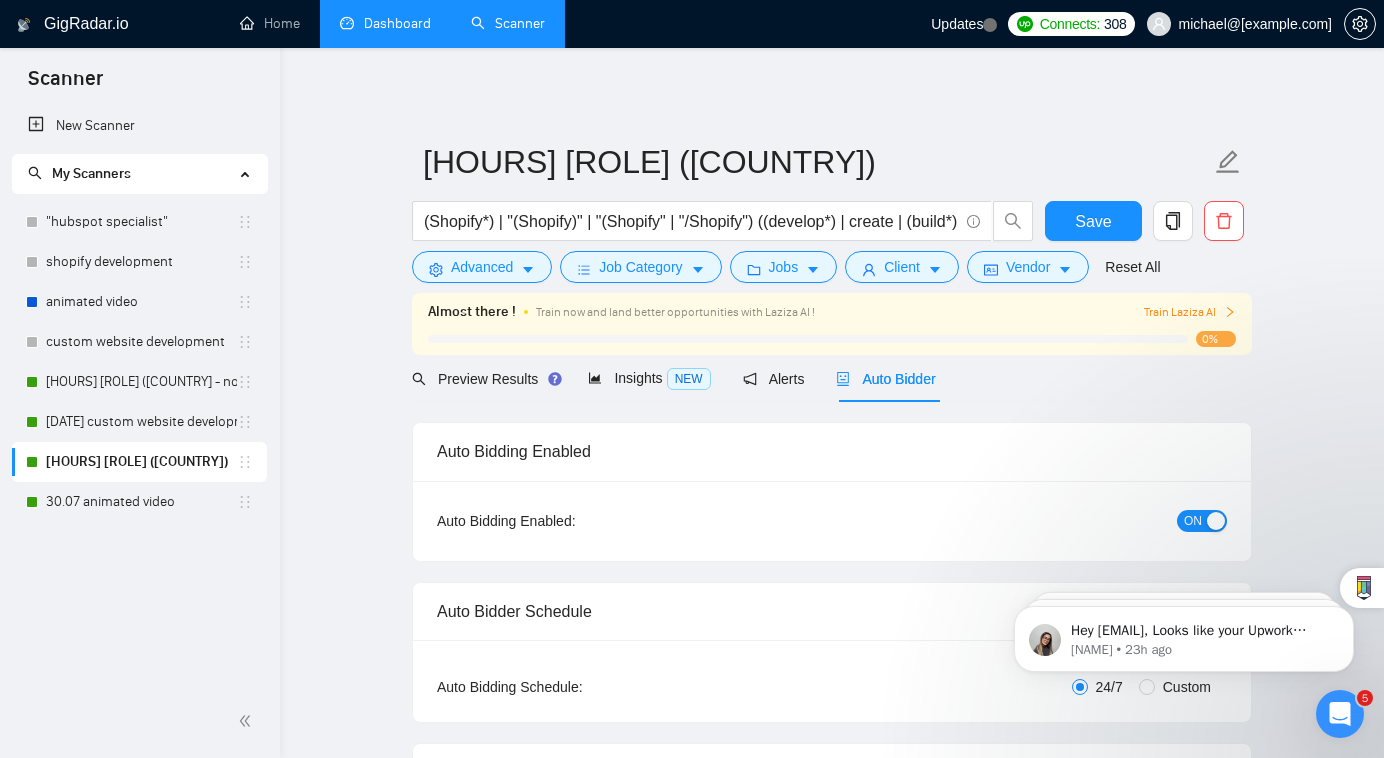type 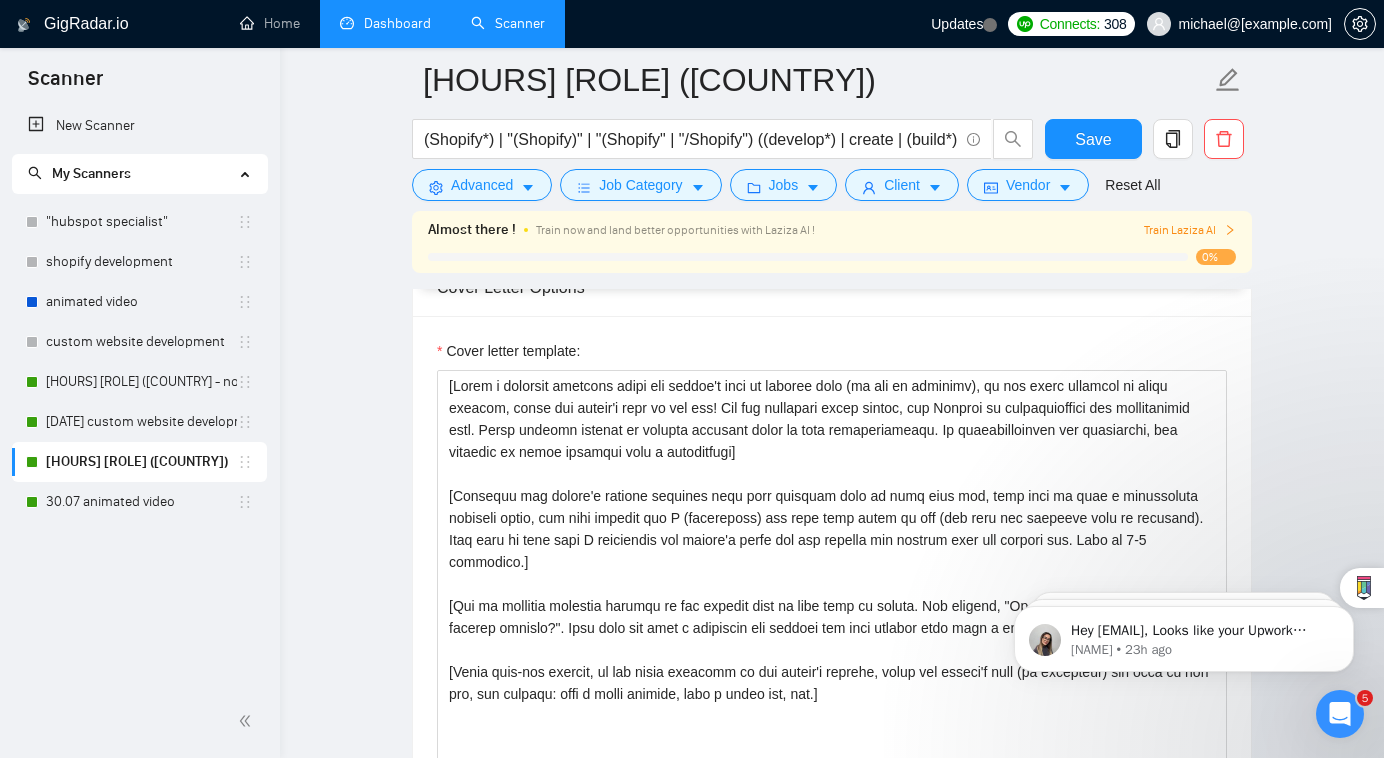 scroll, scrollTop: 2090, scrollLeft: 0, axis: vertical 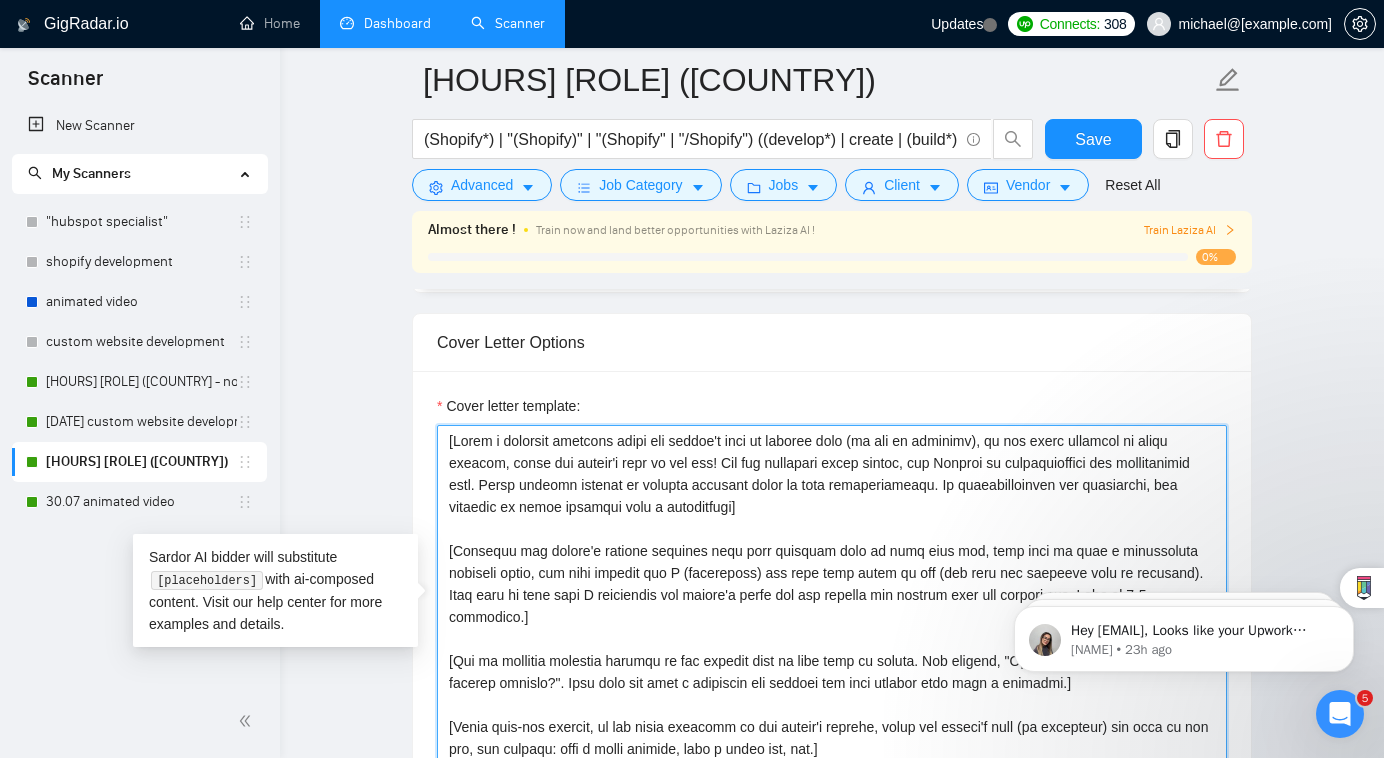 drag, startPoint x: 1188, startPoint y: 544, endPoint x: 381, endPoint y: 502, distance: 808.0922 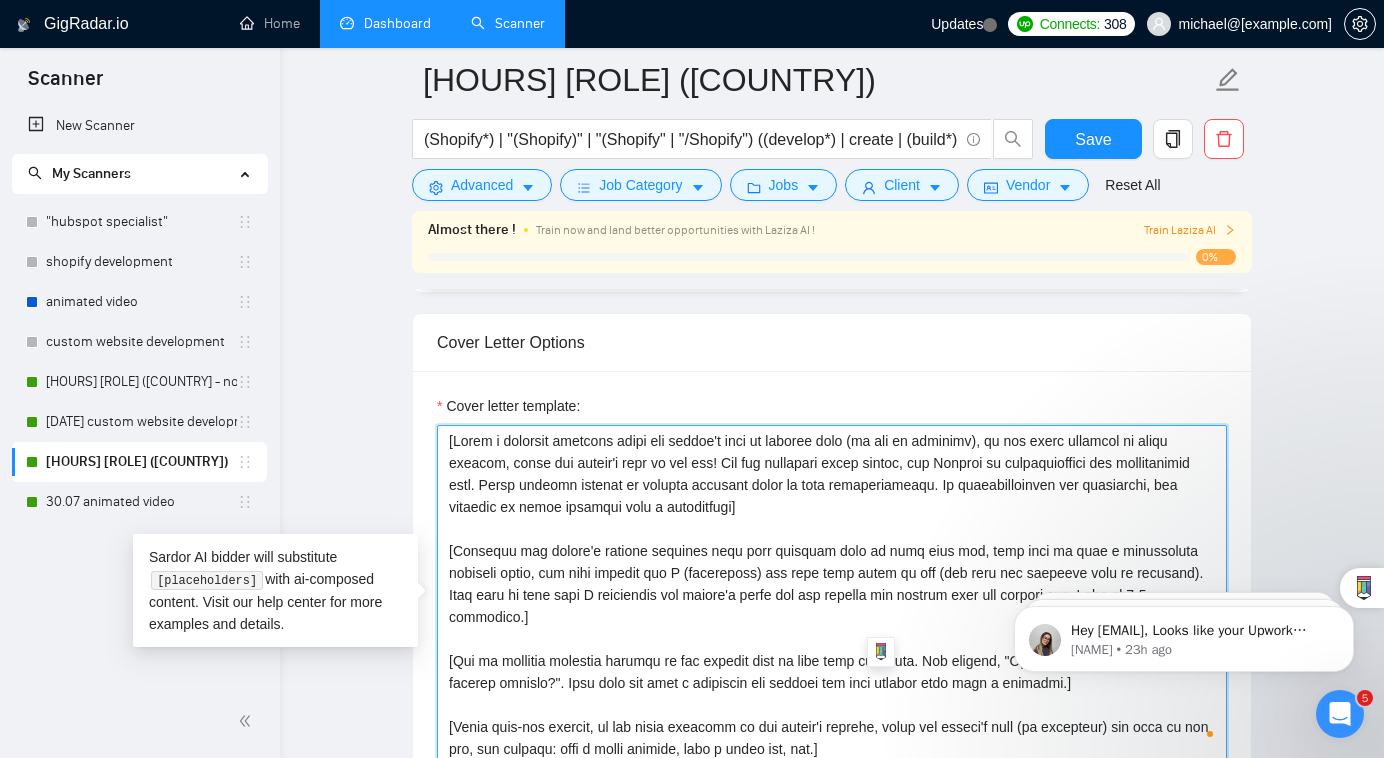 click on "Cover letter template:" at bounding box center (832, 650) 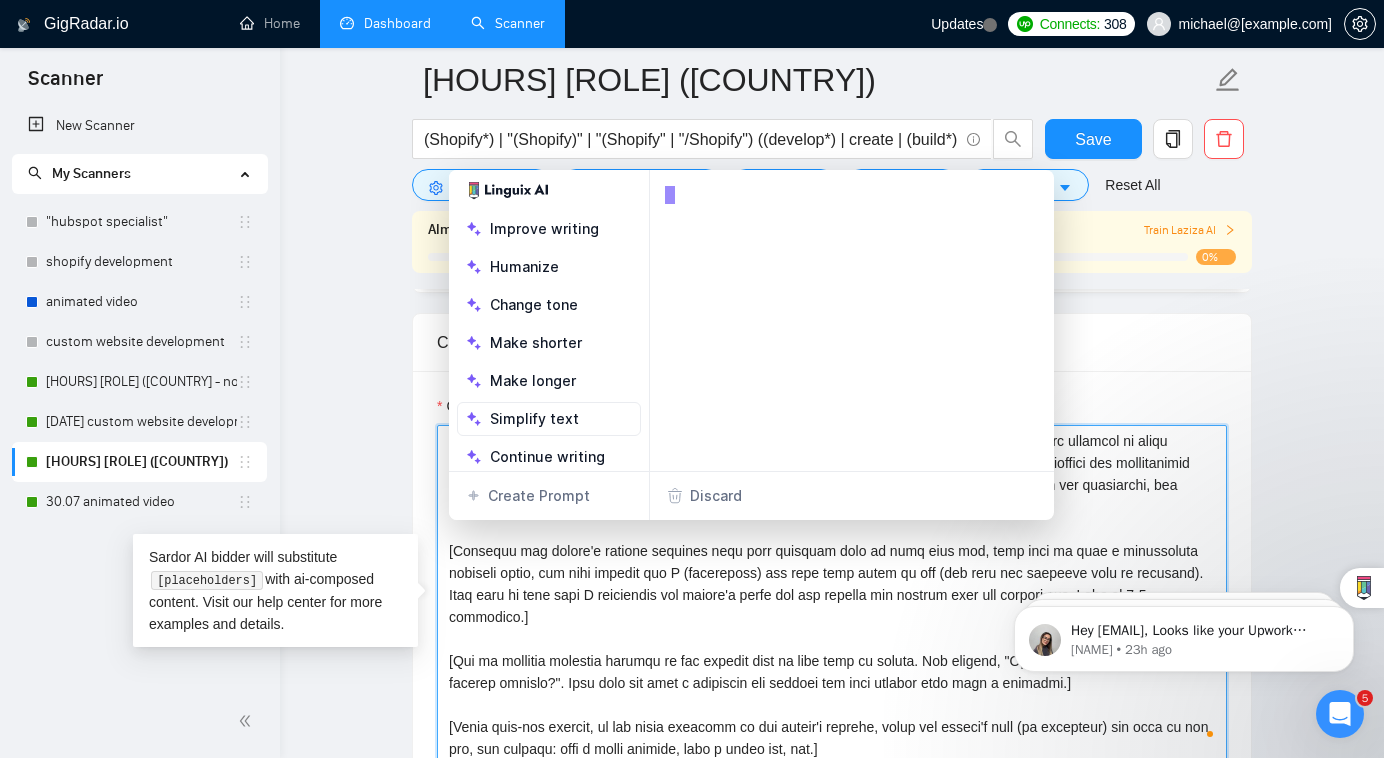 click on "Cover letter template:" at bounding box center [832, 650] 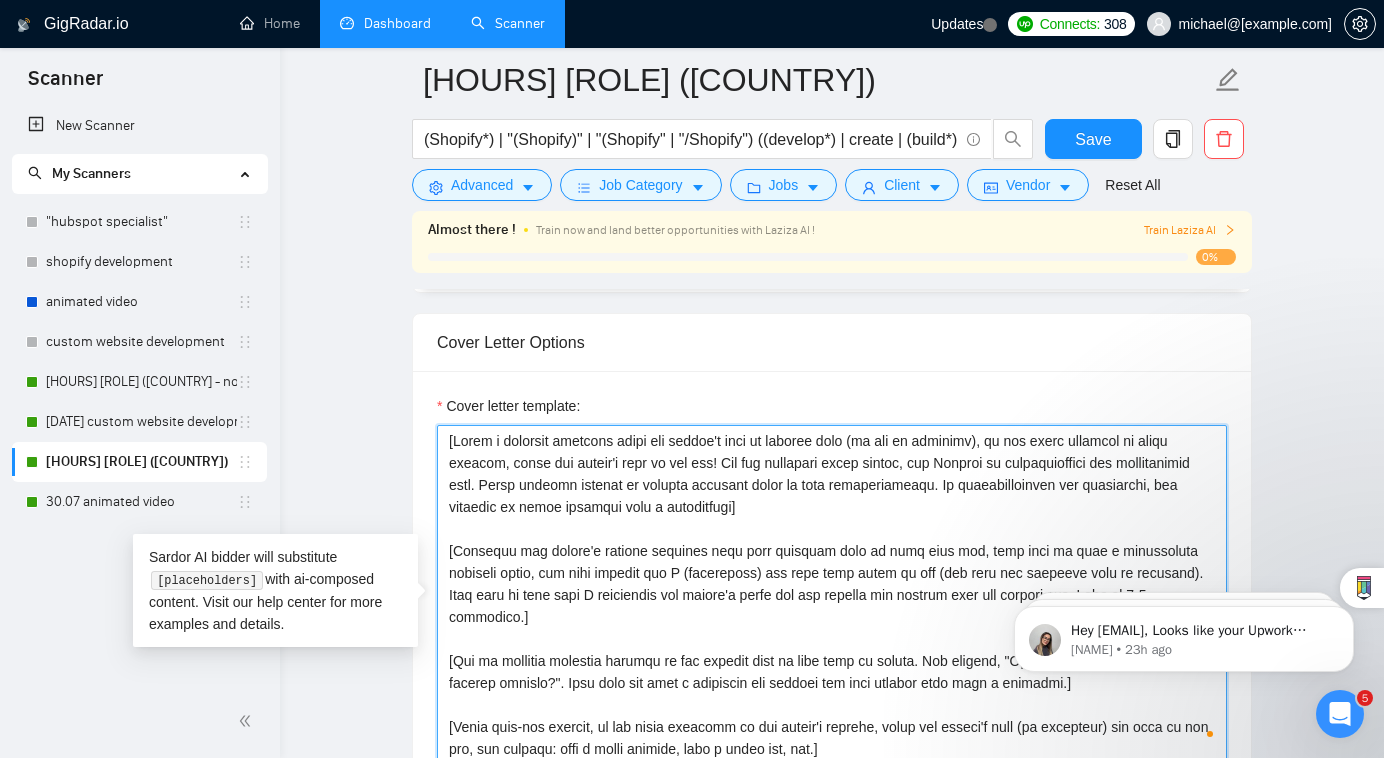click on "Cover letter template:" at bounding box center [832, 650] 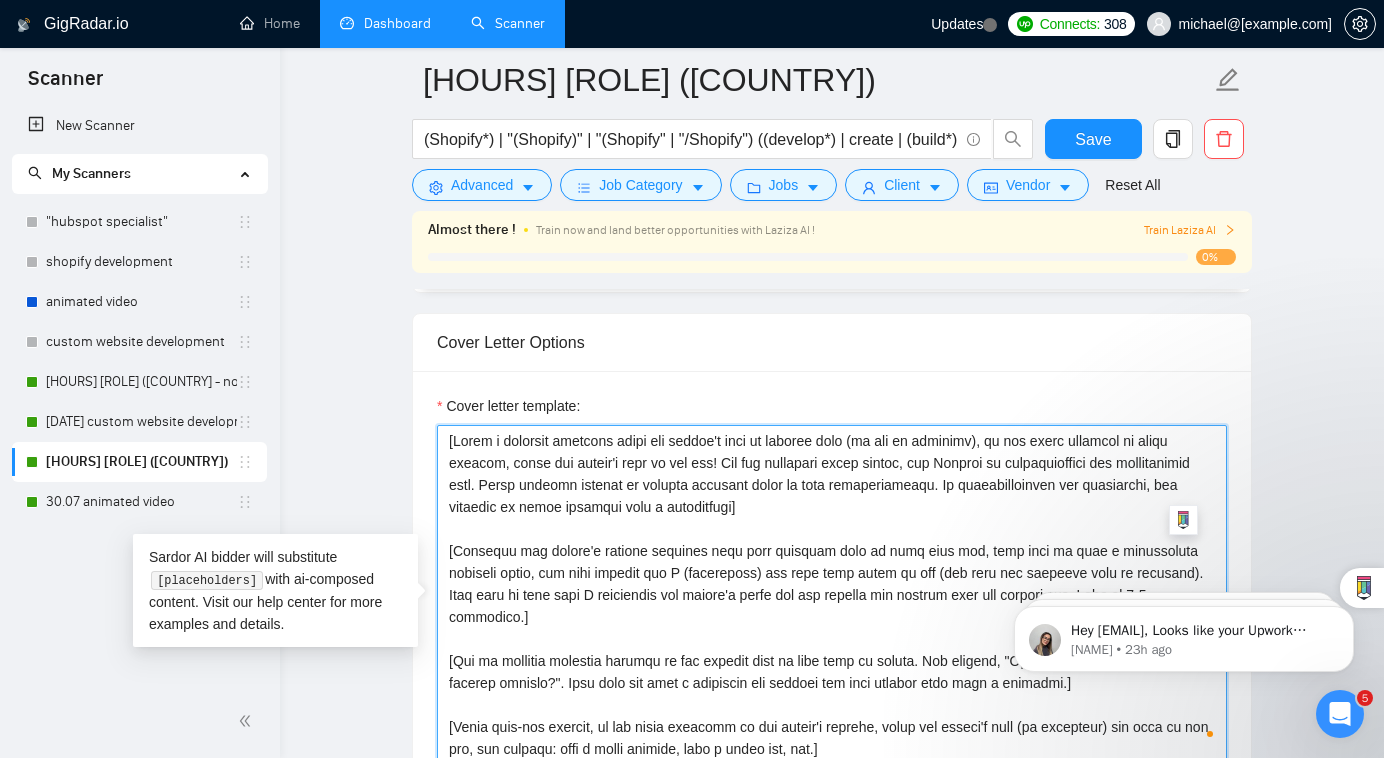 drag, startPoint x: 1190, startPoint y: 549, endPoint x: 450, endPoint y: 508, distance: 741.13495 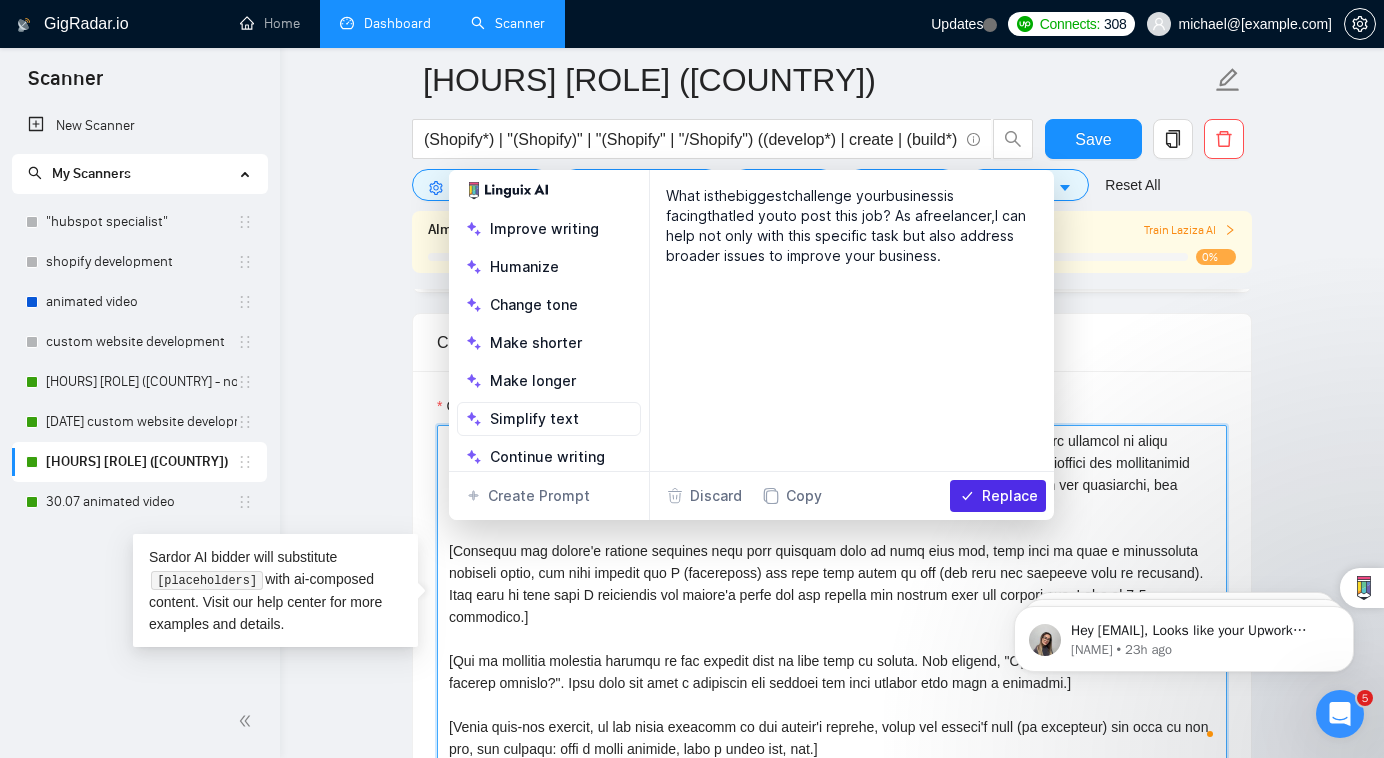 paste on "You mentioned needing [core detail that client is mentioning and needing to be targeted] and I'd start by [solution or idea that adrees this need" 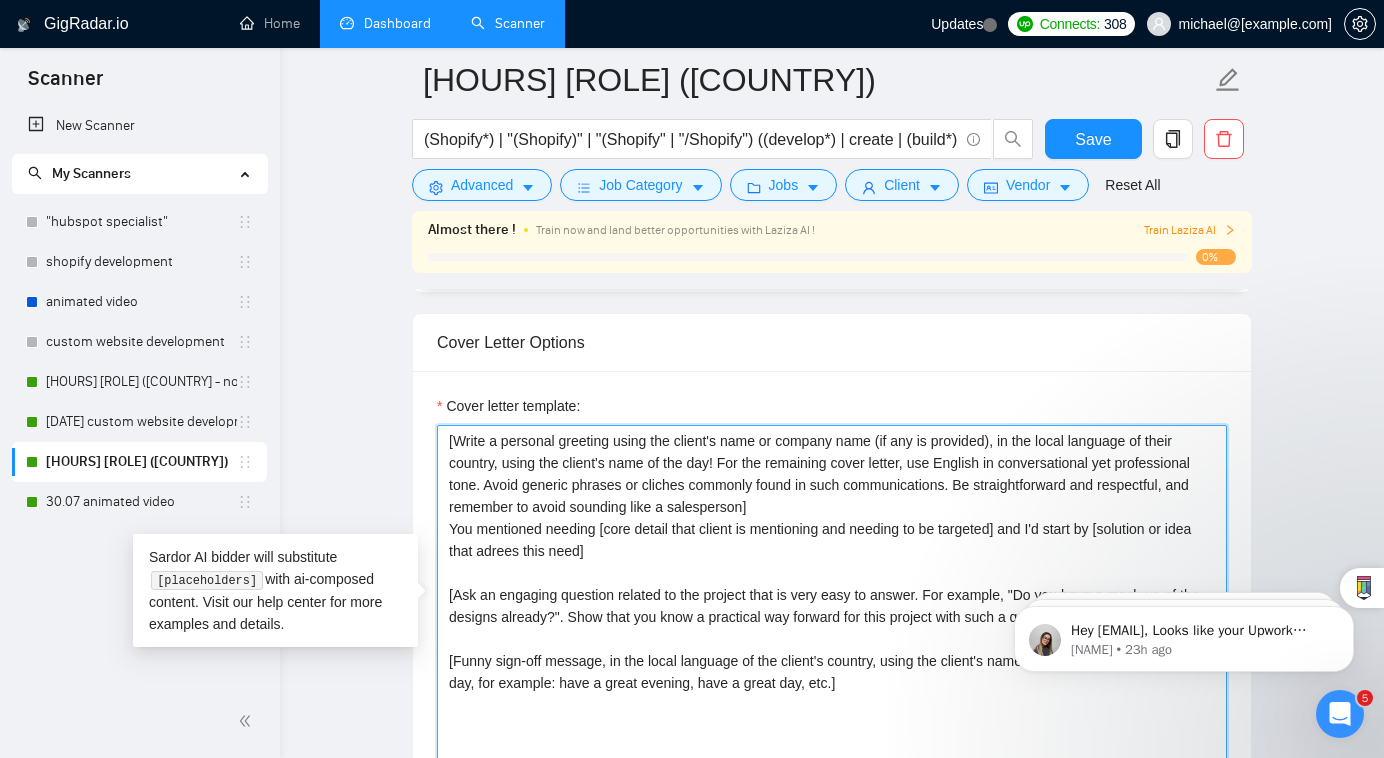 click on "[Write a personal greeting using the client's name or company name (if any is provided), in the local language of their country, using the client's time of the day! For the remaining cover letter, use English in conversational yet professional tone. Avoid generic phrases or cliches commonly found in such communications. Be straightforward and respectful, and remember to avoid sounding like a salesperson]
You mentioned needing [core detail that client is mentioning and needing to be targeted] and I'd start by [solution or idea that adrees this need]
[Ask an engaging question related to the project that is very easy to answer. For example, "Do you have a mock-up of the designs already?". Show that you know a practical way forward for this project with such a question.]
[Funny sign-off message, in the local language of the client's country, using the client's name (if available) and time of the day, for example: have a great evening, have a great day, etc.]" at bounding box center (832, 650) 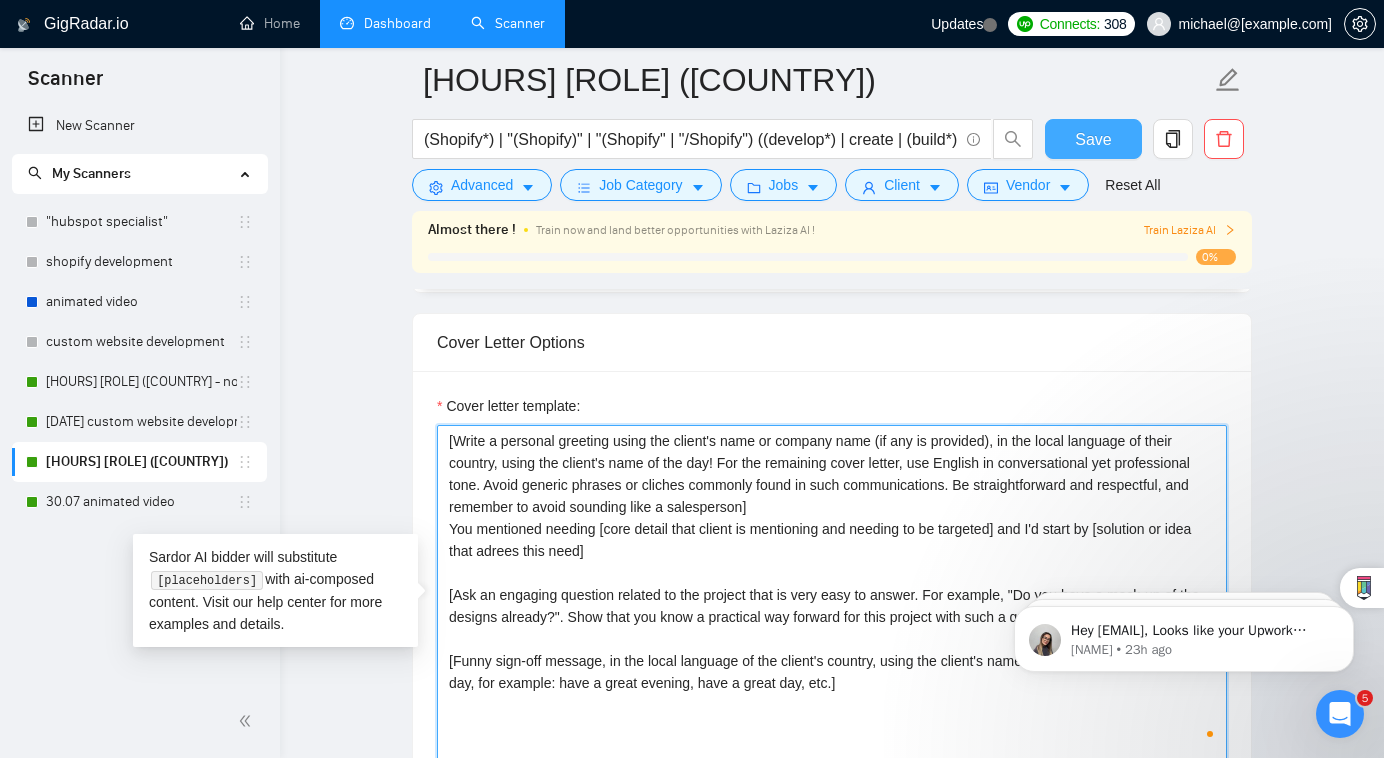 type on "[Write a personal greeting using the client's name or company name (if any is provided), in the local language of their country, using the client's time of the day! For the remaining cover letter, use English in conversational yet professional tone. Avoid generic phrases or cliches commonly found in such communications. Be straightforward and respectful, and remember to avoid sounding like a salesperson]
You mentioned needing [core detail that client is mentioning and needing to be targeted] and I'd start by [solution or idea that adrees this need]
[Ask an engaging question related to the project that is very easy to answer. For example, "Do you have a mock-up of the designs already?". Show that you know a practical way forward for this project with such a question.]
[Funny sign-off message, in the local language of the client's country, using the client's name (if available) and time of the day, for example: have a great evening, have a great day, etc.]" 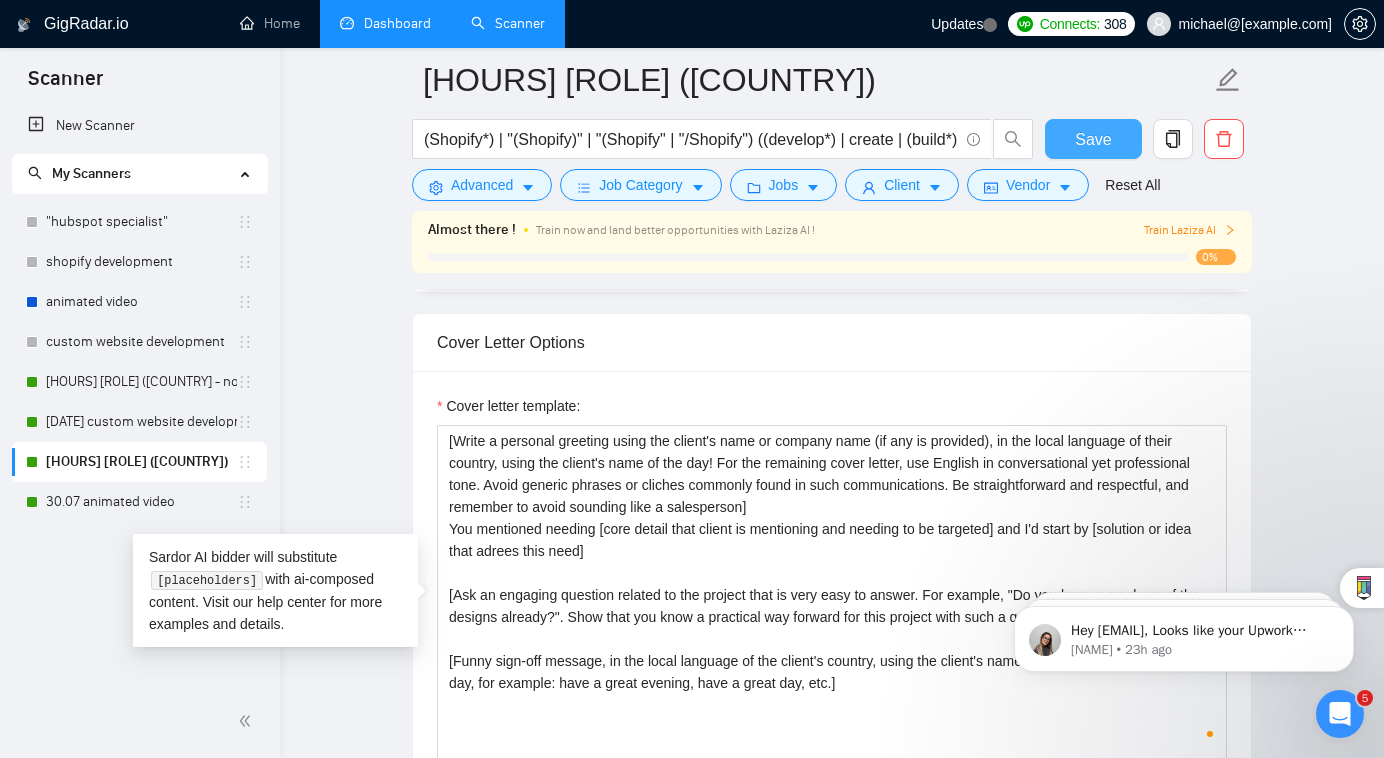 click on "Save" at bounding box center [1093, 139] 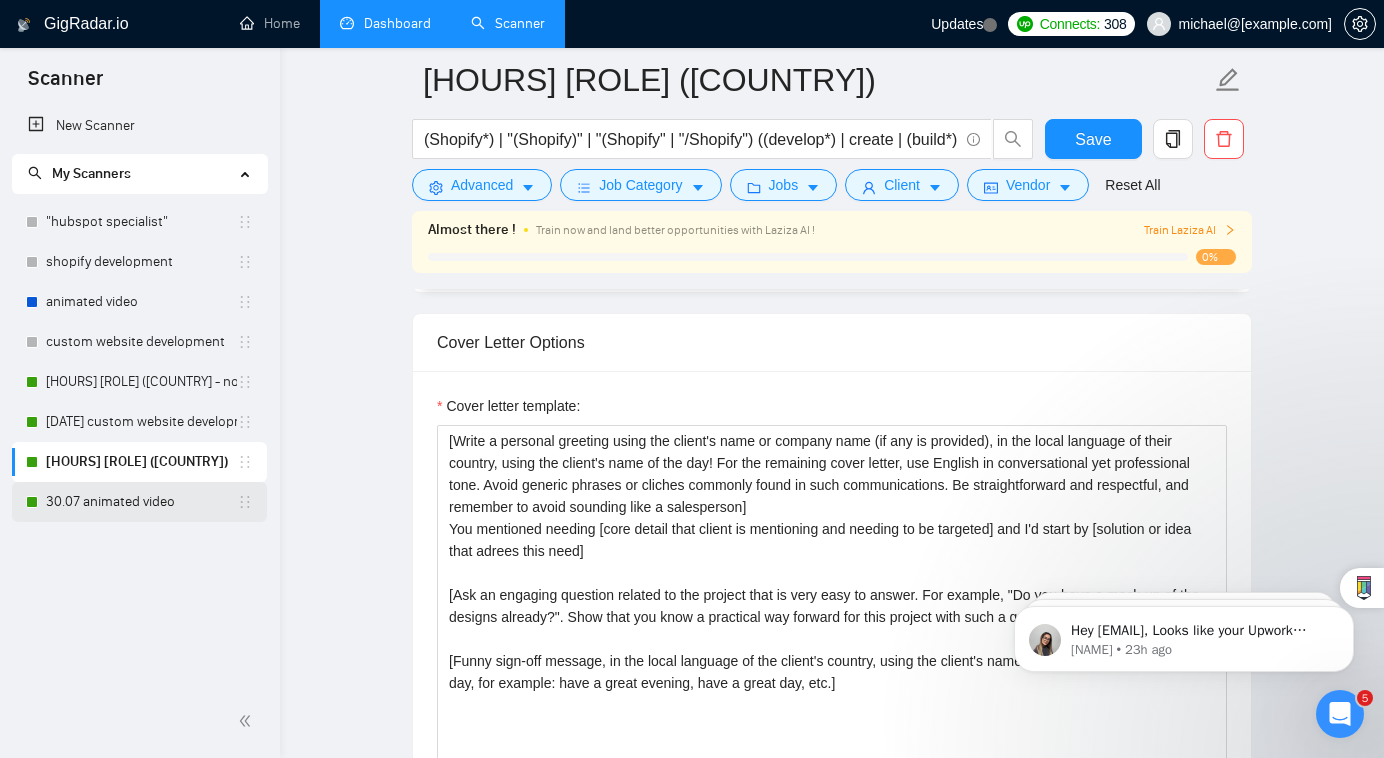 click on "30.07 animated video" at bounding box center (141, 502) 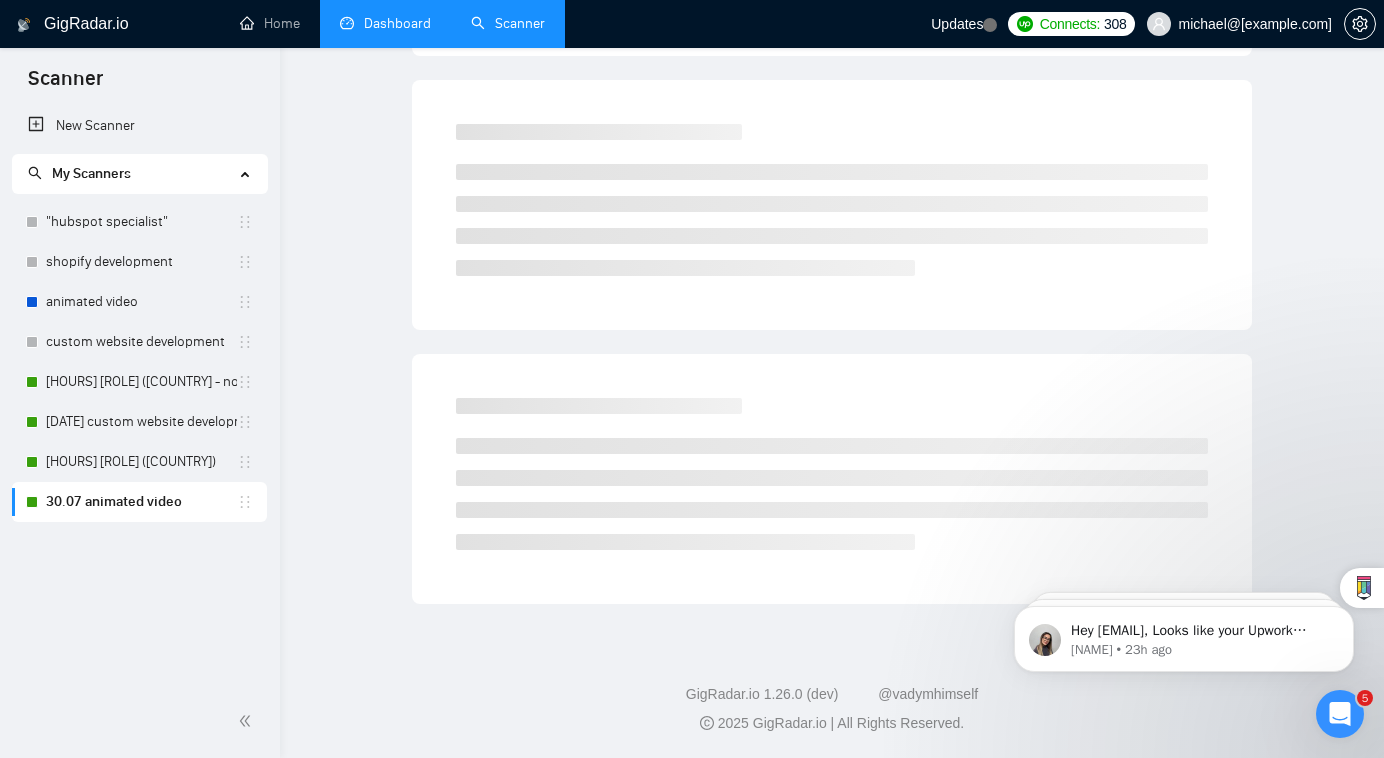 scroll, scrollTop: 34, scrollLeft: 0, axis: vertical 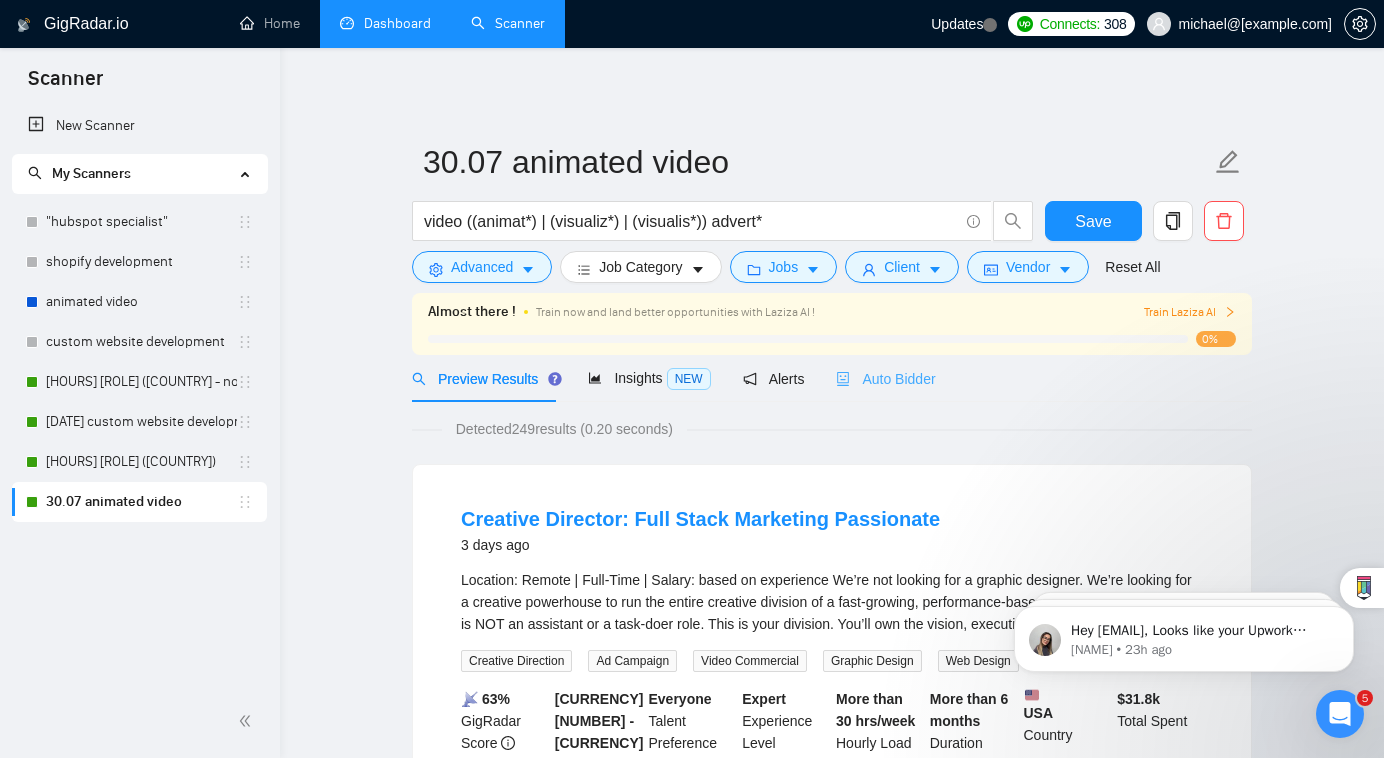 click on "Auto Bidder" at bounding box center (885, 378) 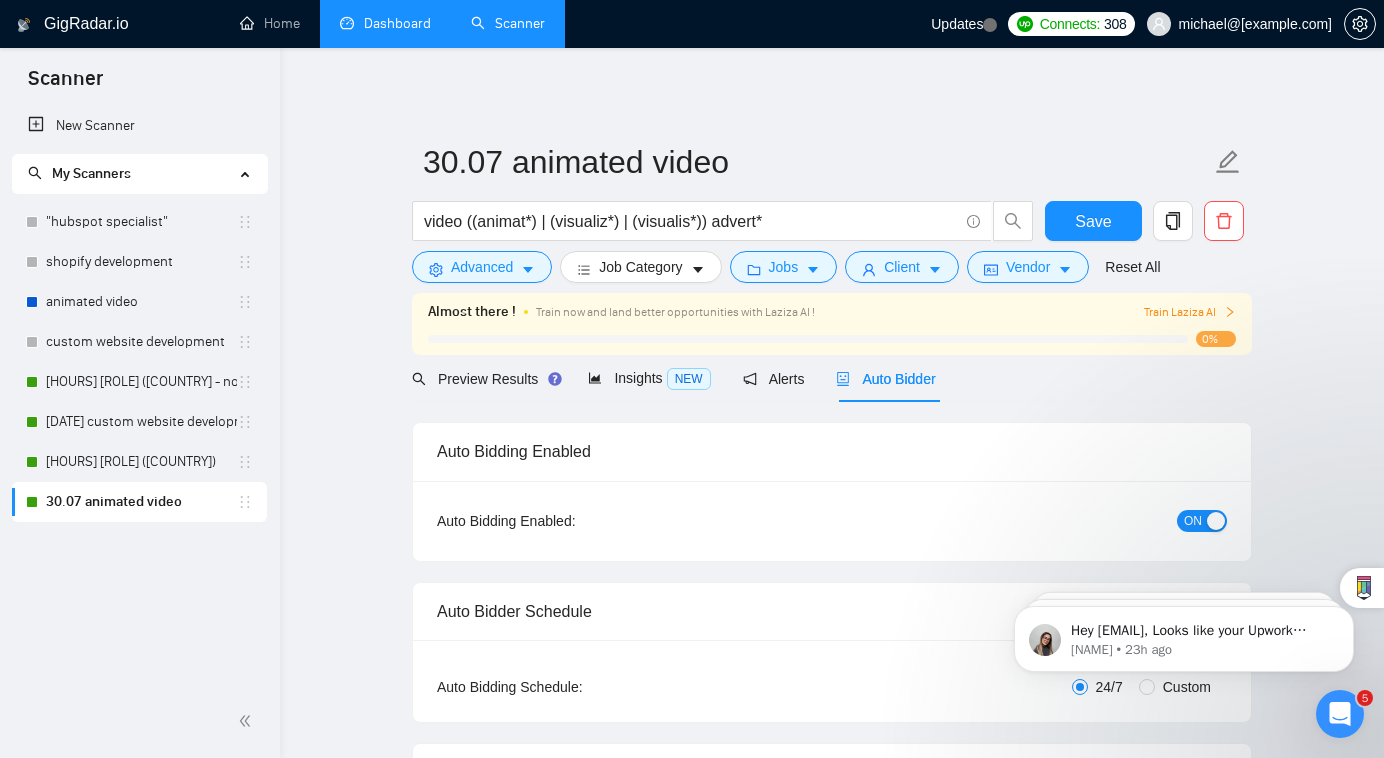 type 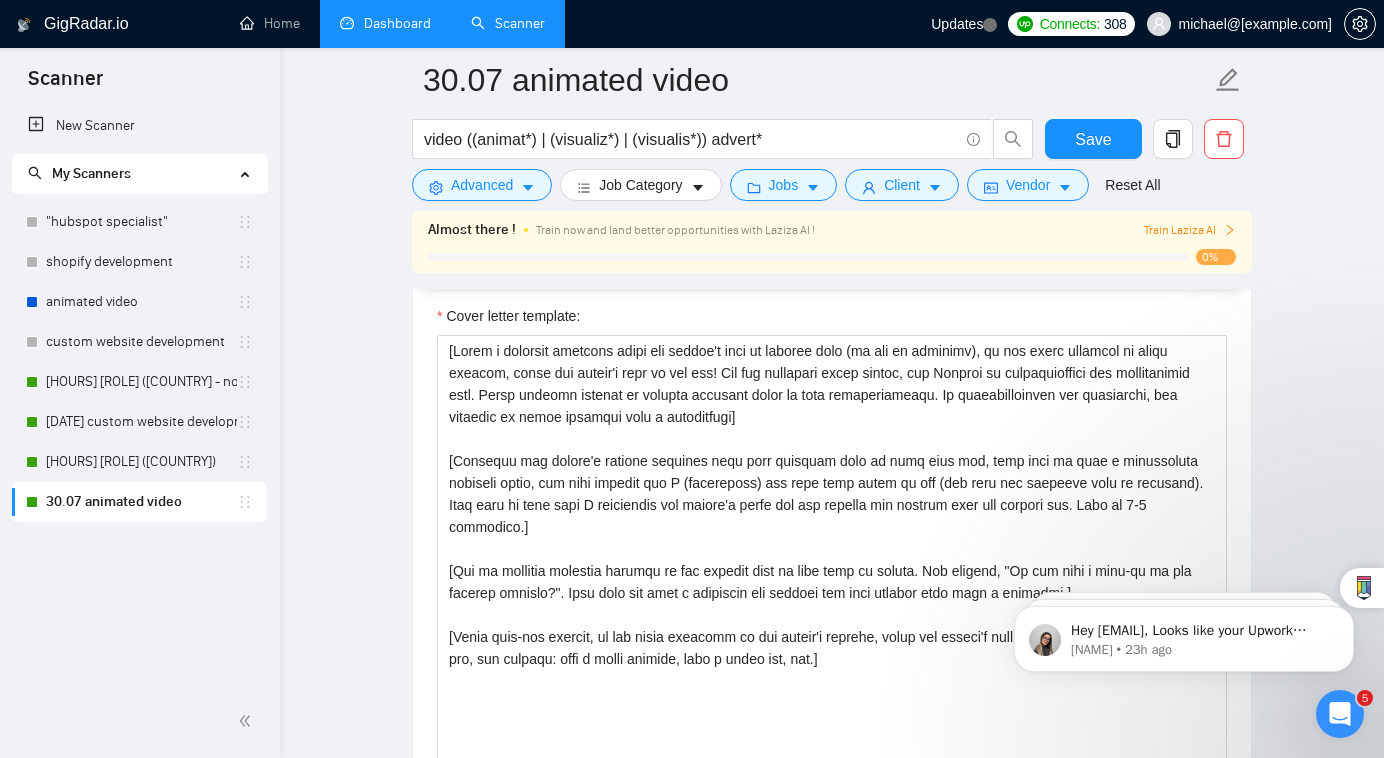 scroll, scrollTop: 2134, scrollLeft: 0, axis: vertical 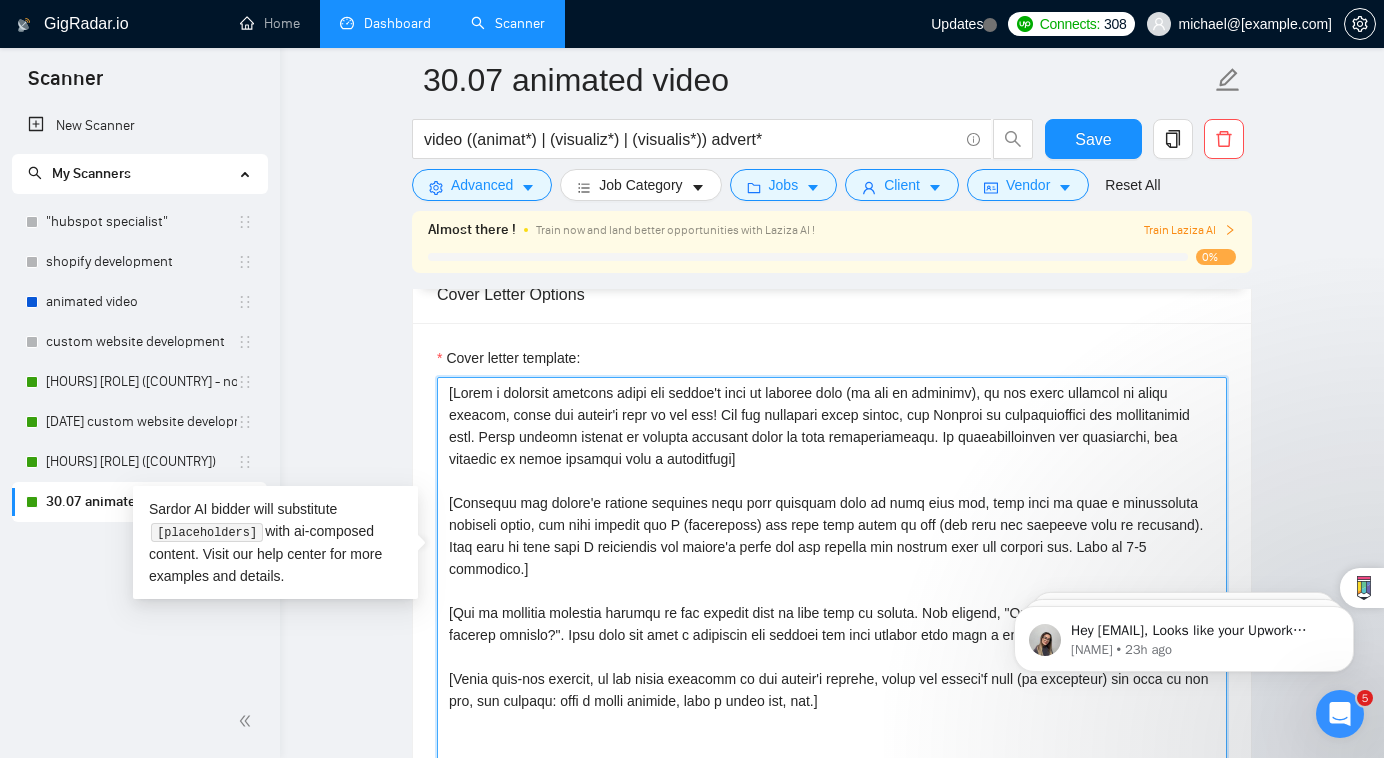 drag, startPoint x: 1197, startPoint y: 500, endPoint x: 406, endPoint y: 457, distance: 792.1679 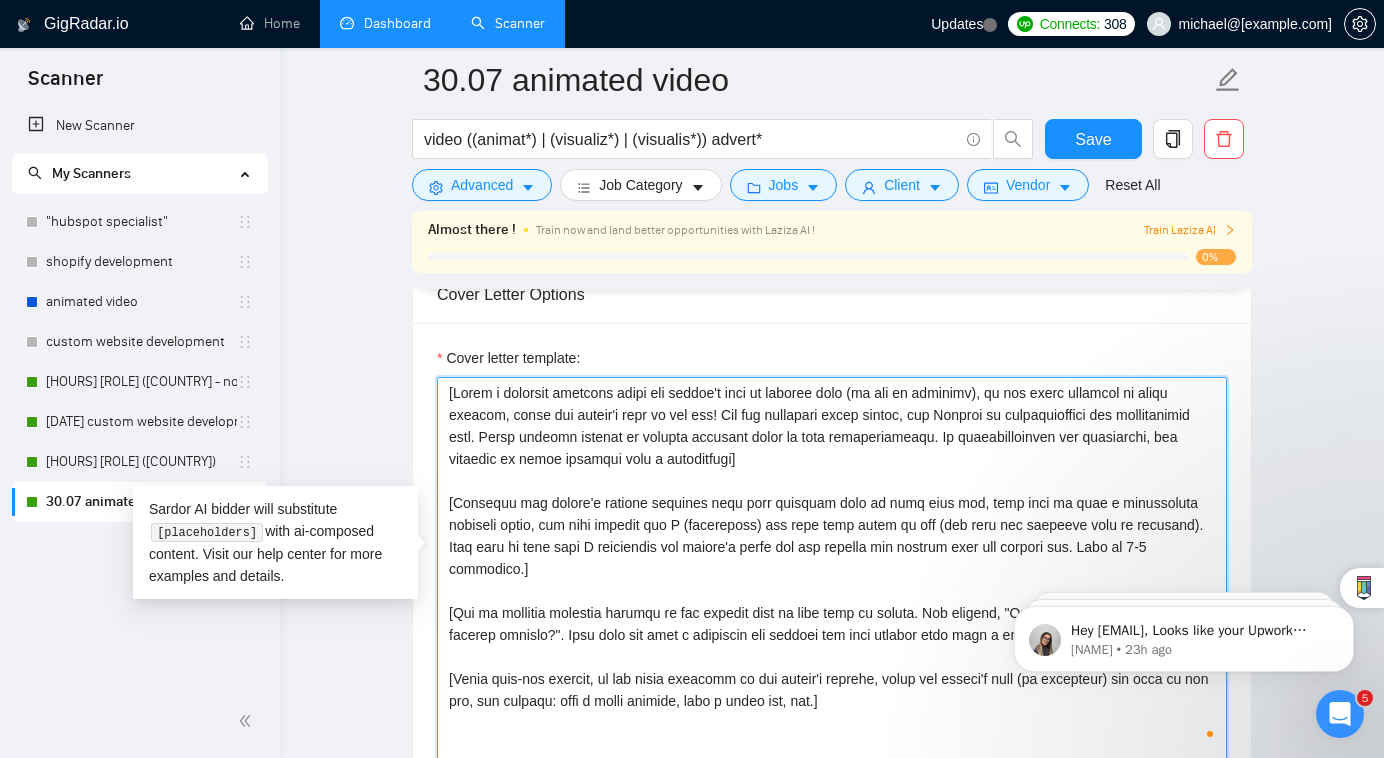 paste on "You mentioned needing [core detail that client is mentioning and needing to be targeted] and I'd start by [solution or idea that adrees this need" 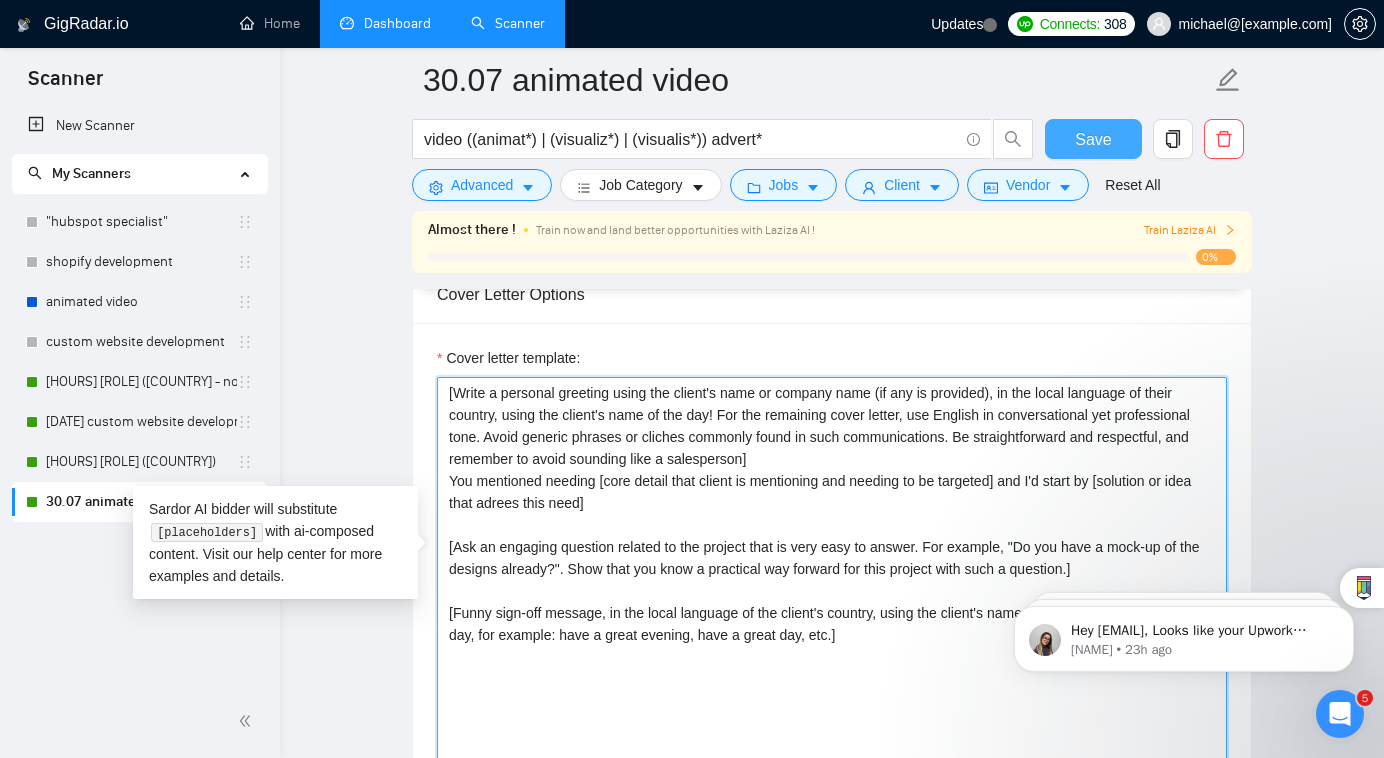 type on "[Write a personal greeting using the client's name or company name (if any is provided), in the local language of their country, using the client's time of the day! For the remaining cover letter, use English in conversational yet professional tone. Avoid generic phrases or cliches commonly found in such communications. Be straightforward and respectful, and remember to avoid sounding like a salesperson]
You mentioned needing [core detail that client is mentioning and needing to be targeted] and I'd start by [solution or idea that adrees this need]
[Ask an engaging question related to the project that is very easy to answer. For example, "Do you have a mock-up of the designs already?". Show that you know a practical way forward for this project with such a question.]
[Funny sign-off message, in the local language of the client's country, using the client's name (if available) and time of the day, for example: have a great evening, have a great day, etc.]" 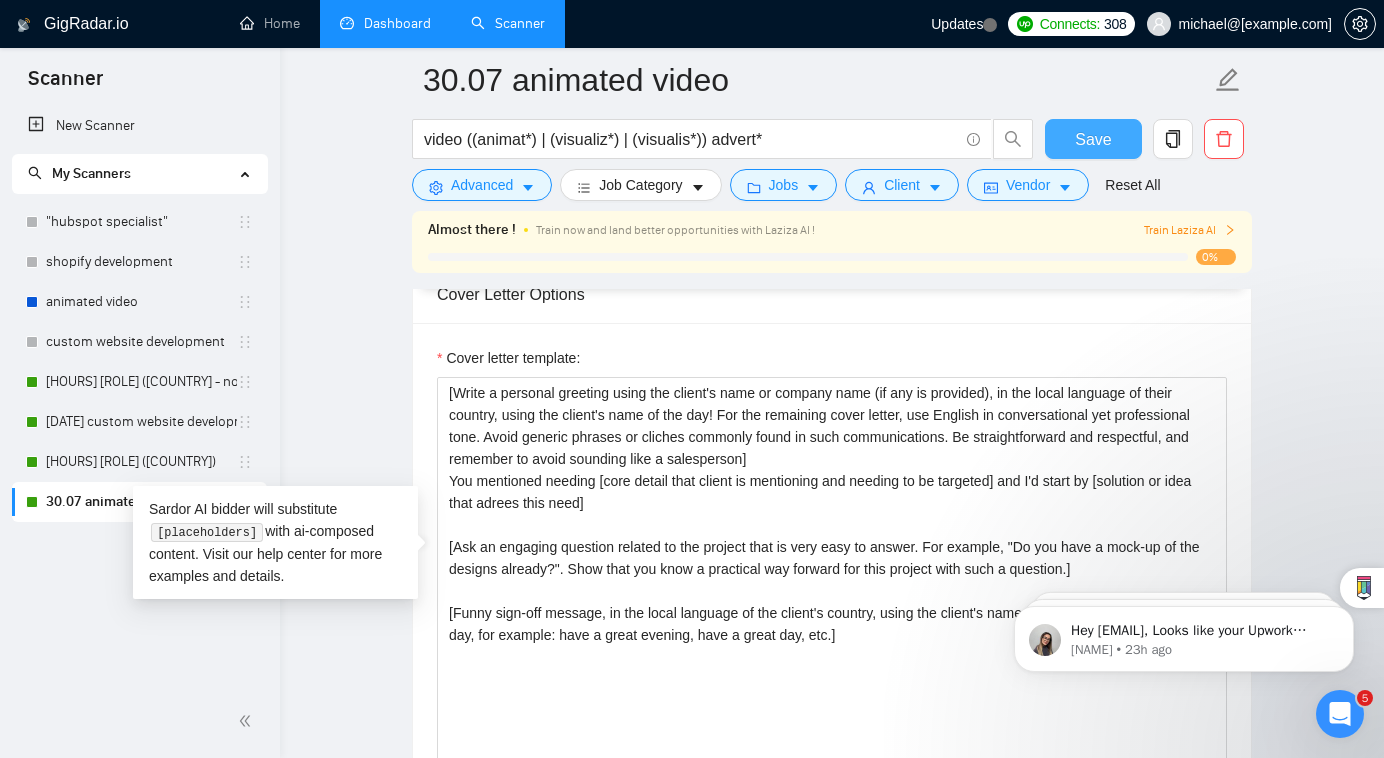 click on "Save" at bounding box center (1093, 139) 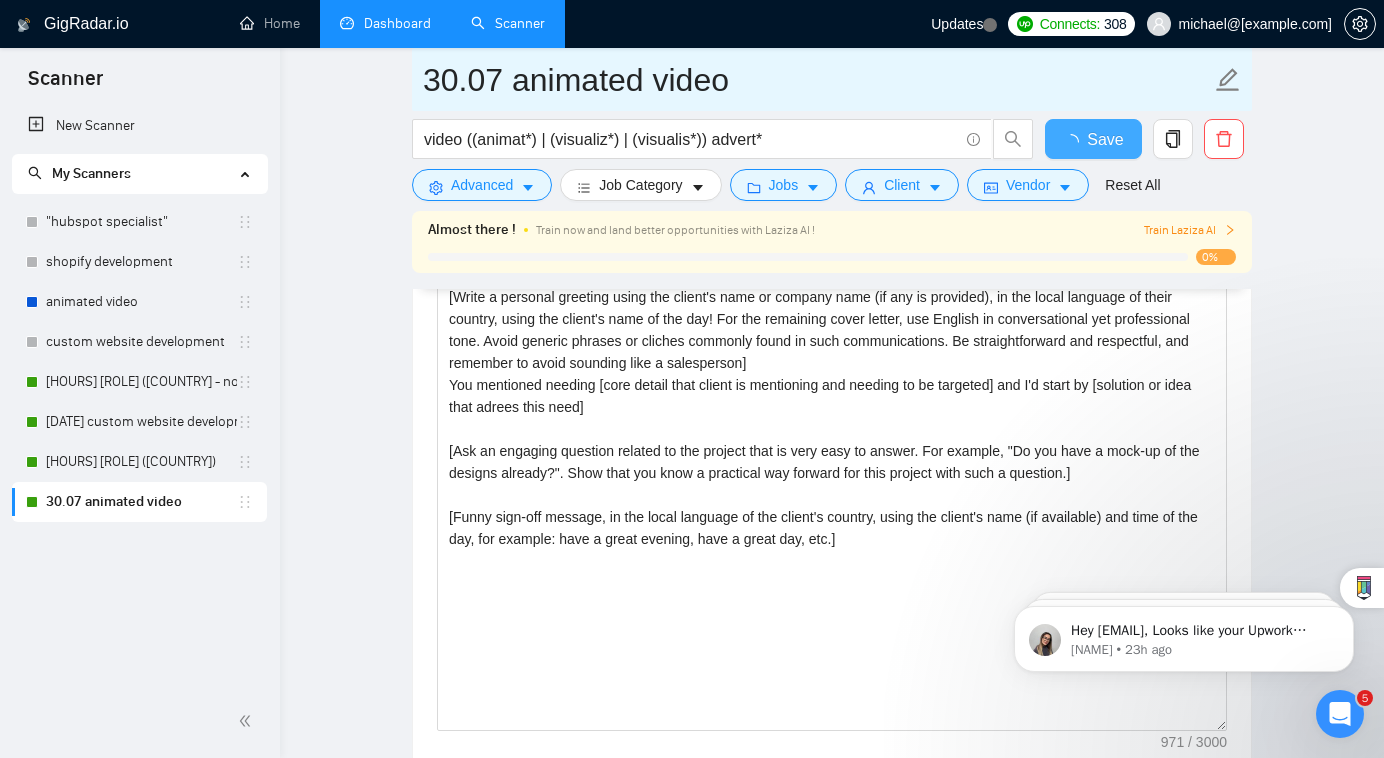 type 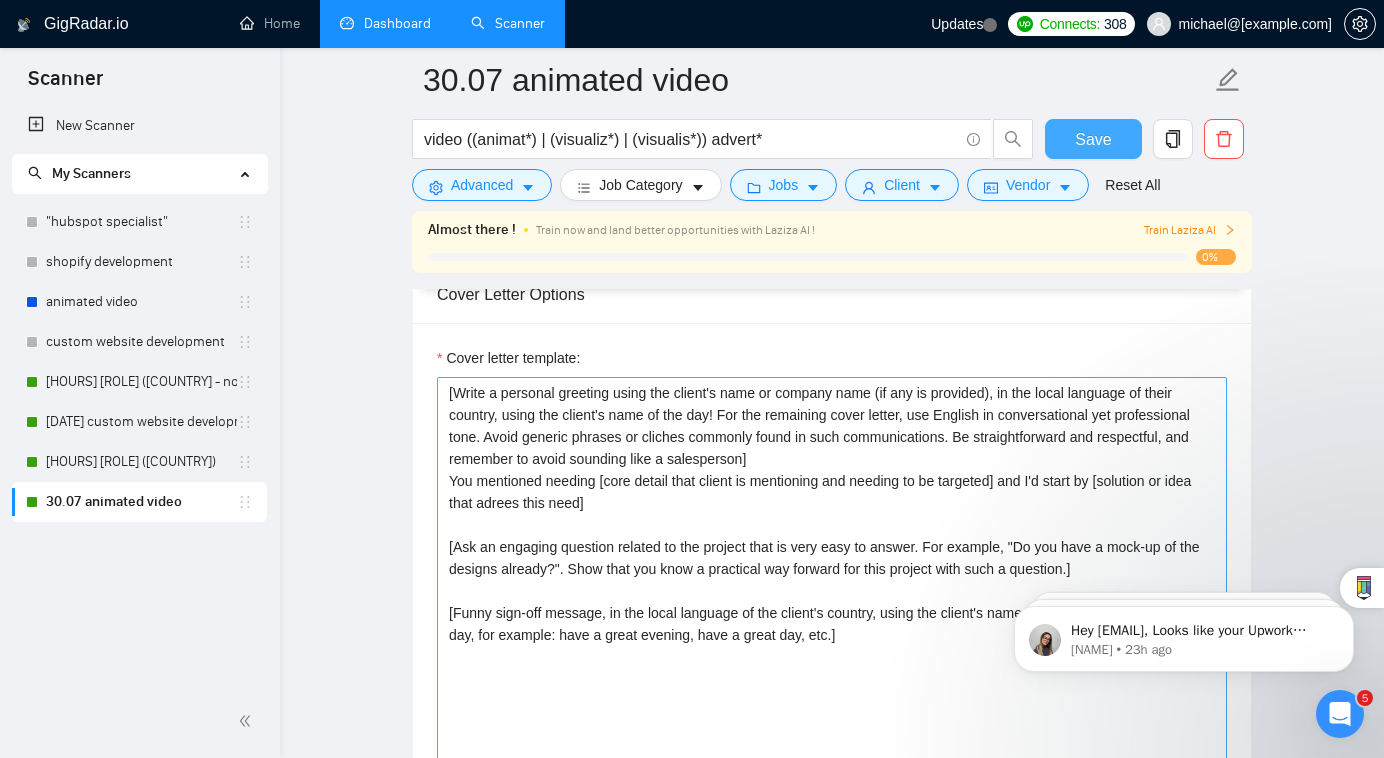scroll, scrollTop: 2118, scrollLeft: 0, axis: vertical 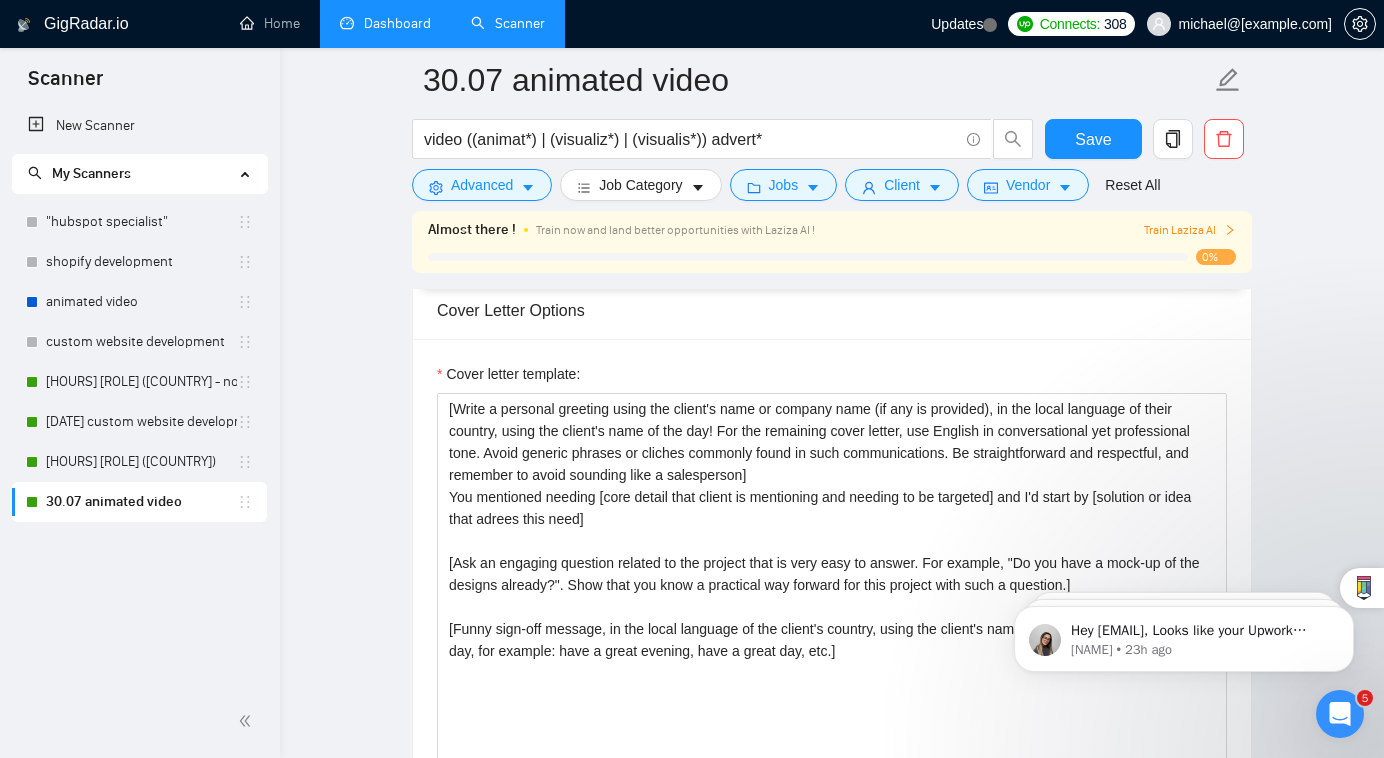 click on "Train Laziza AI" at bounding box center [1190, 230] 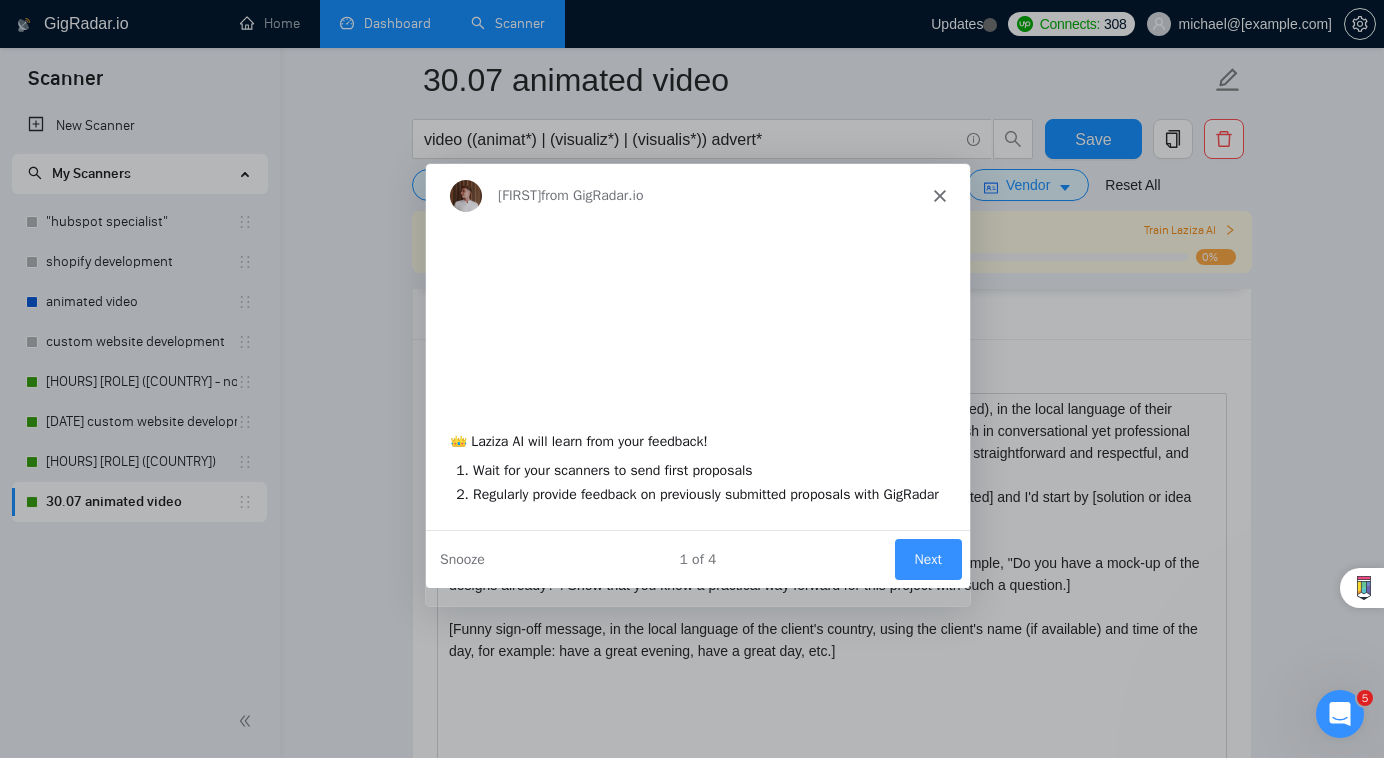 scroll, scrollTop: 0, scrollLeft: 0, axis: both 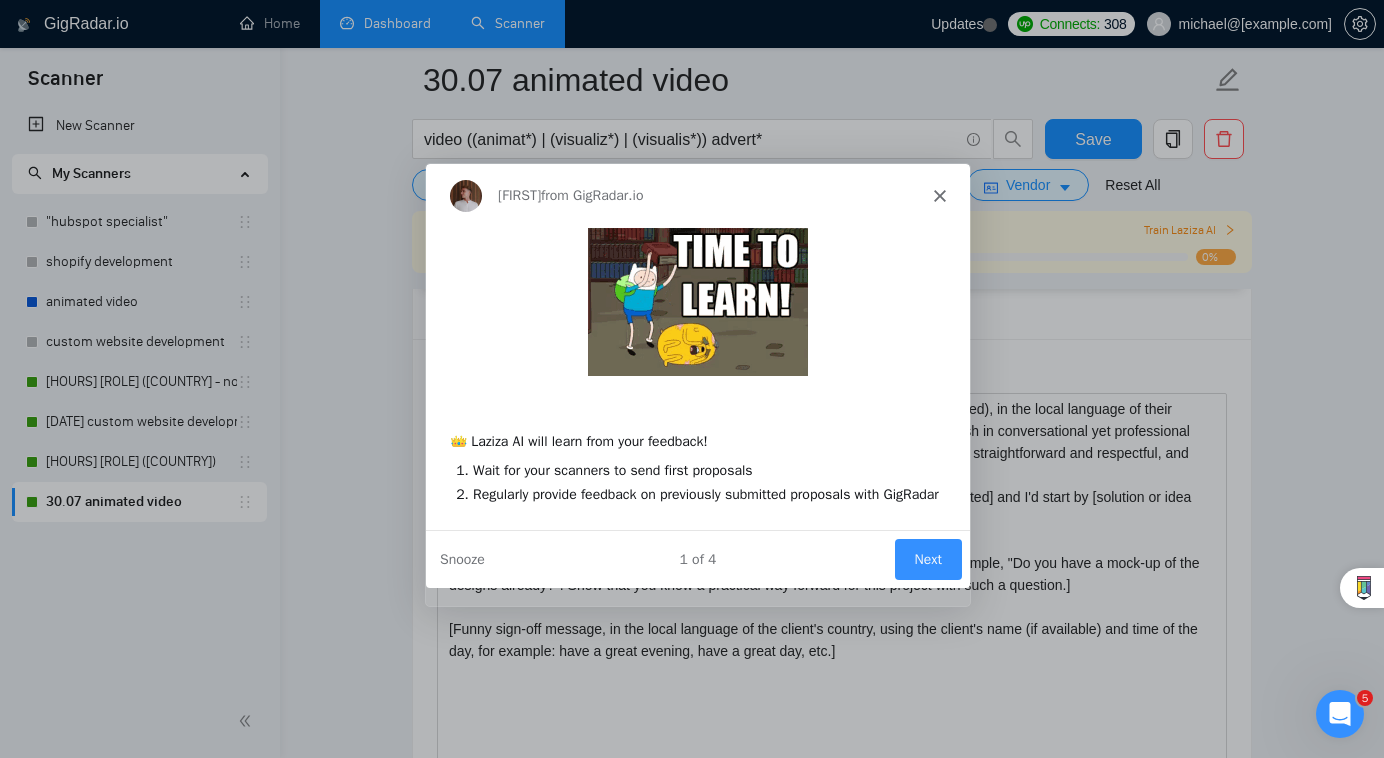 click on "Next" at bounding box center (927, 557) 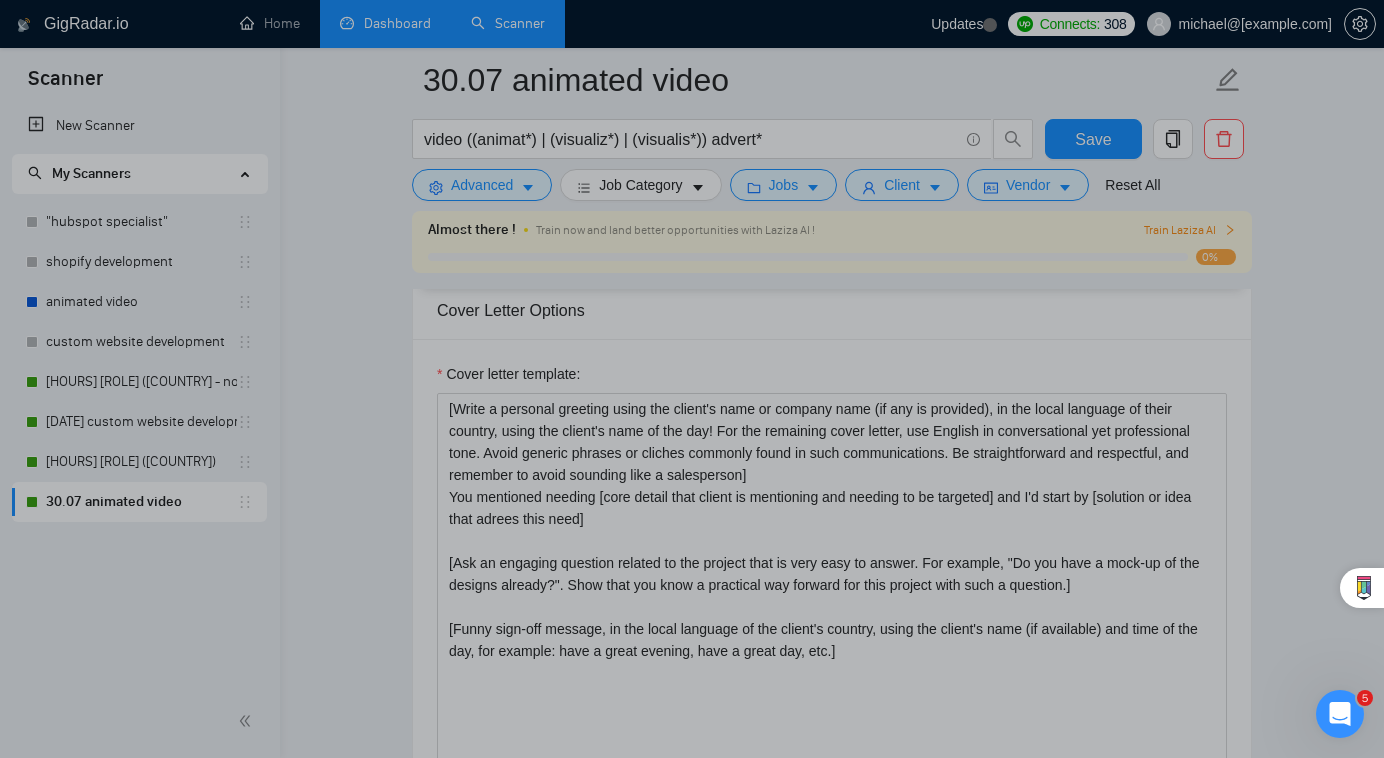 scroll, scrollTop: 0, scrollLeft: 0, axis: both 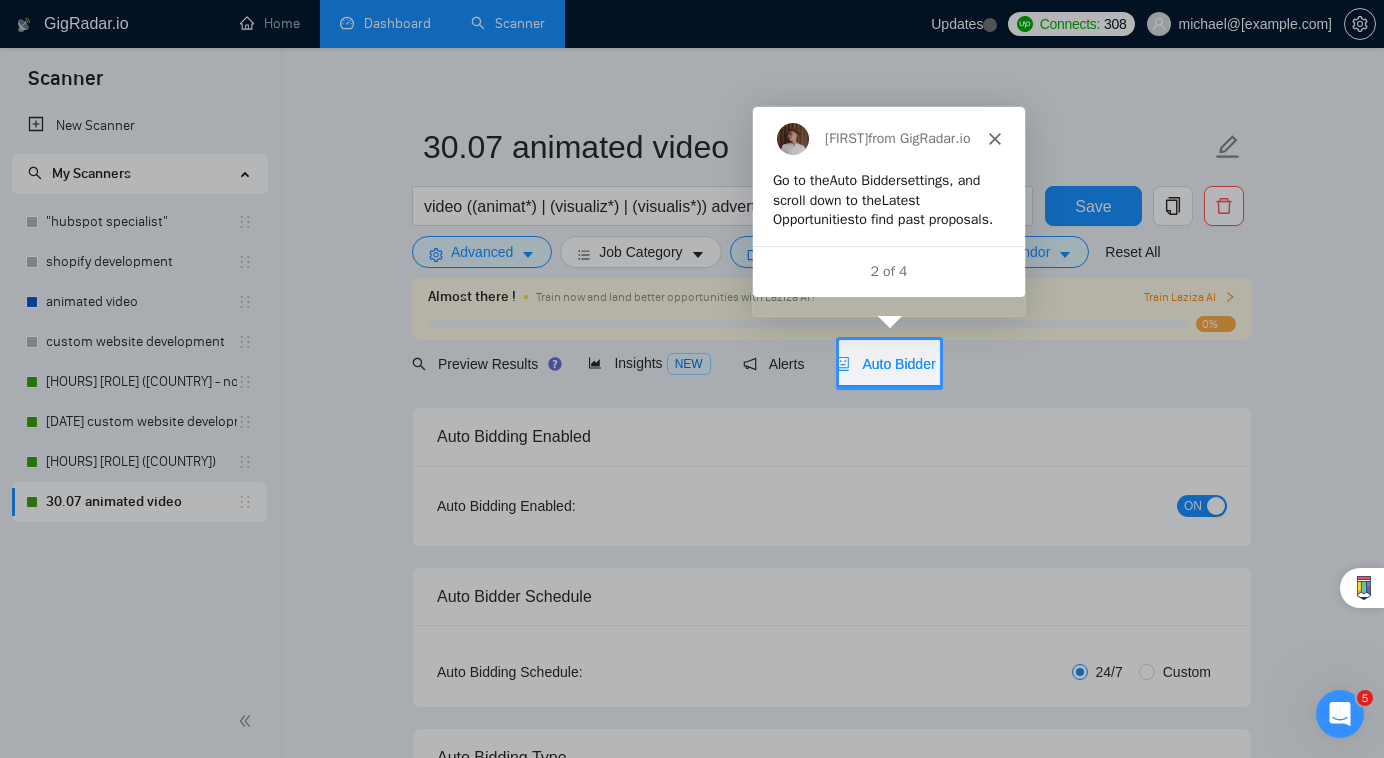 click on "Auto Bidder" at bounding box center (885, 364) 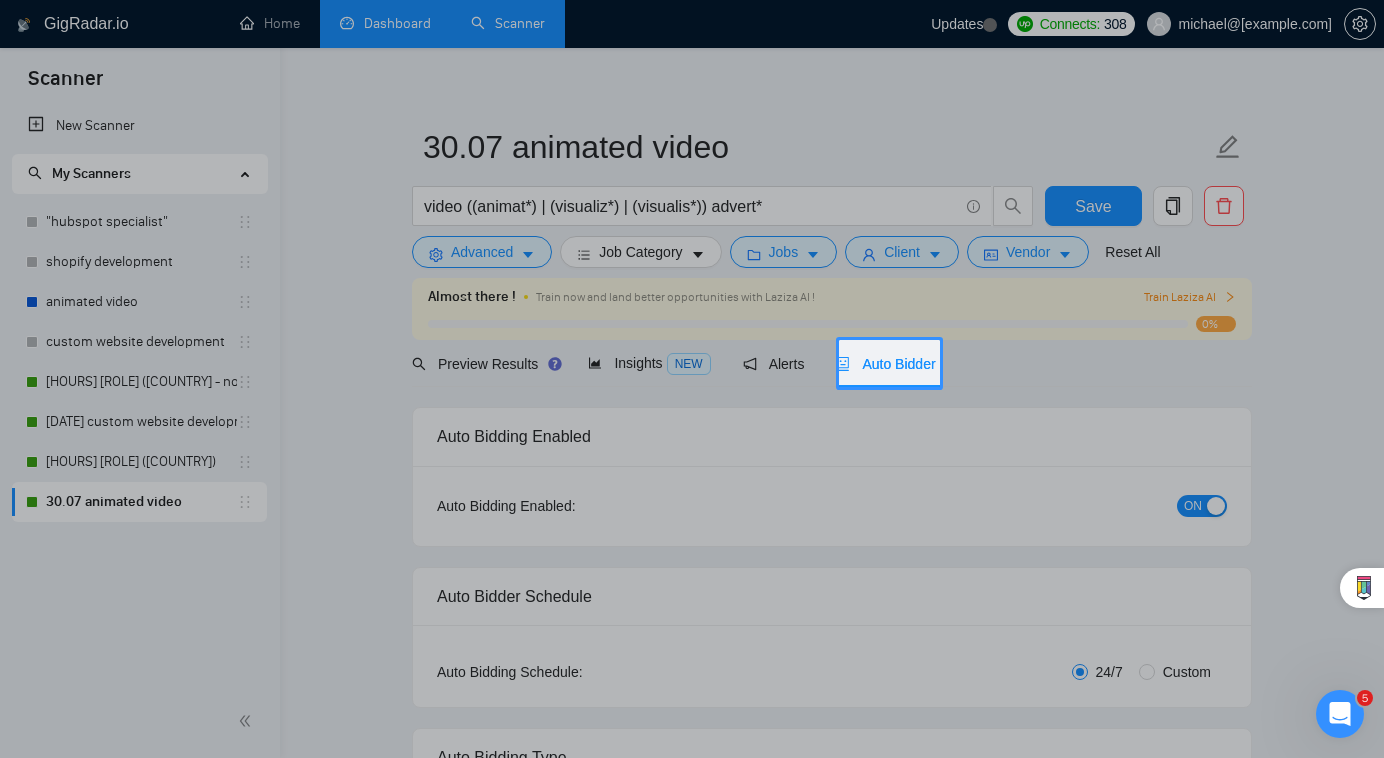 click at bounding box center [1162, 363] 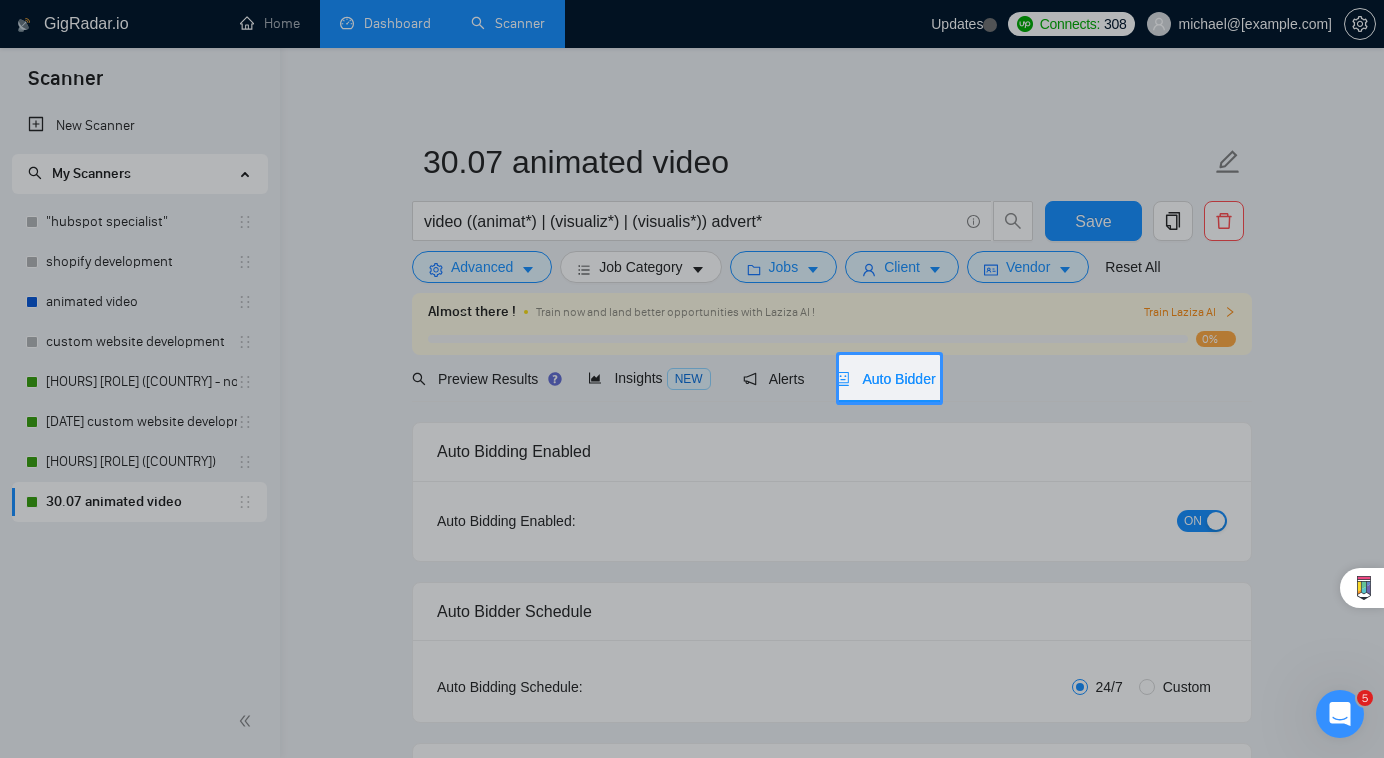 click on "Auto Bidder" at bounding box center (885, 379) 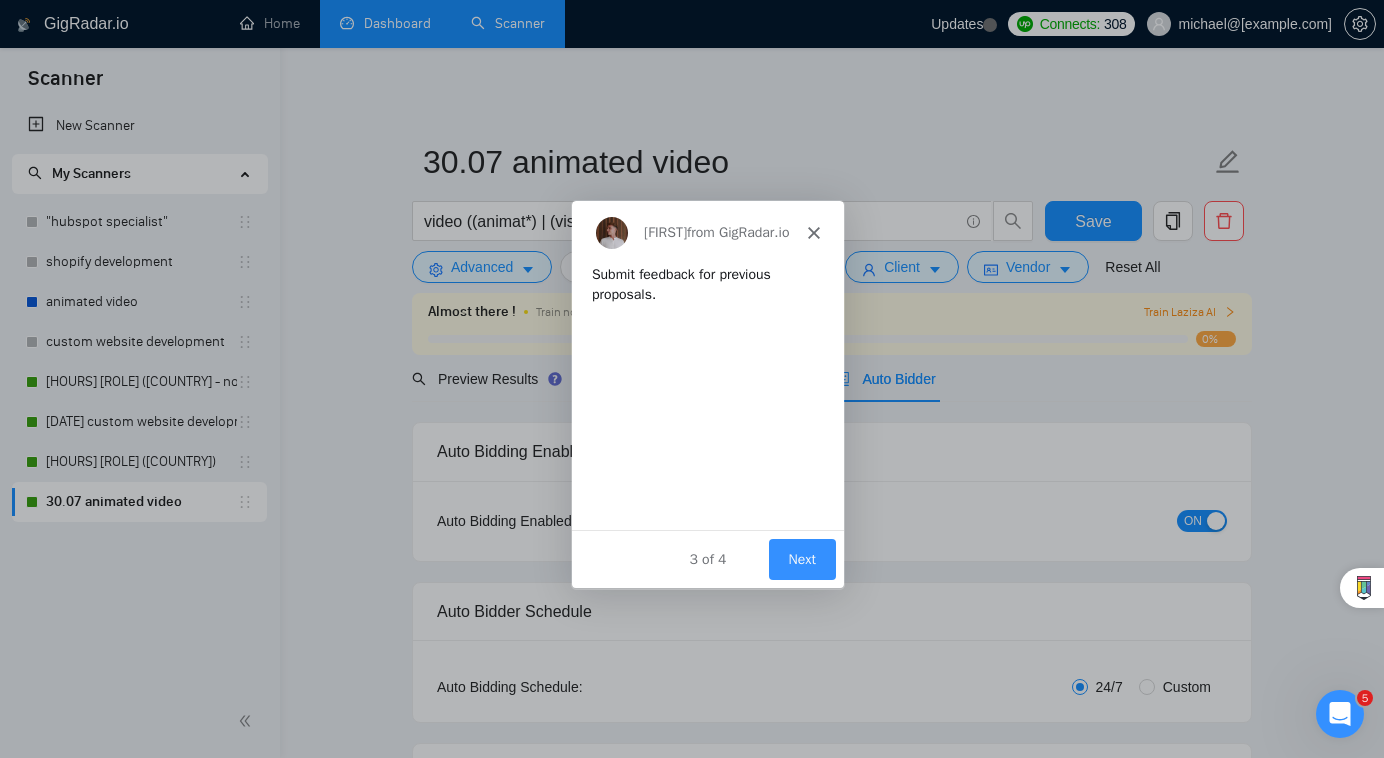 scroll, scrollTop: 0, scrollLeft: 0, axis: both 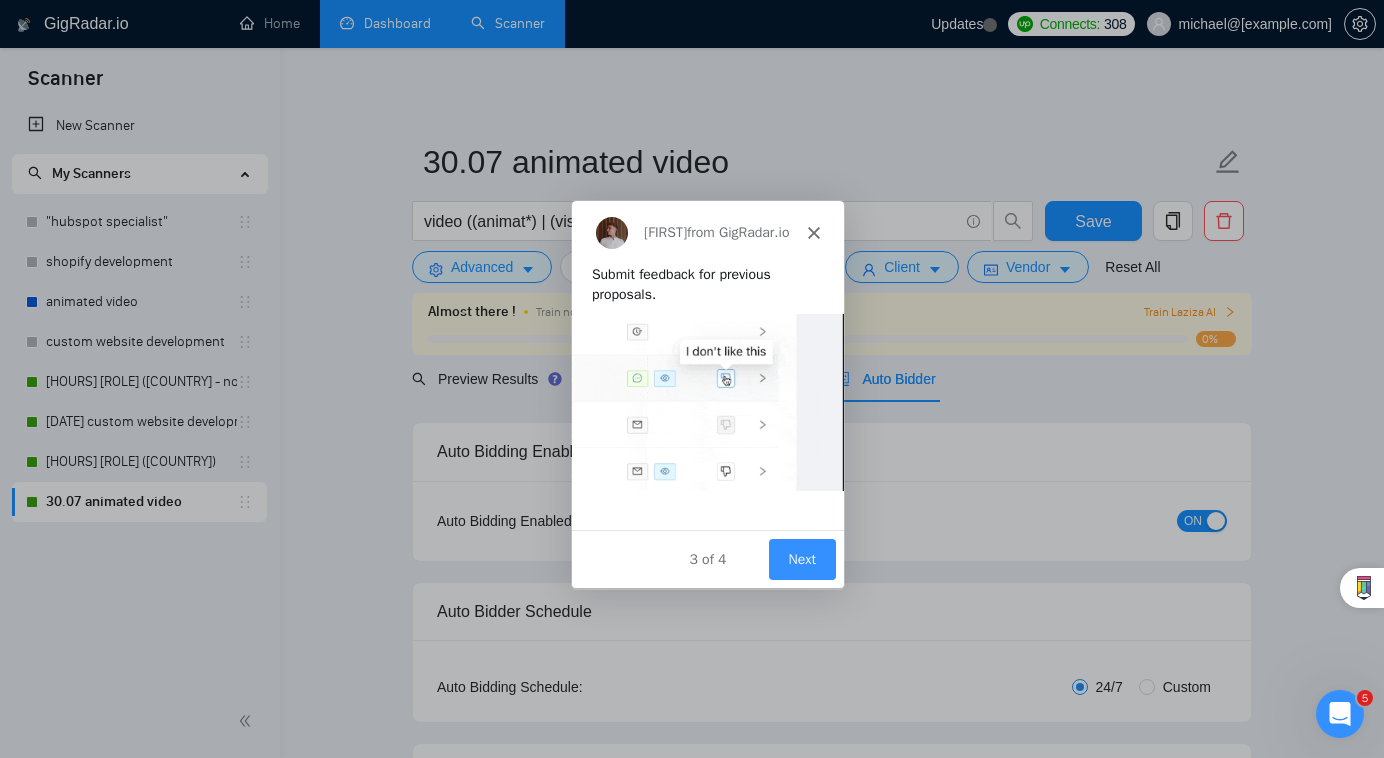 click on "Next" at bounding box center (801, 558) 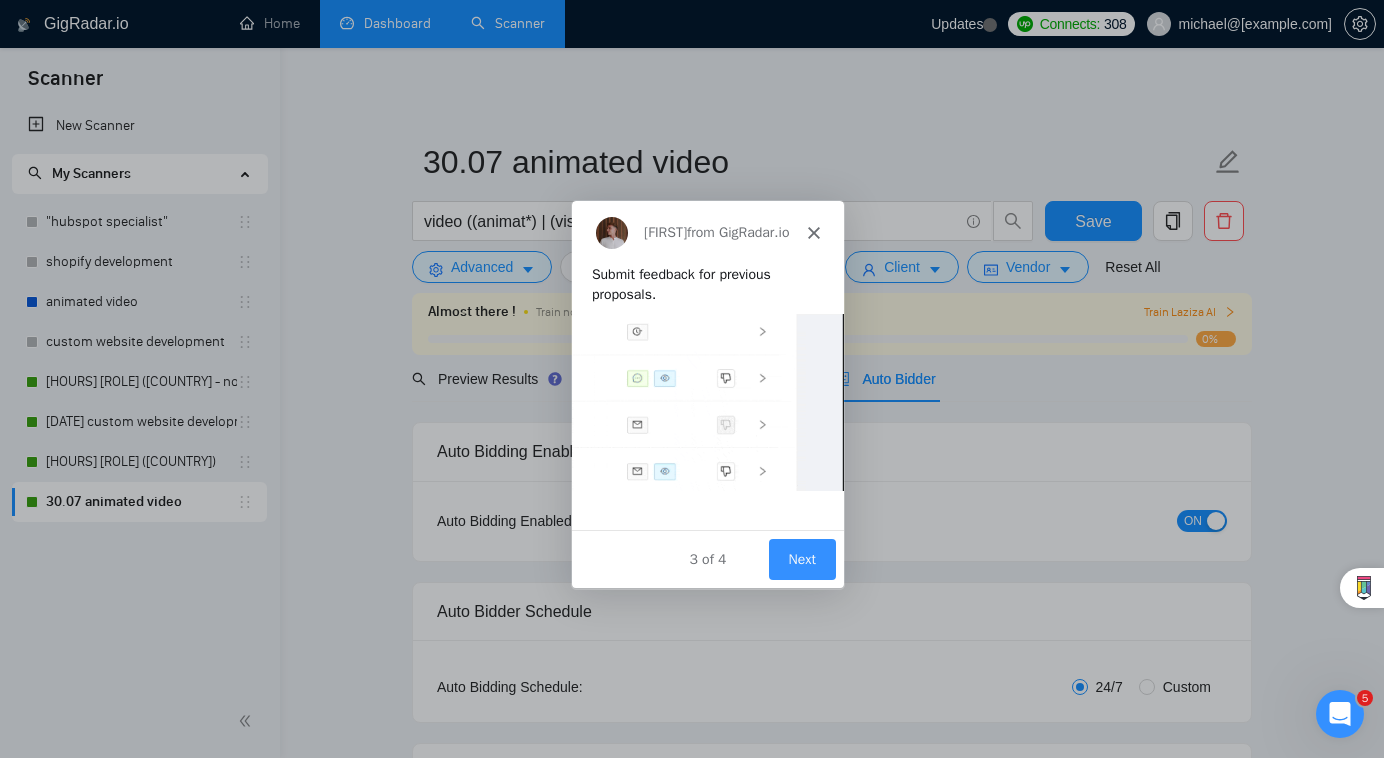 scroll, scrollTop: 0, scrollLeft: 0, axis: both 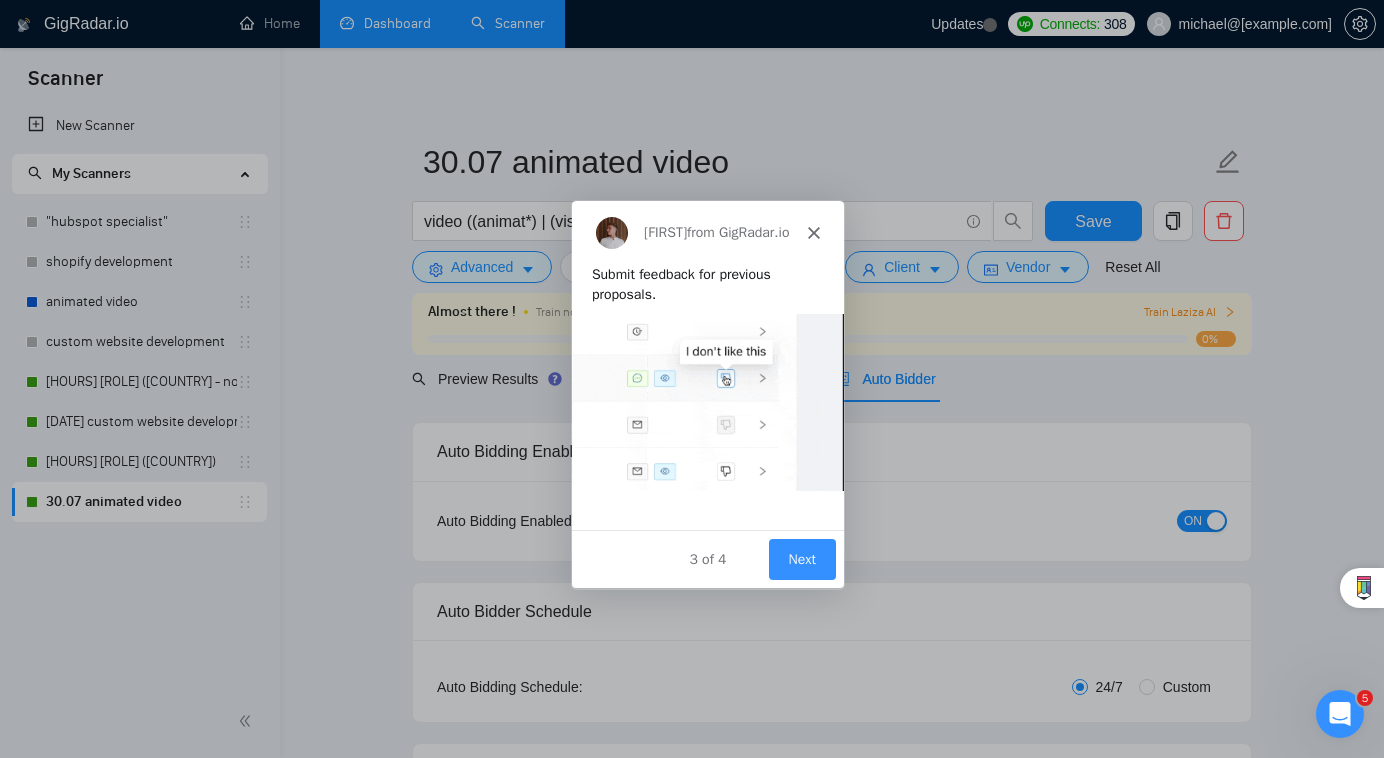 click on "Next" at bounding box center (801, 558) 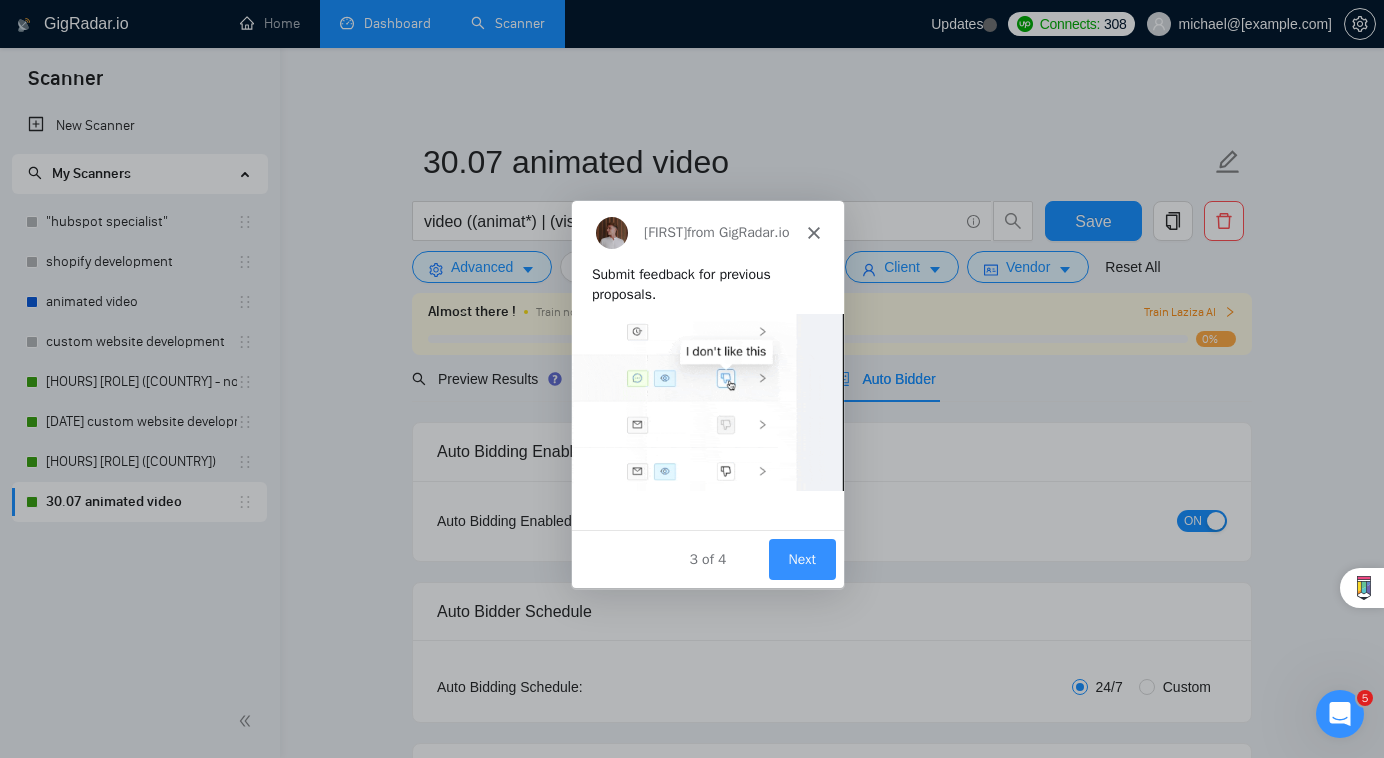 scroll, scrollTop: 0, scrollLeft: 0, axis: both 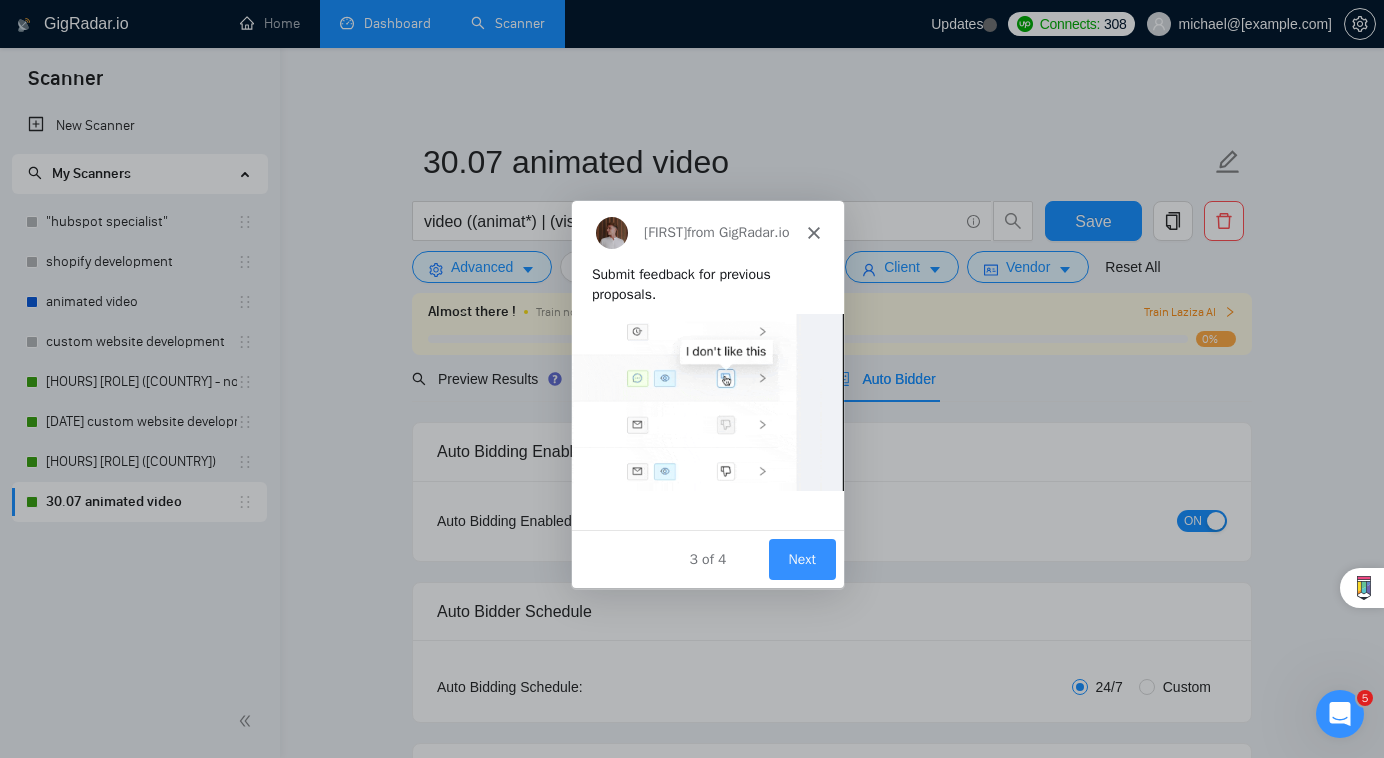 click on "Next" at bounding box center (801, 558) 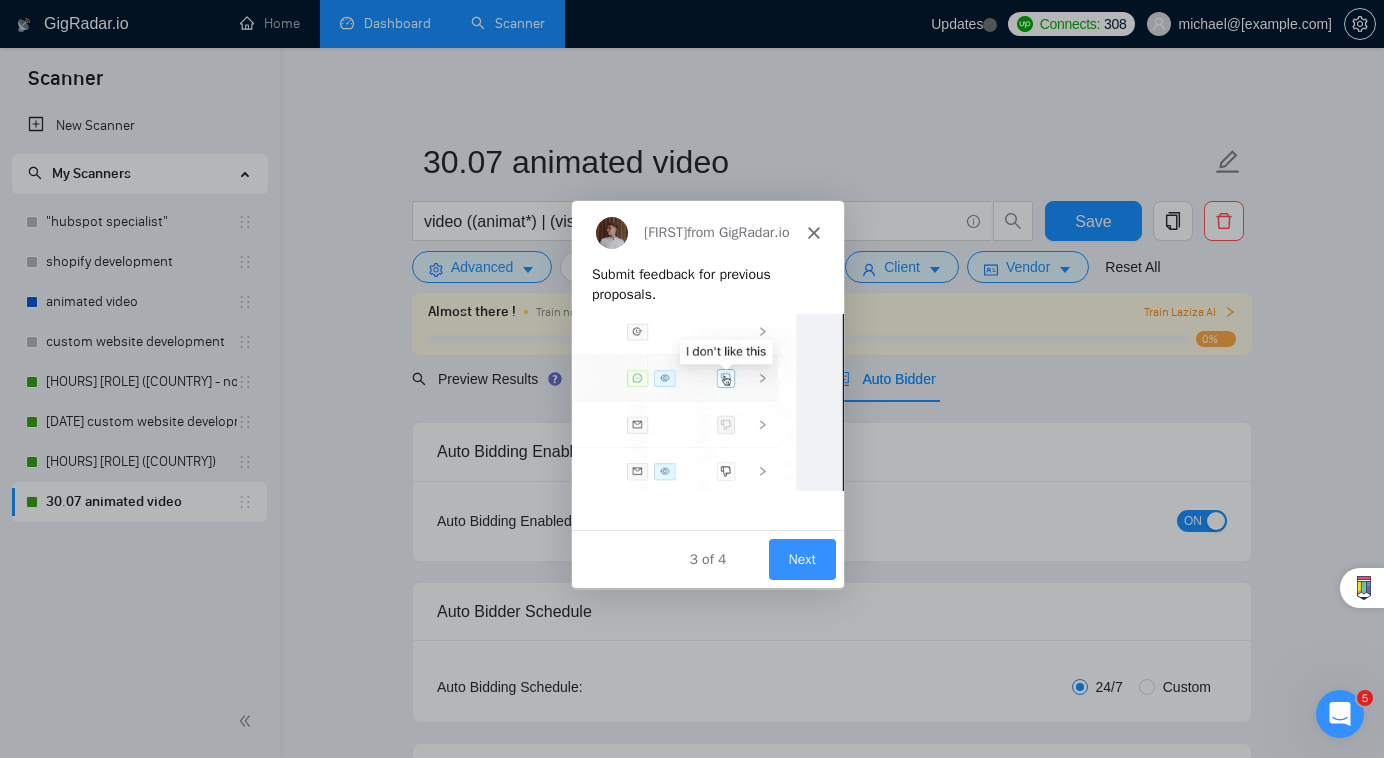 scroll, scrollTop: 0, scrollLeft: 0, axis: both 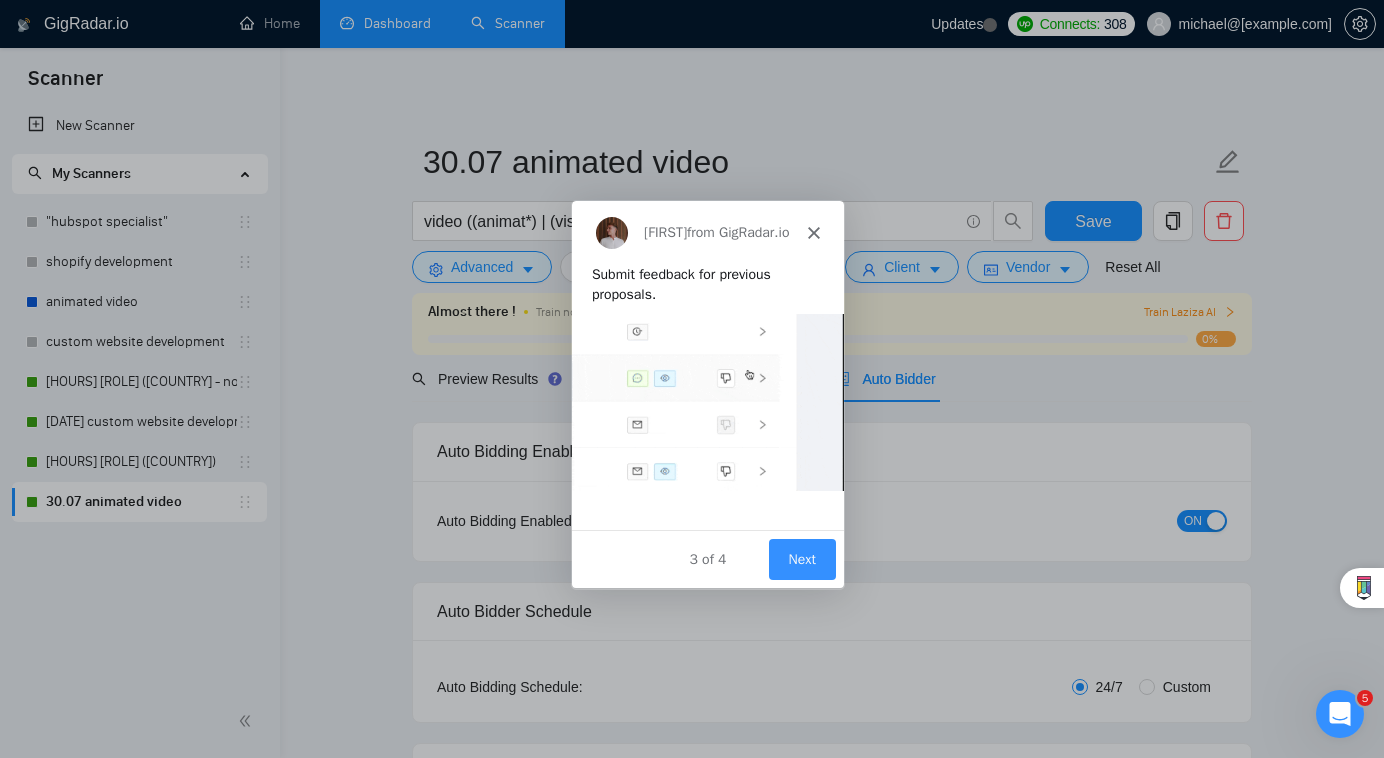 click on "Next" at bounding box center [801, 558] 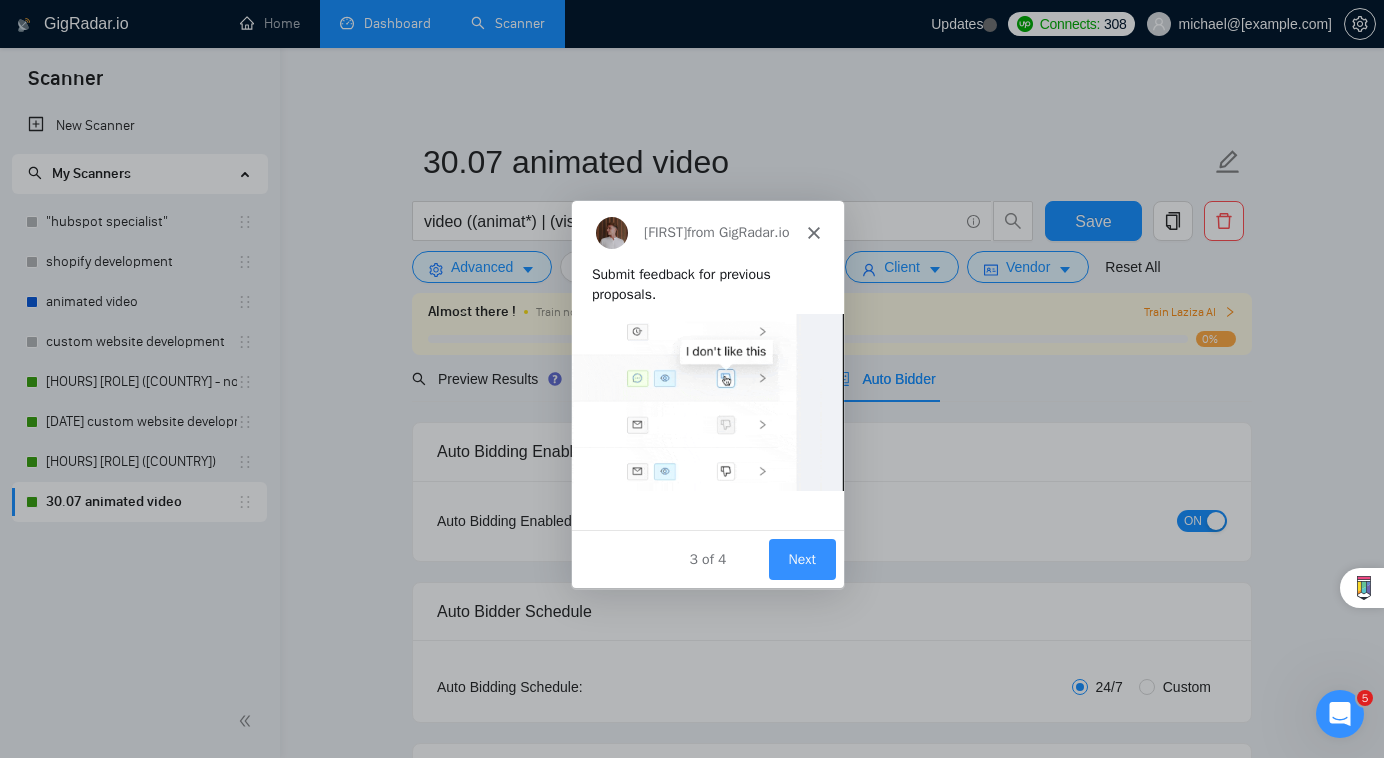 scroll, scrollTop: 0, scrollLeft: 0, axis: both 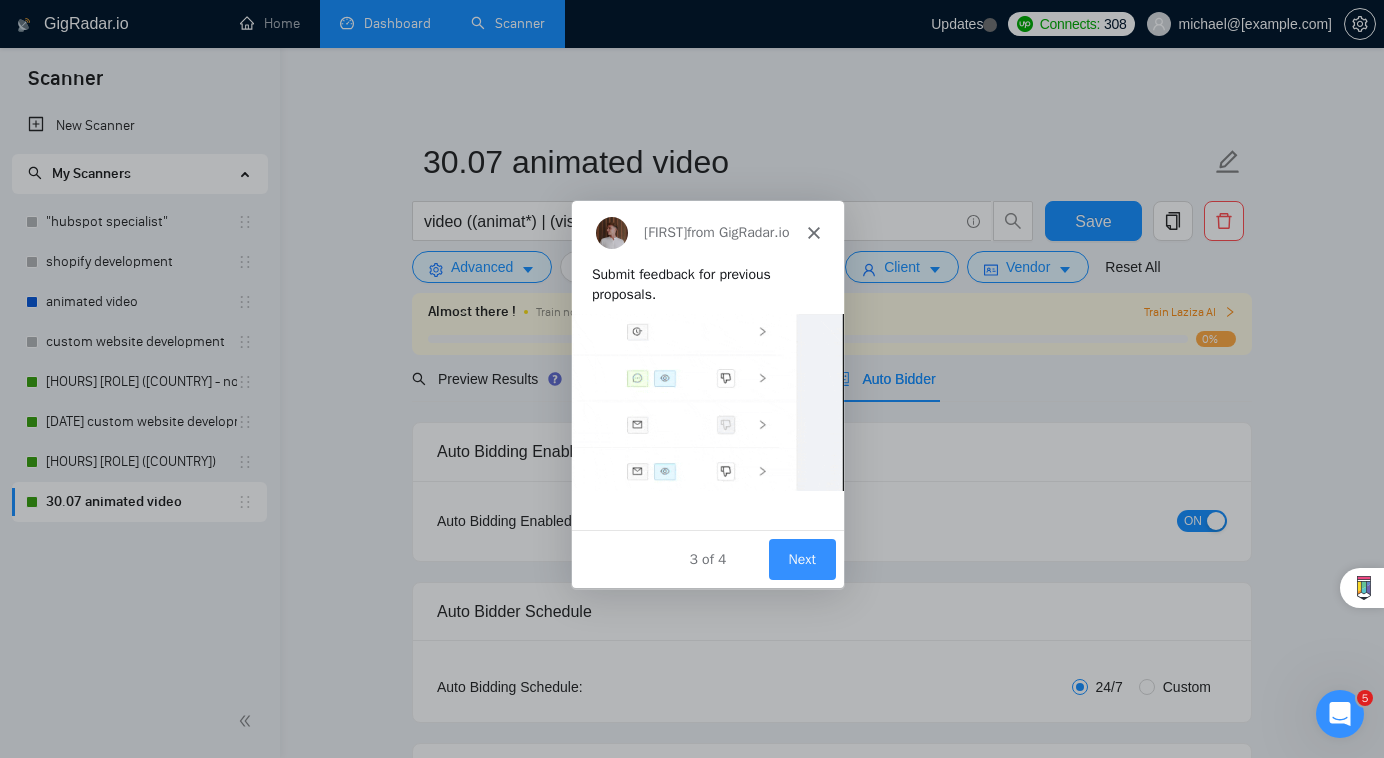 click on "Next" at bounding box center [801, 558] 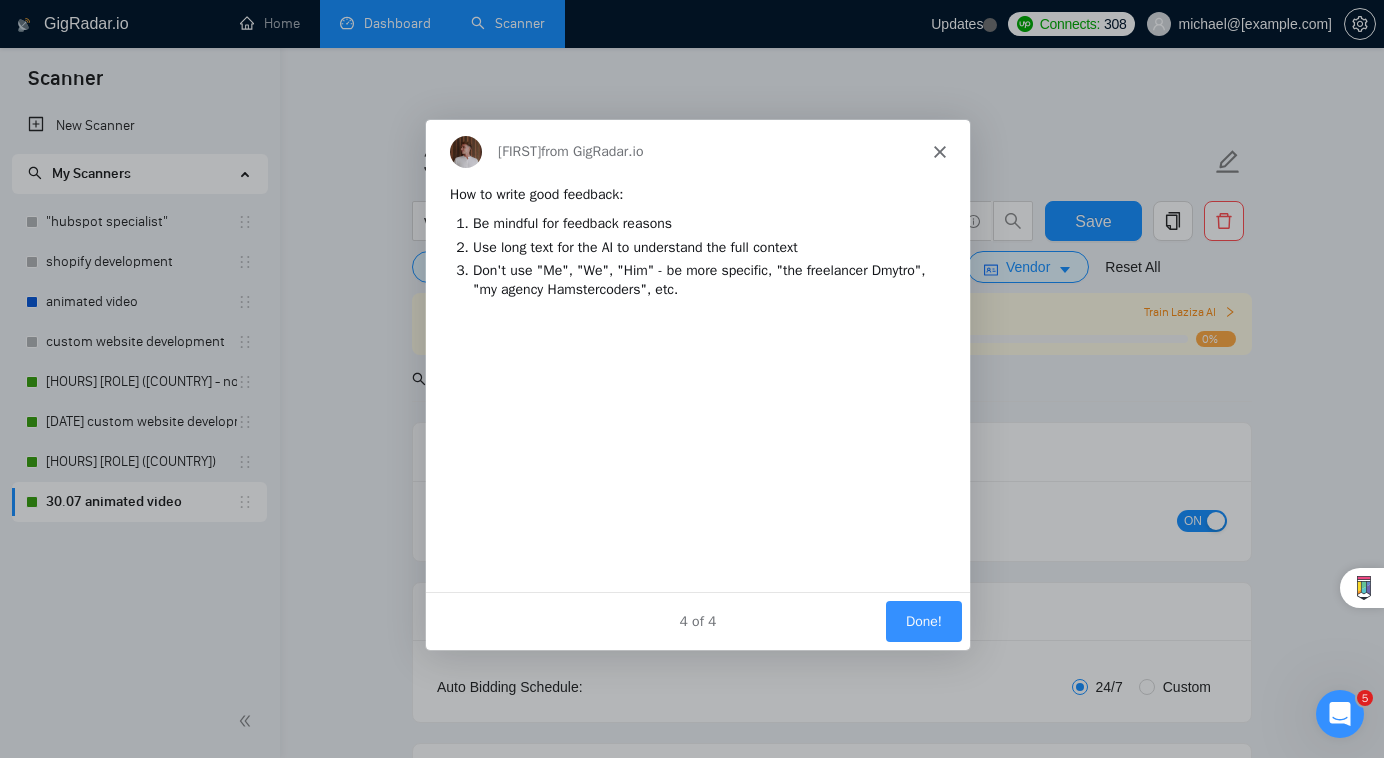 scroll, scrollTop: 0, scrollLeft: 0, axis: both 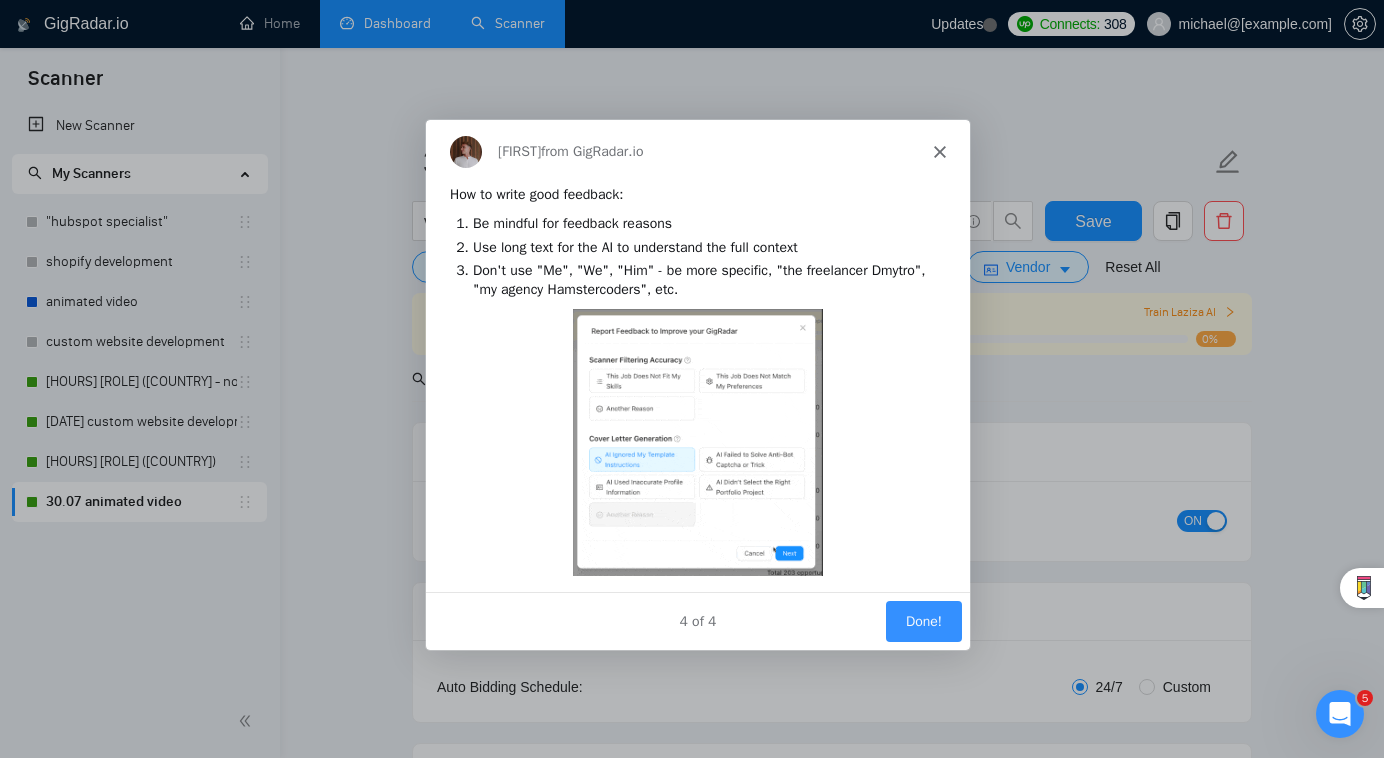 click on "Vadym  from GigRadar.io" at bounding box center [697, 150] 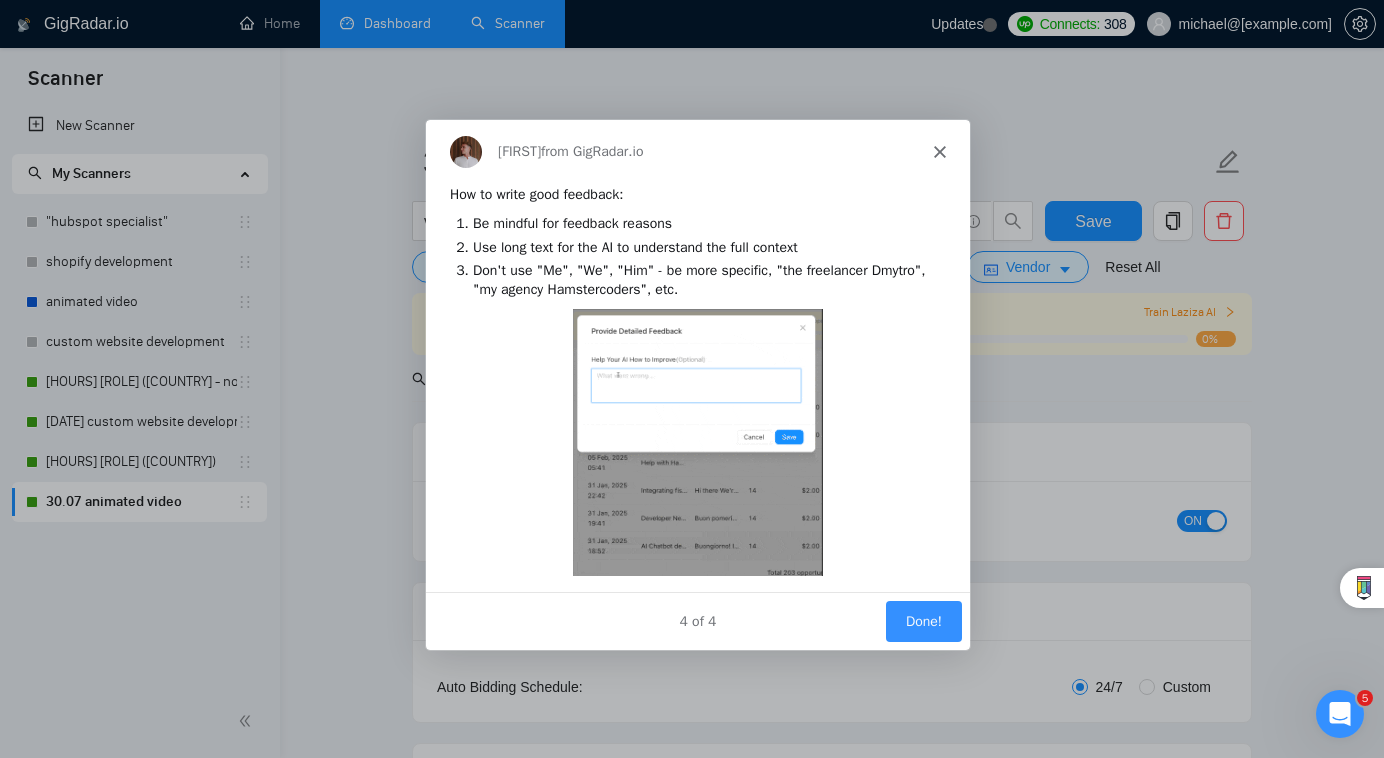 click 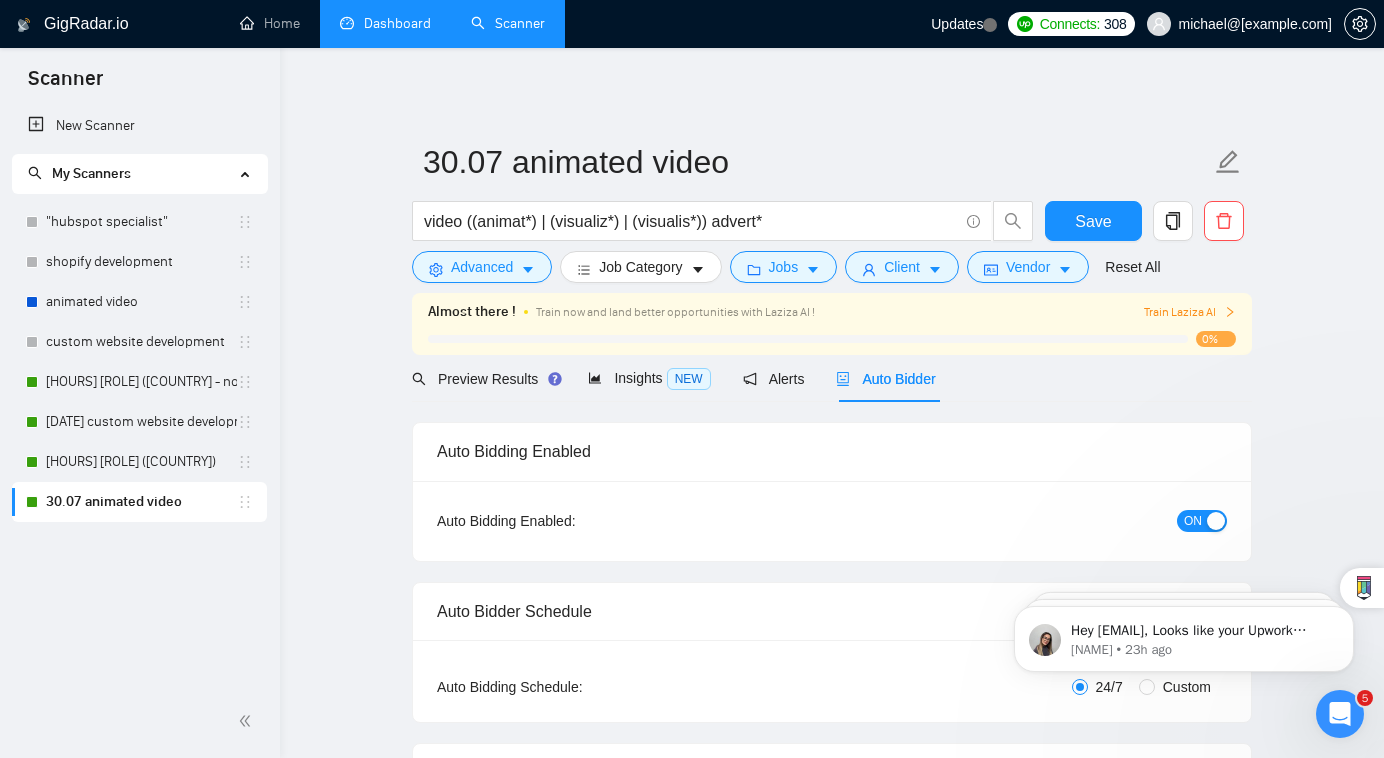 scroll, scrollTop: 0, scrollLeft: 0, axis: both 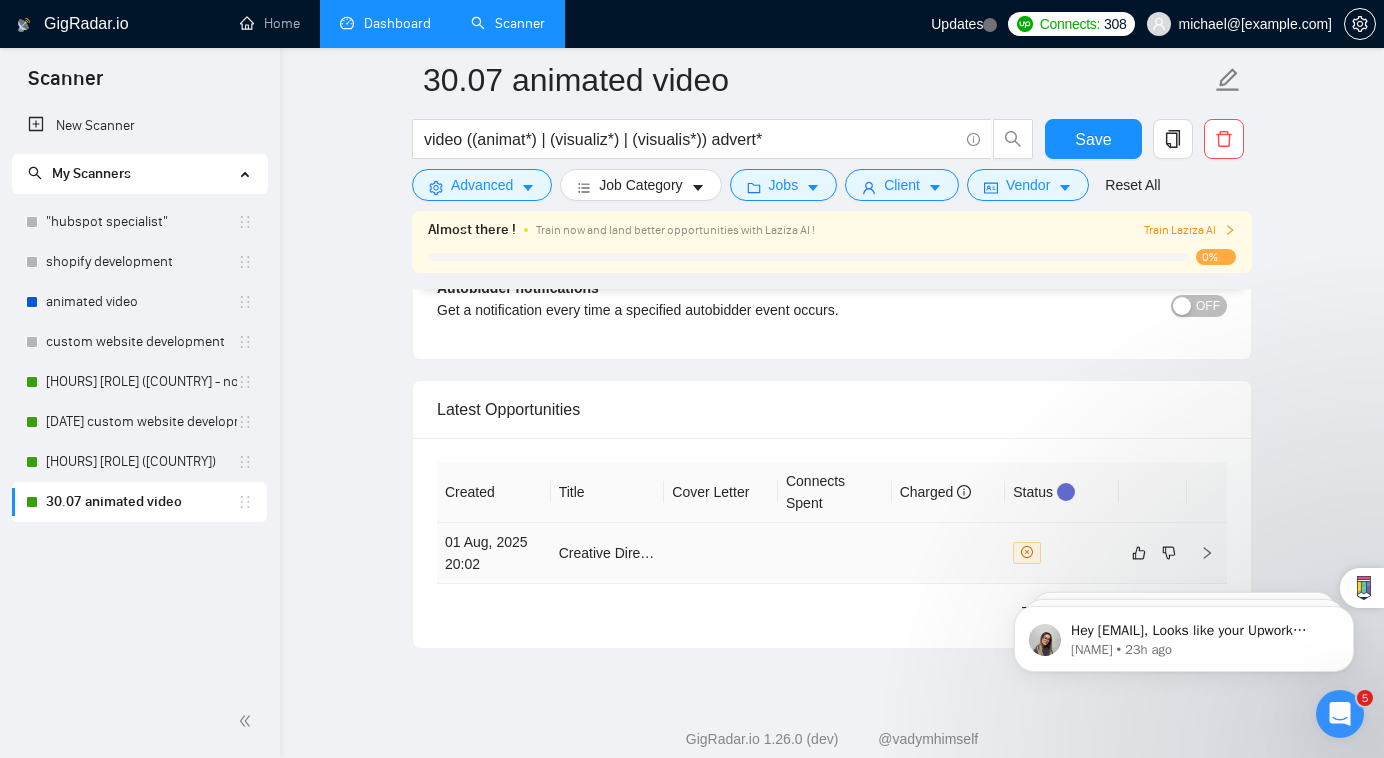 click 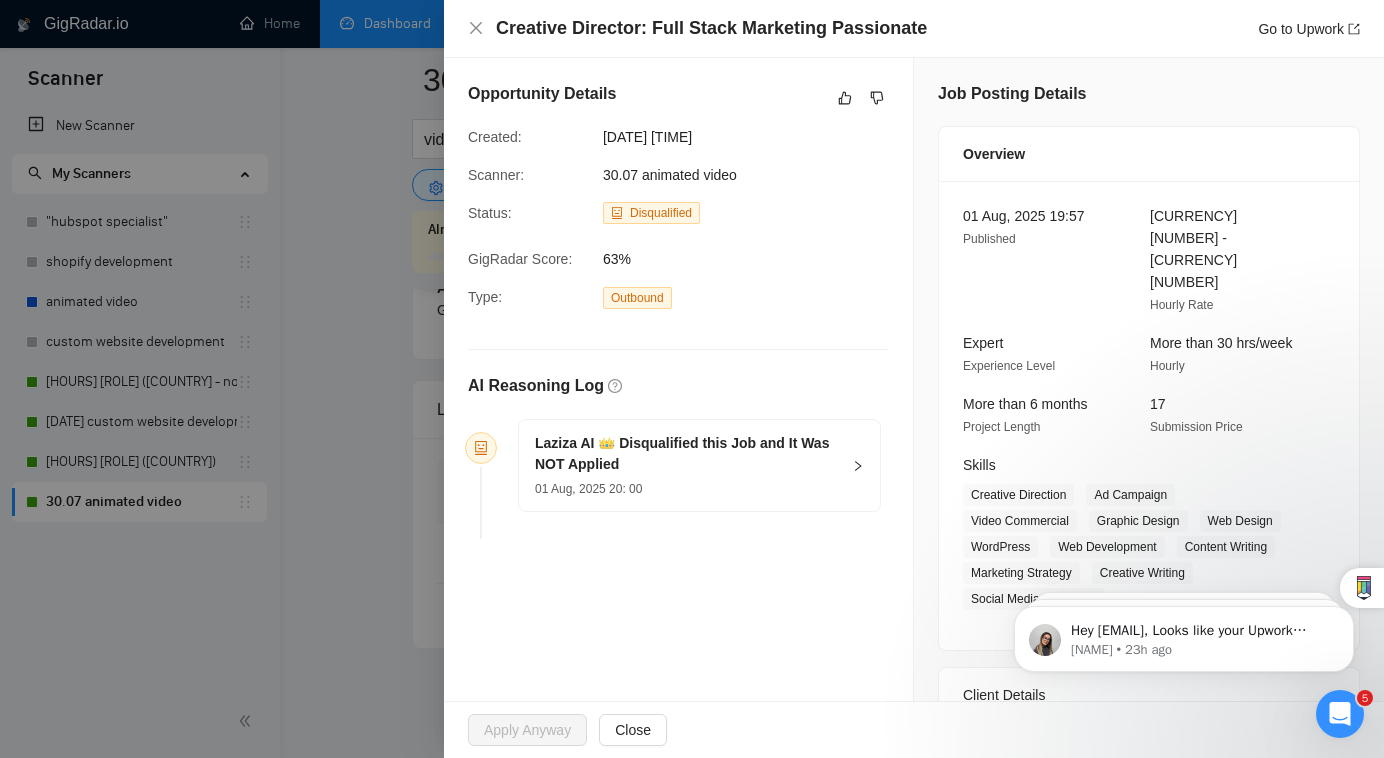 click at bounding box center (692, 379) 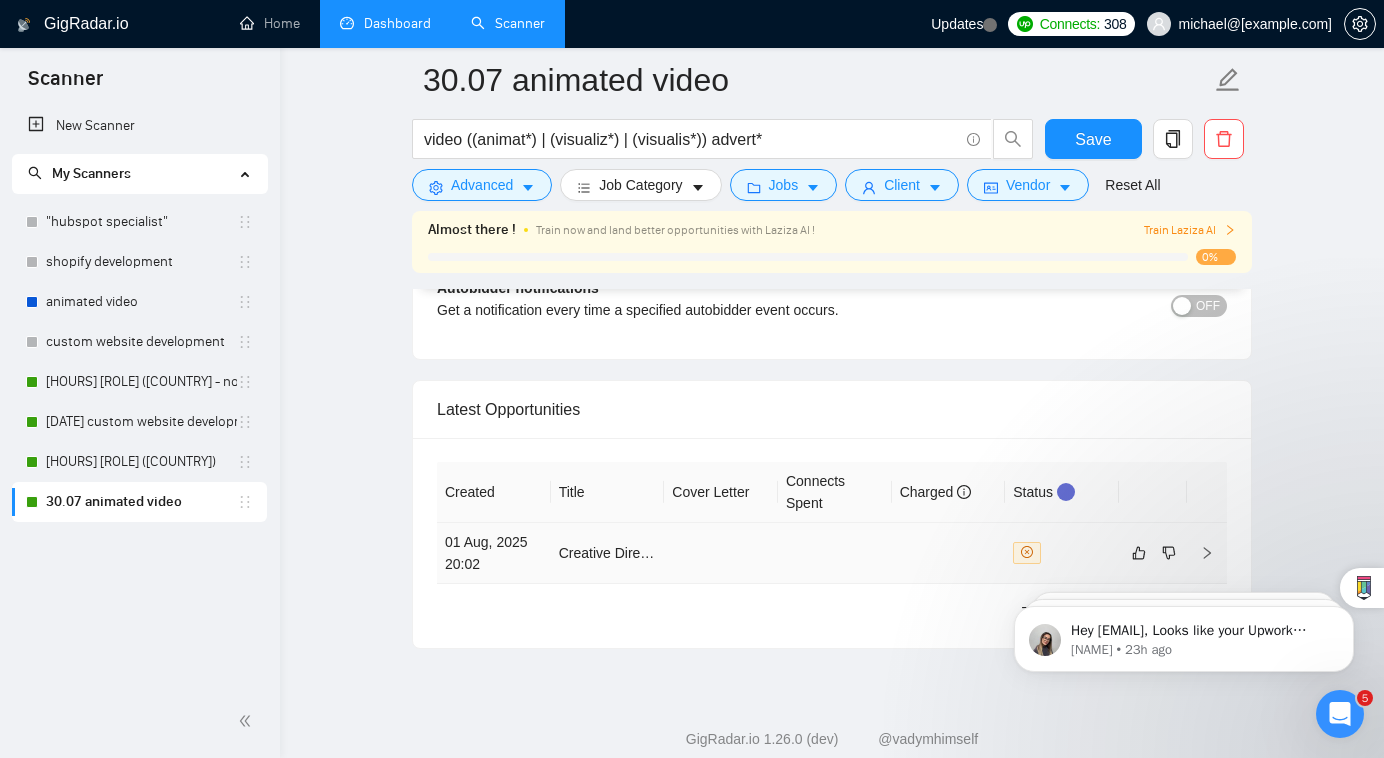 click 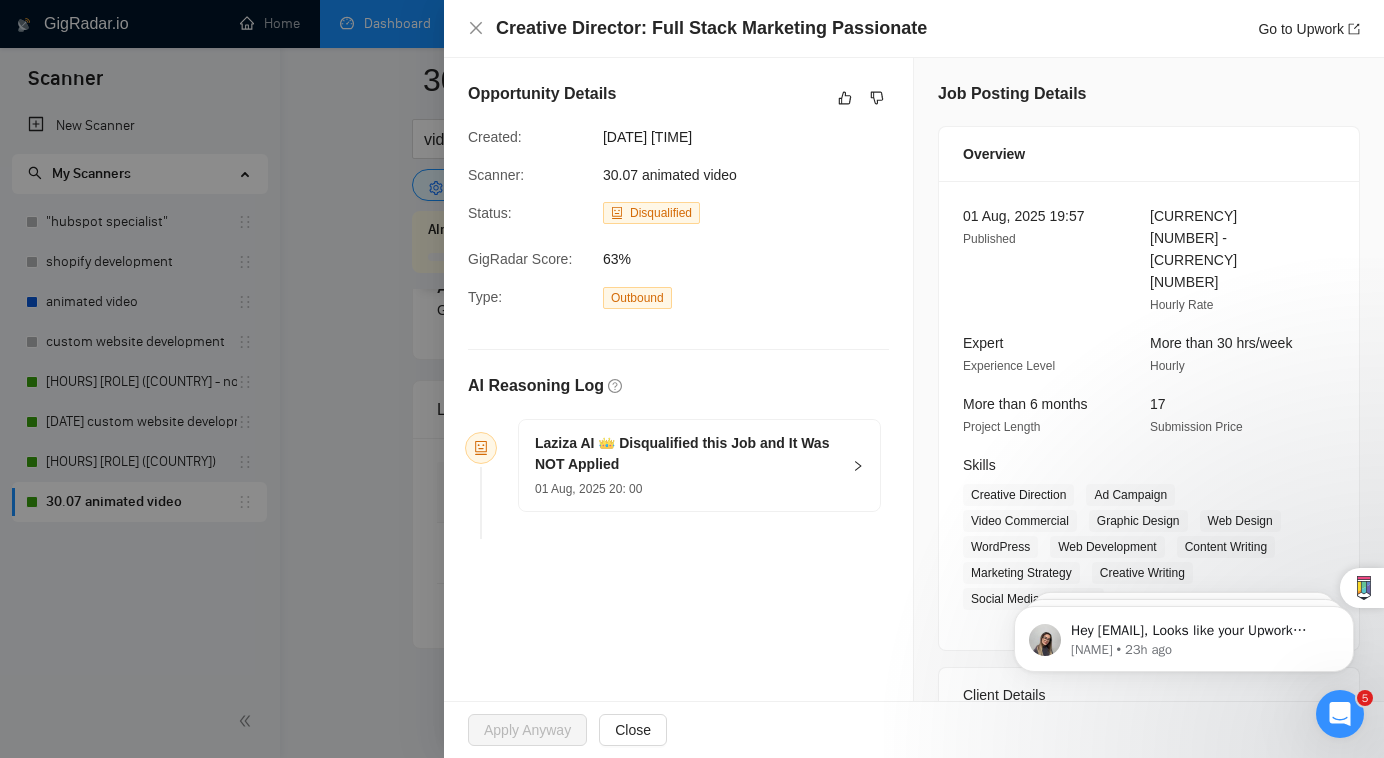 click at bounding box center (692, 379) 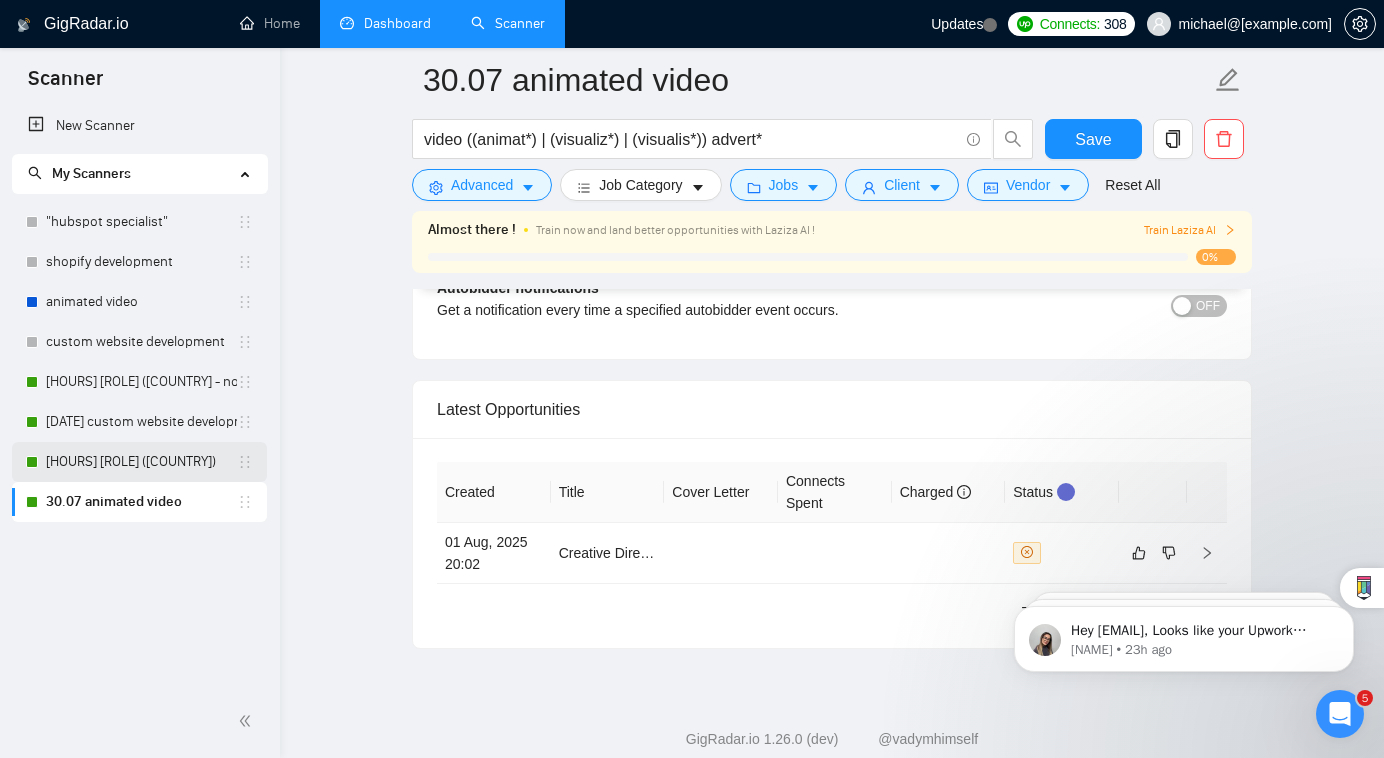 click on "[NUMBER].[NUMBER] shopify development (worldwide)" at bounding box center (141, 462) 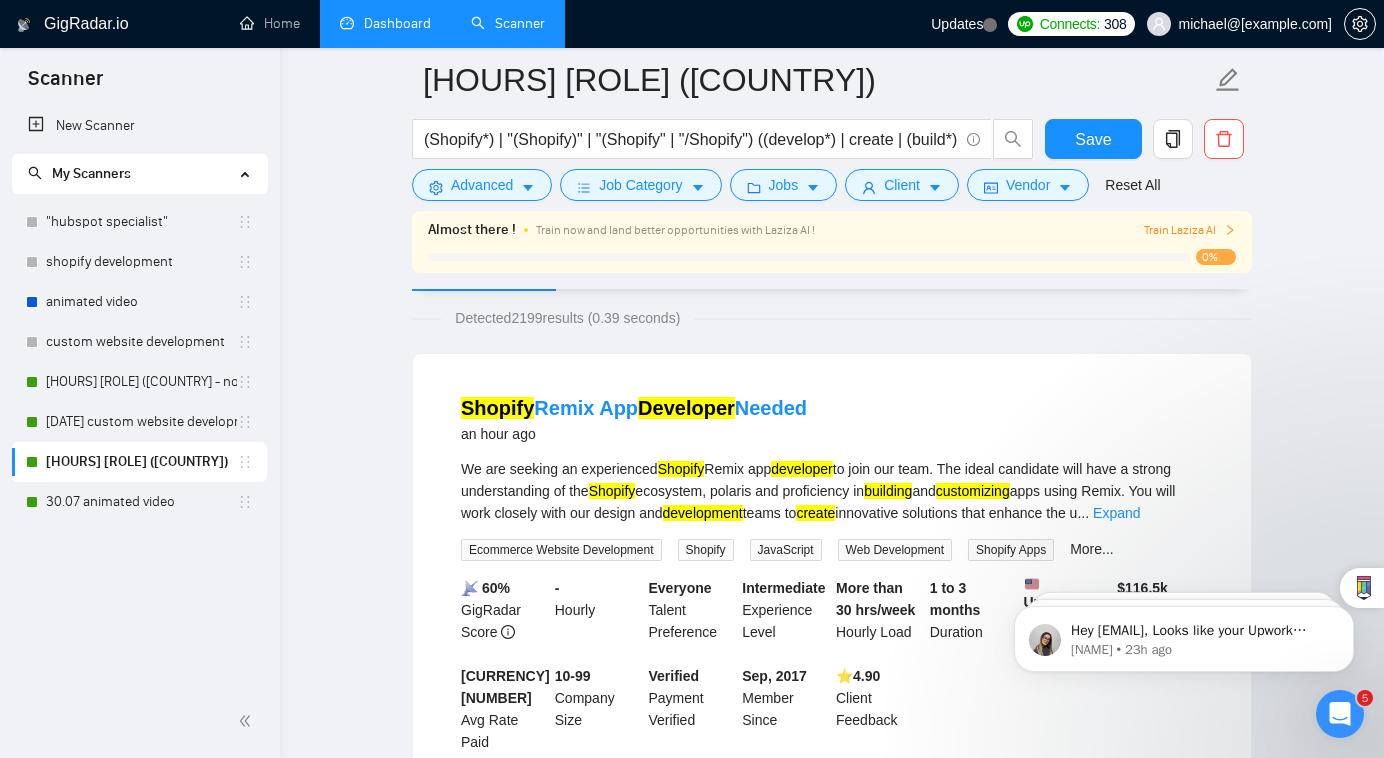 scroll, scrollTop: 0, scrollLeft: 0, axis: both 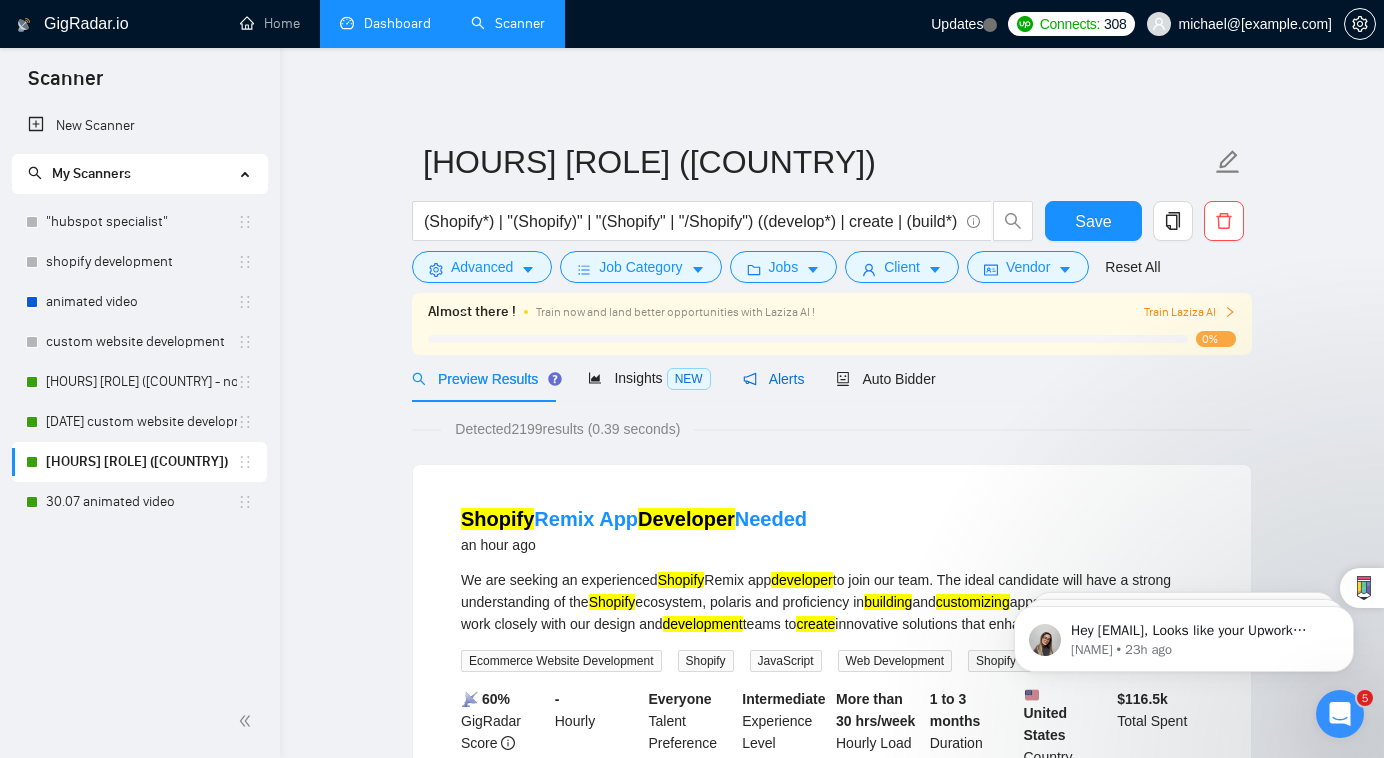 click on "Alerts" at bounding box center (774, 379) 